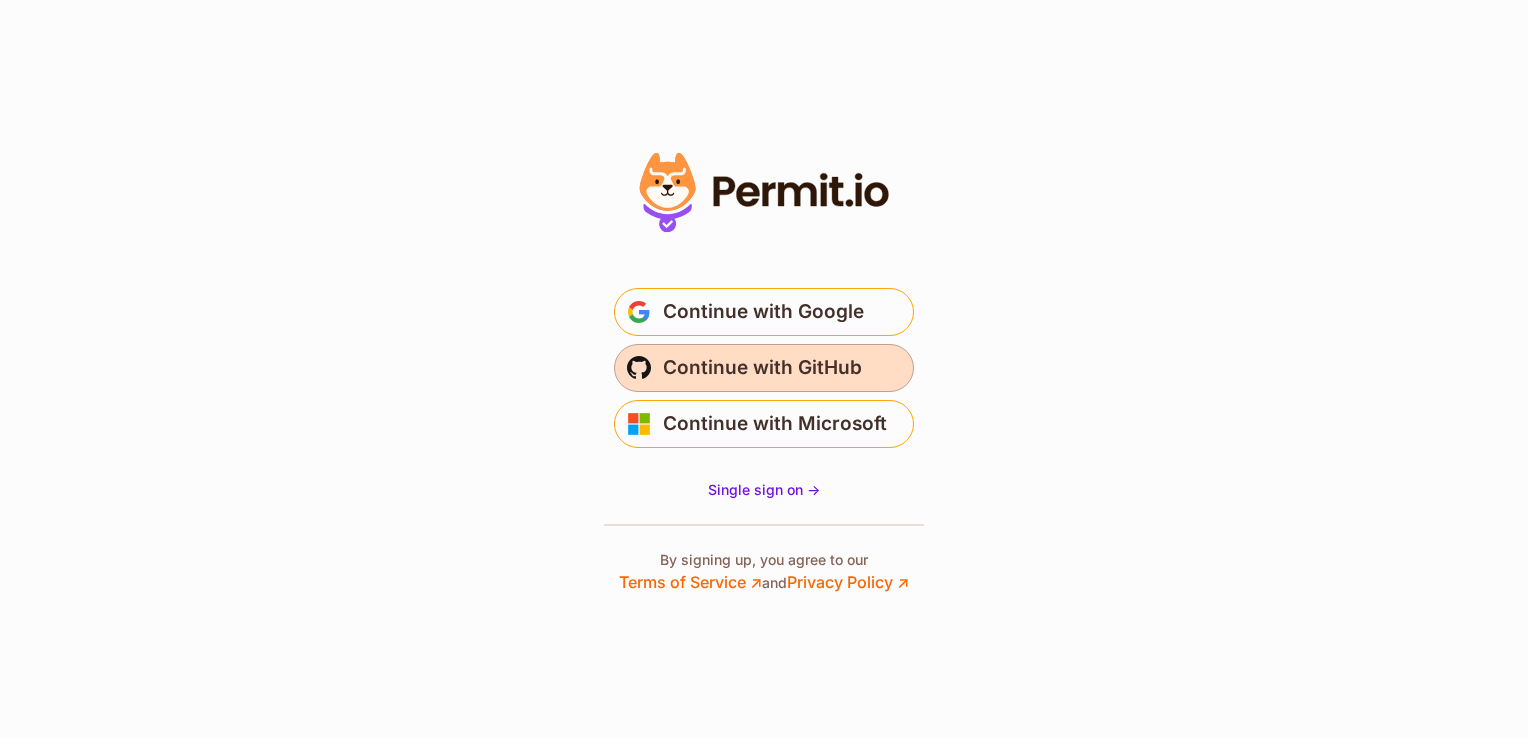 scroll, scrollTop: 0, scrollLeft: 0, axis: both 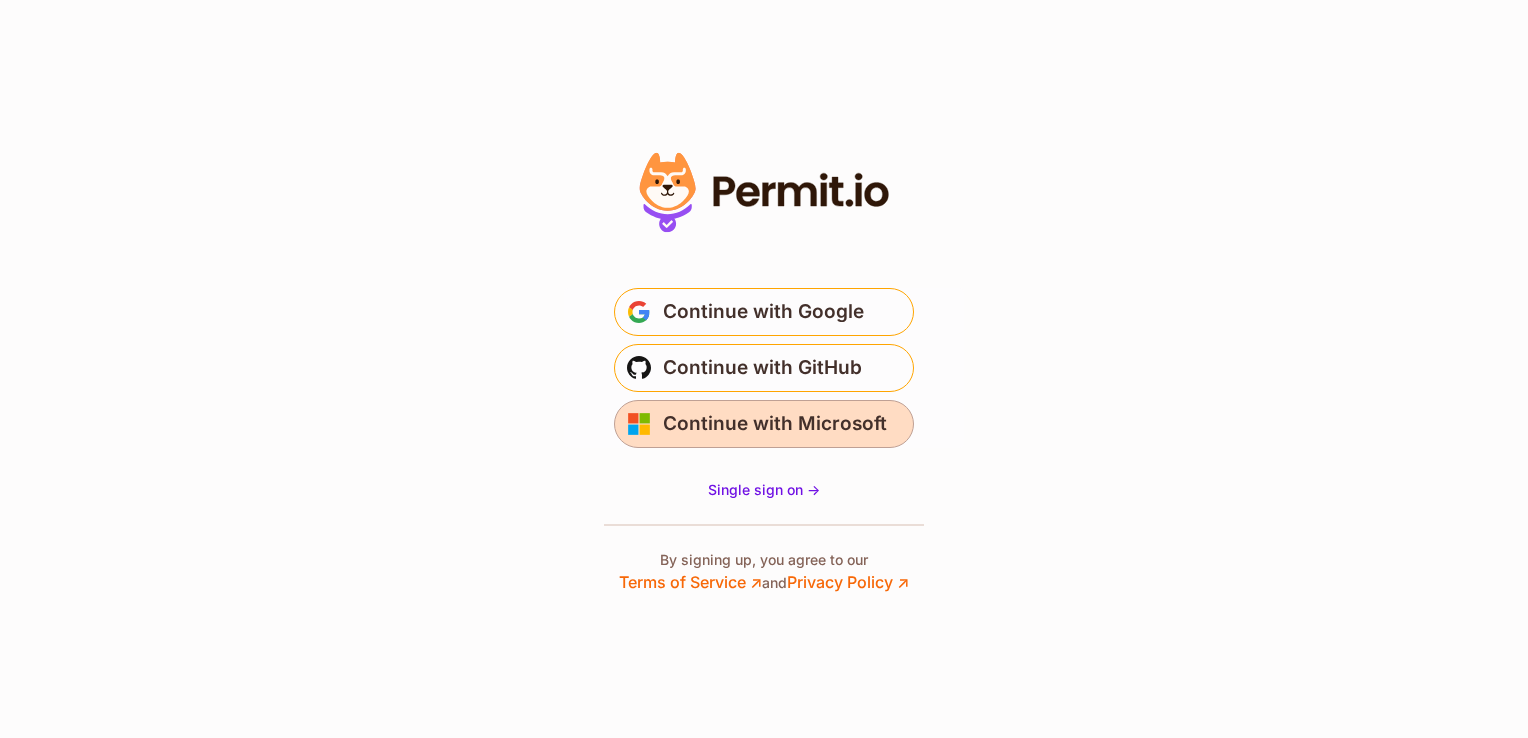 click on "Continue with Microsoft" at bounding box center [775, 424] 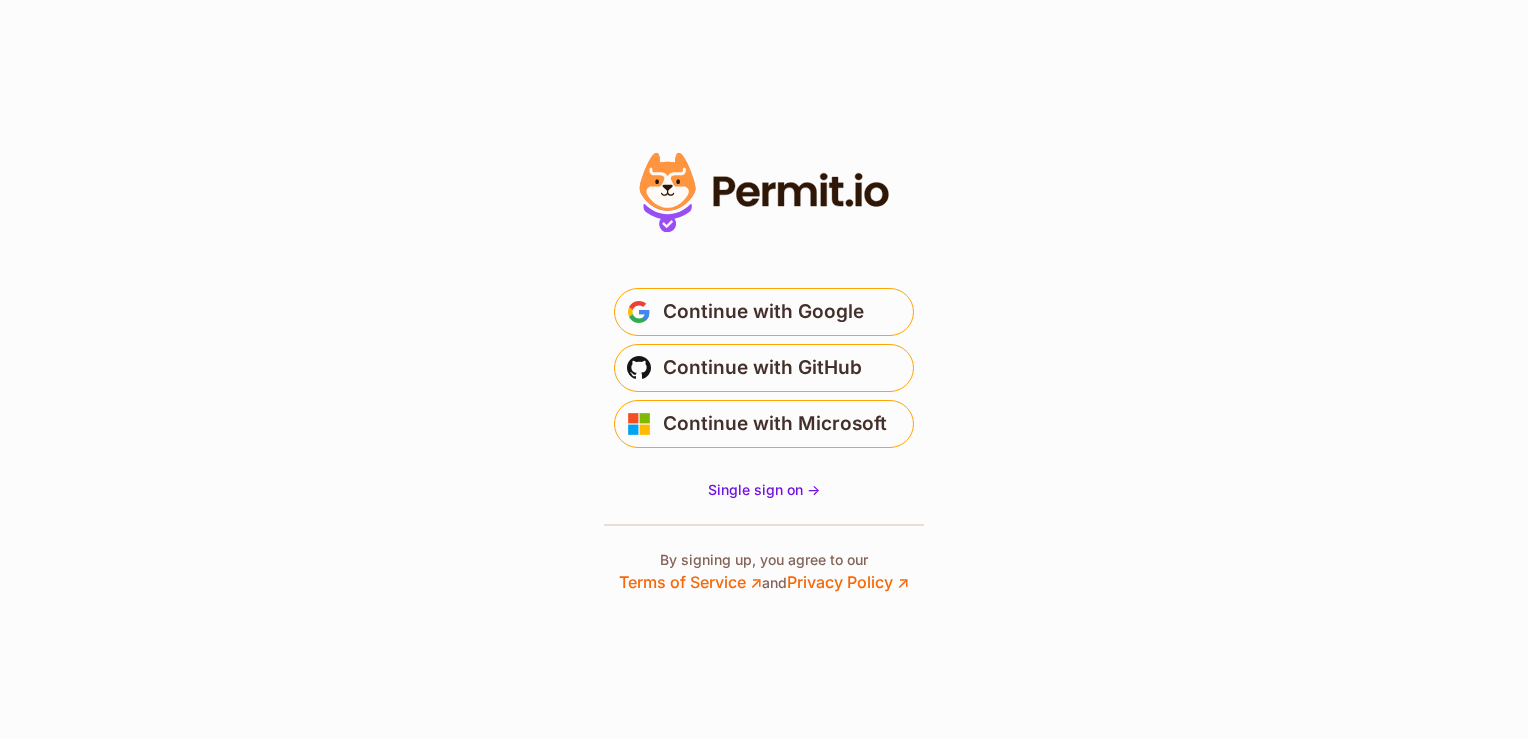 scroll, scrollTop: 0, scrollLeft: 0, axis: both 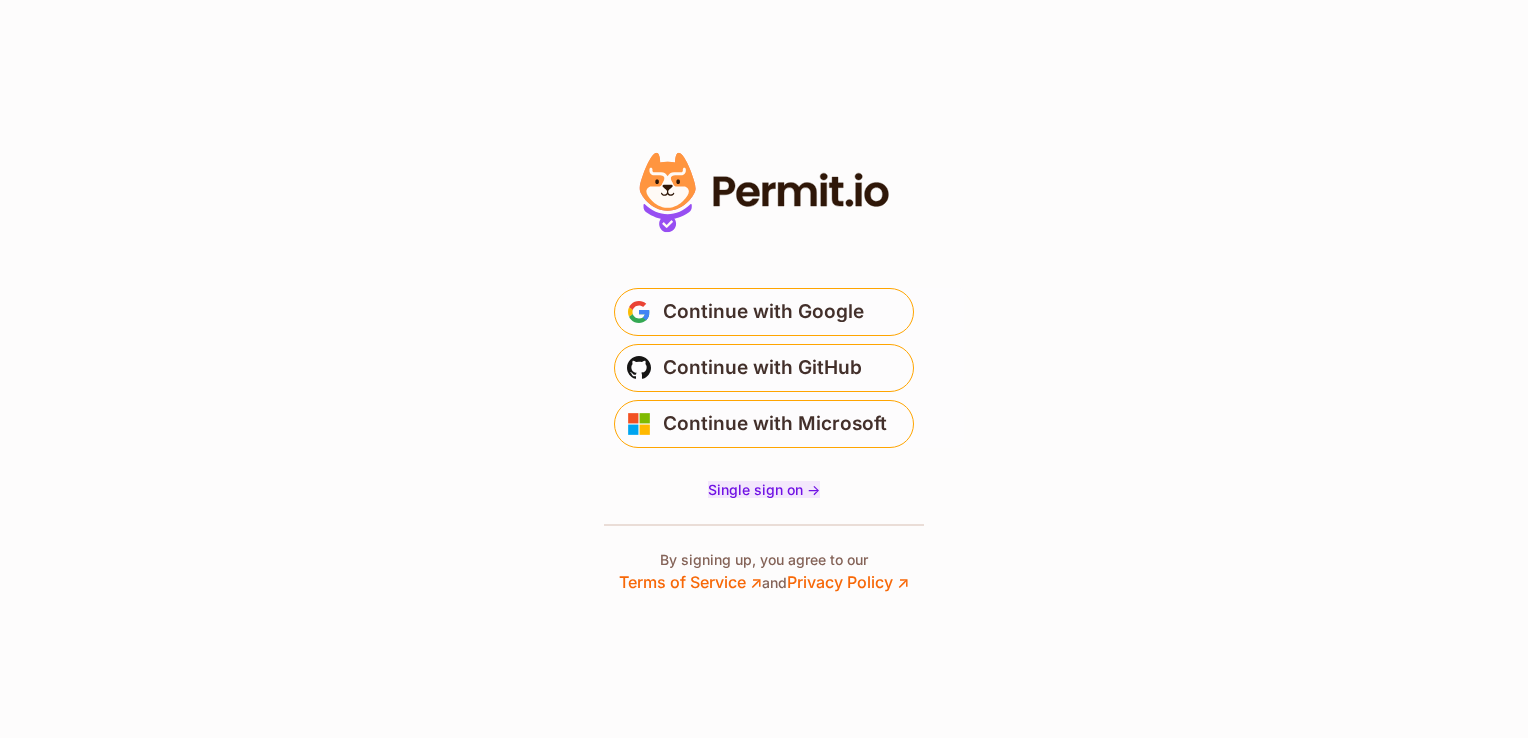 click on "Single sign on
->" at bounding box center (764, 489) 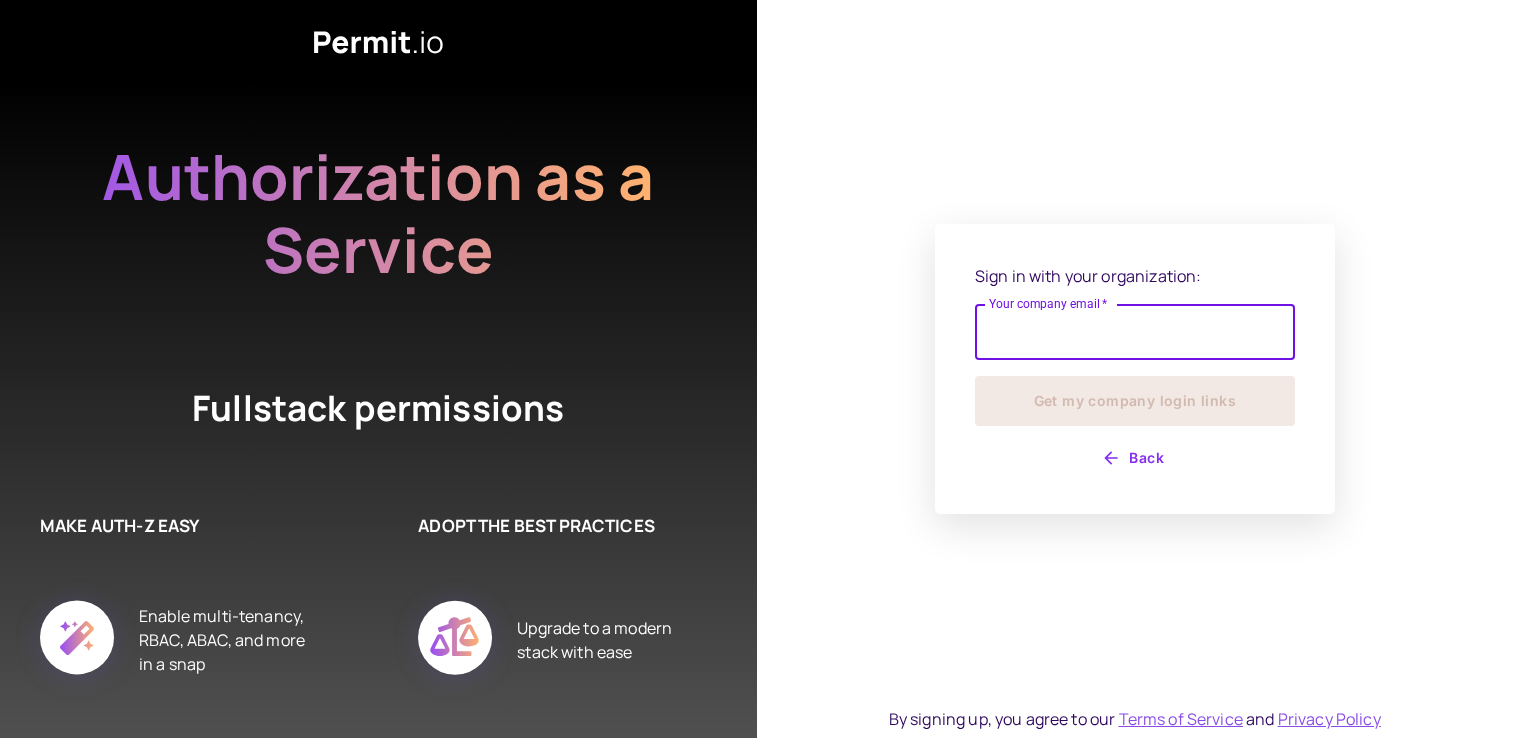 scroll, scrollTop: 0, scrollLeft: 0, axis: both 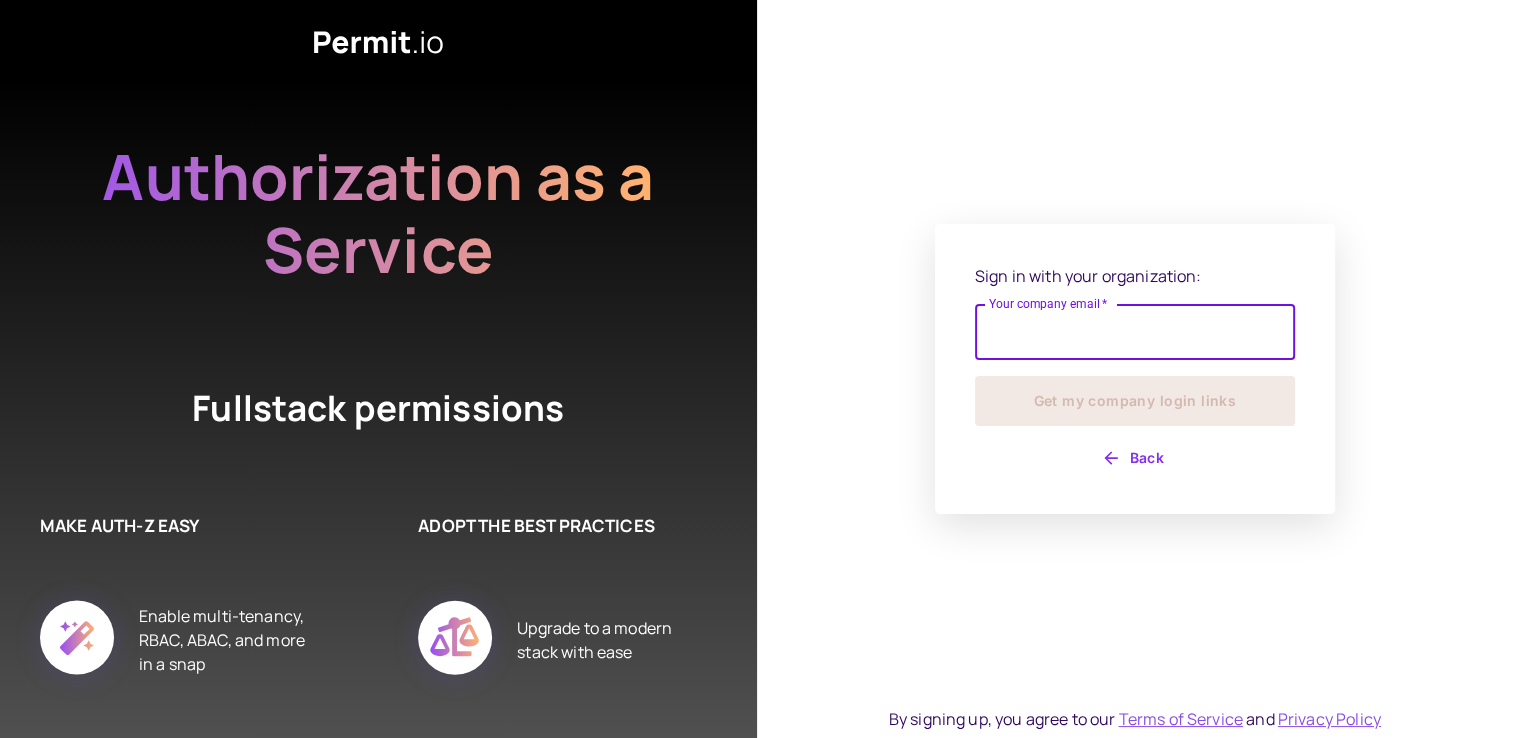 click on "Your company email   *" at bounding box center [1135, 332] 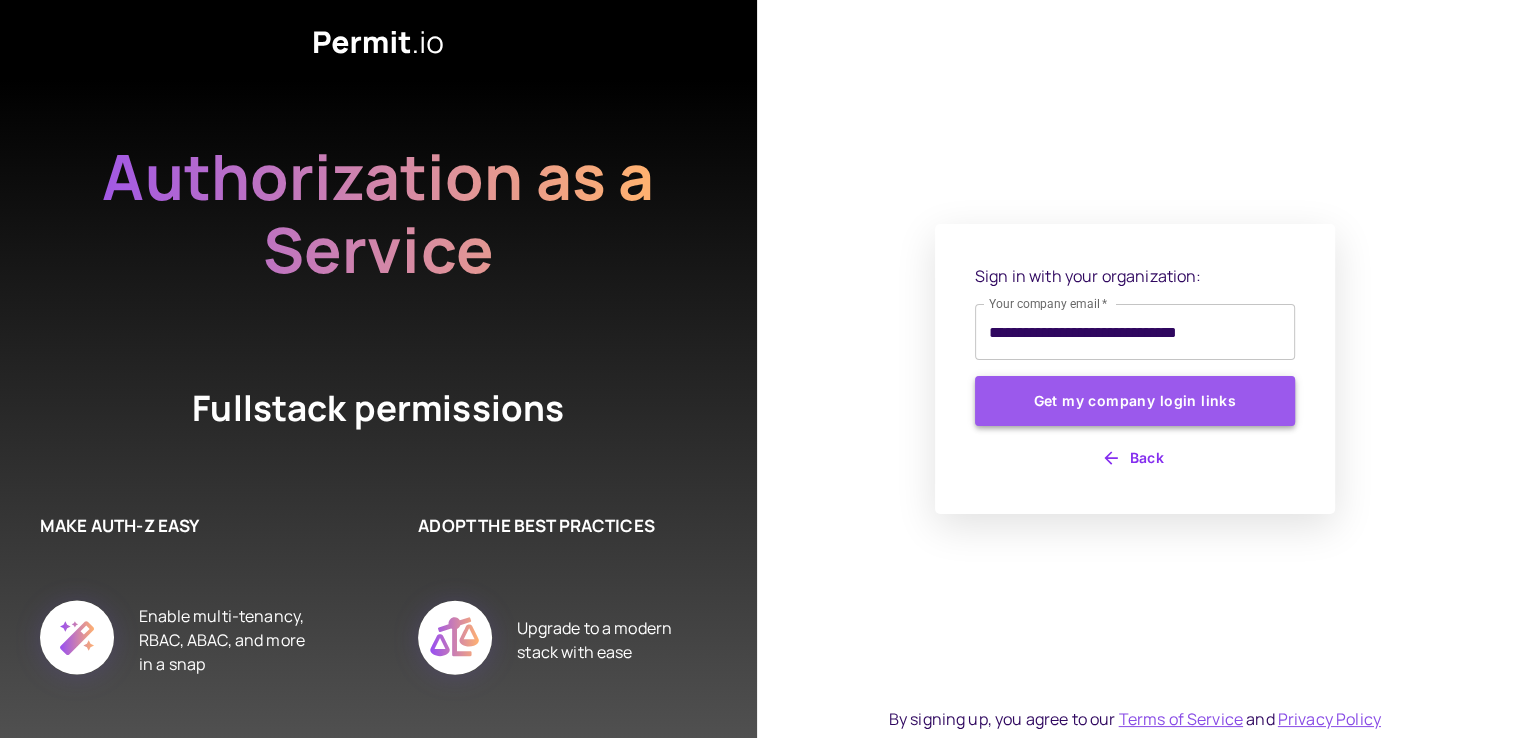 click on "Get my company login links" at bounding box center [1135, 401] 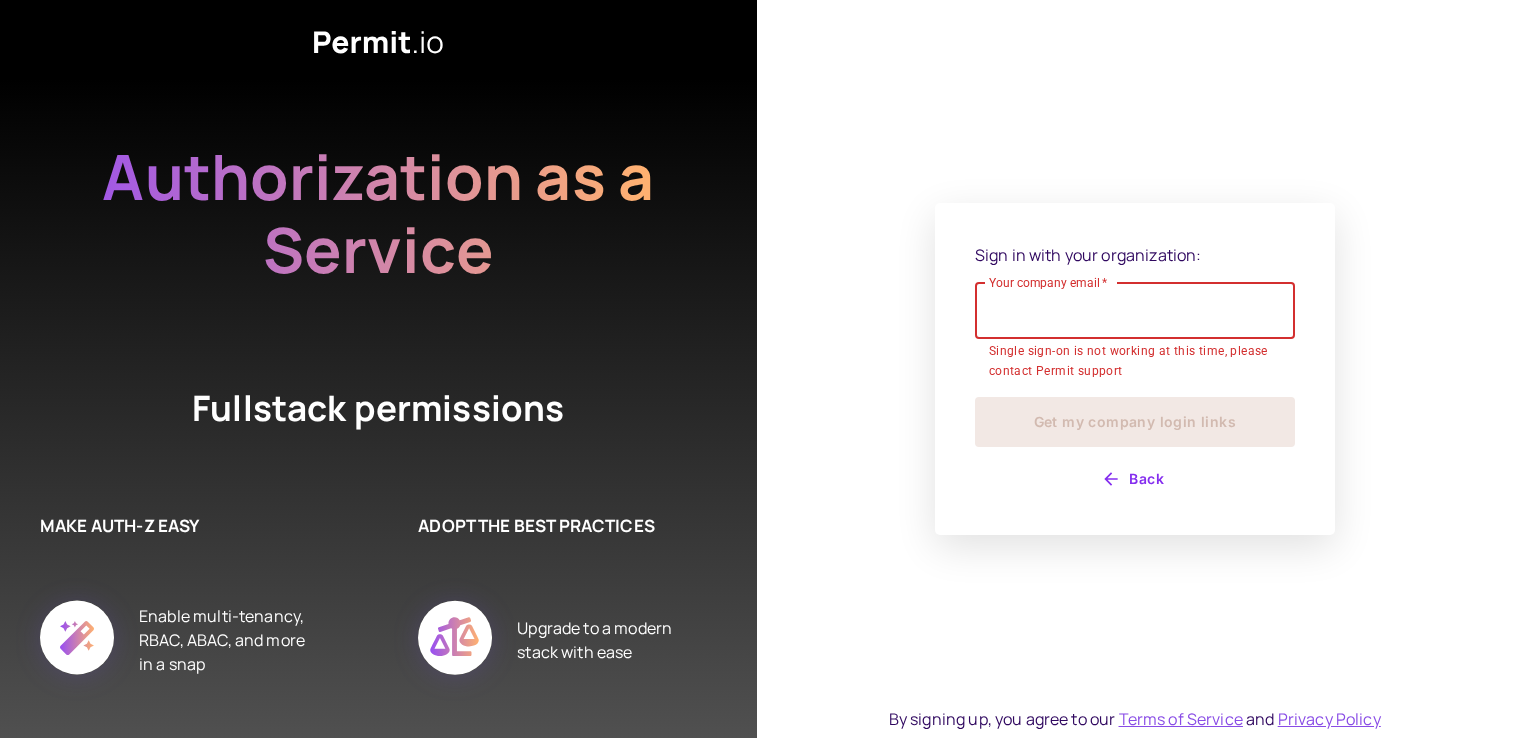 scroll, scrollTop: 0, scrollLeft: 0, axis: both 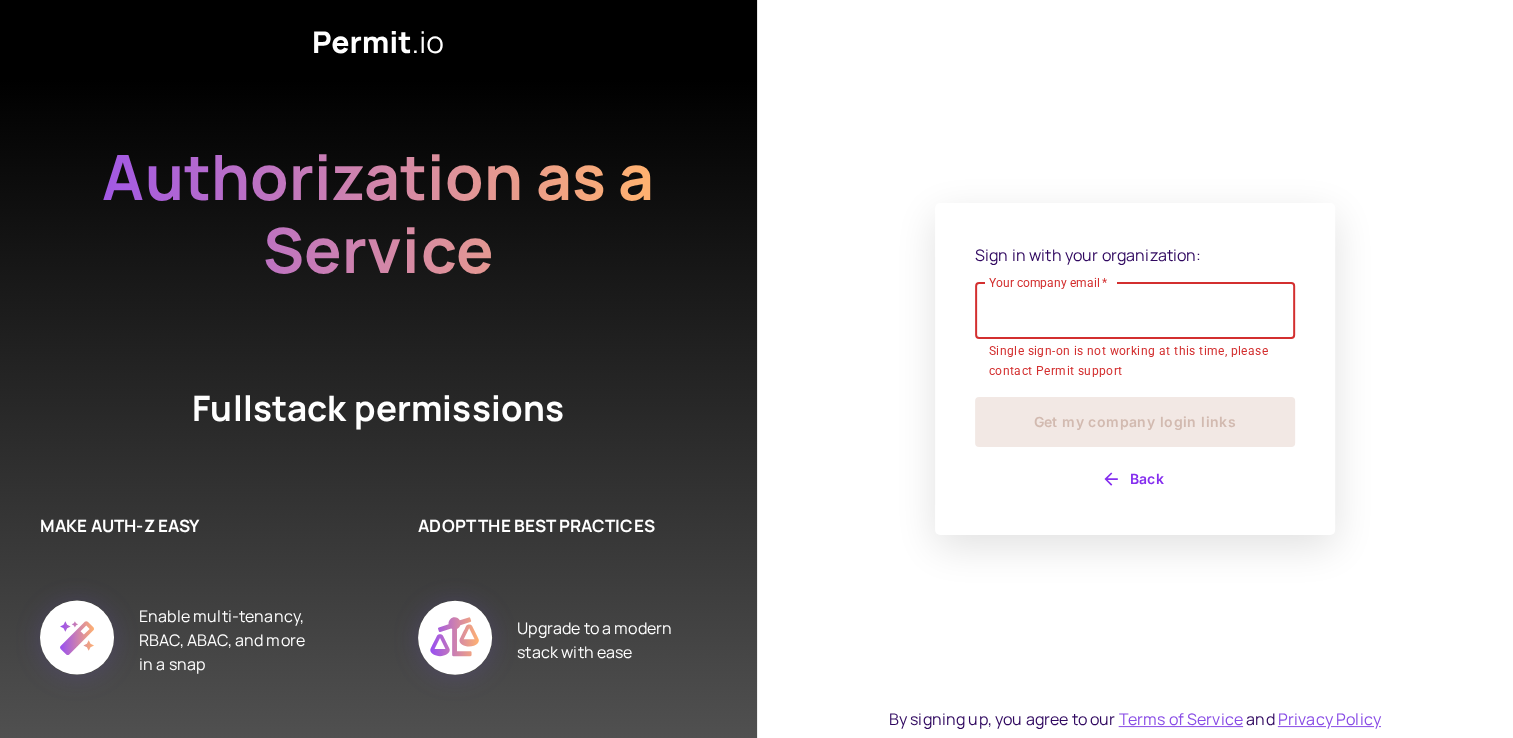 click on "Your company email   *" at bounding box center (1135, 311) 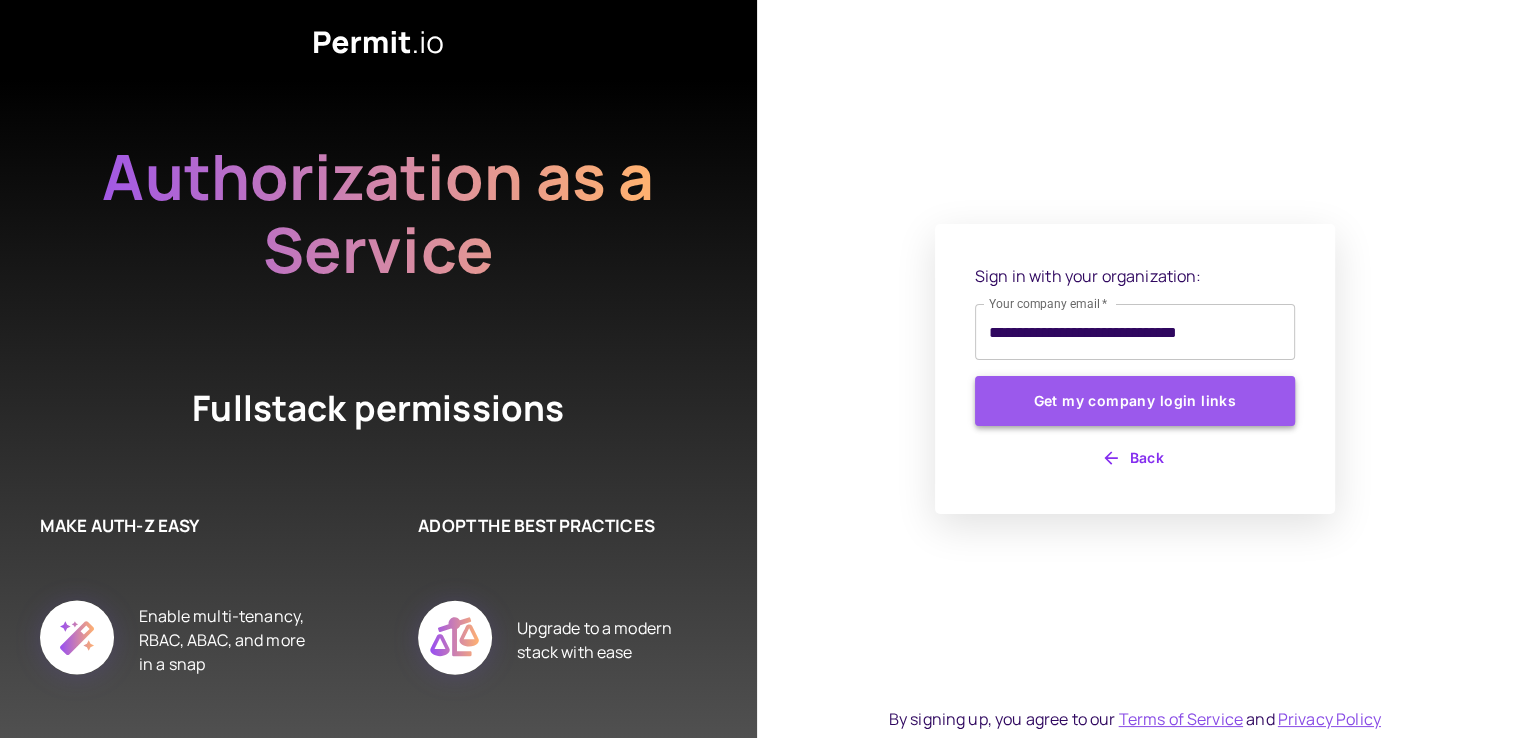 click on "Get my company login links" at bounding box center [1135, 401] 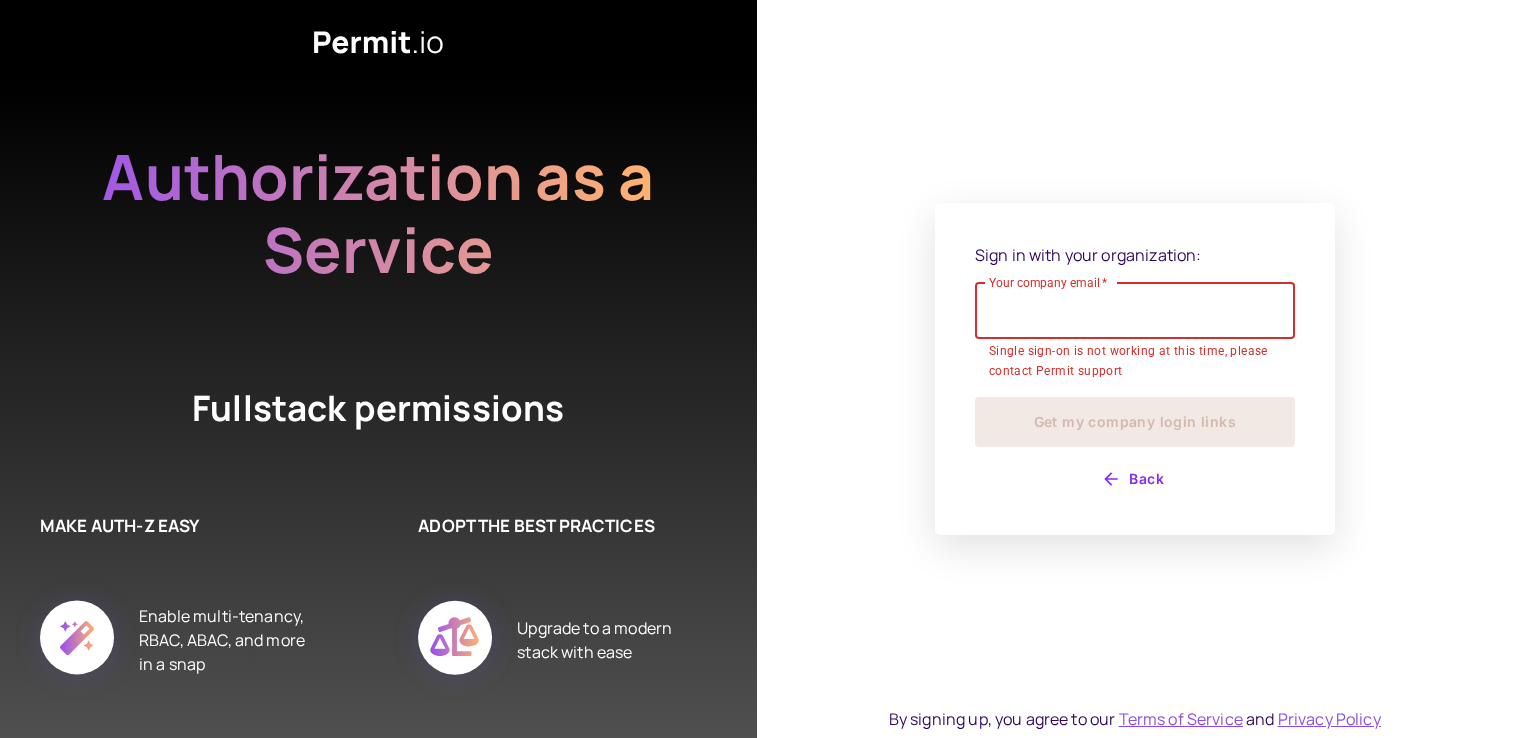 scroll, scrollTop: 0, scrollLeft: 0, axis: both 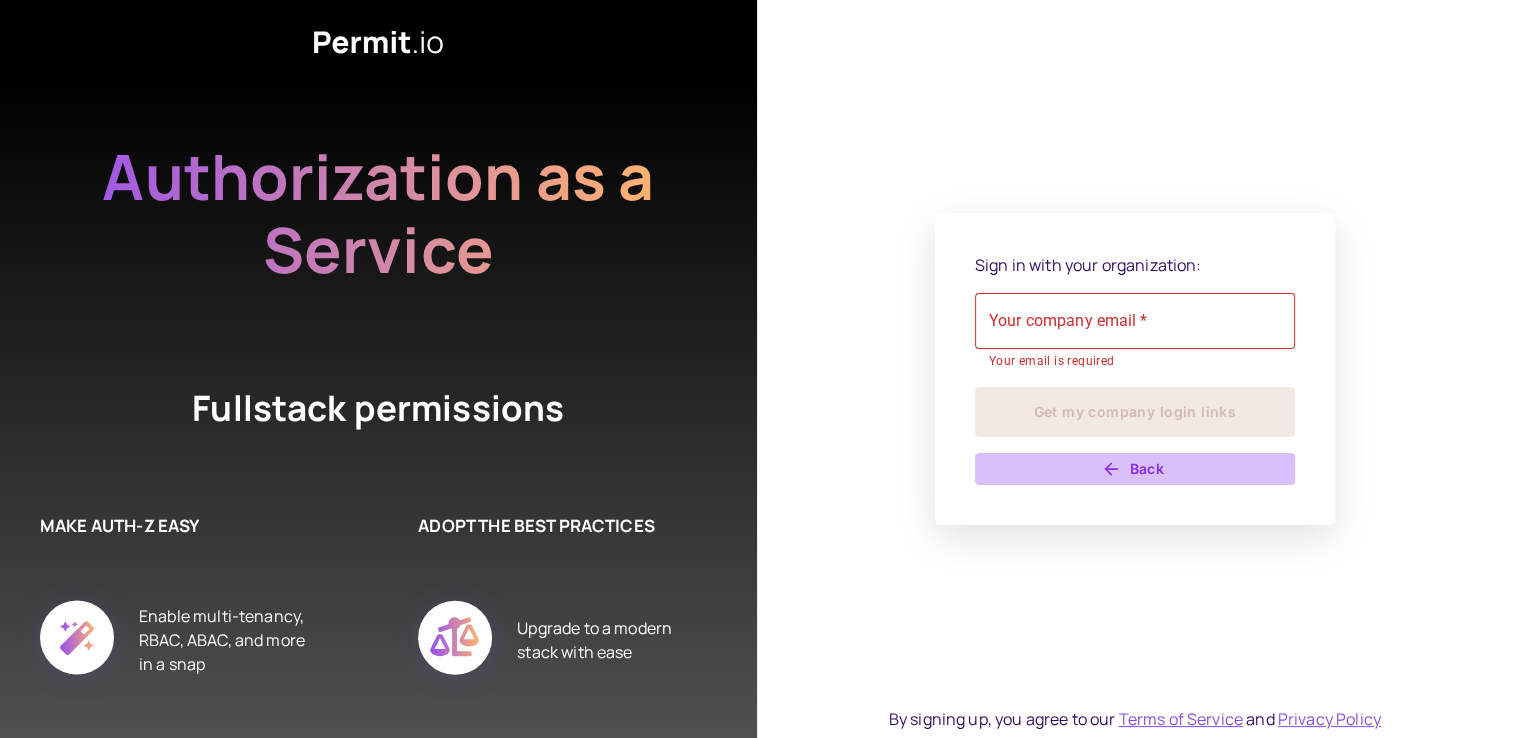 click on "Back" at bounding box center (1135, 469) 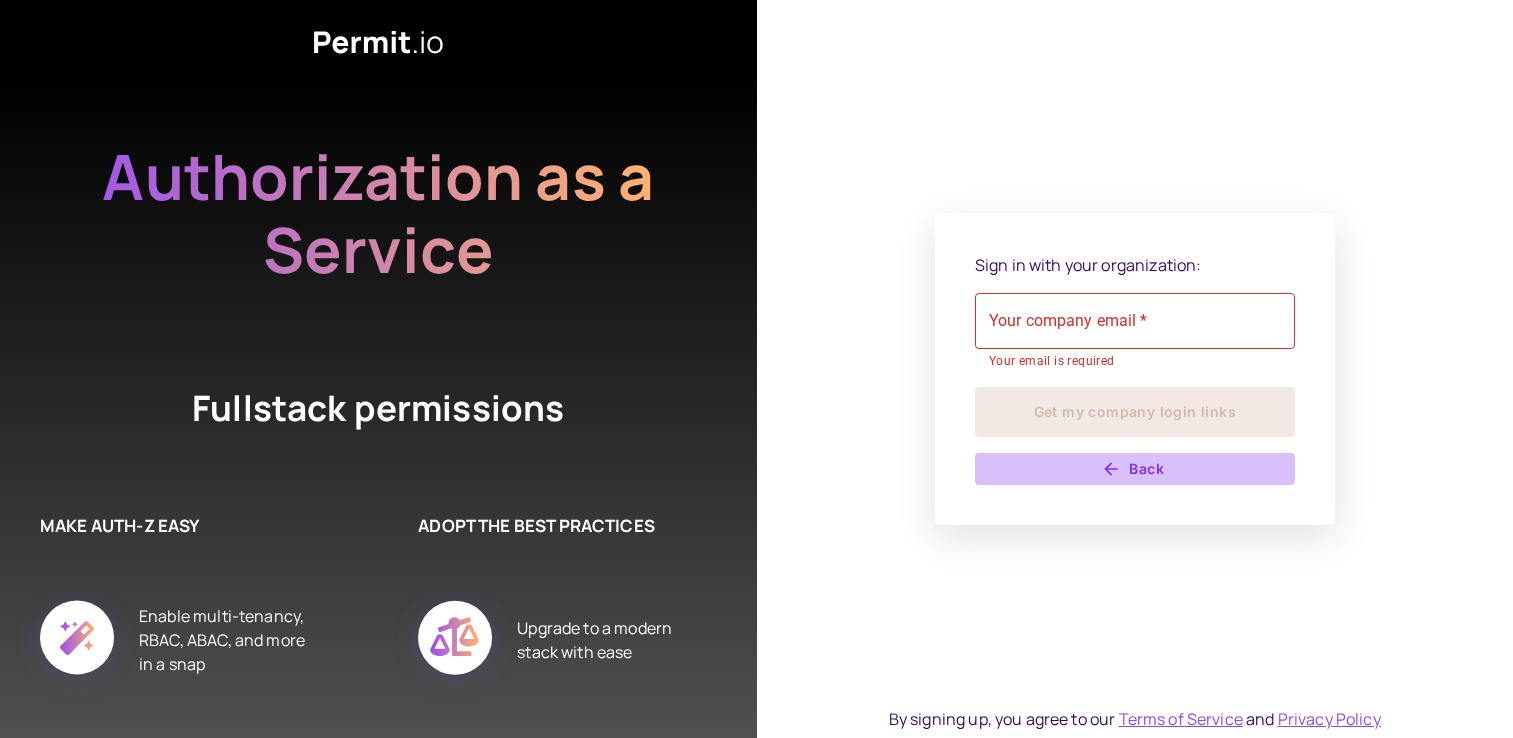 scroll, scrollTop: 0, scrollLeft: 0, axis: both 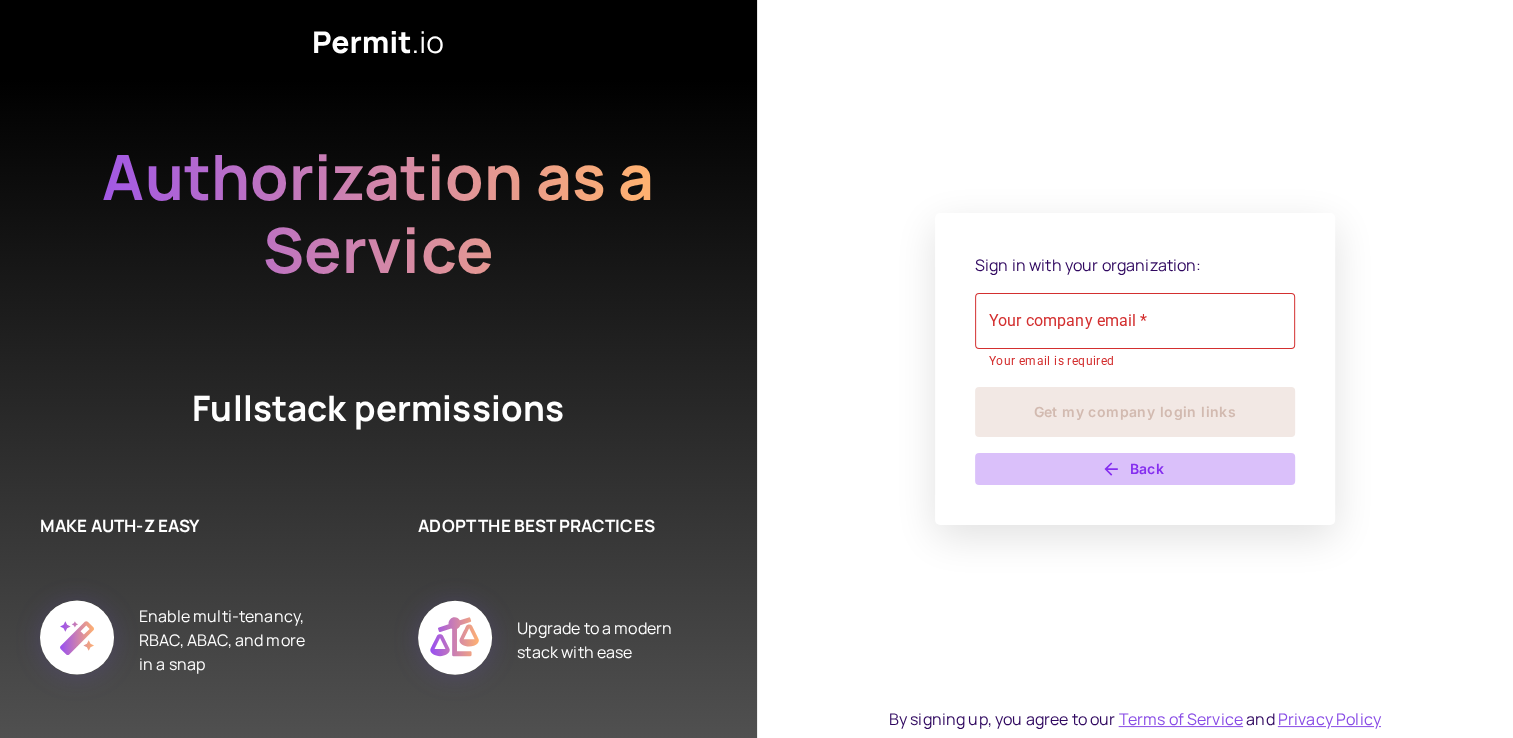 click 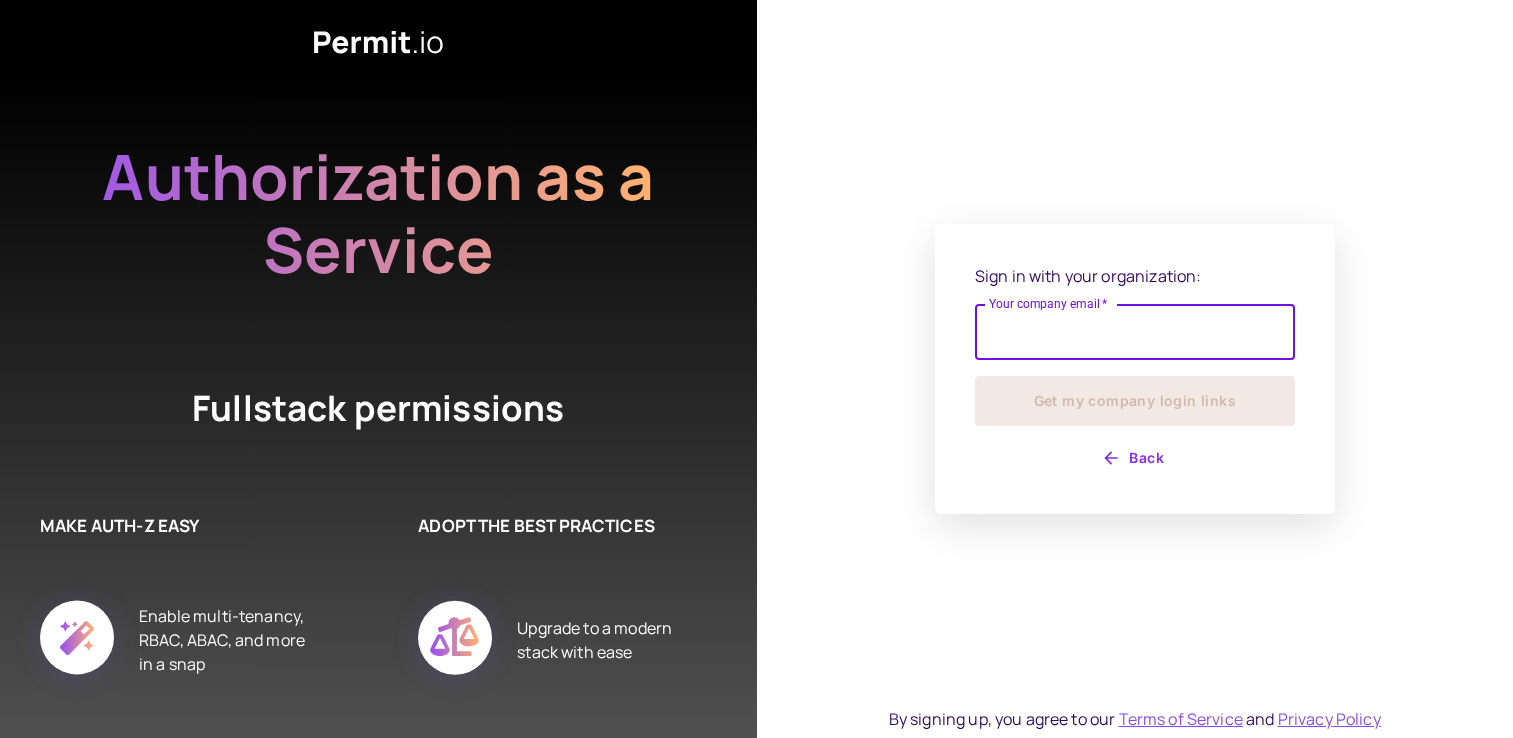 scroll, scrollTop: 0, scrollLeft: 0, axis: both 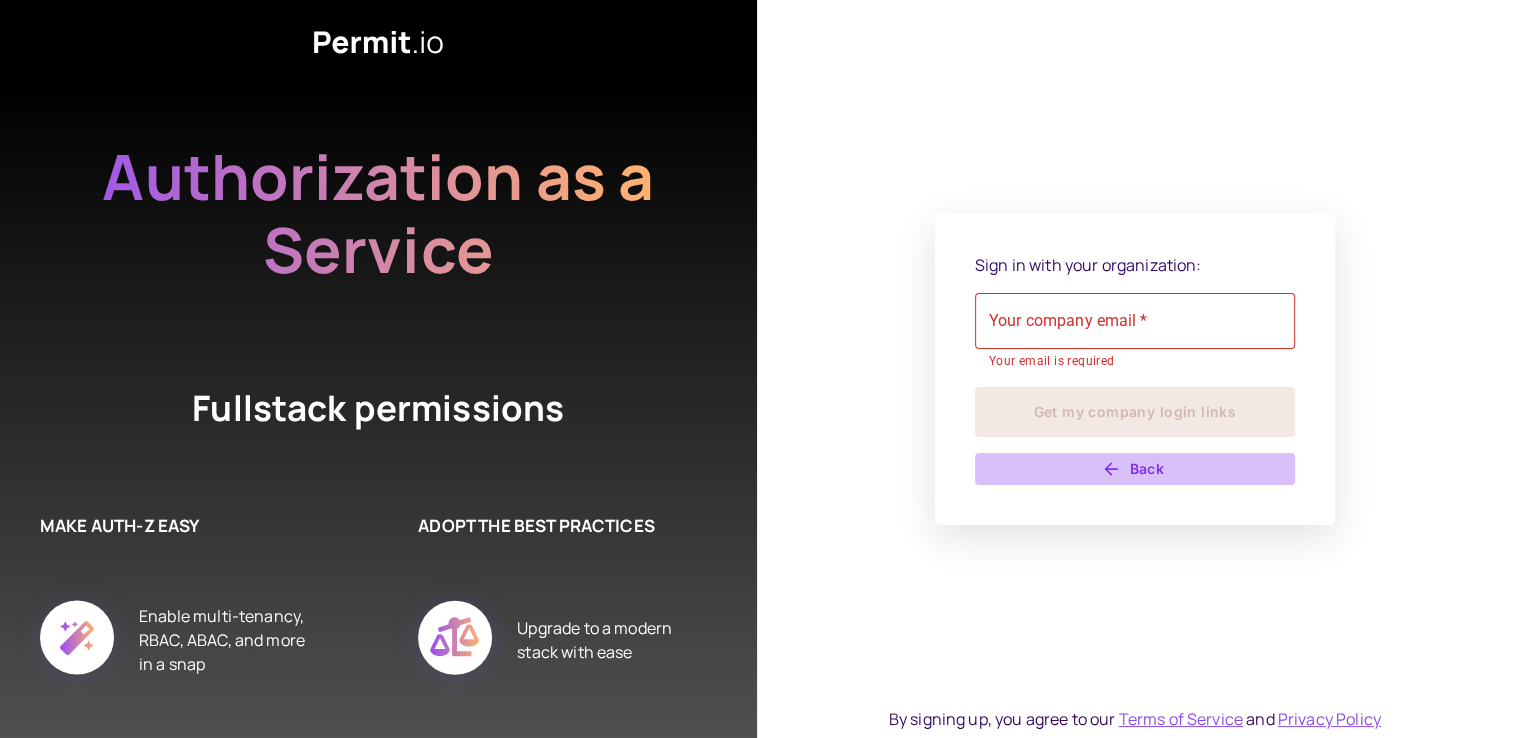 click on "Back" at bounding box center (1135, 469) 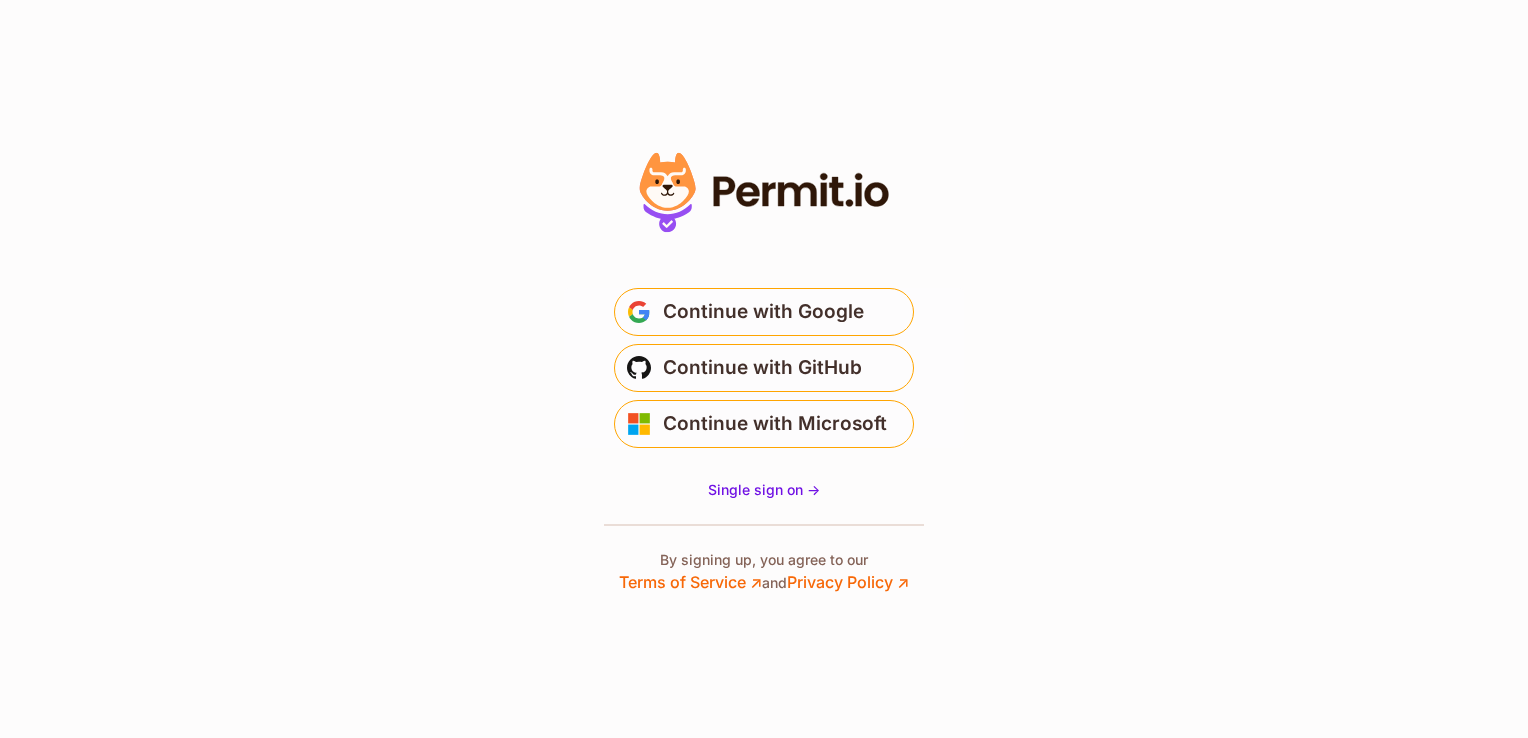scroll, scrollTop: 0, scrollLeft: 0, axis: both 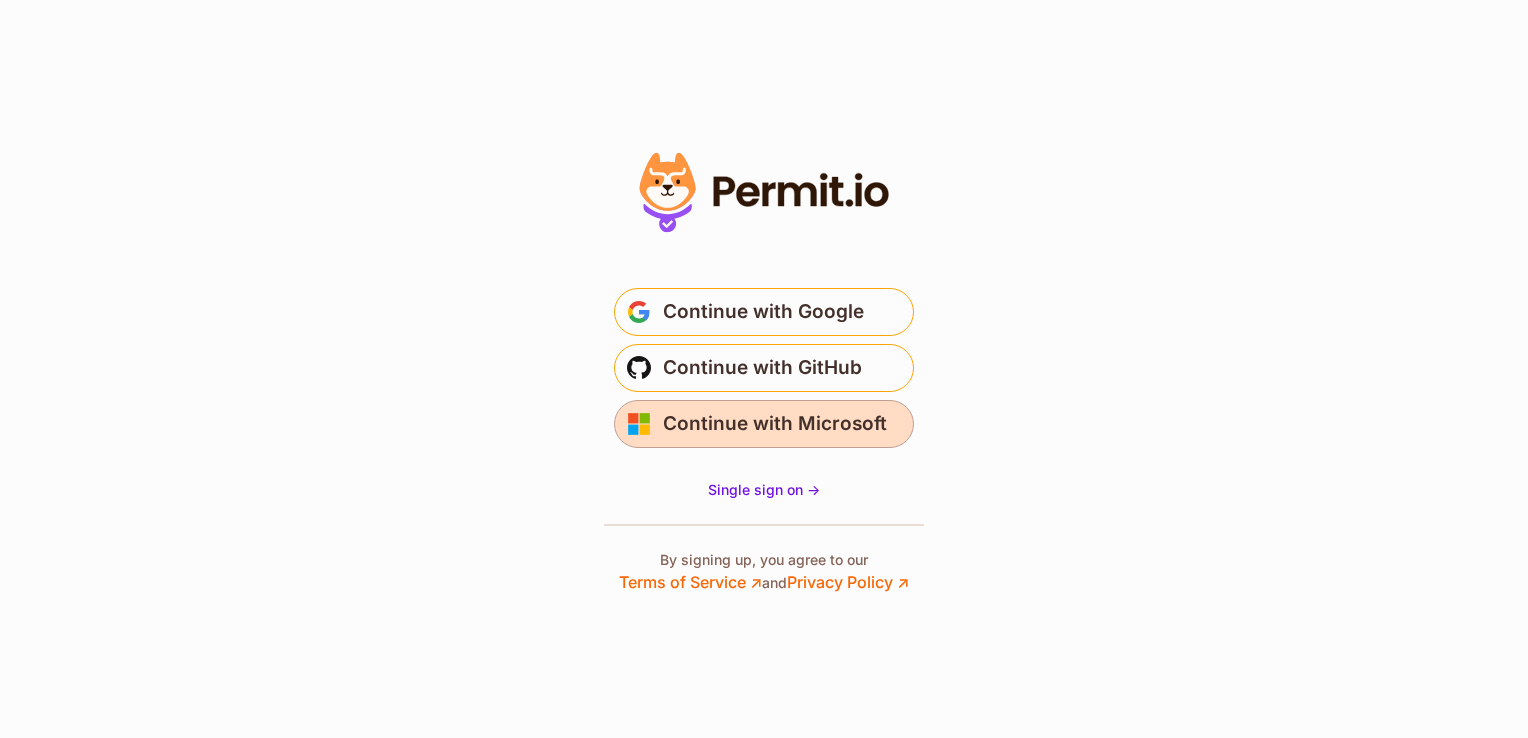 click on "Continue with Microsoft" at bounding box center (775, 424) 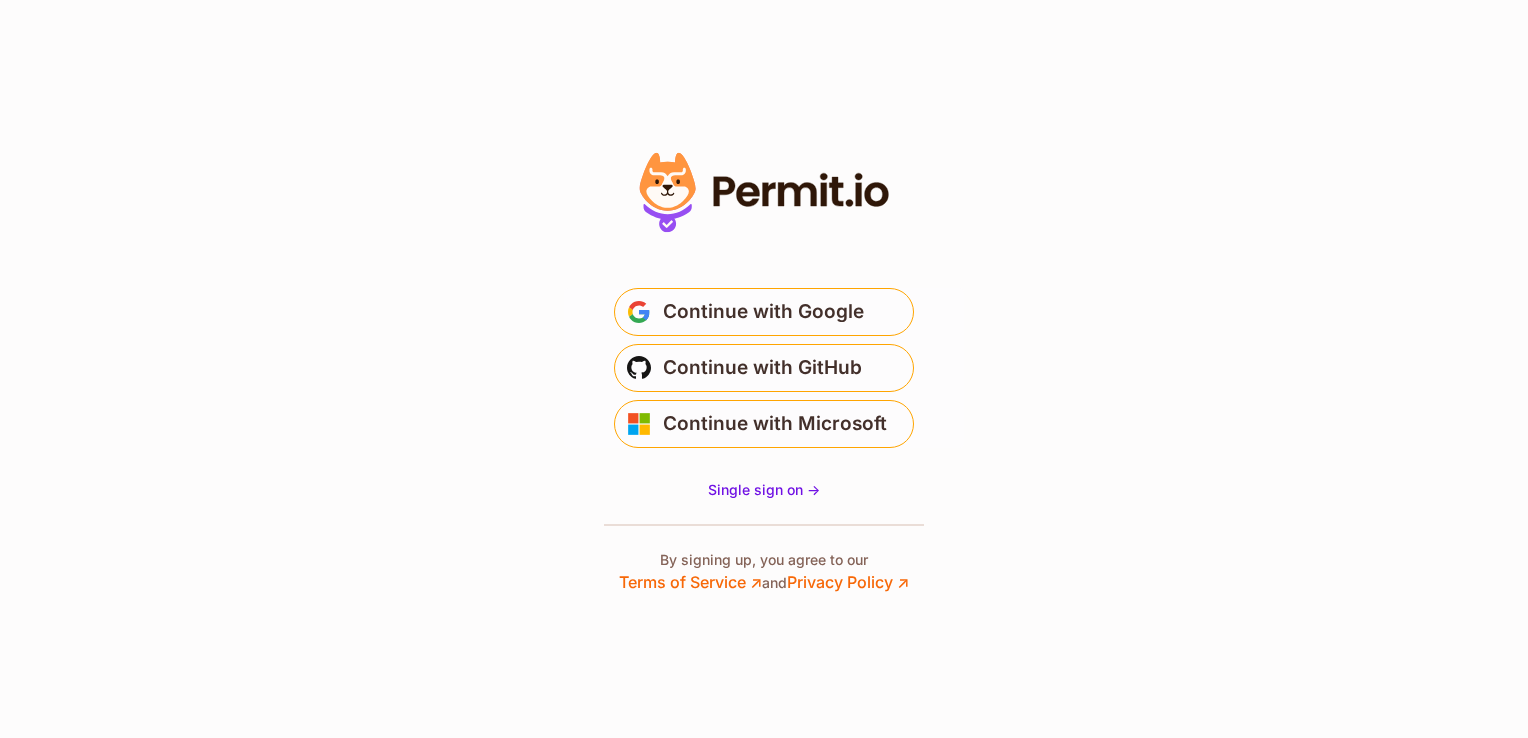 scroll, scrollTop: 0, scrollLeft: 0, axis: both 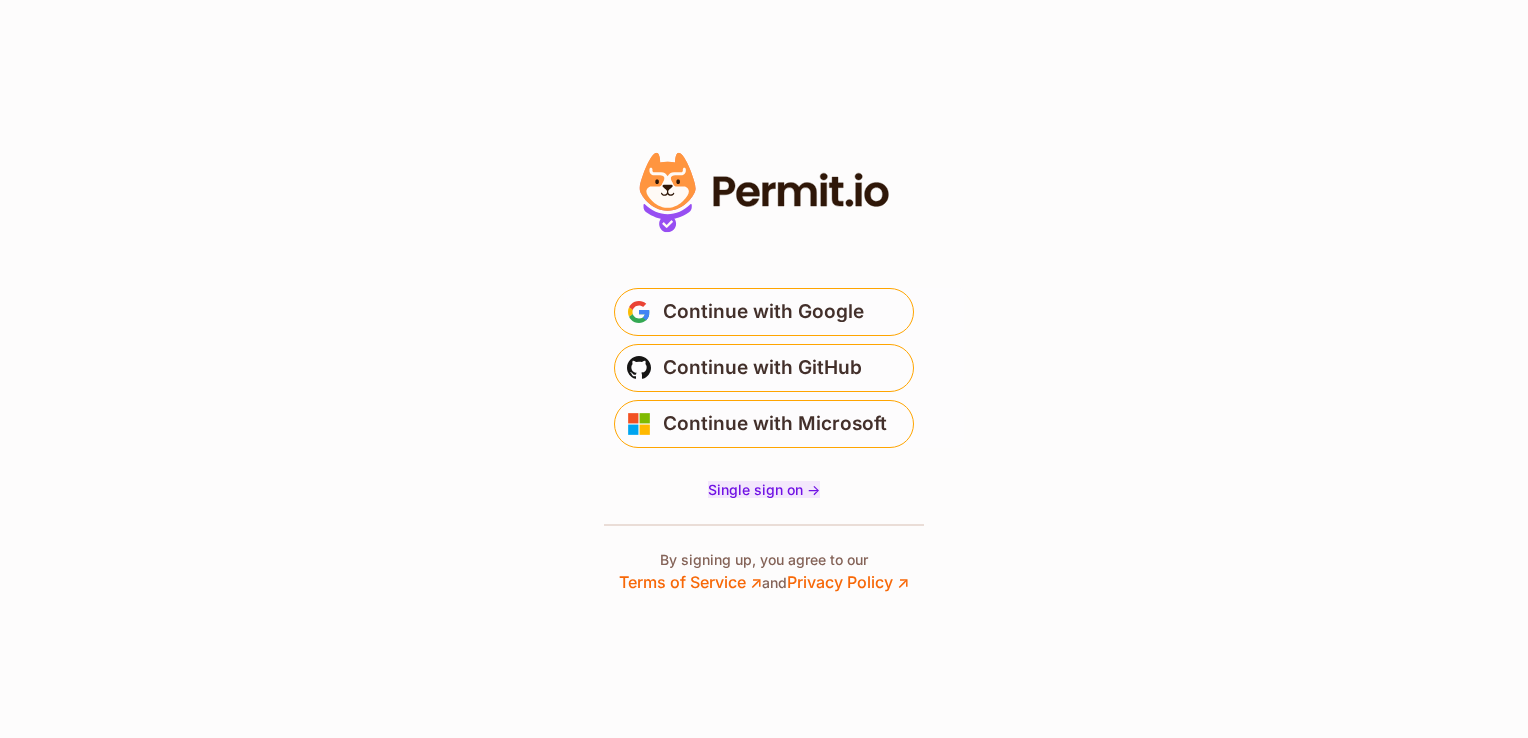 click on "Single sign on
->" at bounding box center [764, 489] 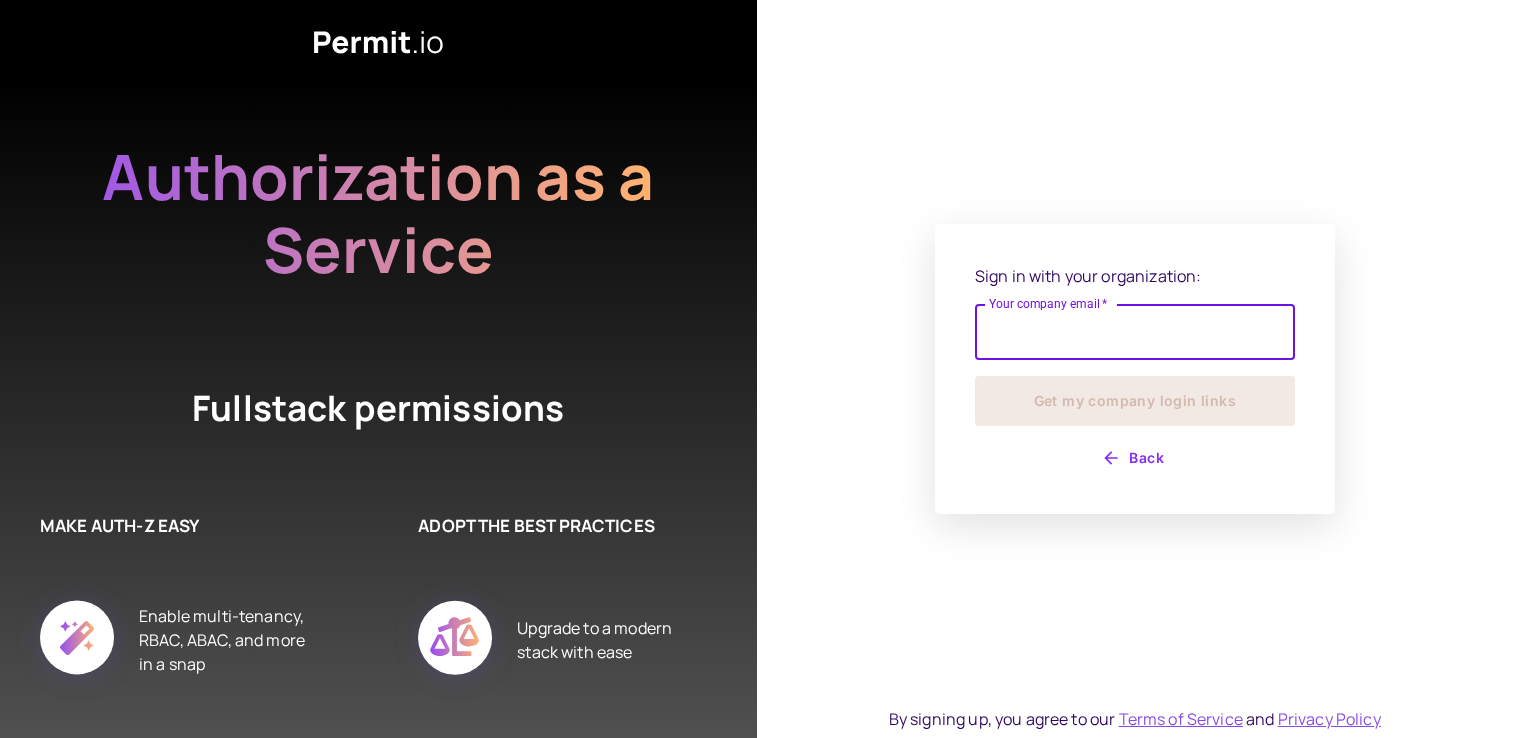 scroll, scrollTop: 0, scrollLeft: 0, axis: both 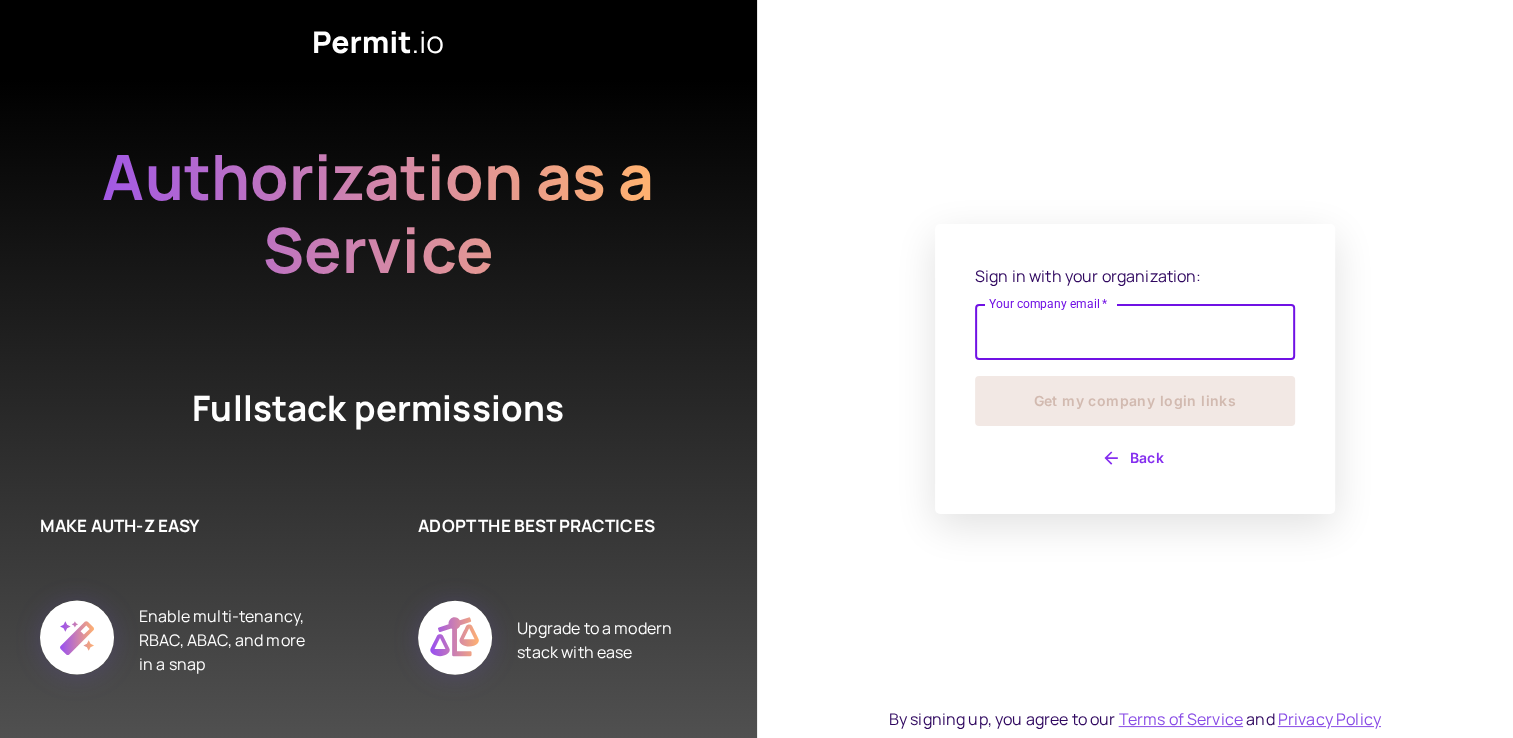 click on "Your company email   *" at bounding box center [1135, 332] 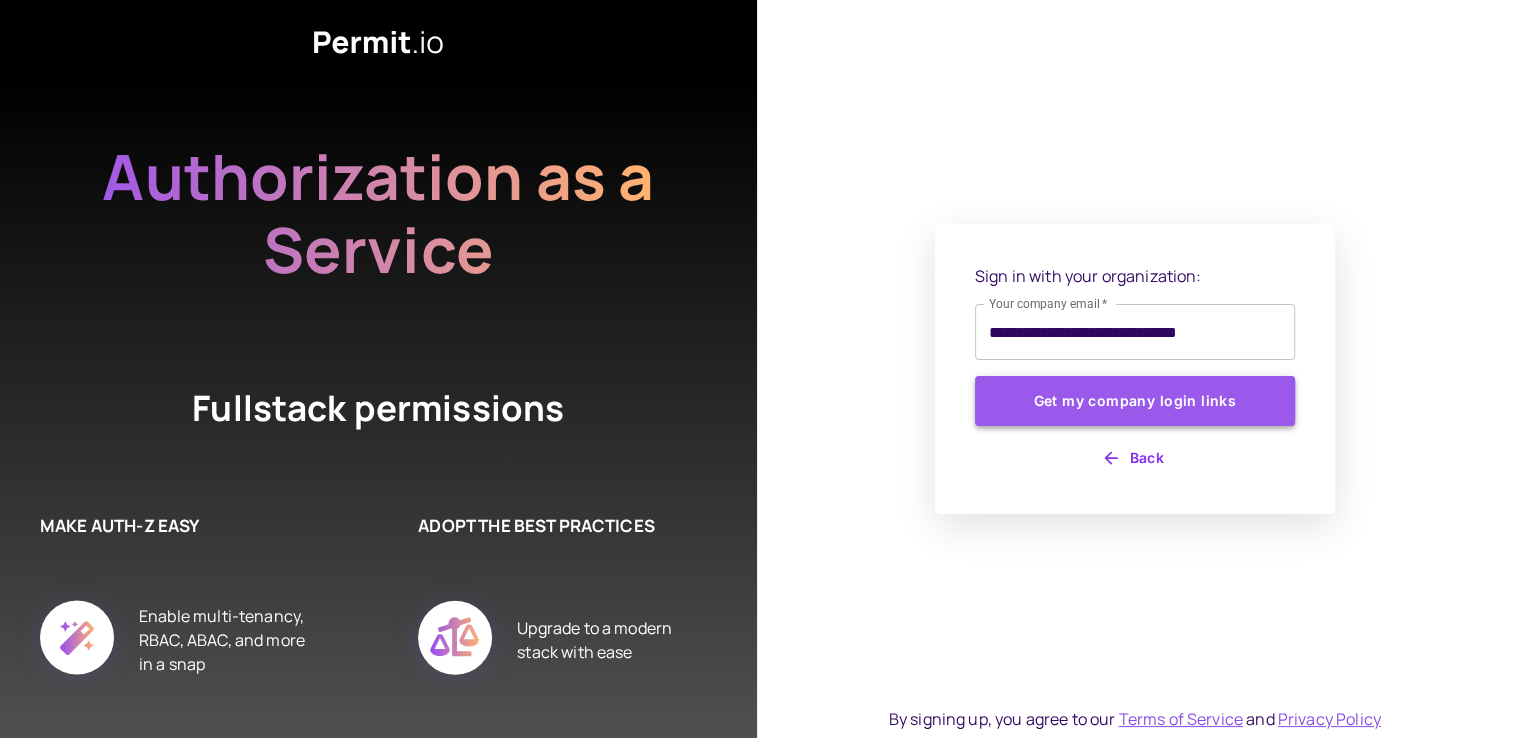 click on "Get my company login links" at bounding box center [1135, 401] 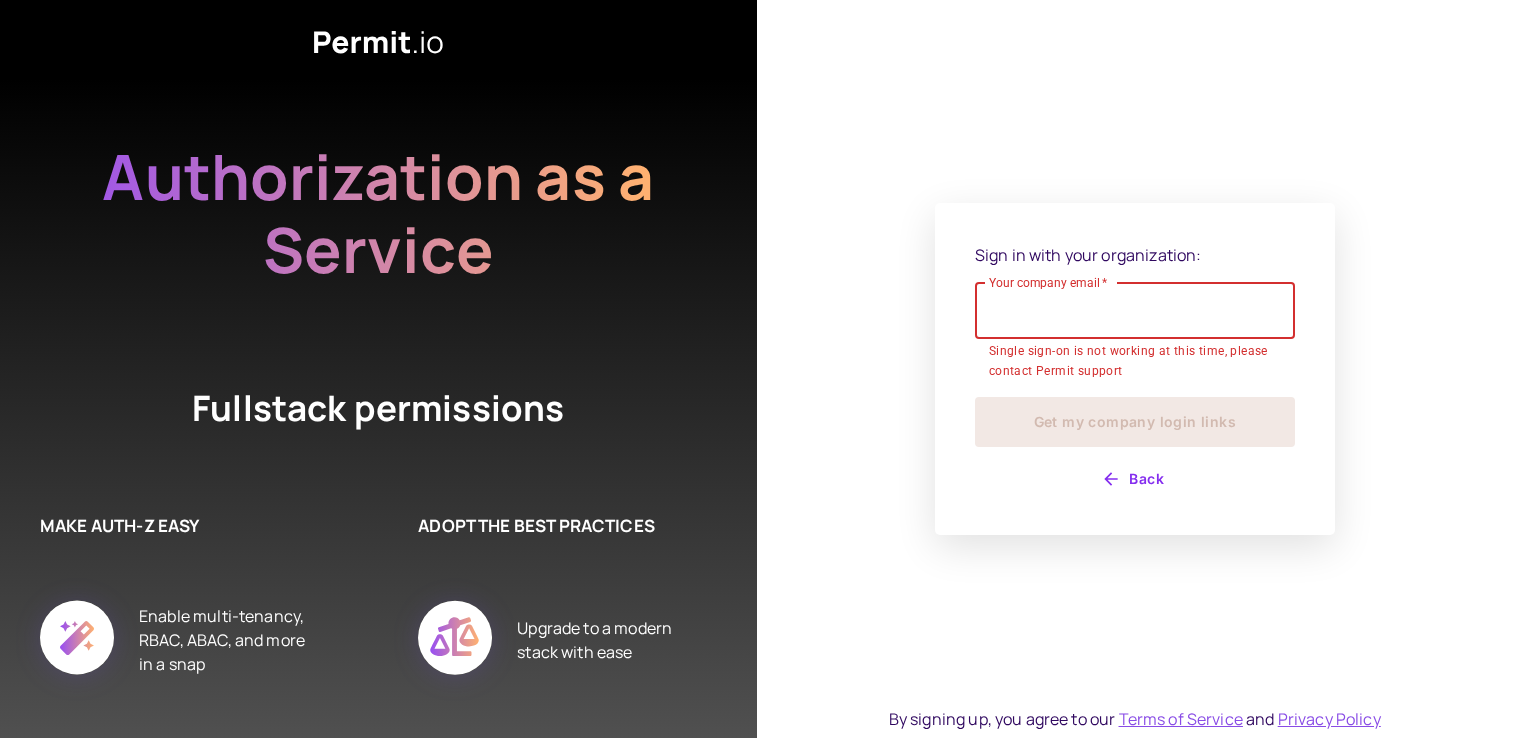 scroll, scrollTop: 0, scrollLeft: 0, axis: both 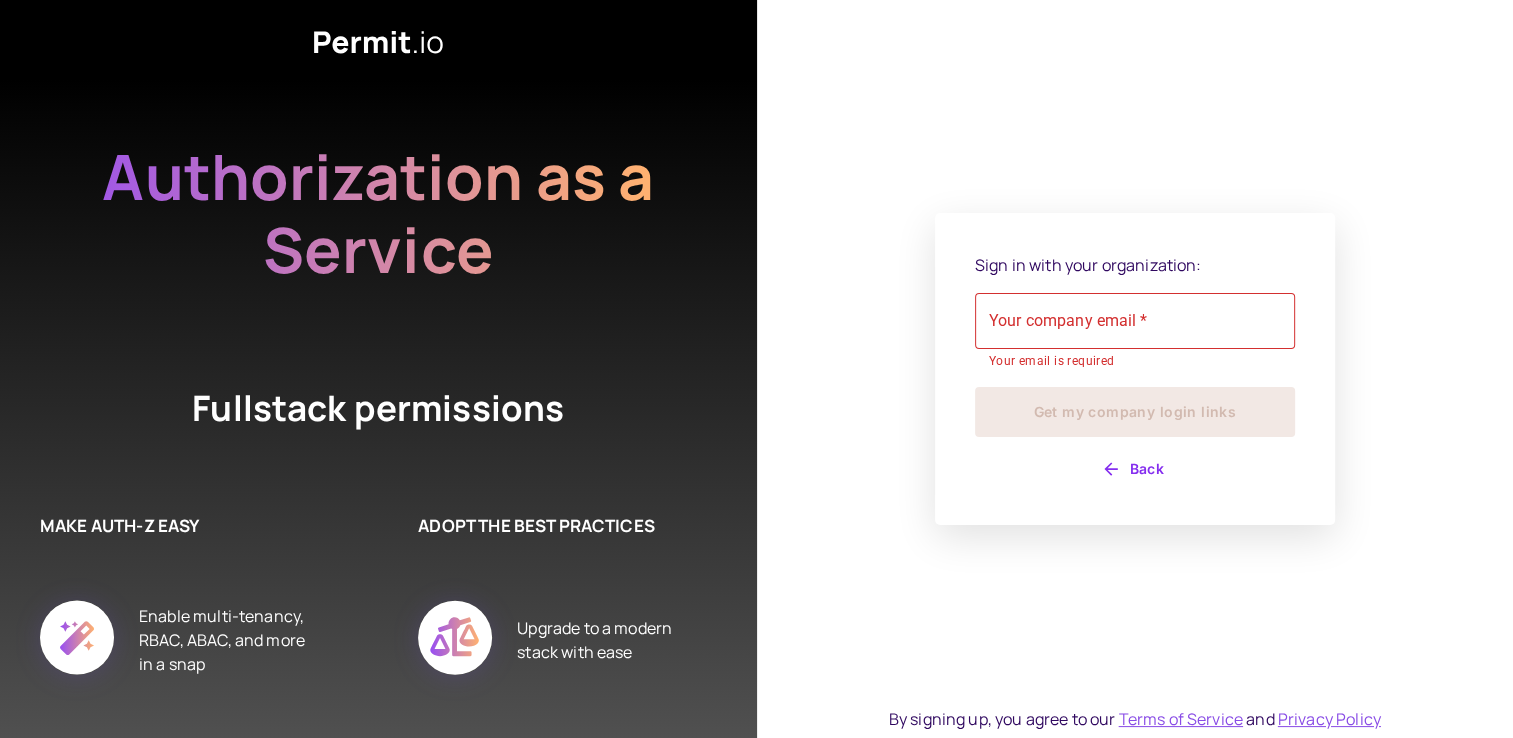 click on "Sign in with your organization: Your company email   * Your company email   * Your email is required Get my company login links Back By signing up, you agree to our   Terms of Service   and   Privacy Policy" at bounding box center (1135, 369) 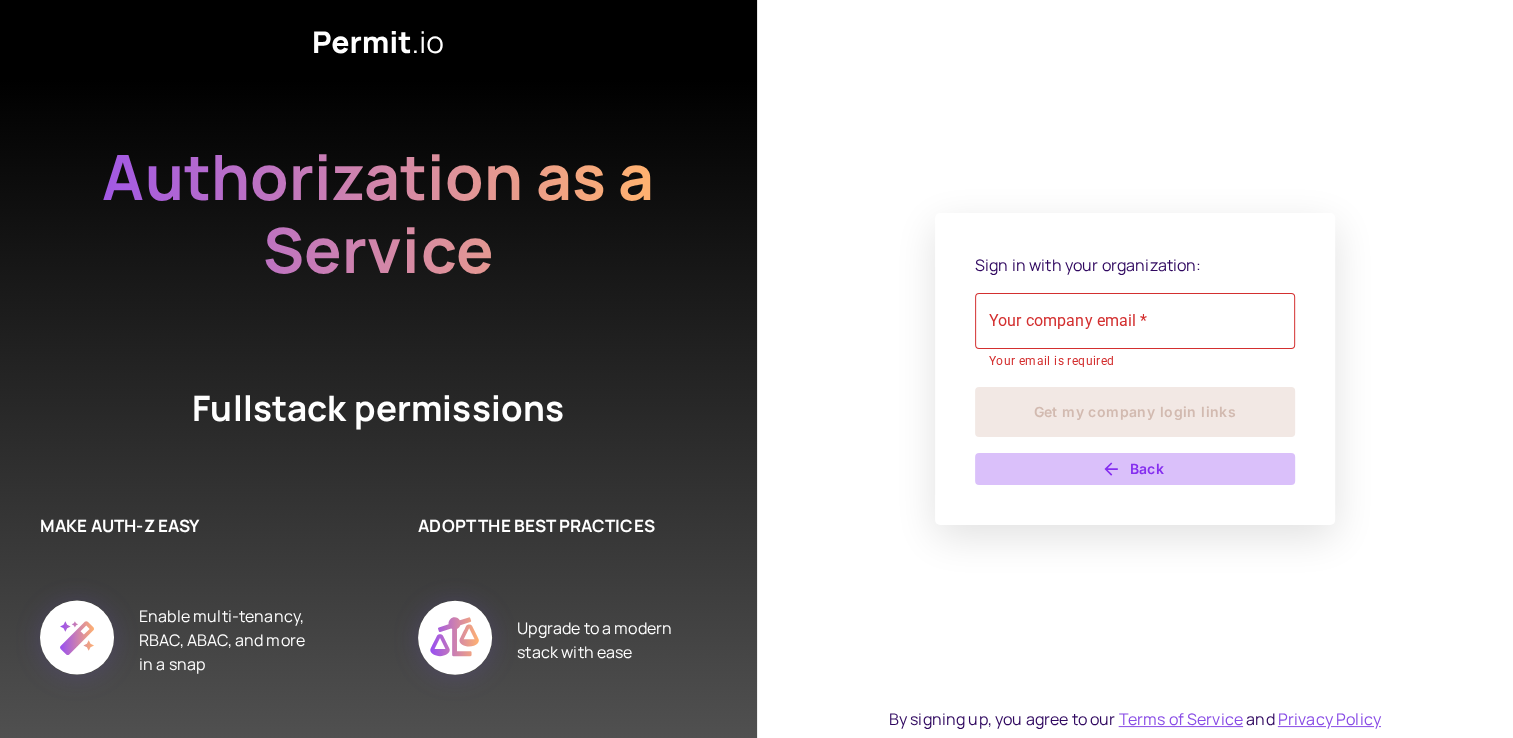 click on "Back" at bounding box center (1135, 469) 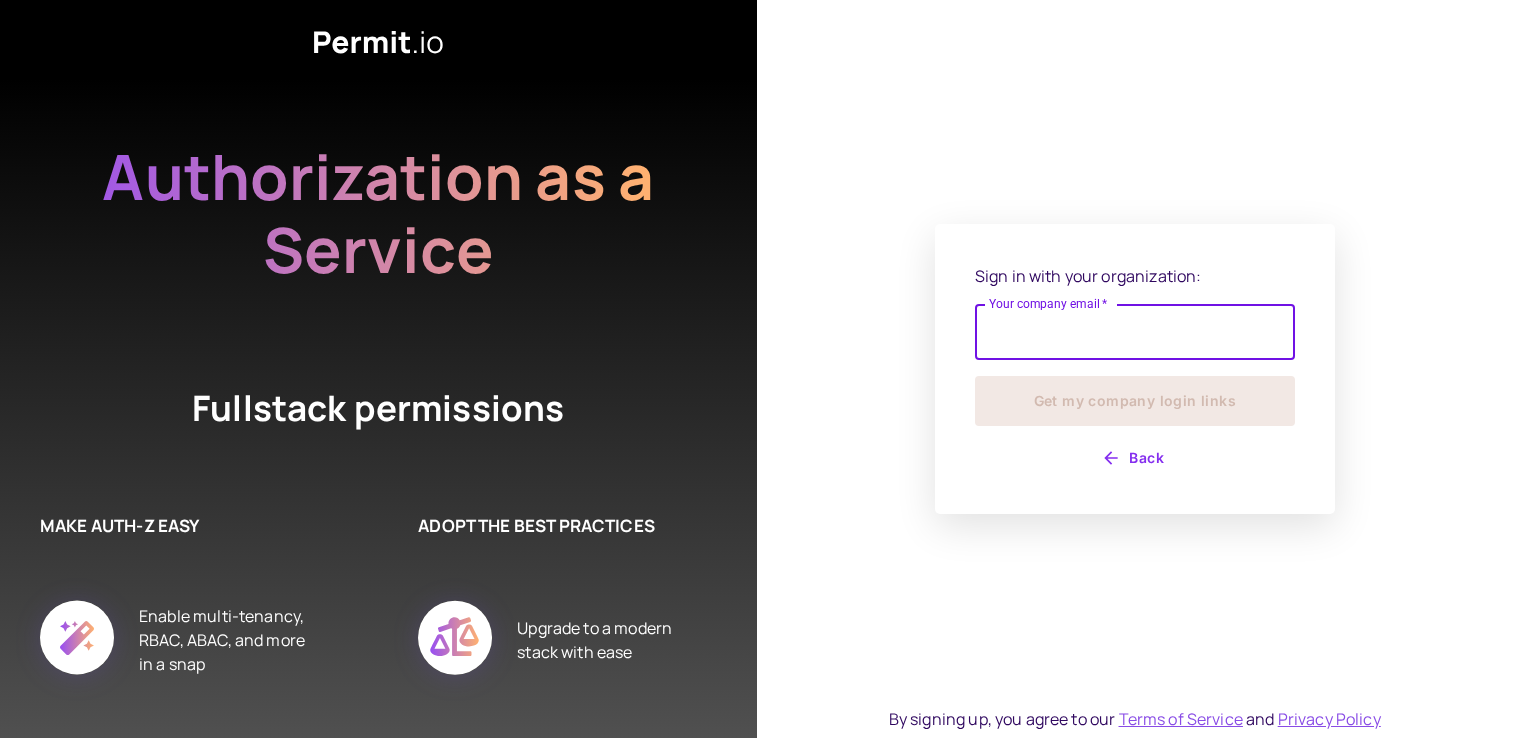 scroll, scrollTop: 0, scrollLeft: 0, axis: both 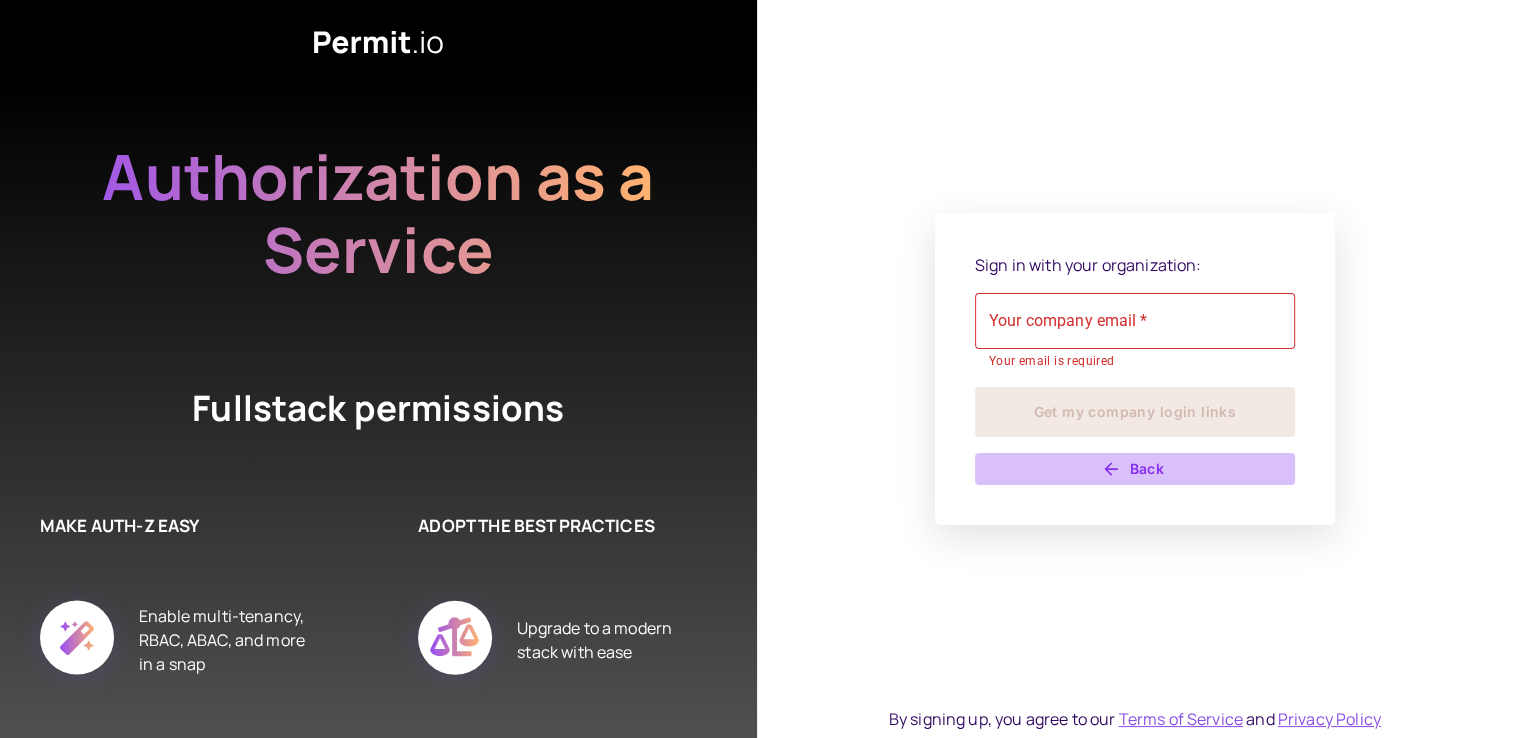 click on "Back" at bounding box center [1135, 469] 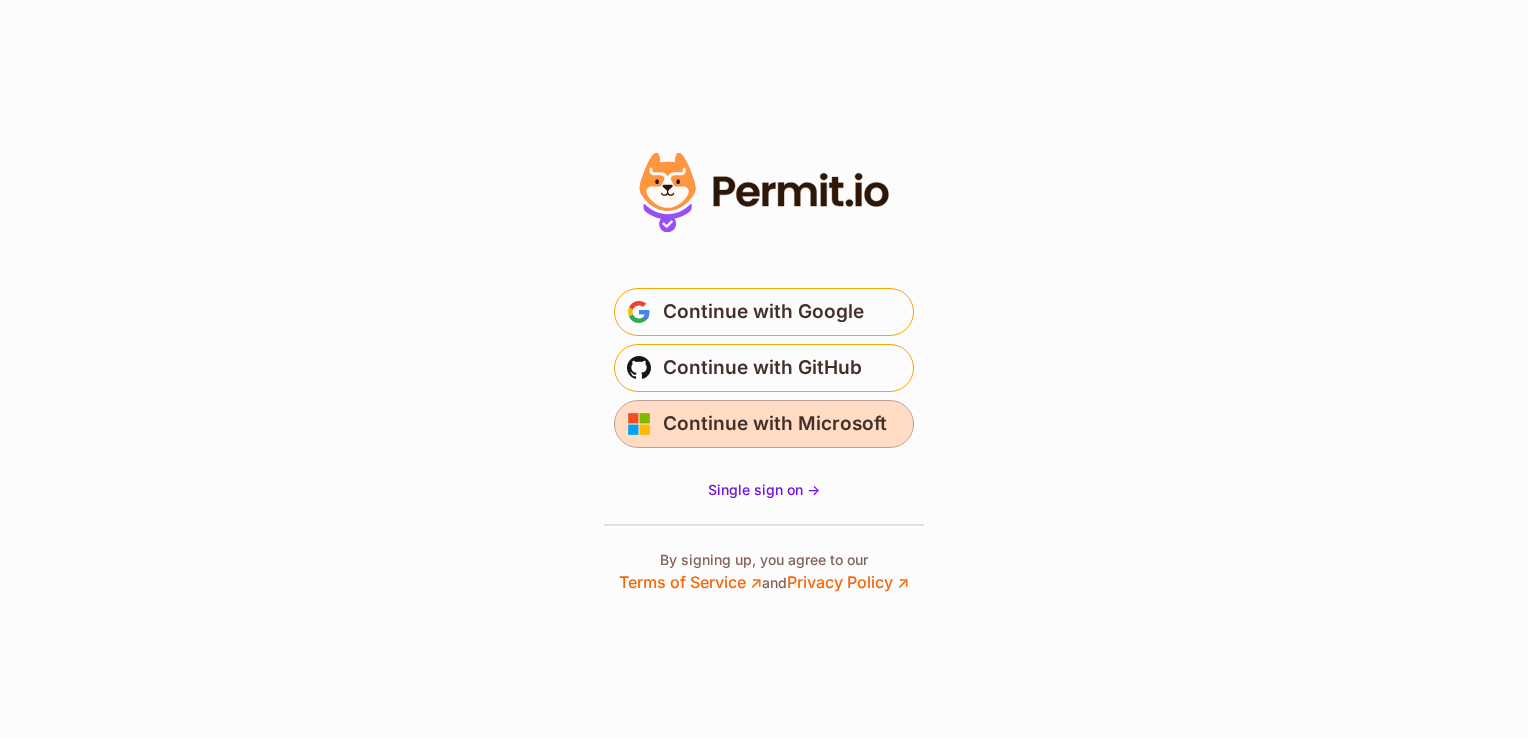 scroll, scrollTop: 0, scrollLeft: 0, axis: both 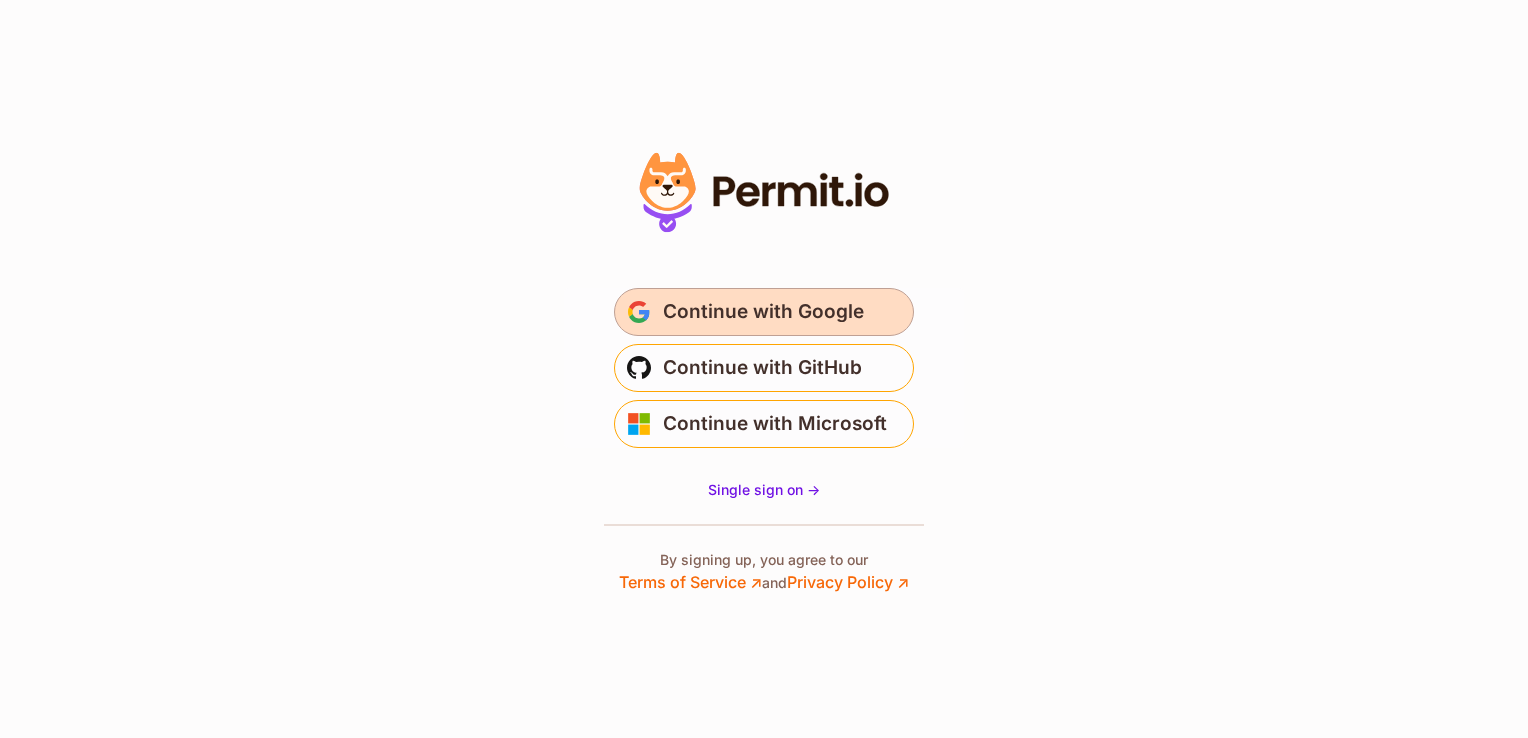 click on "Continue with Google" at bounding box center [763, 312] 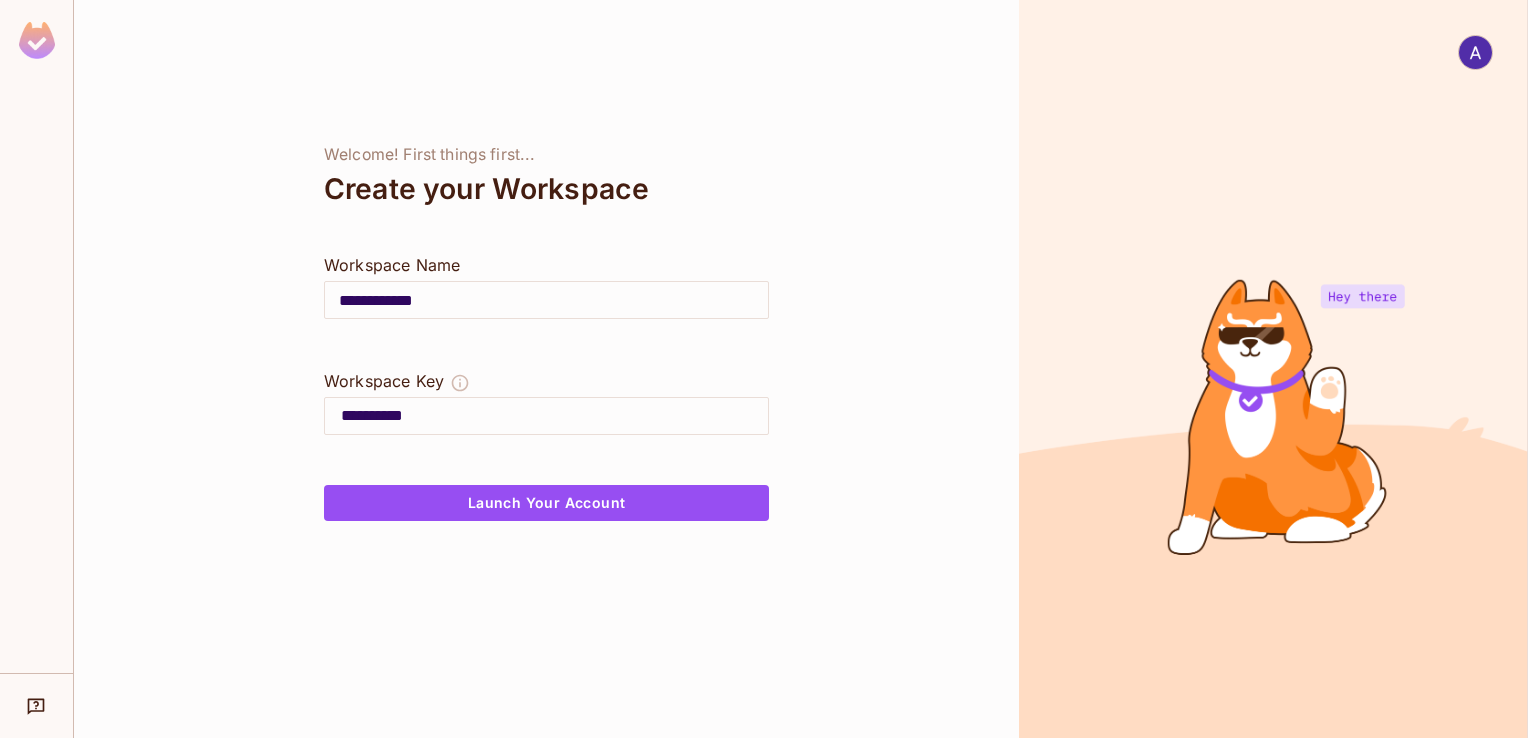 scroll, scrollTop: 0, scrollLeft: 0, axis: both 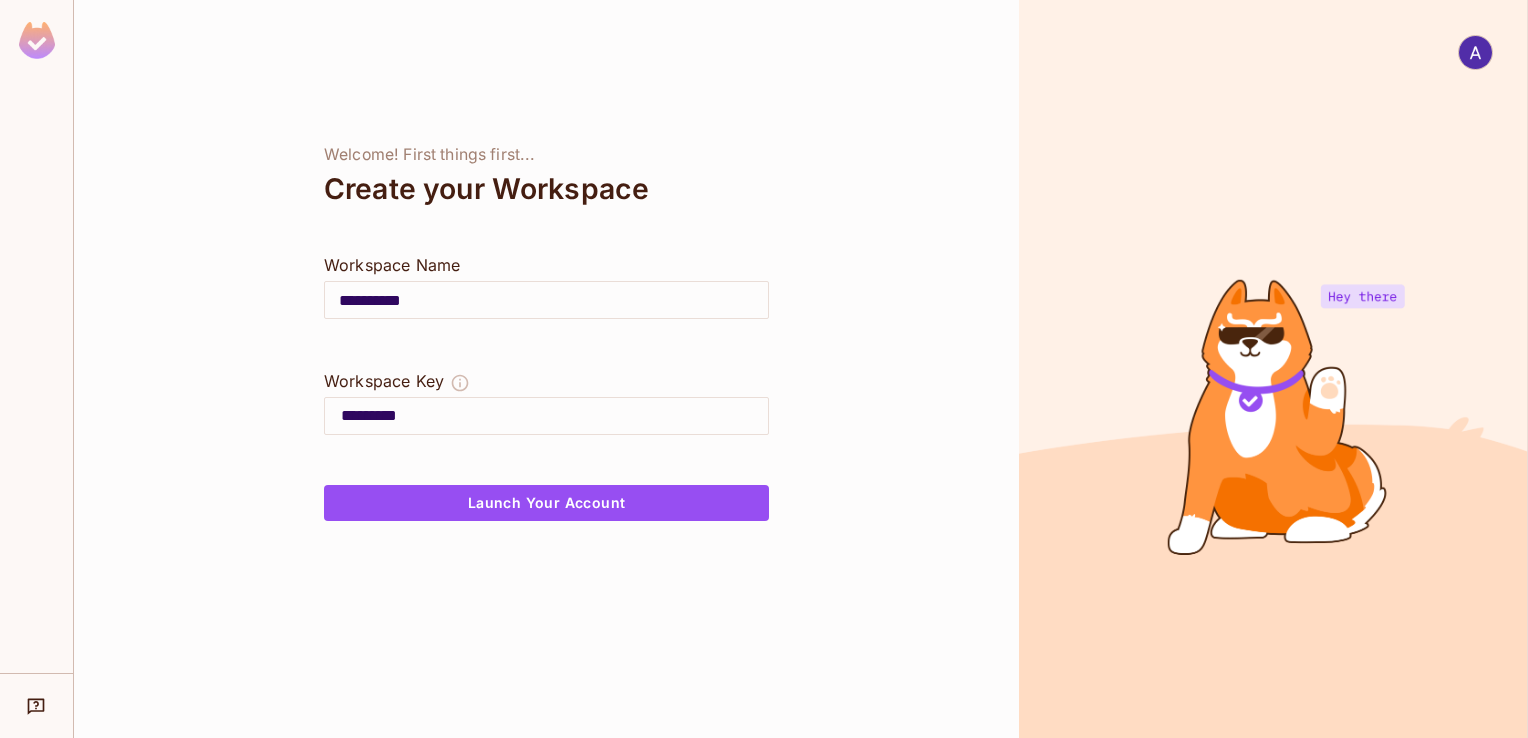 type on "*********" 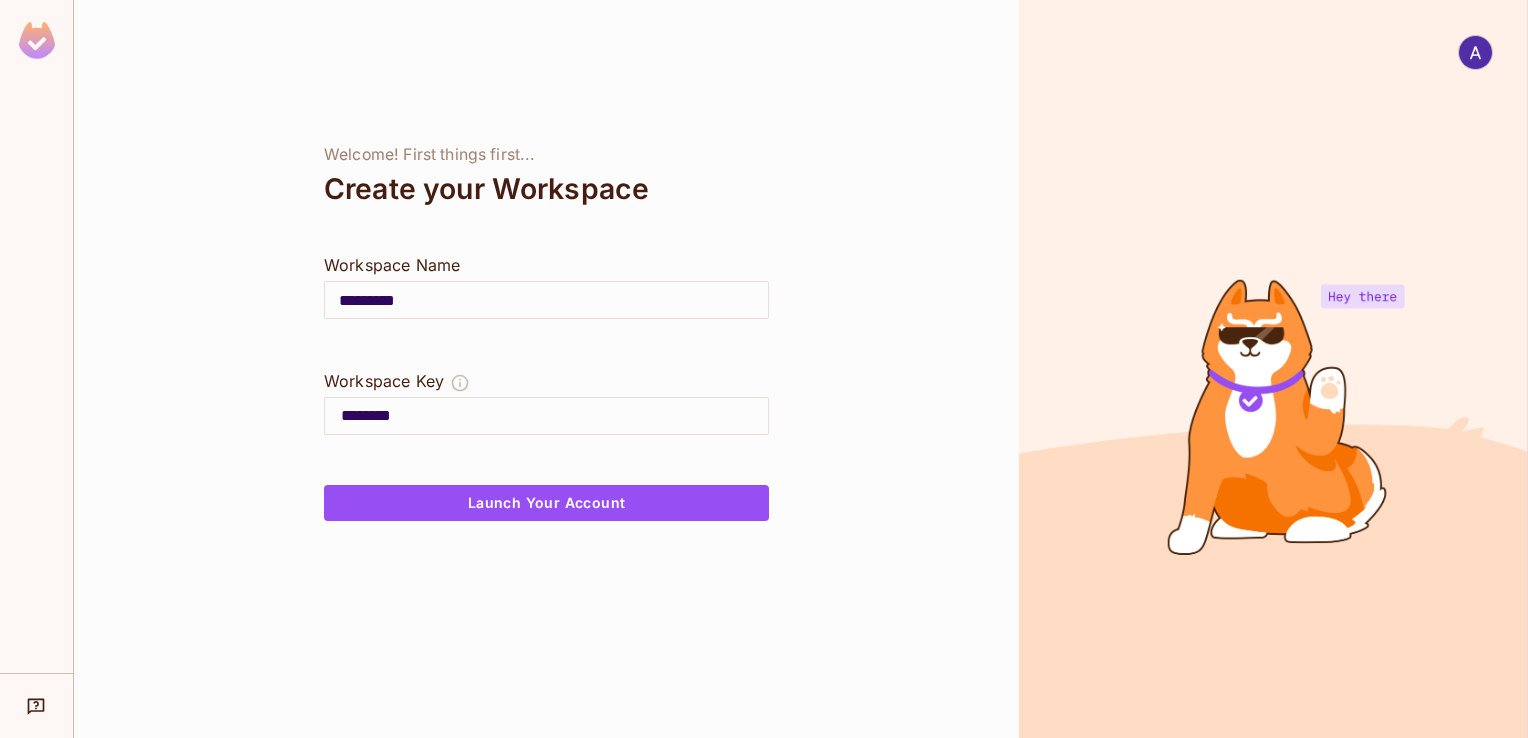 type on "********" 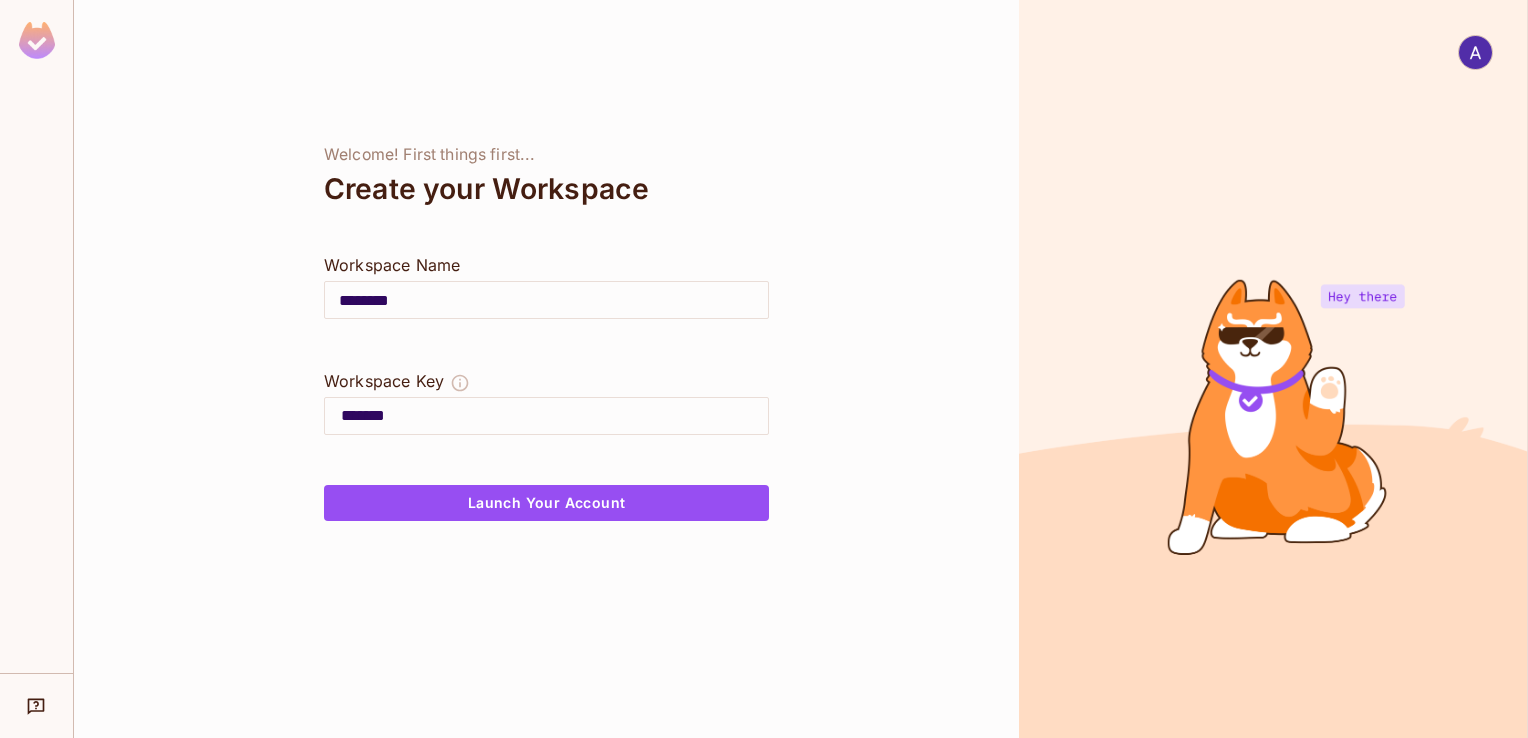 type on "*******" 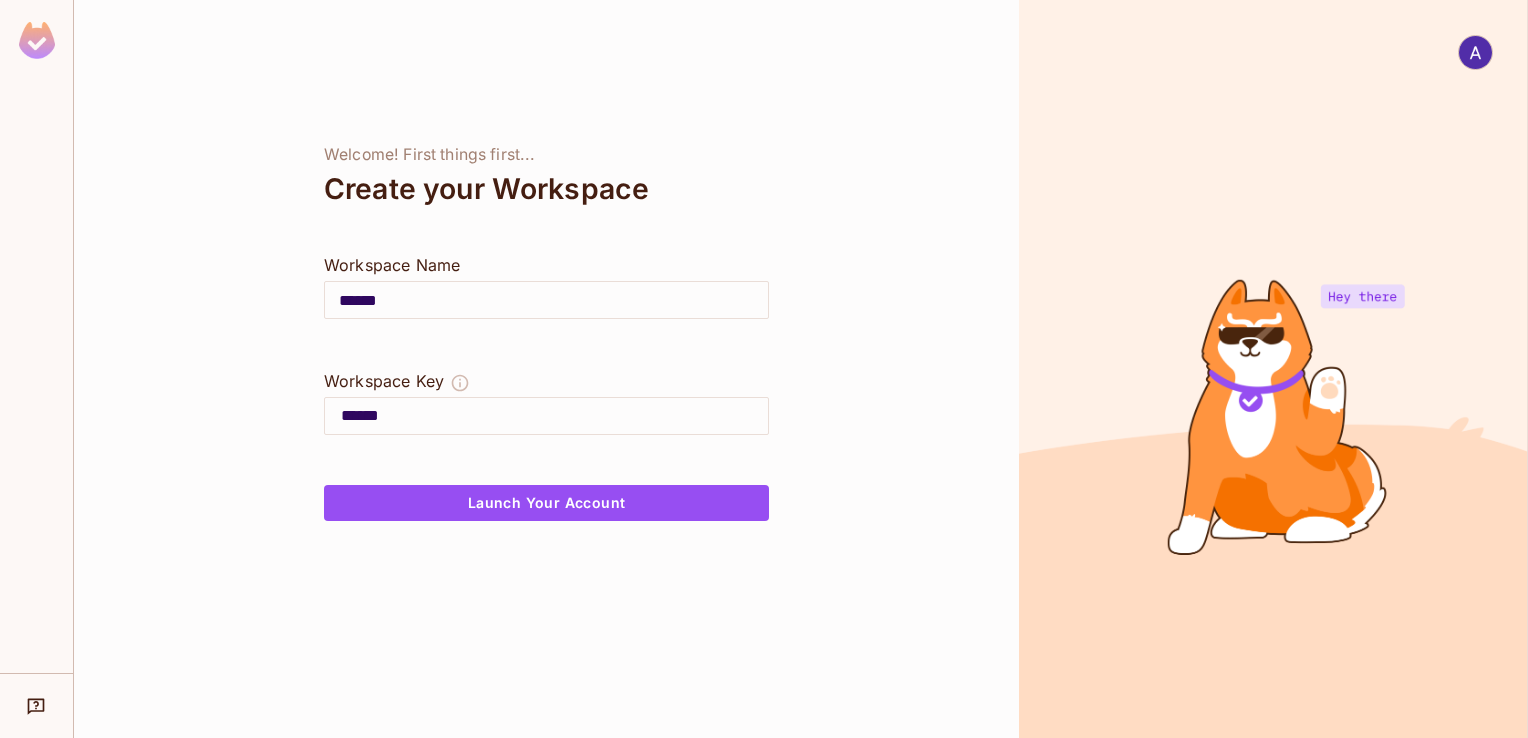 type on "*****" 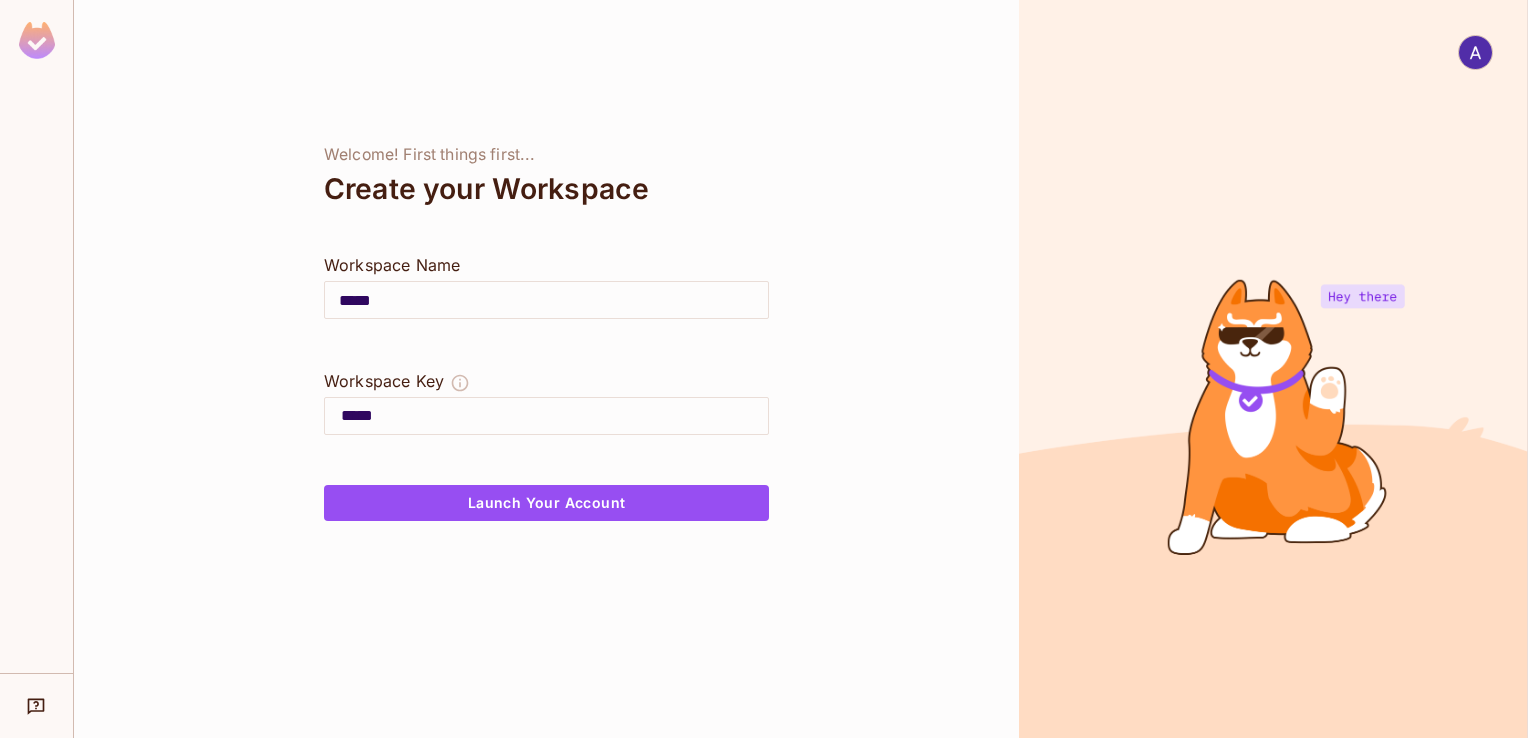 type on "****" 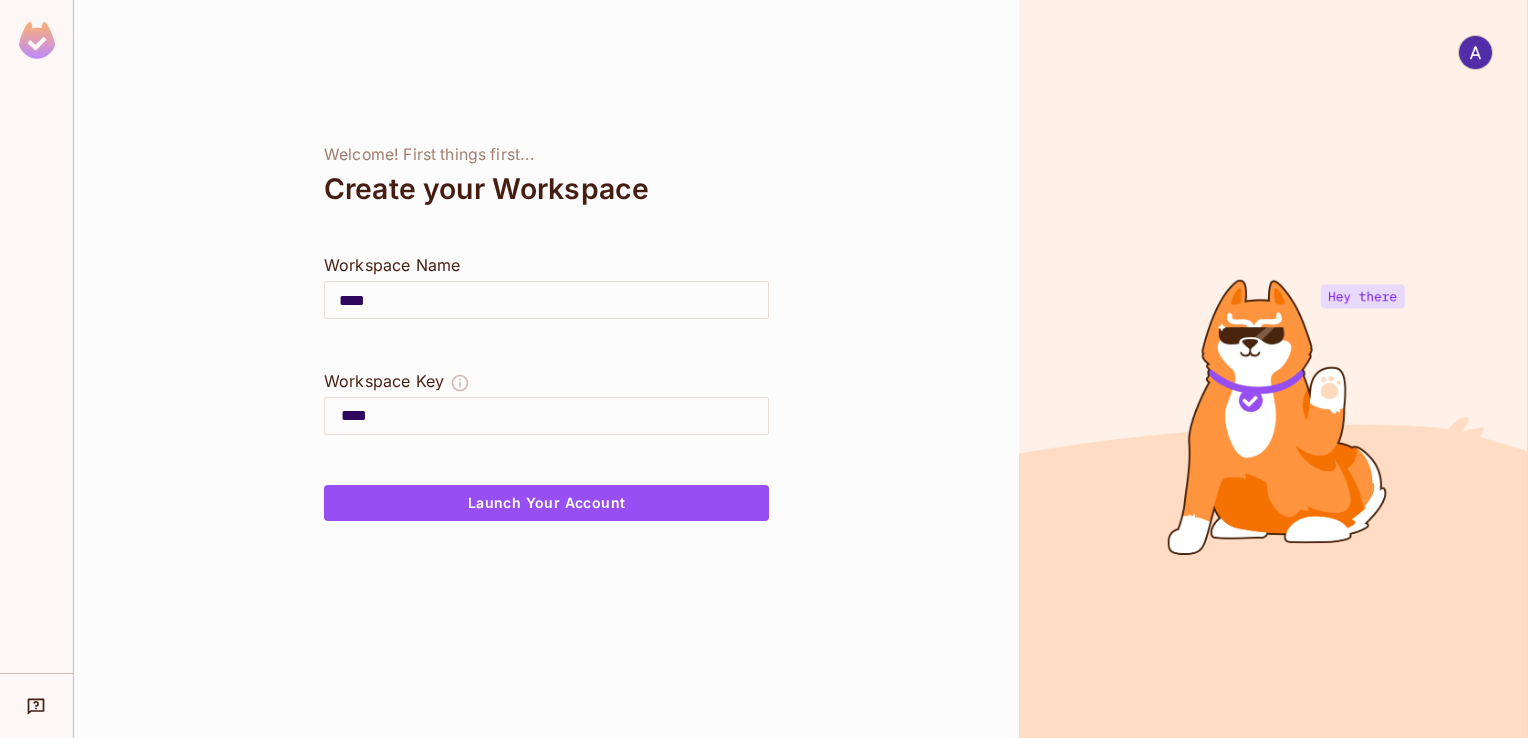 type on "***" 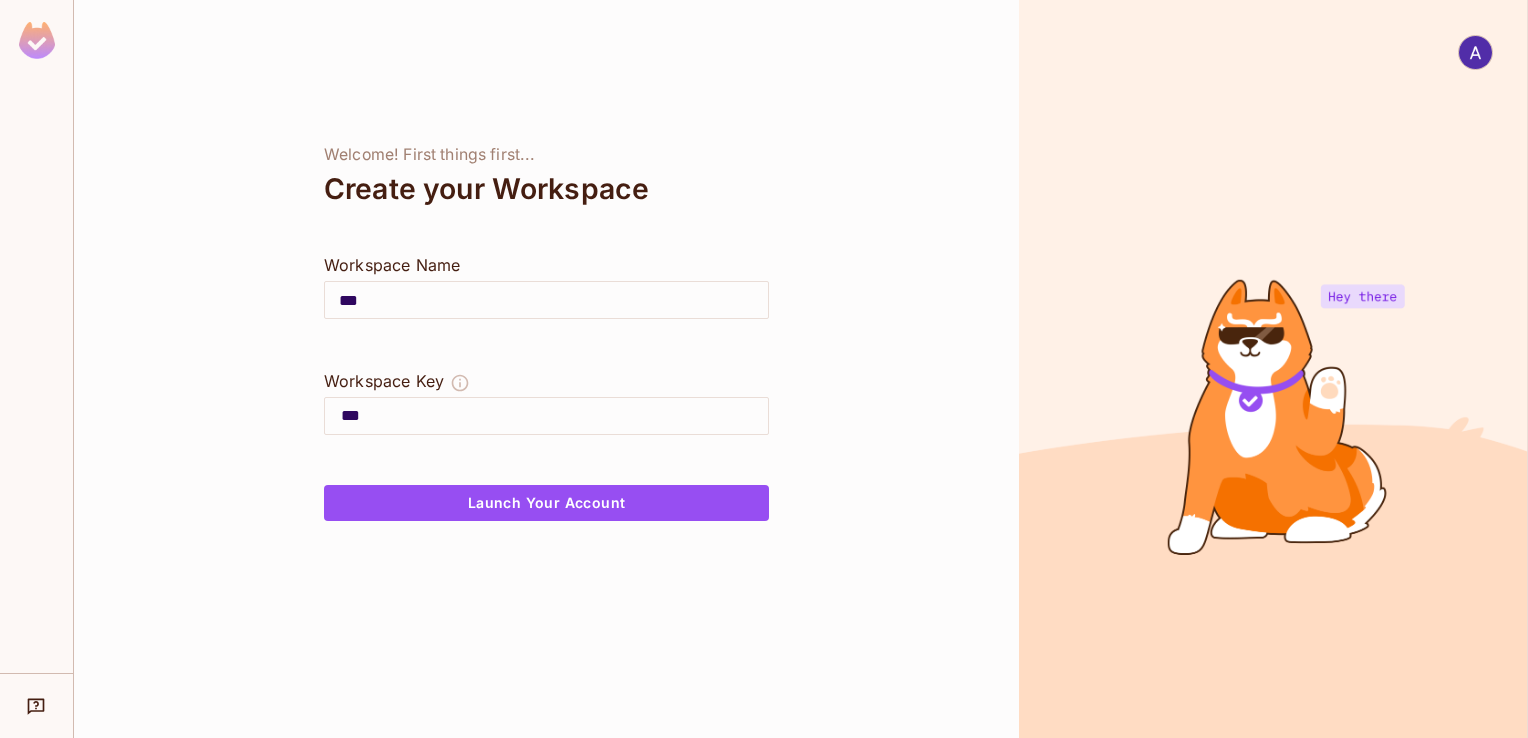 type on "**" 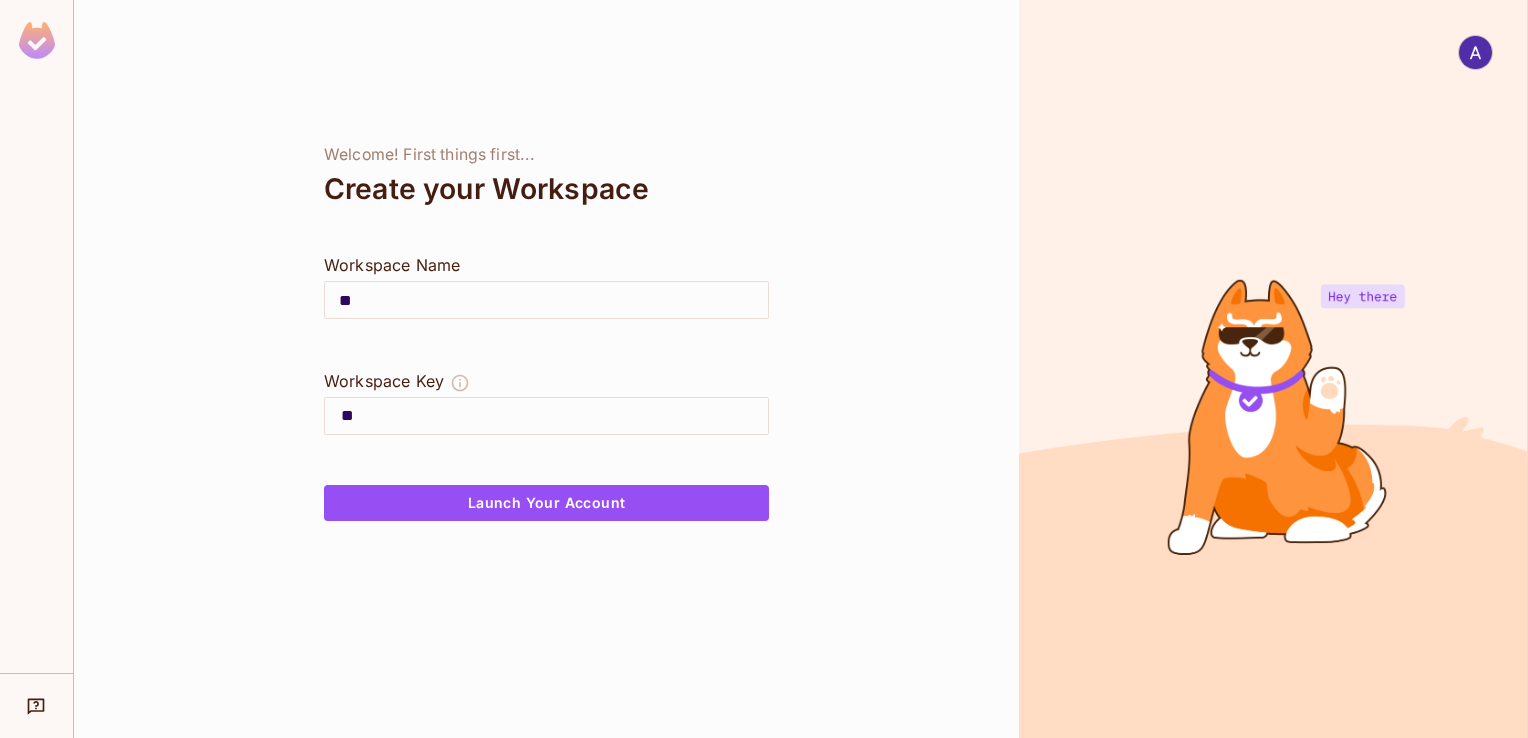 type on "*" 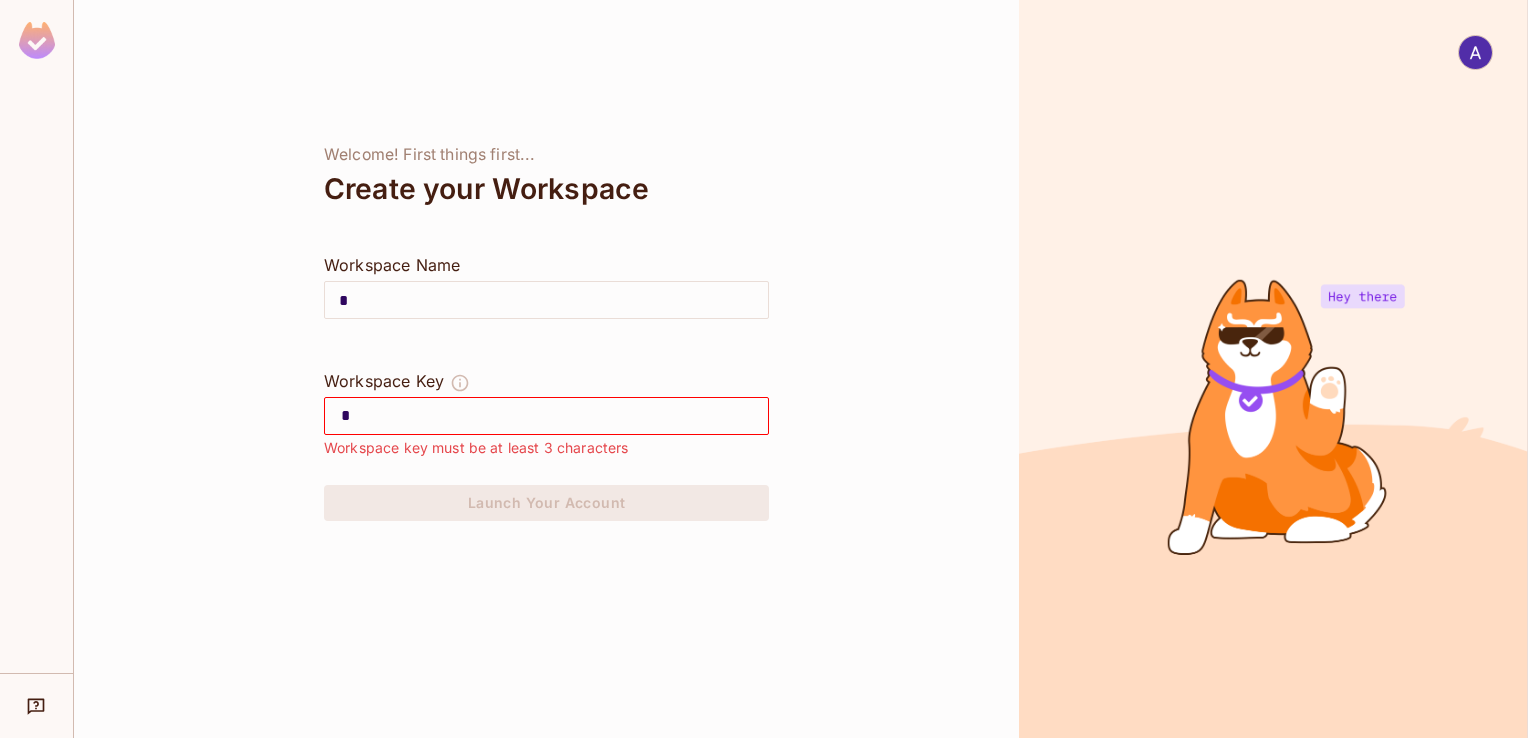 type 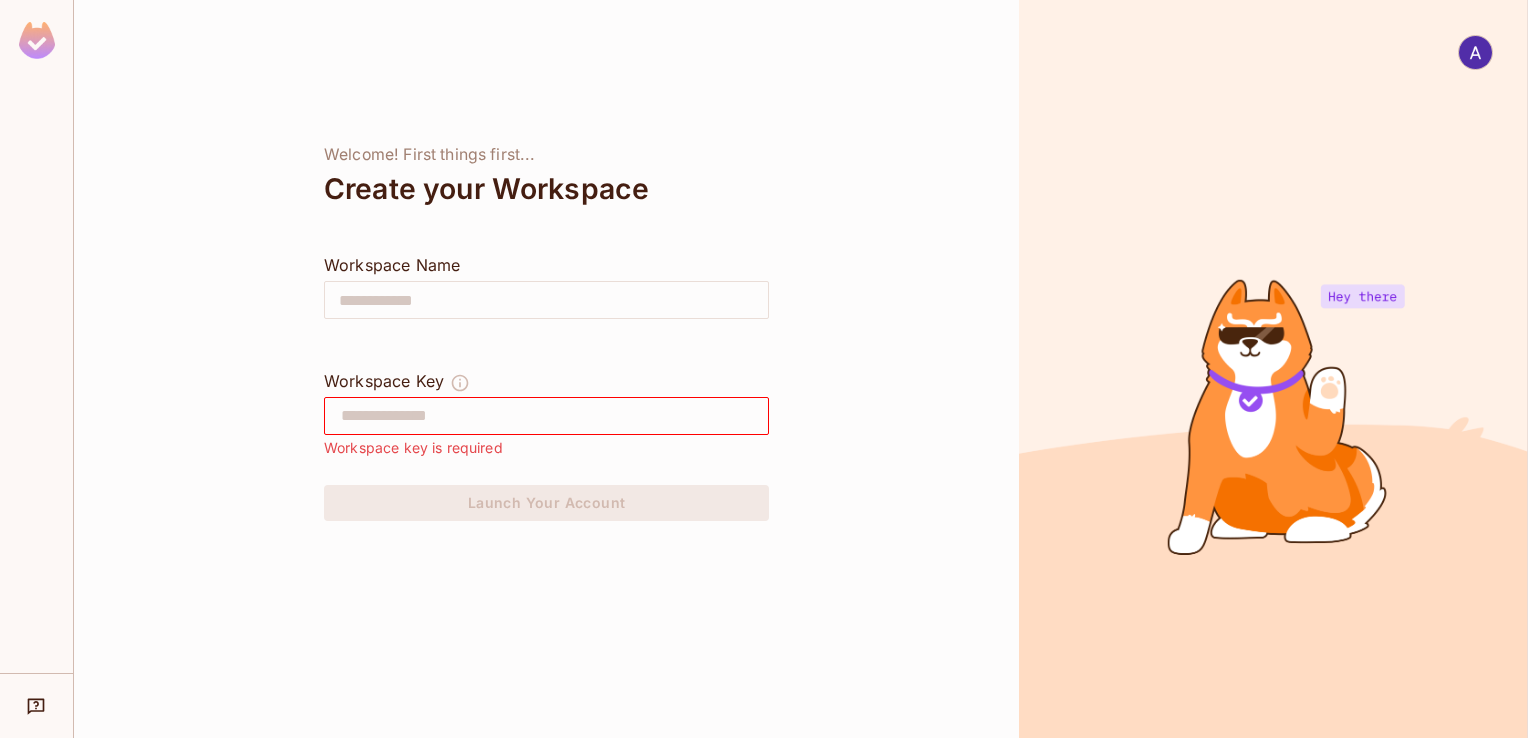 type on "*" 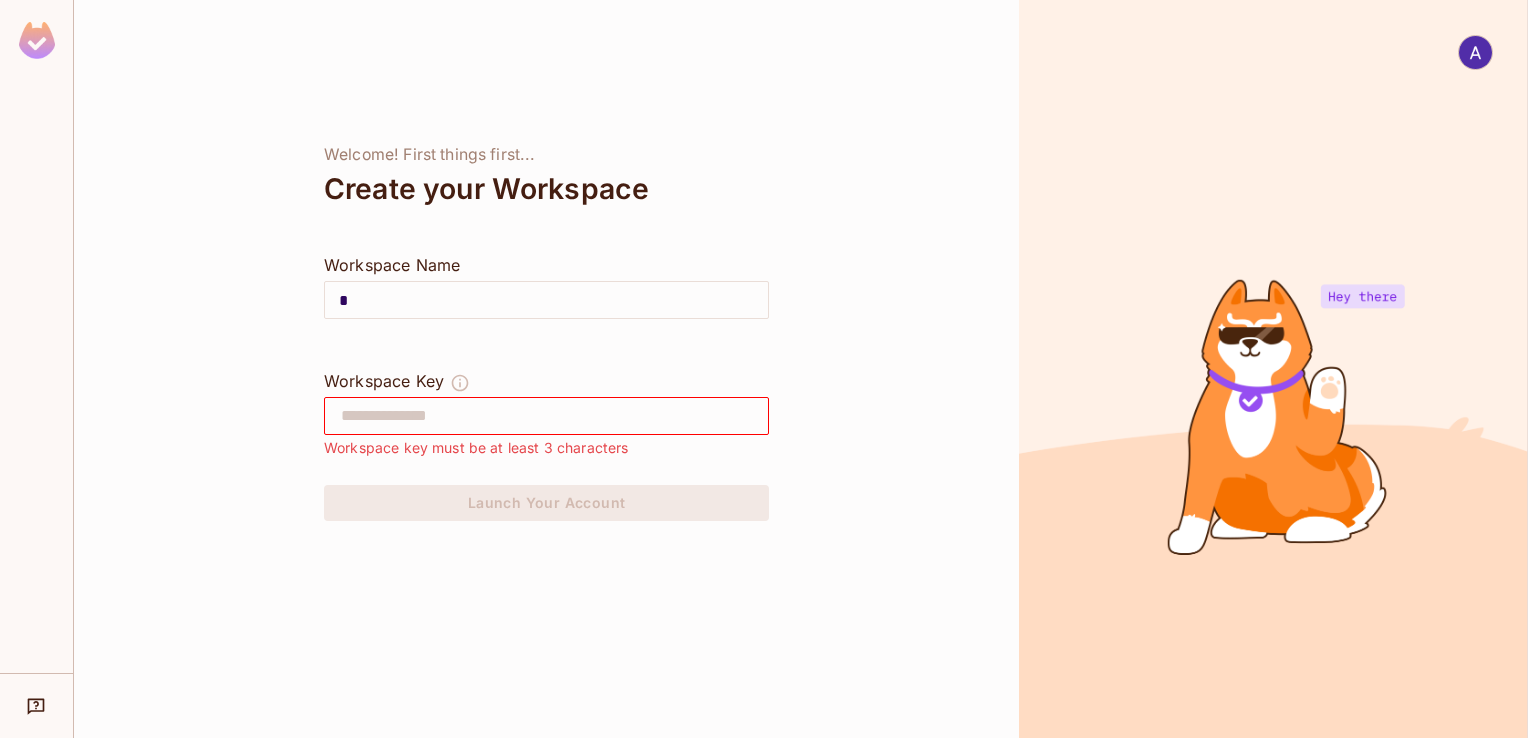 type on "*" 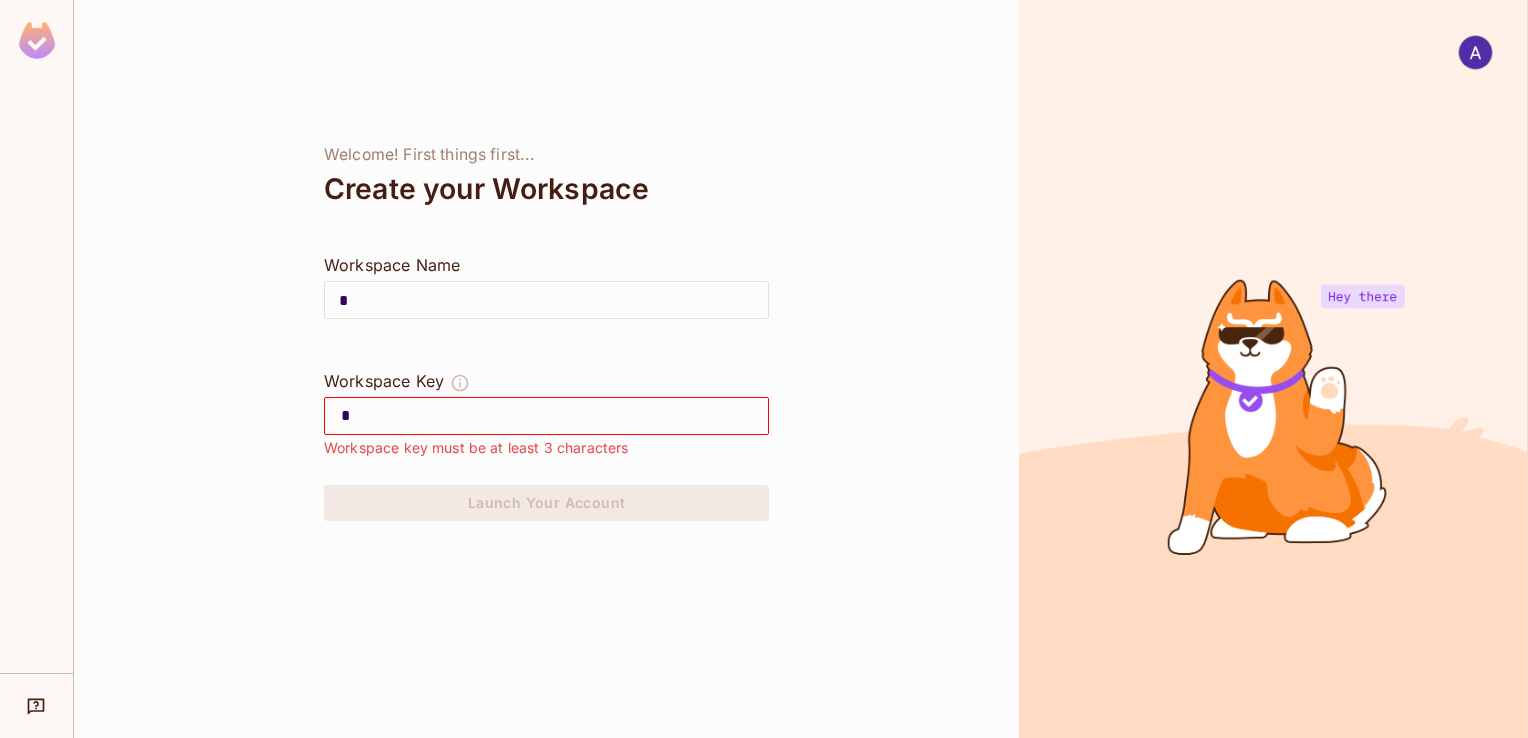 type on "**" 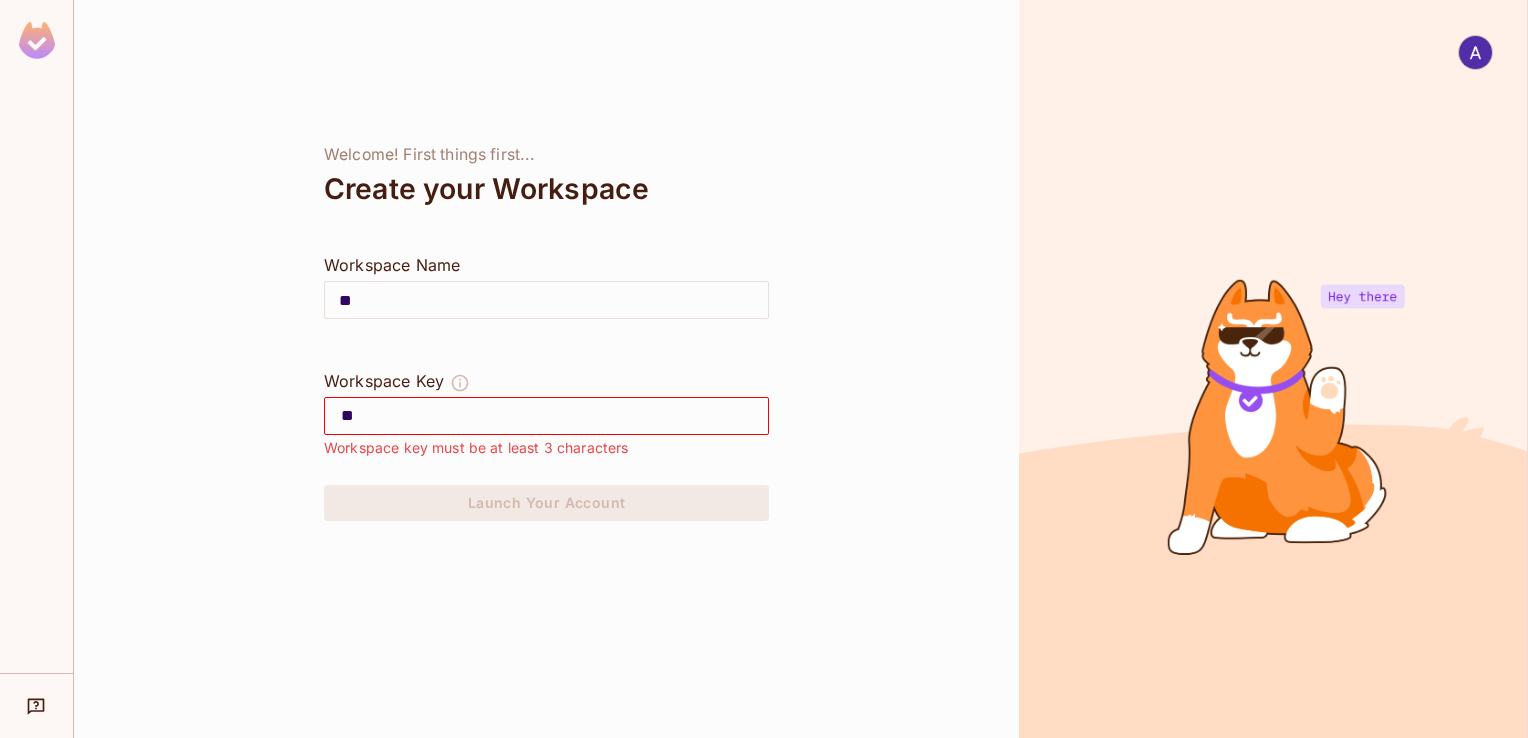 type on "***" 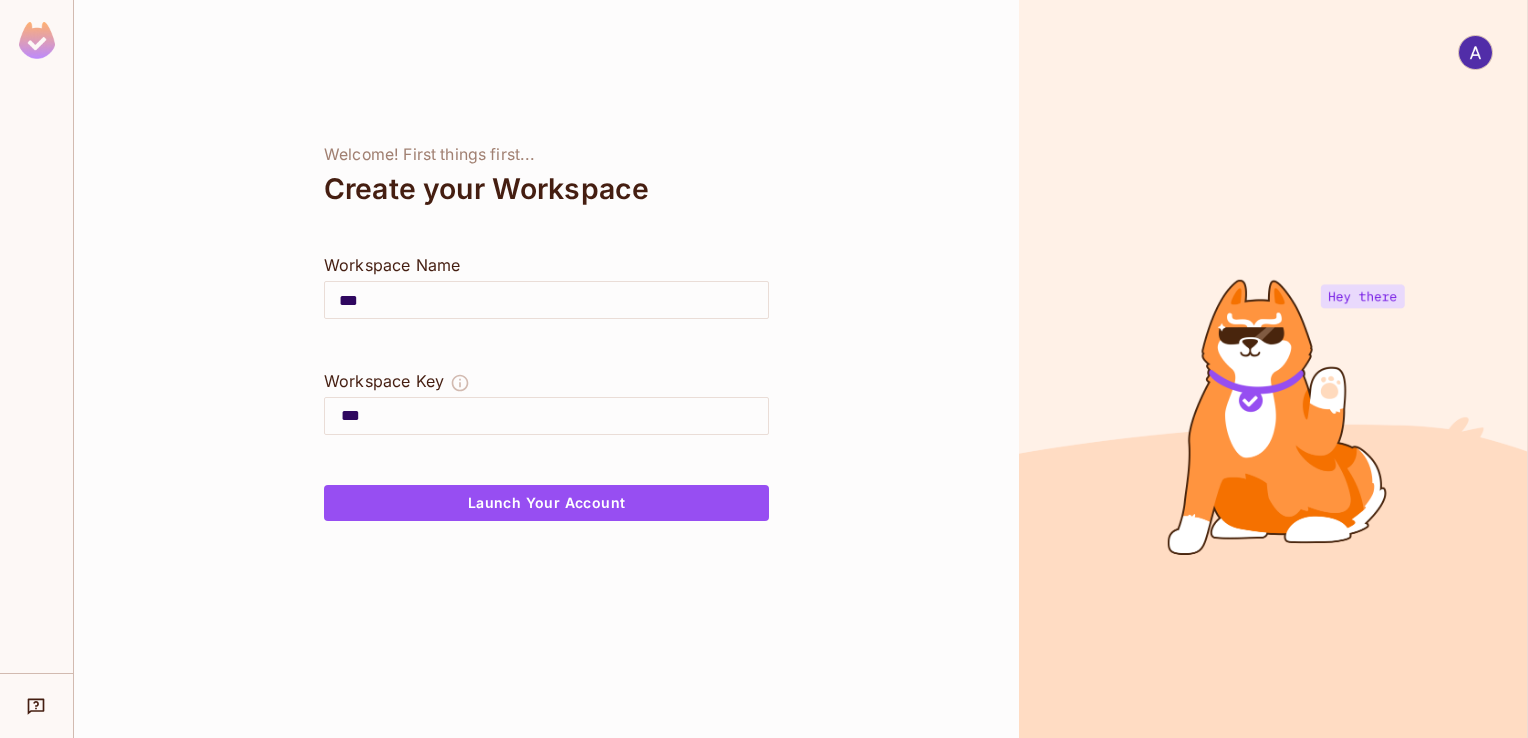 type on "****" 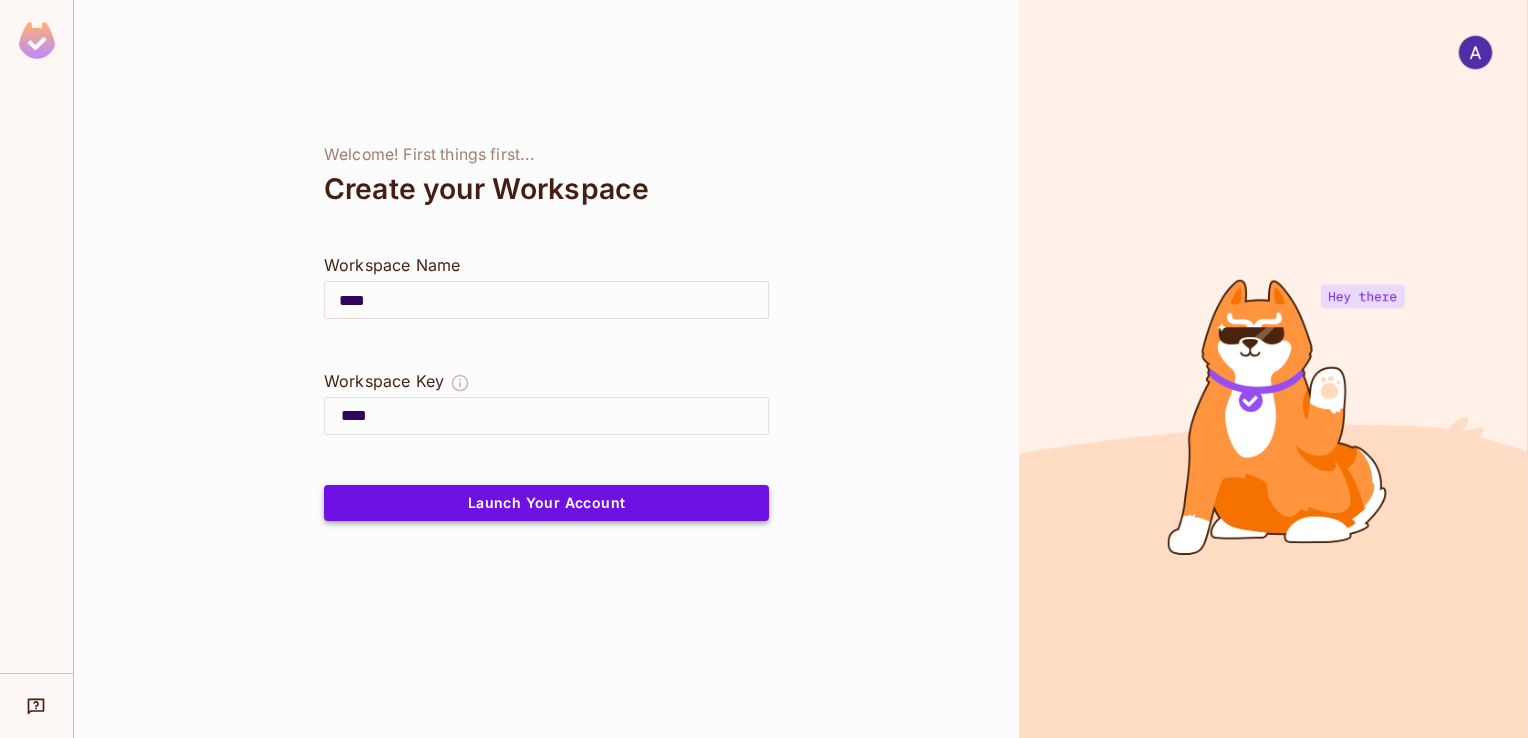 type on "****" 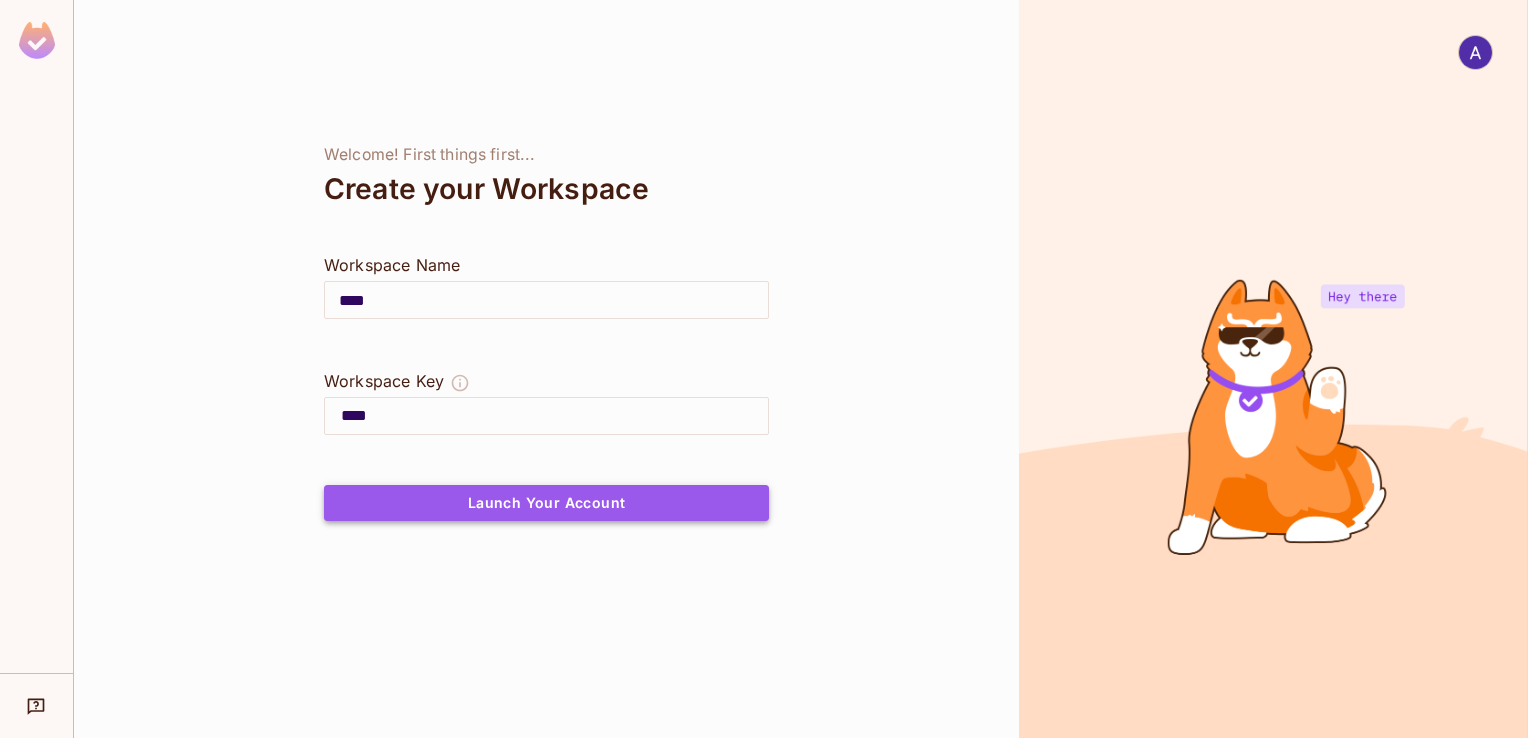 click on "Launch Your Account" at bounding box center (546, 503) 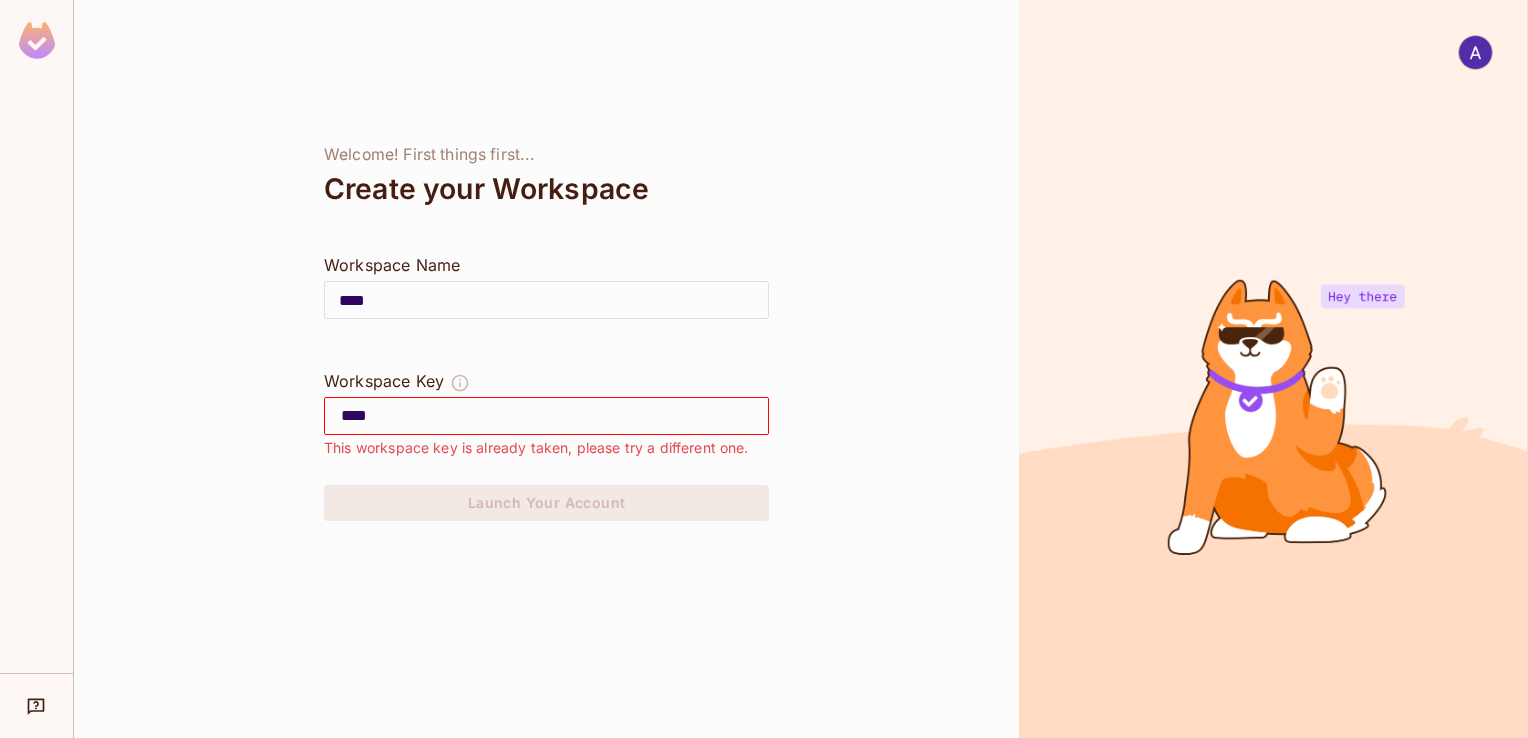 click on "****" at bounding box center (554, 416) 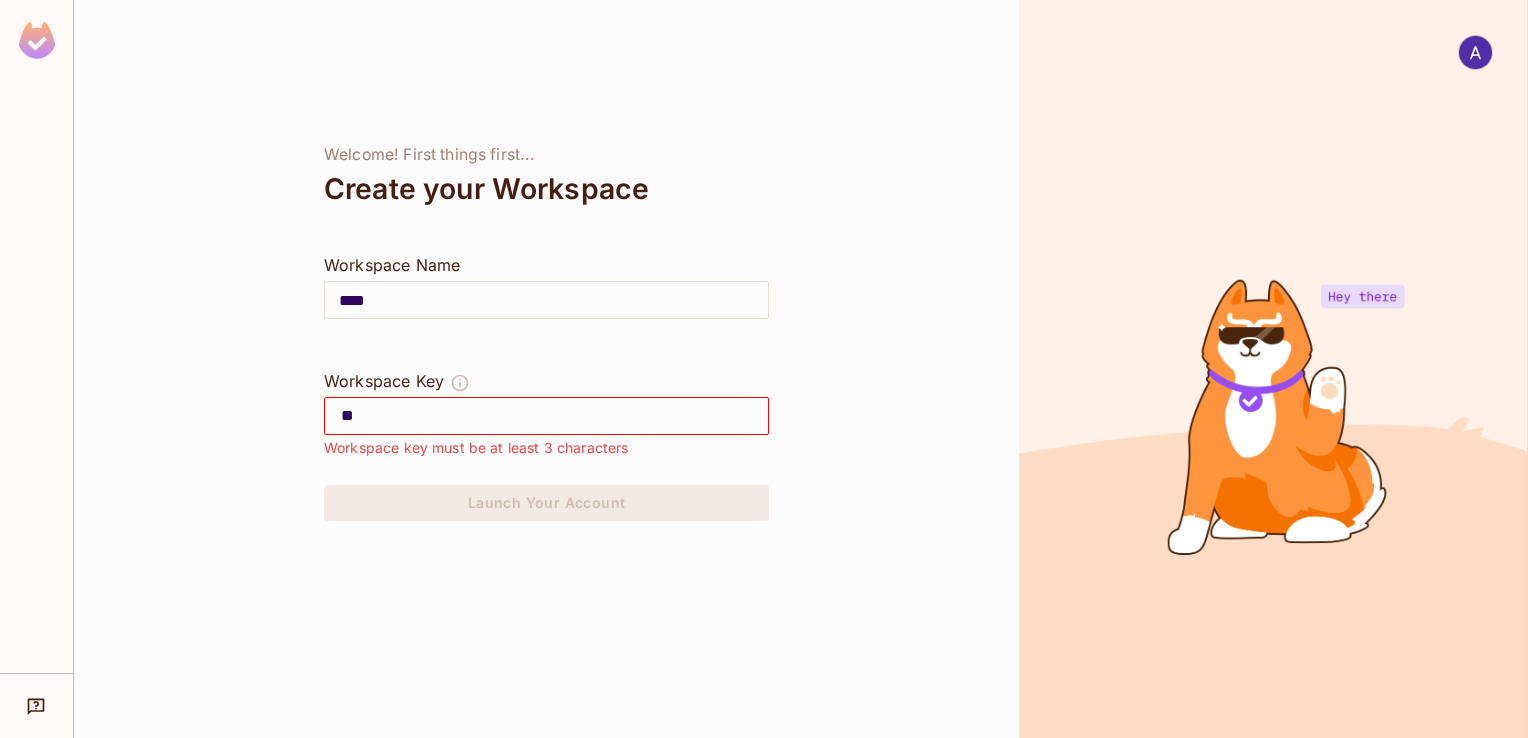 type on "*" 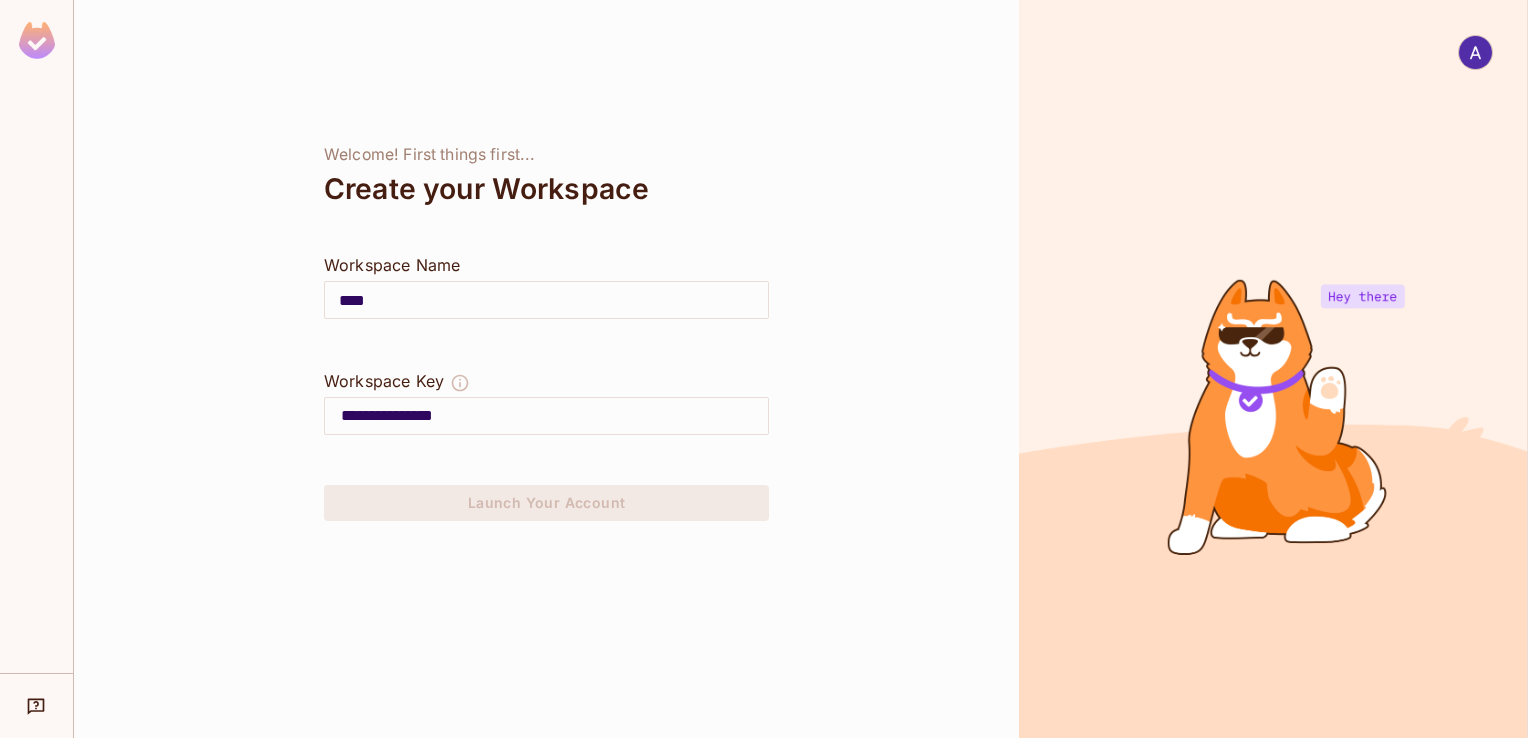 click on "**********" at bounding box center (554, 416) 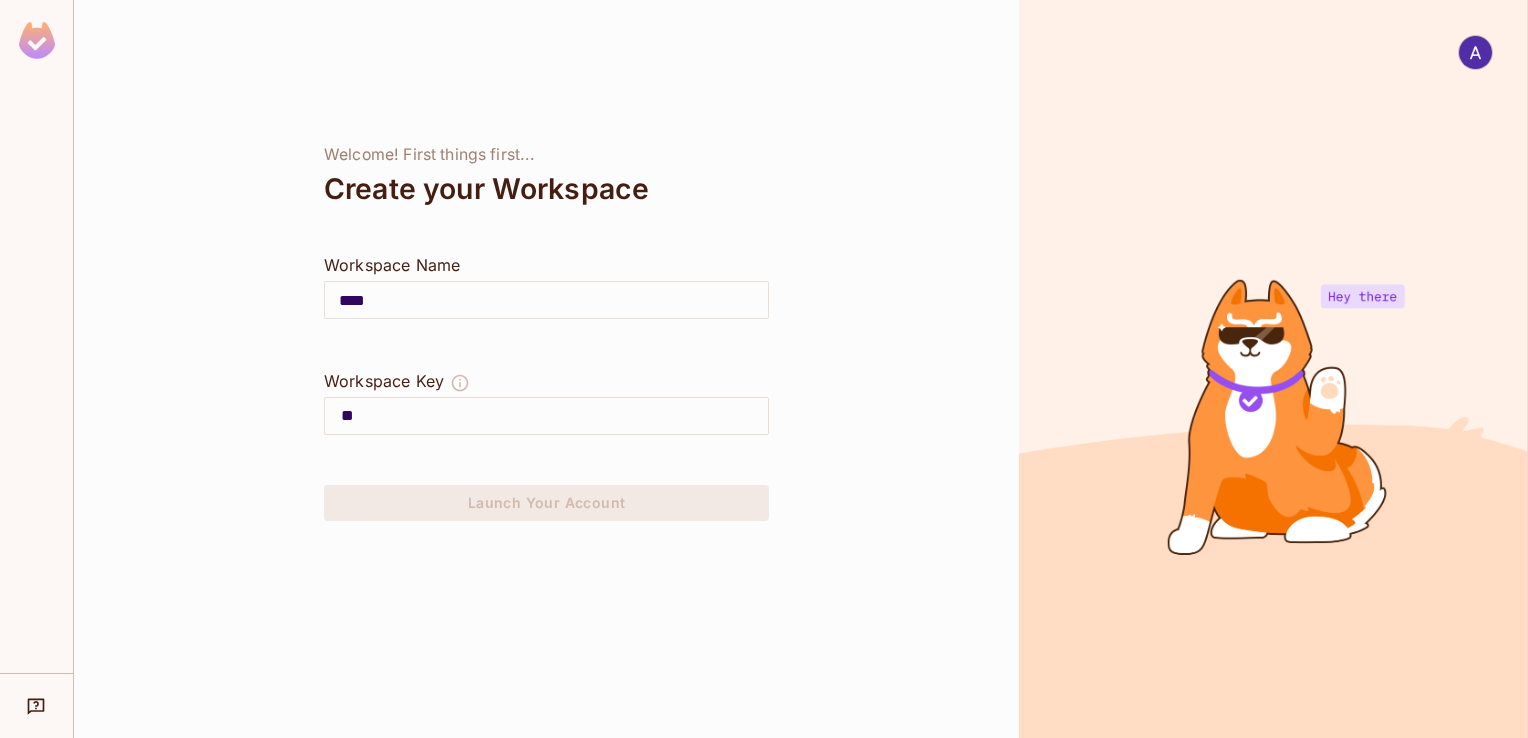 type on "*" 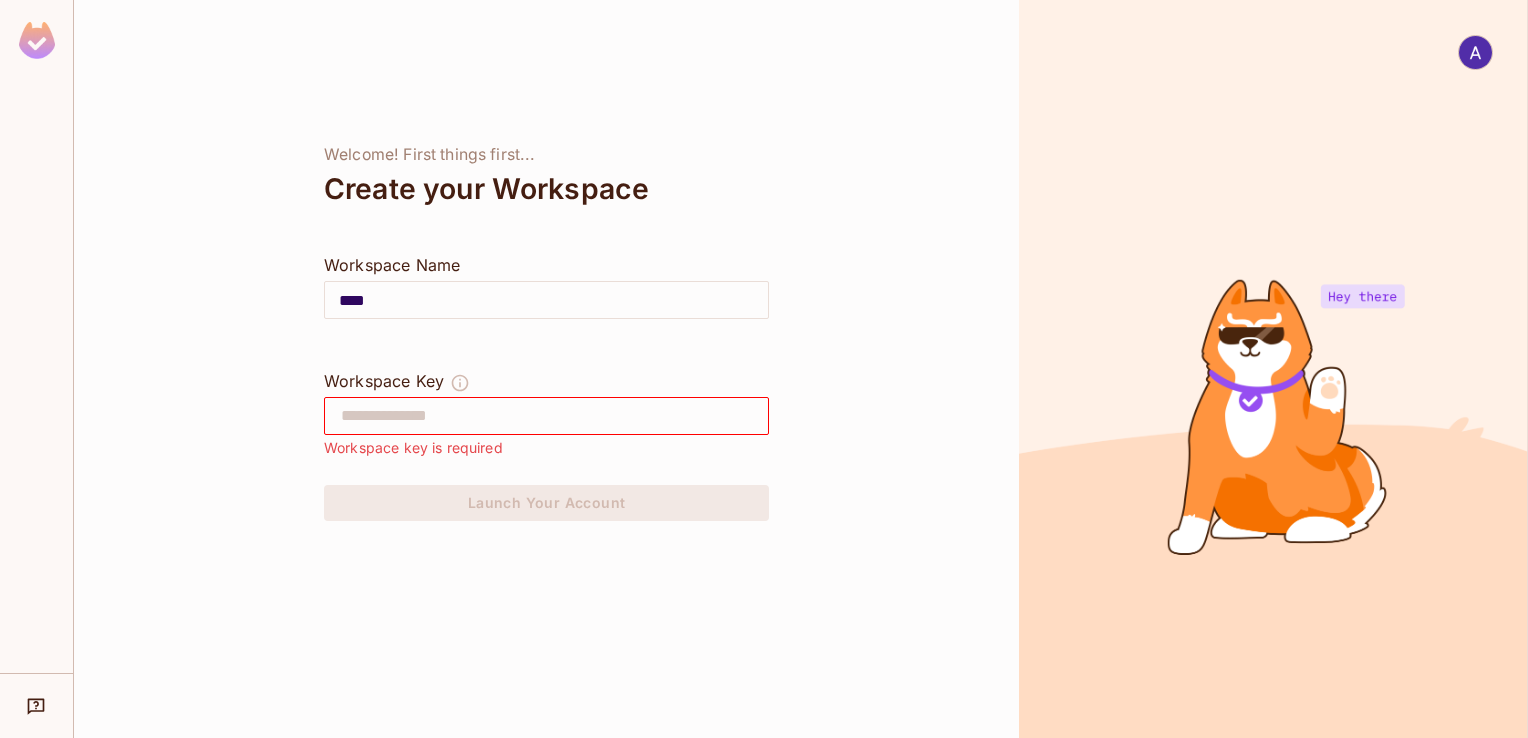 type 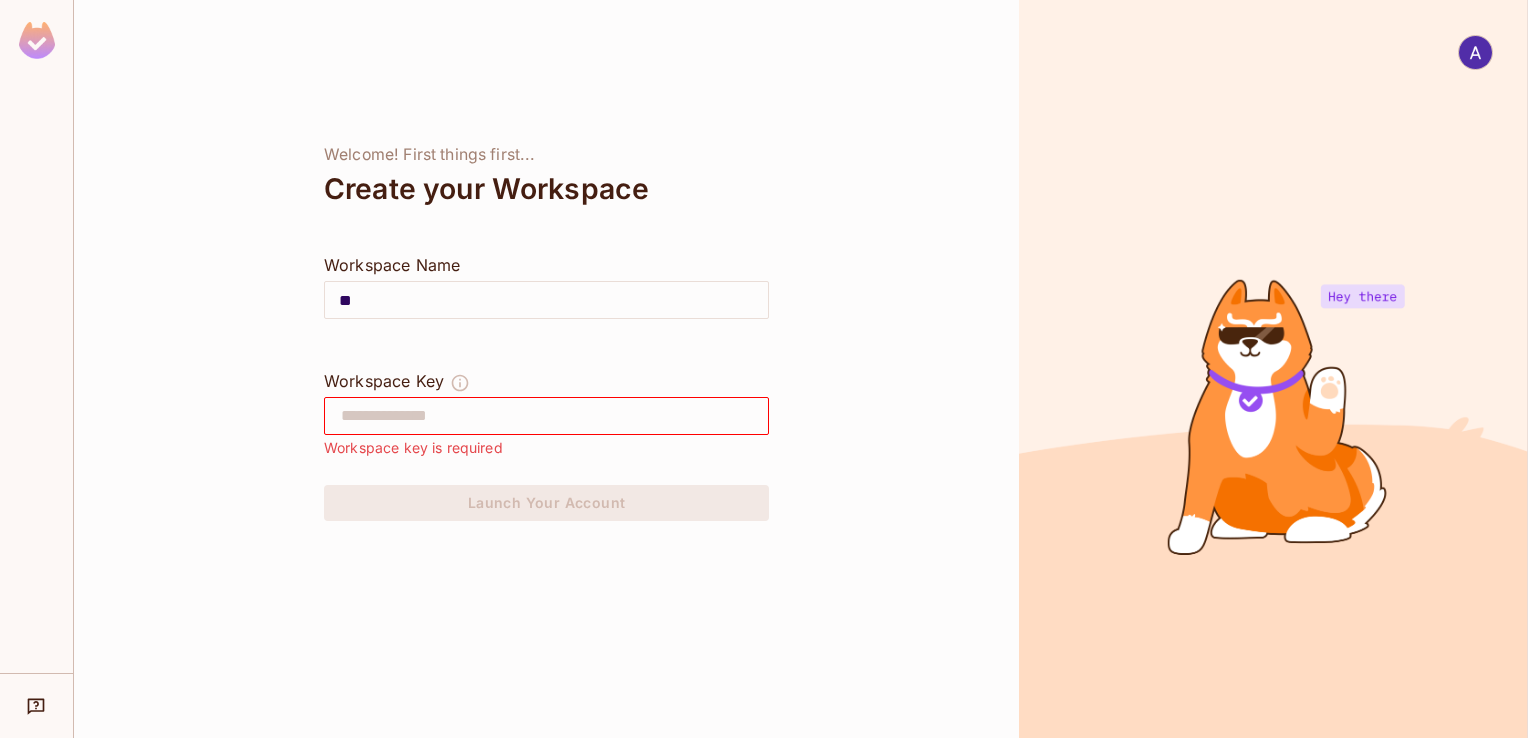 type on "*" 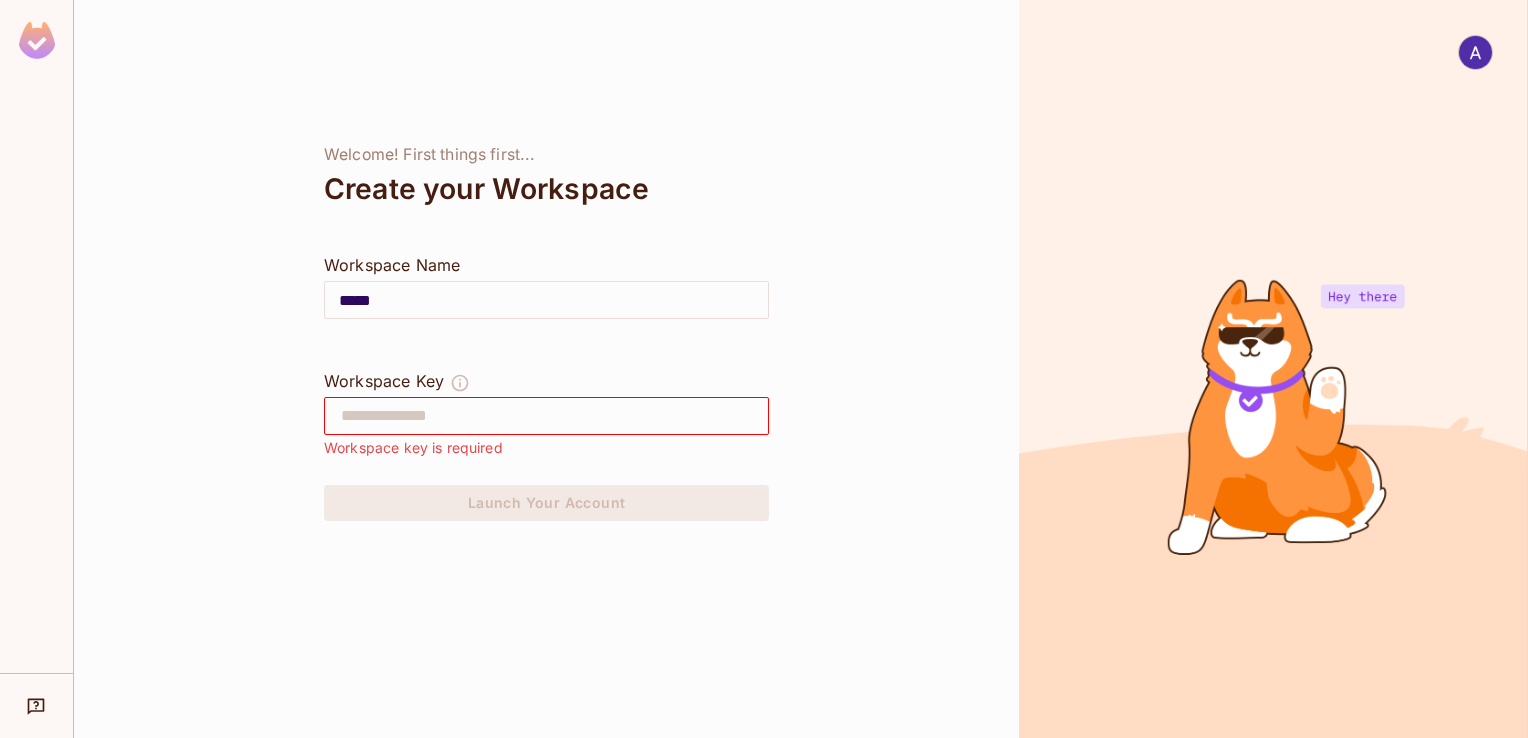 type on "****" 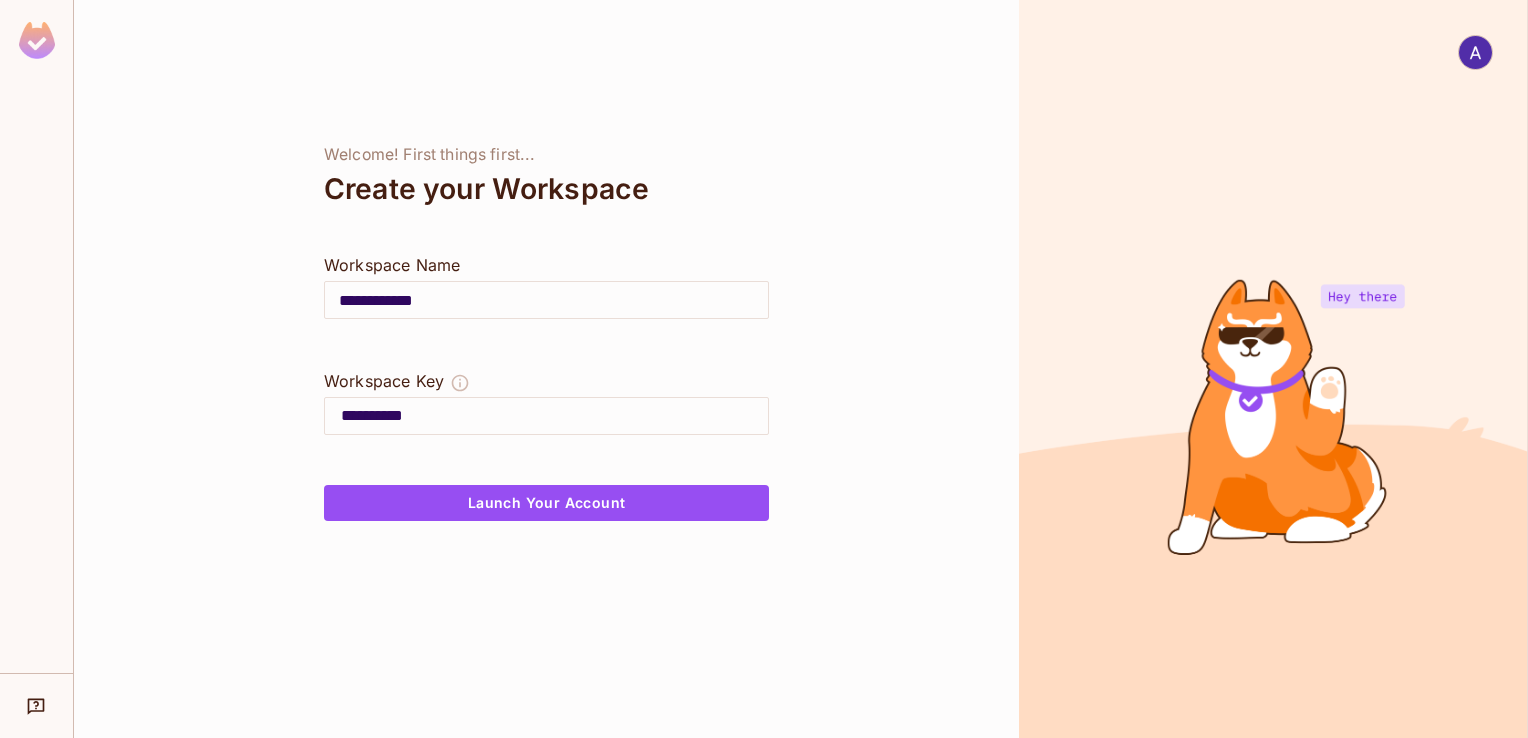 scroll, scrollTop: 0, scrollLeft: 0, axis: both 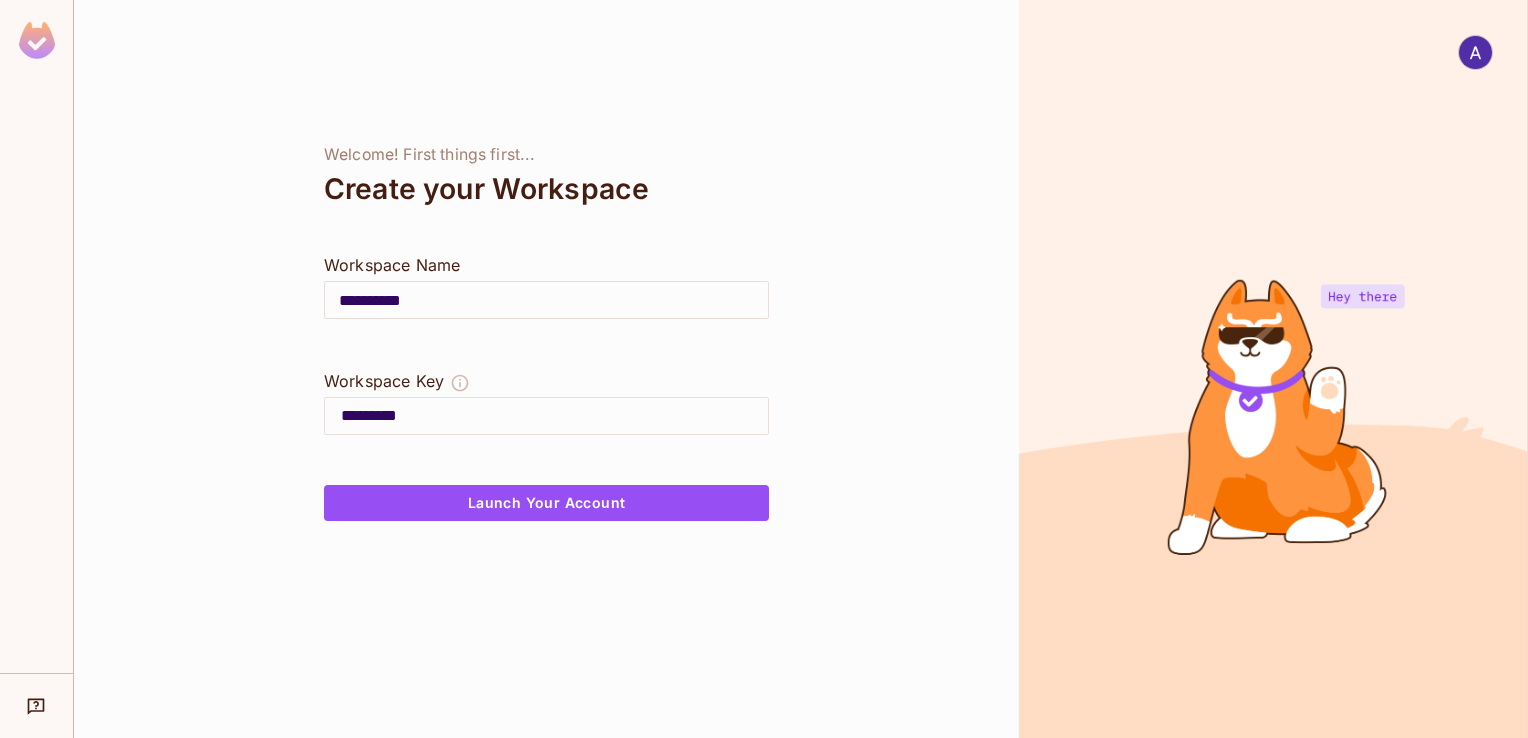type on "*********" 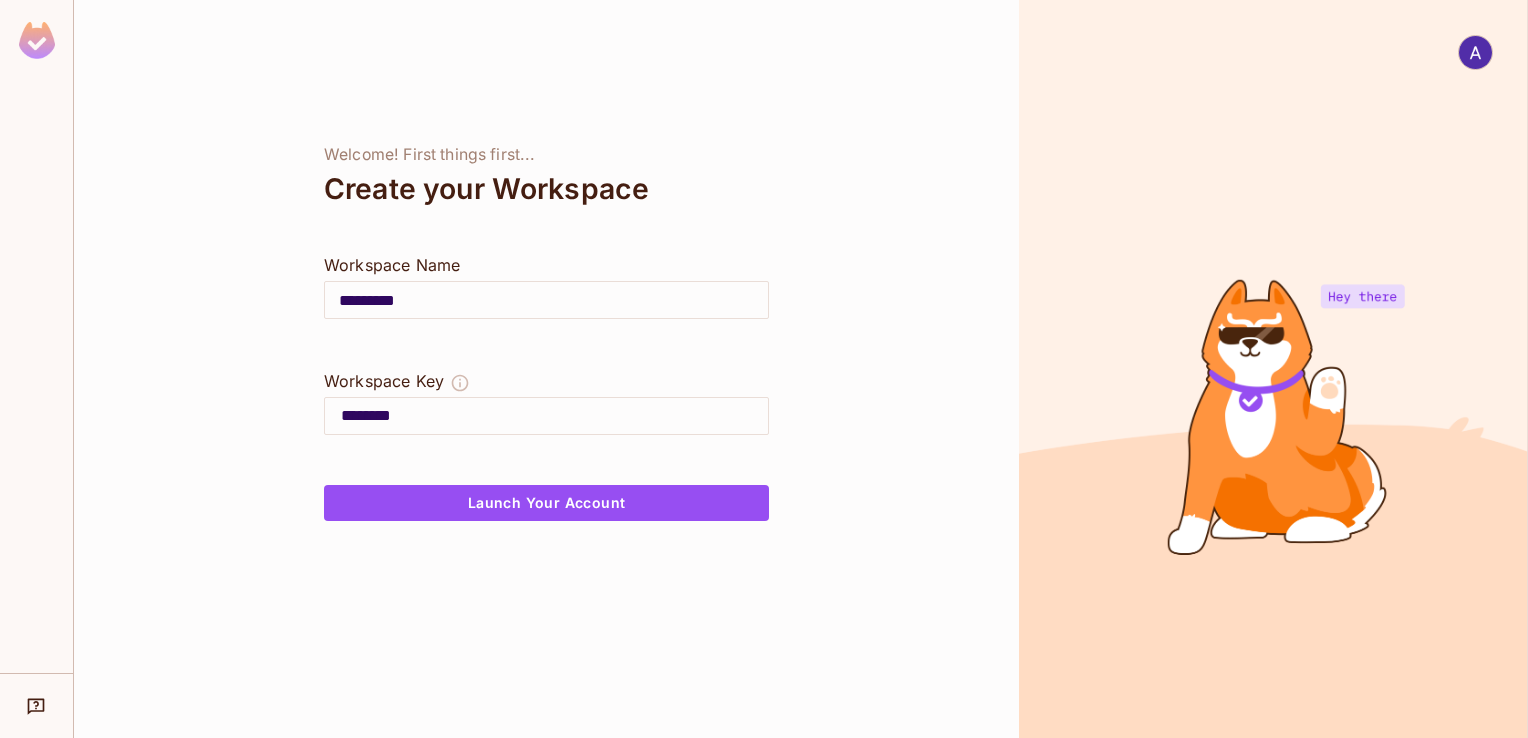 type on "********" 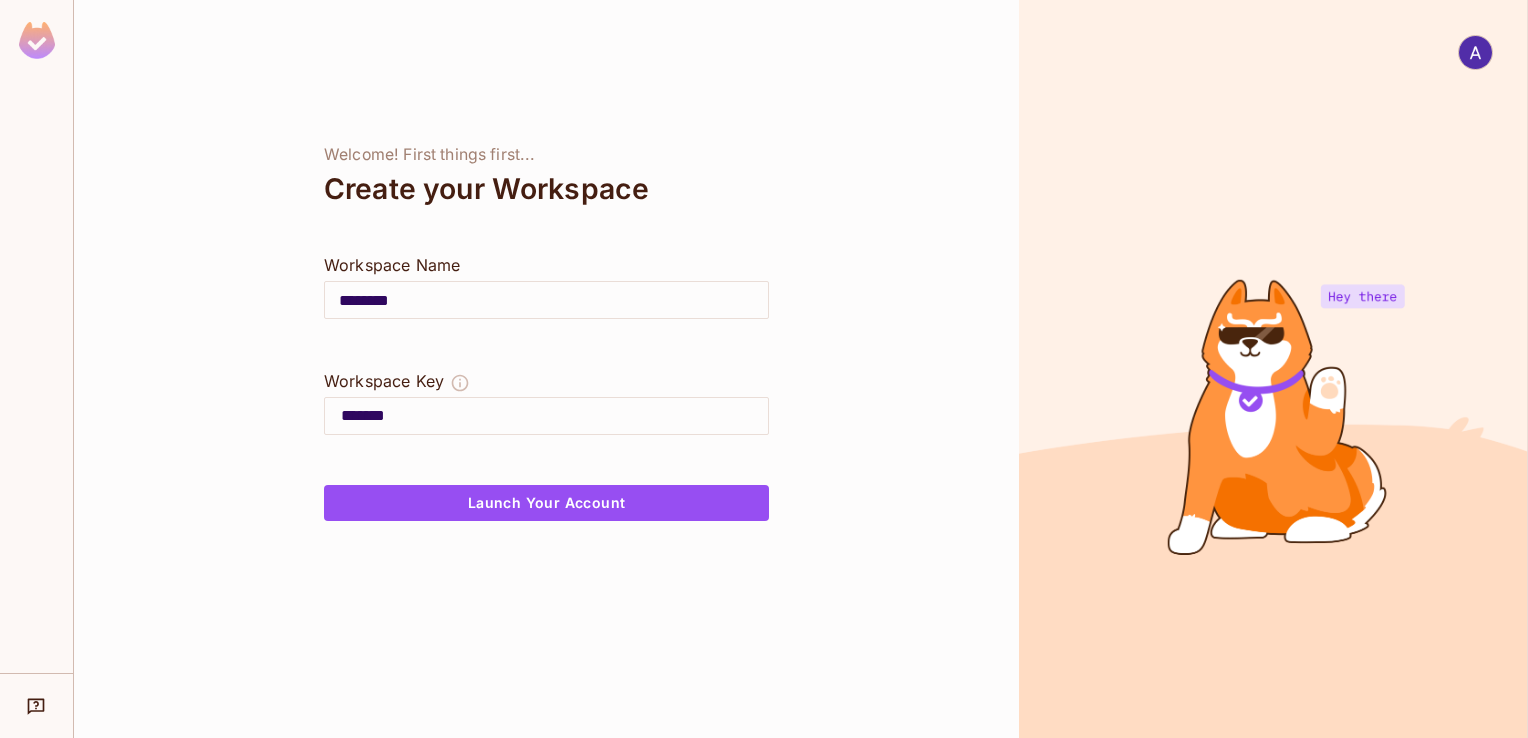 type on "*******" 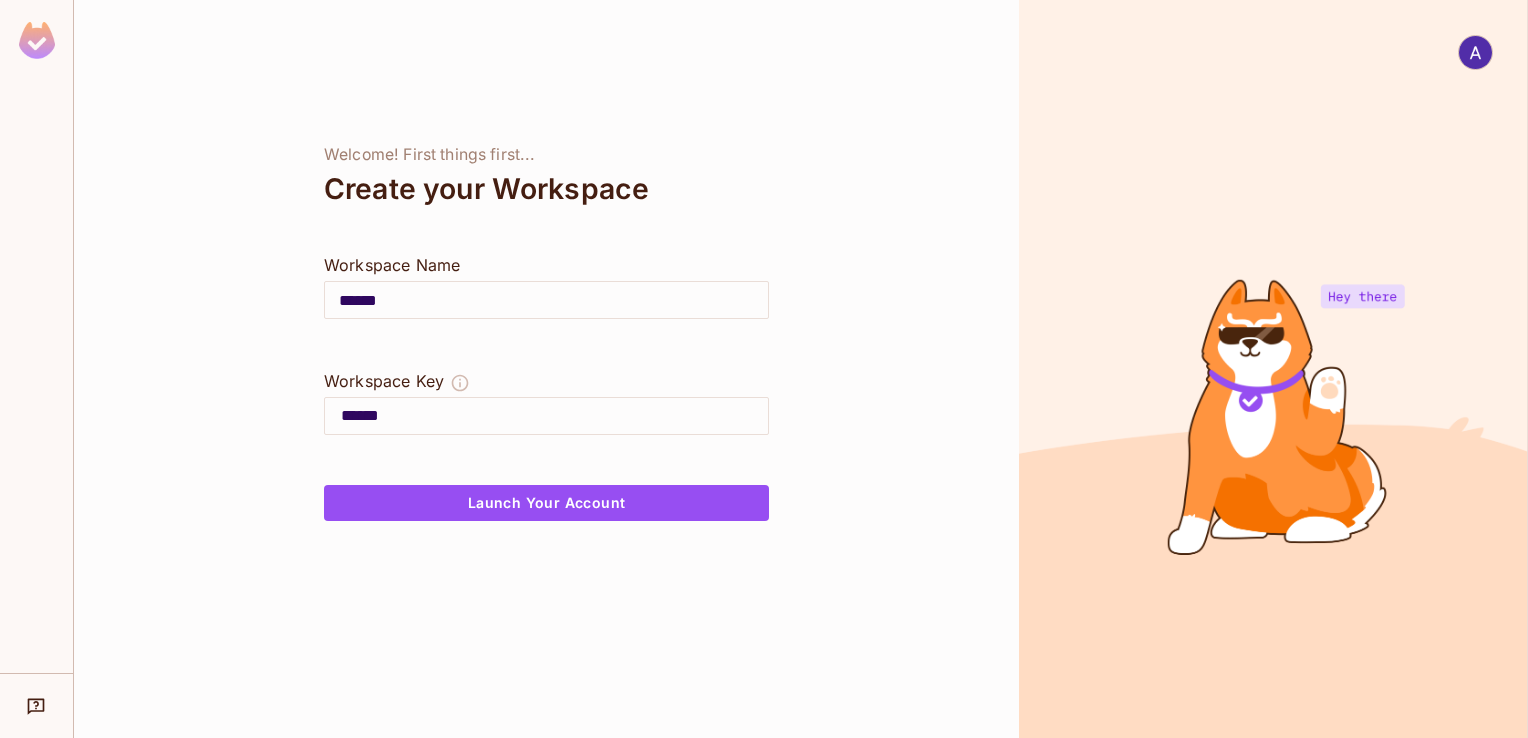 type on "*****" 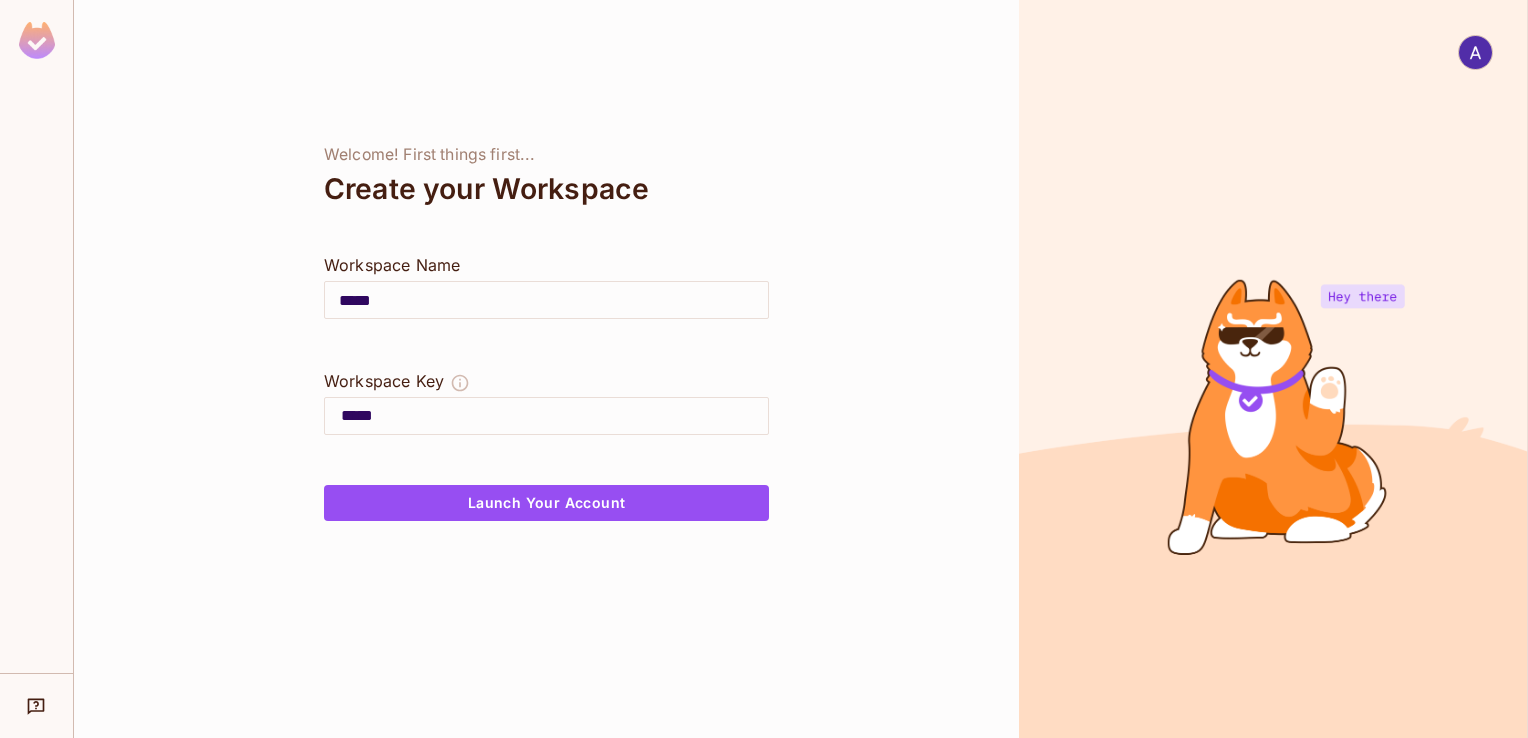 type on "****" 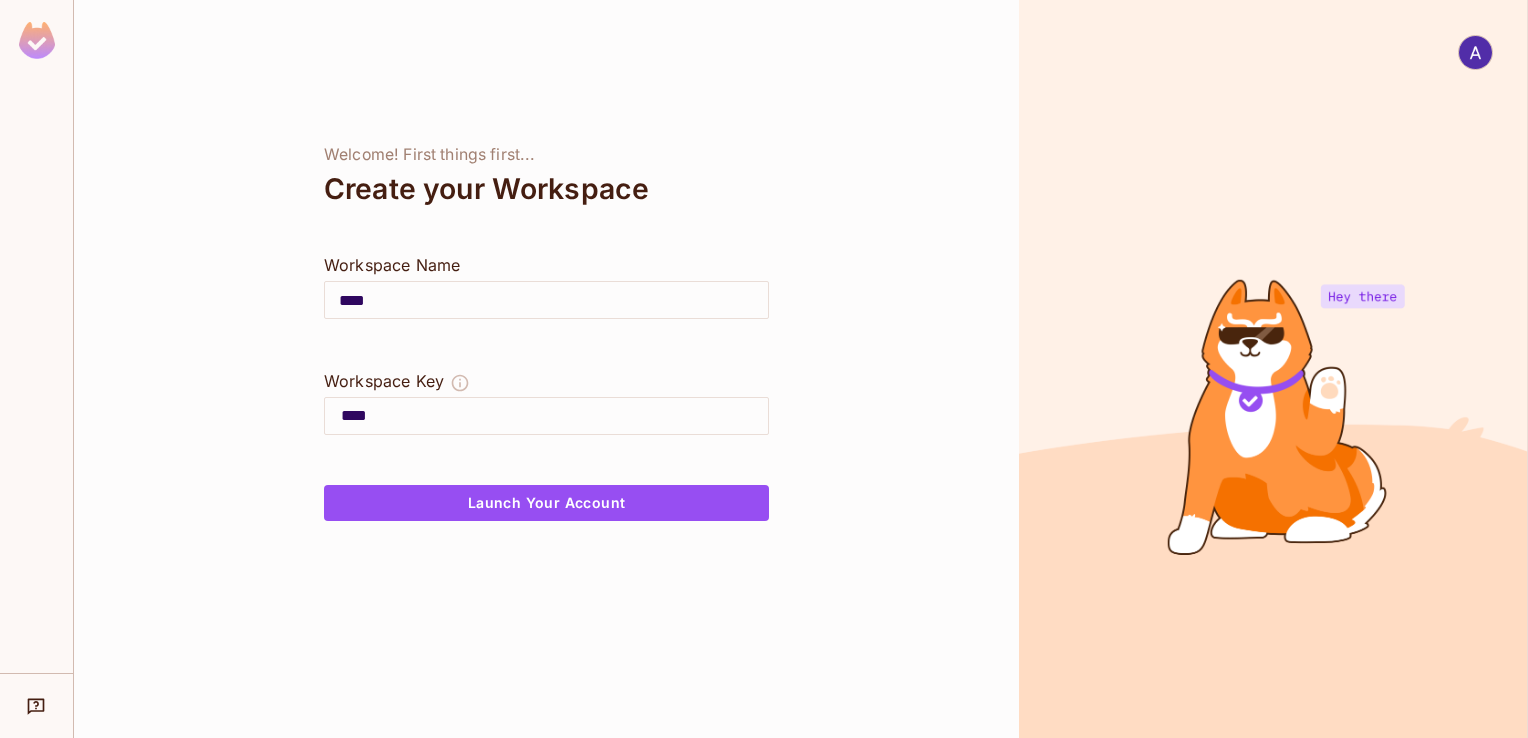type on "***" 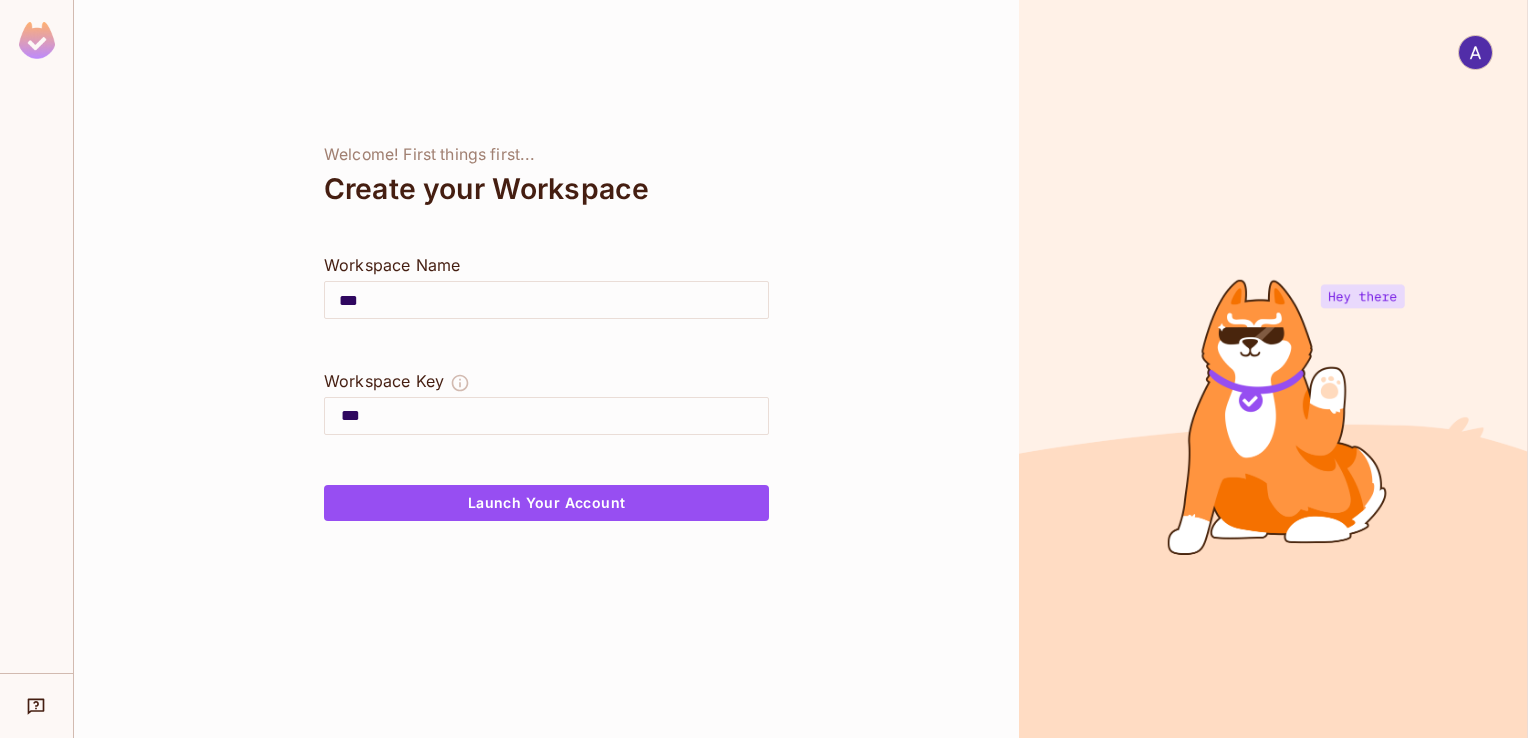 type on "**" 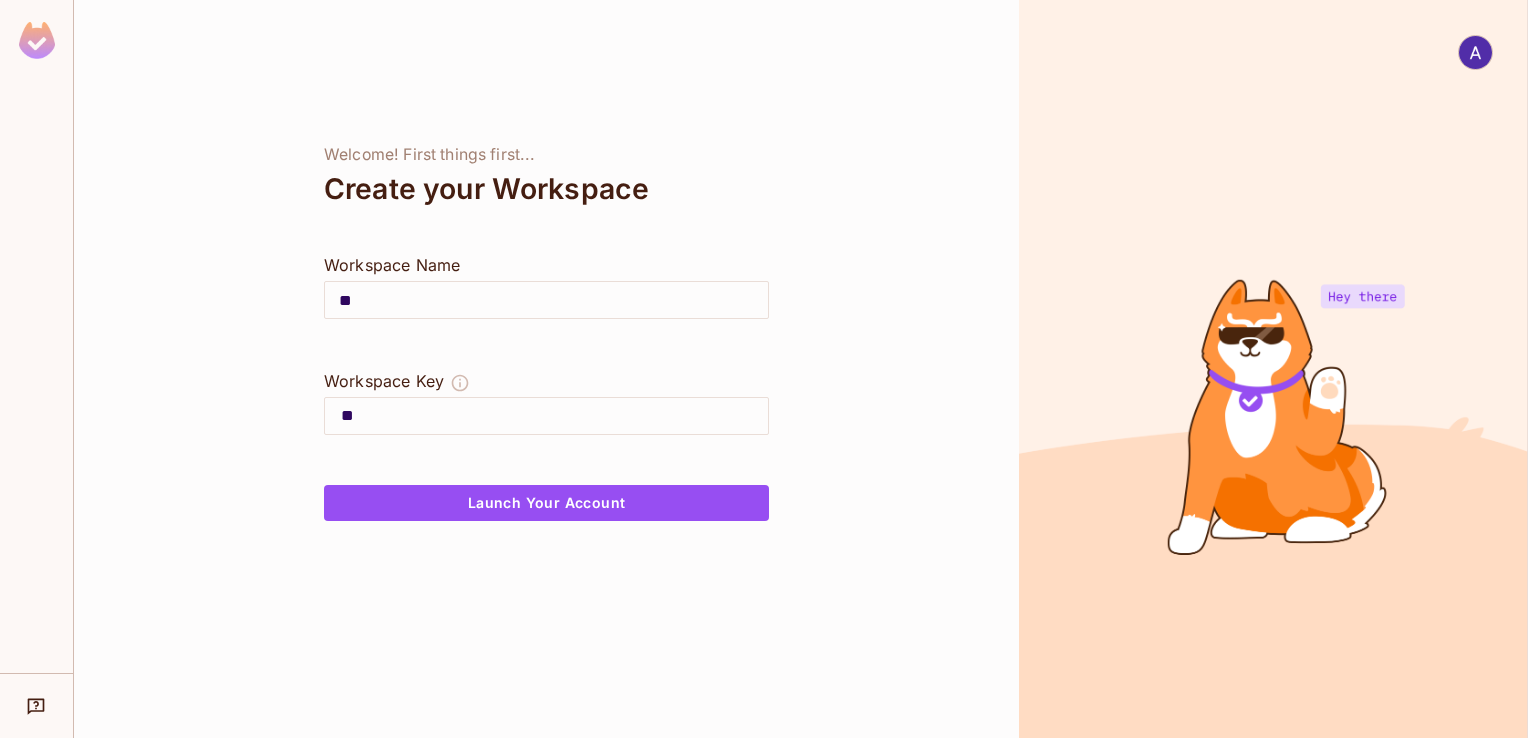 type on "*" 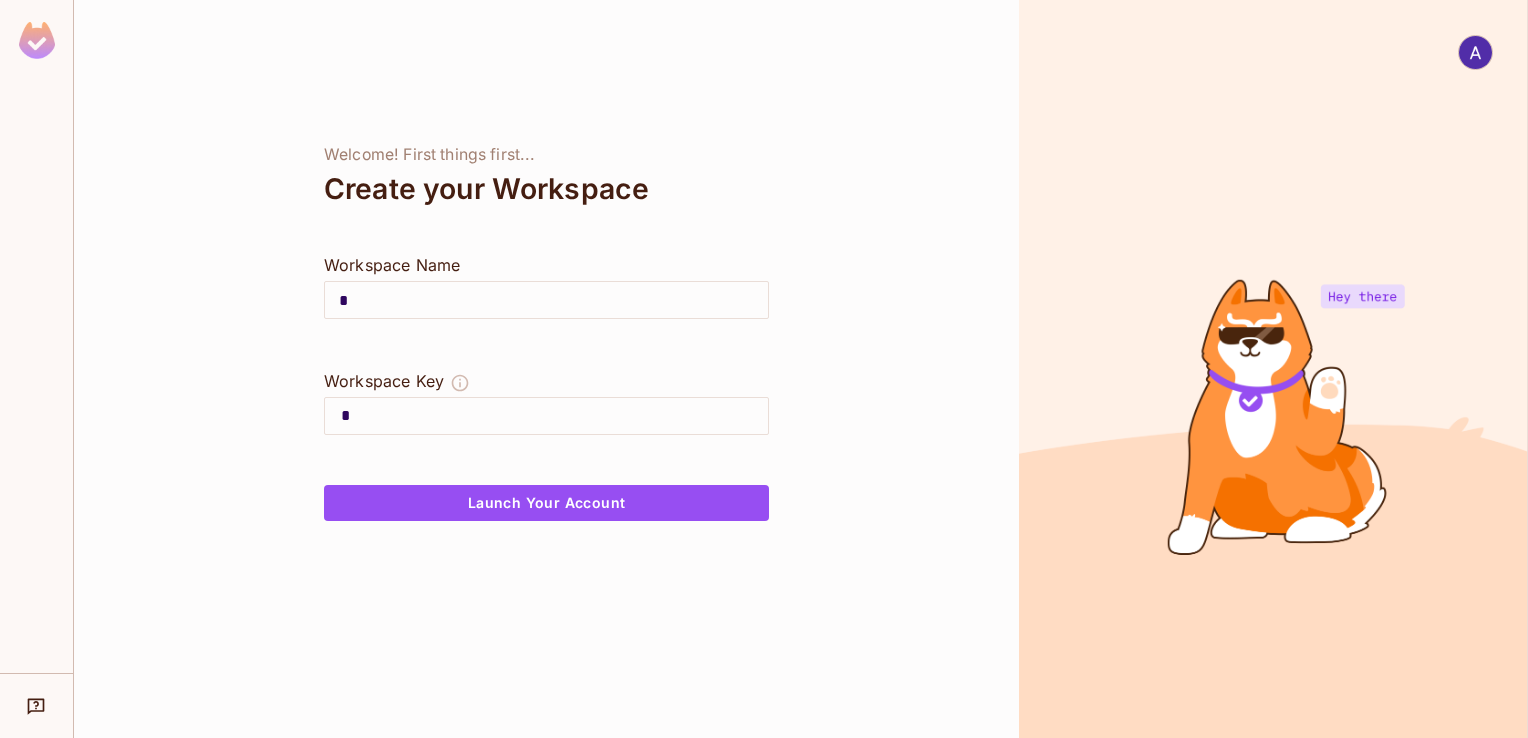 type 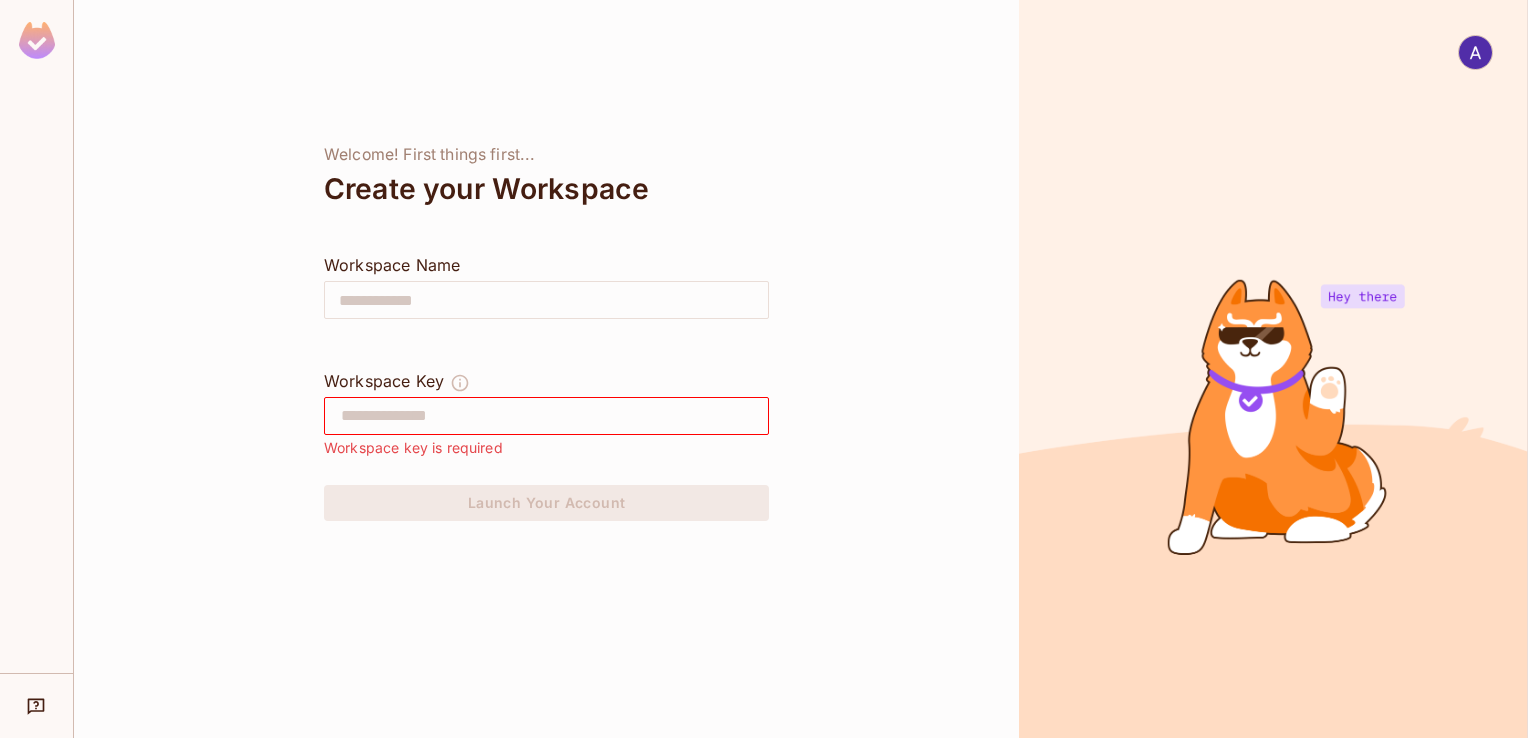 type on "*" 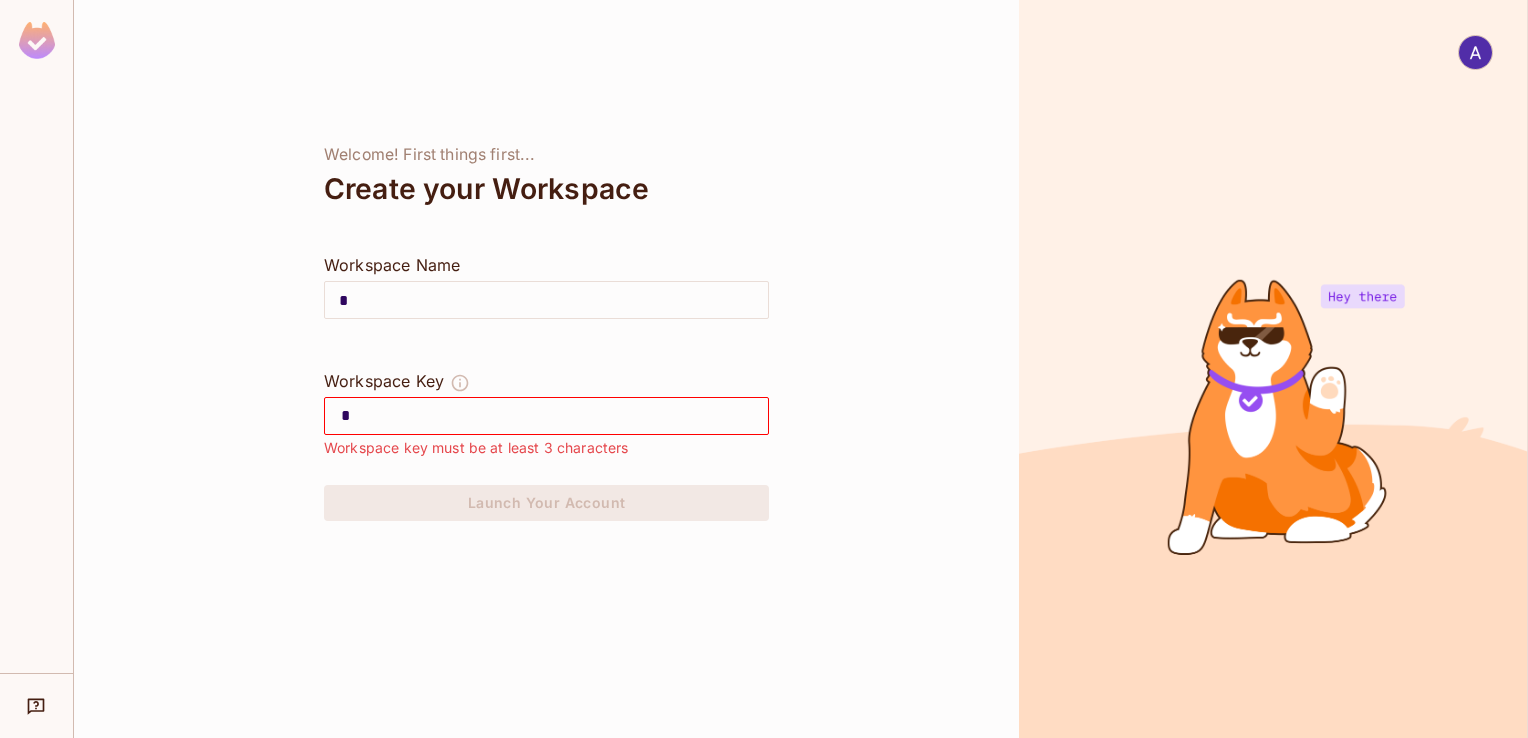 type on "**" 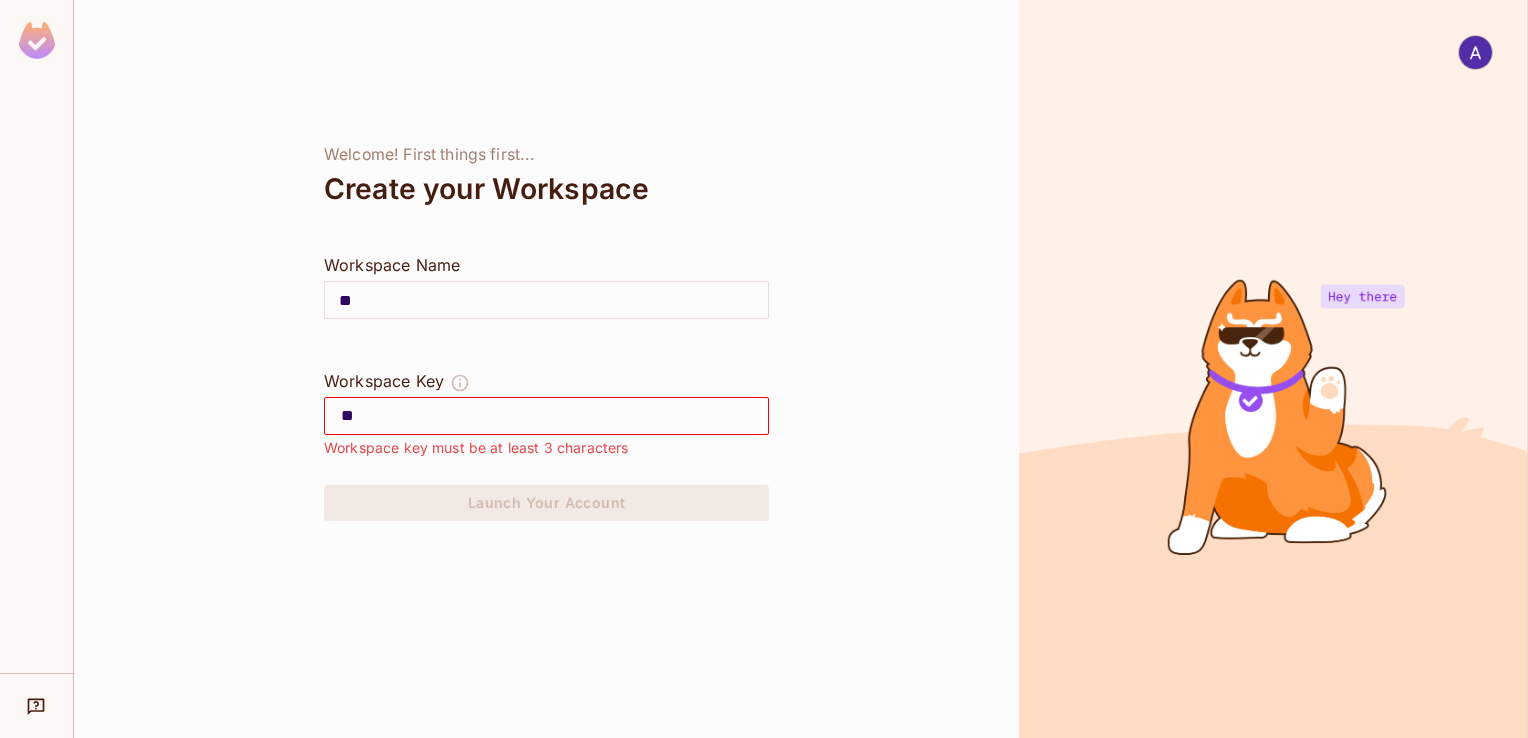 type on "***" 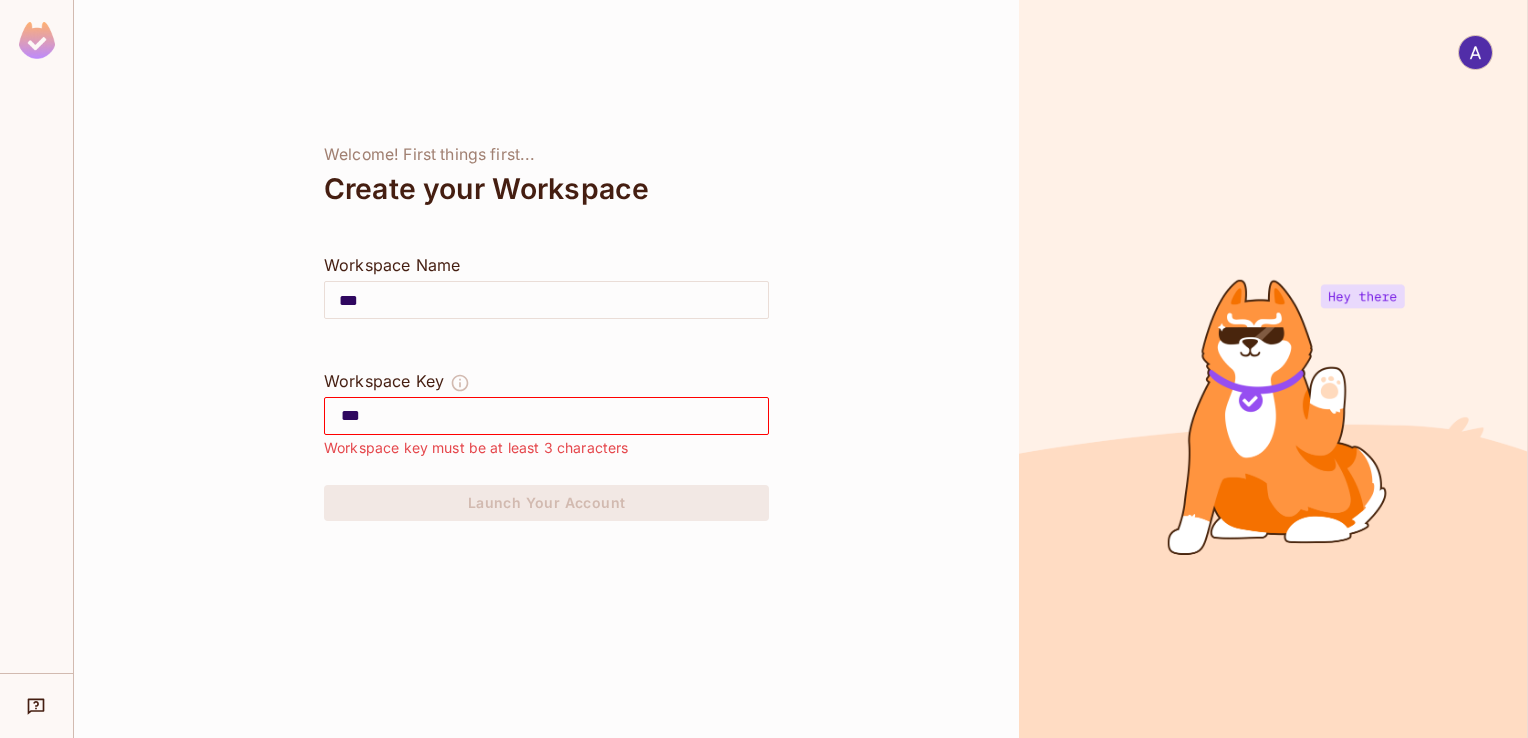type on "****" 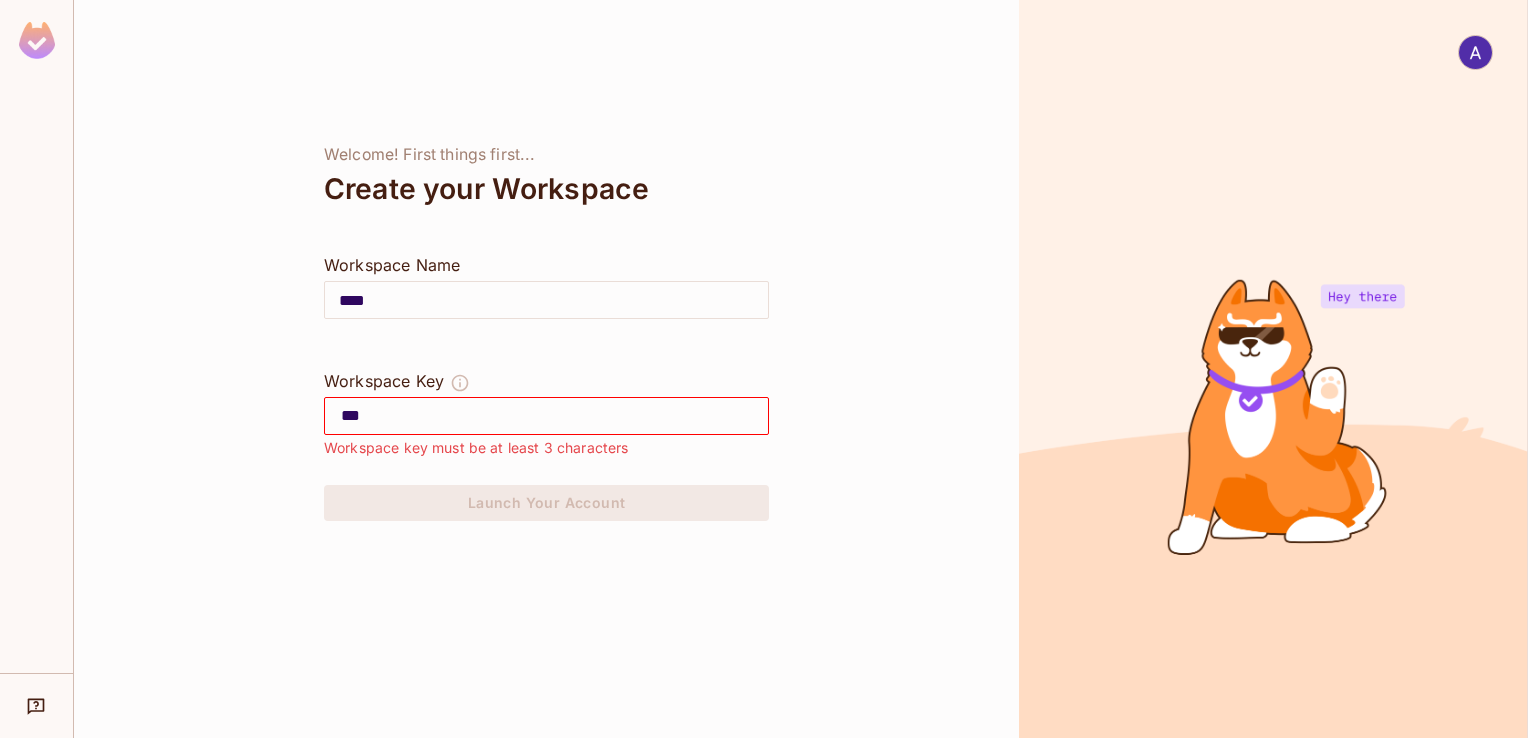 type on "****" 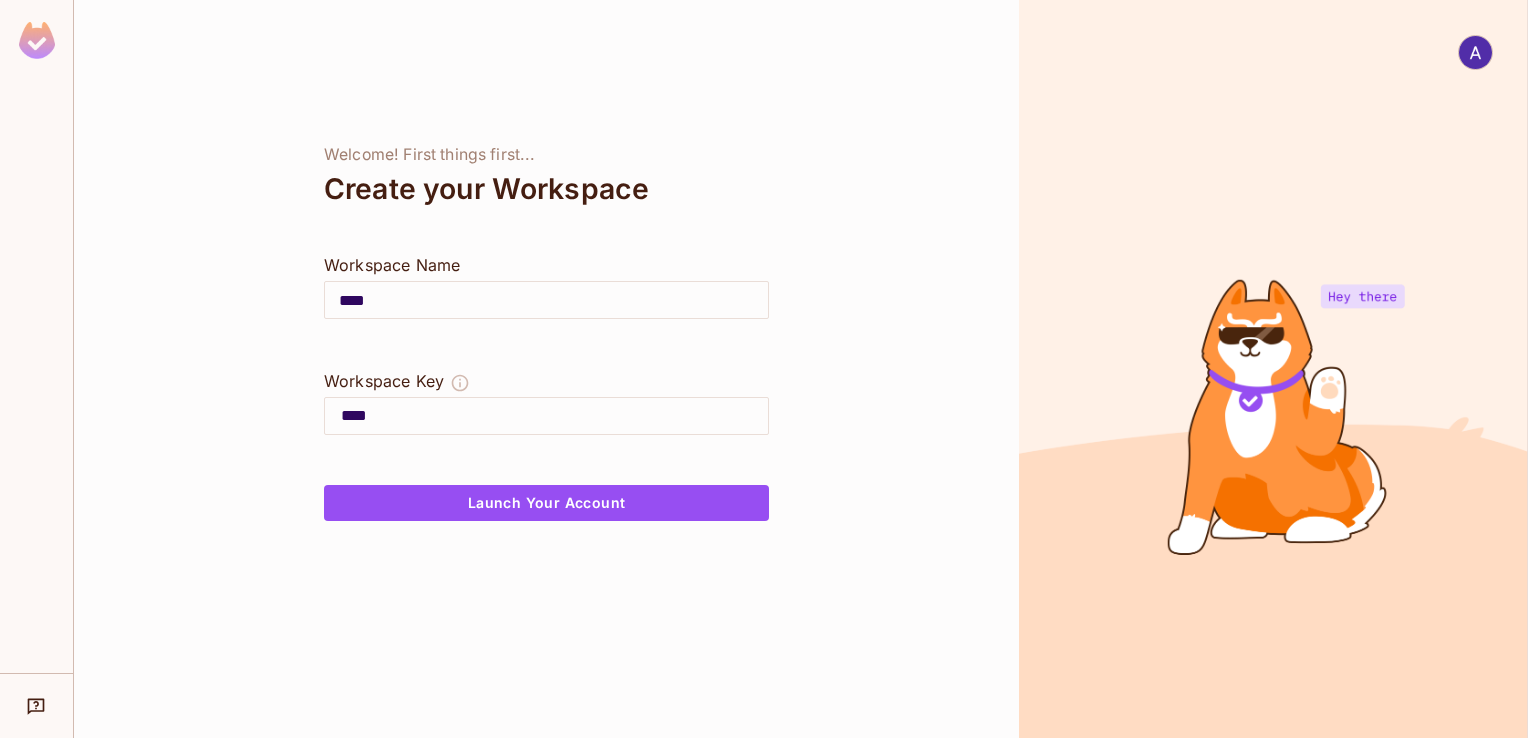 type on "*****" 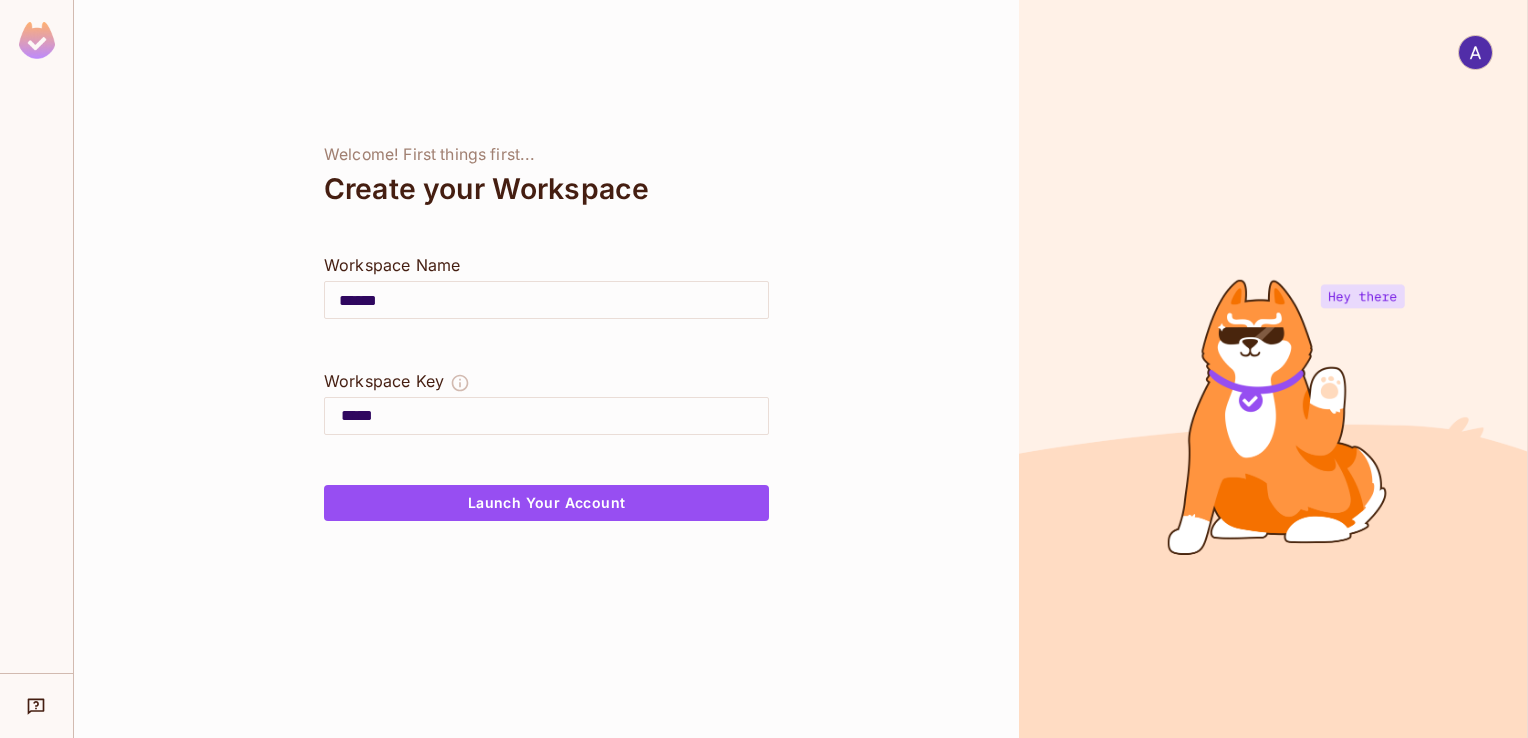 type on "*******" 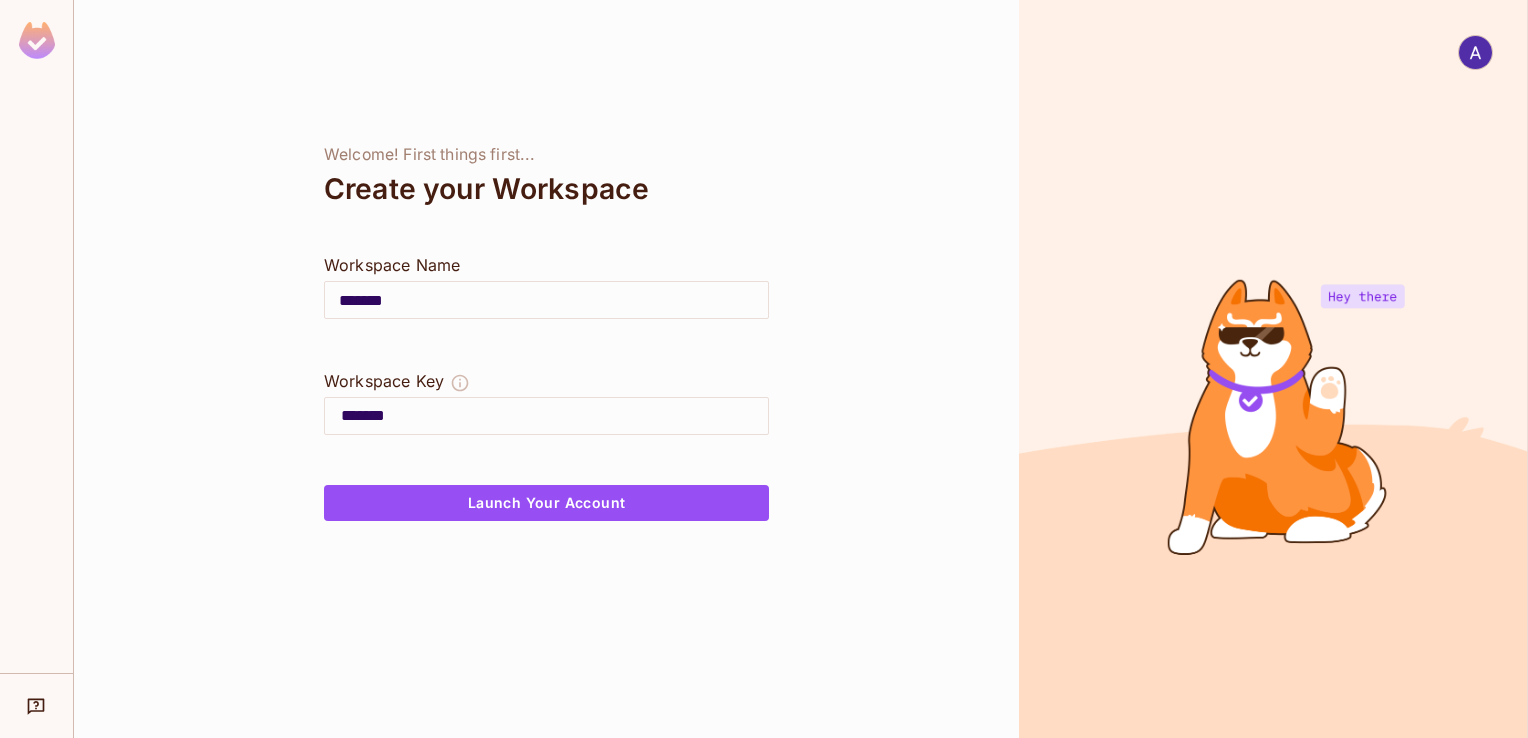 type on "********" 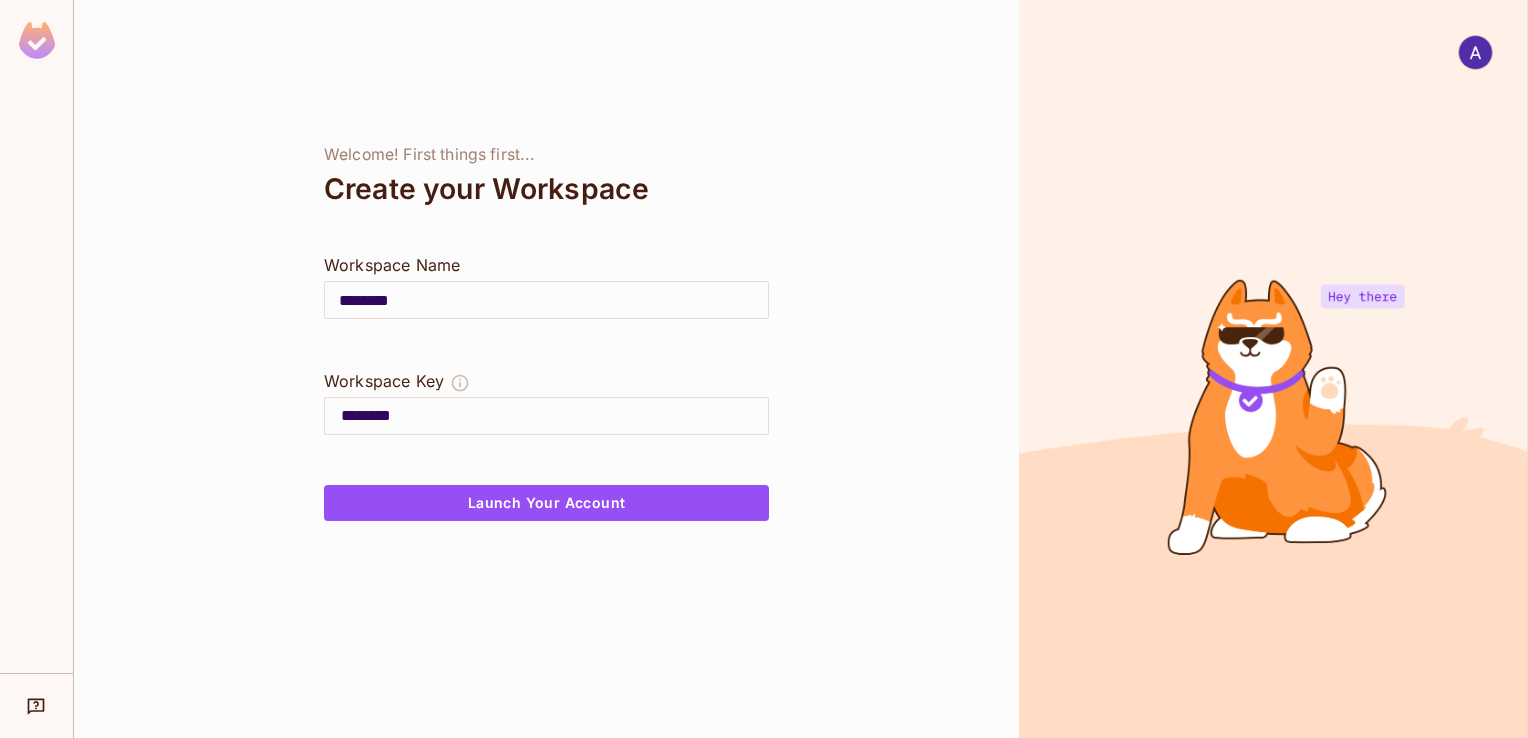 type on "*********" 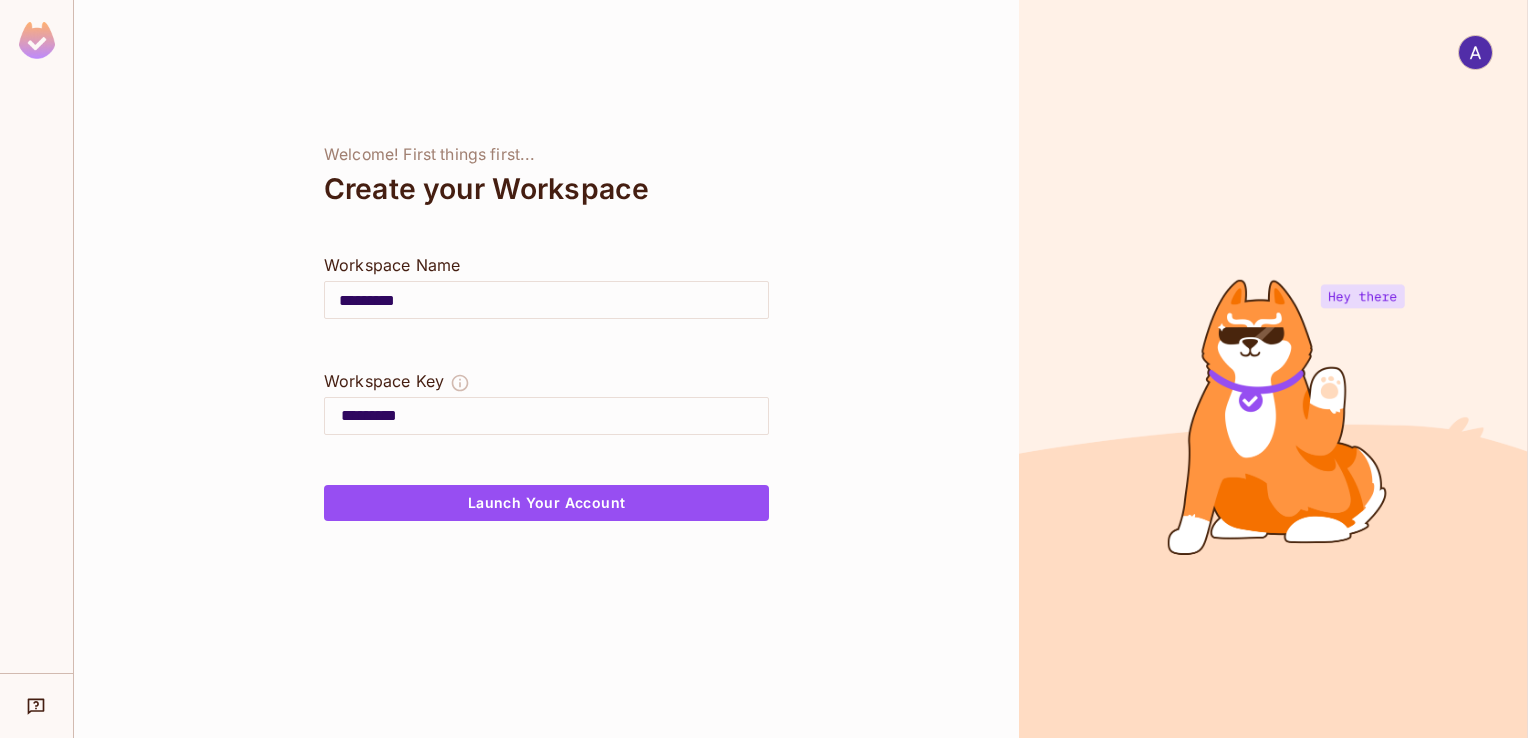 type on "**********" 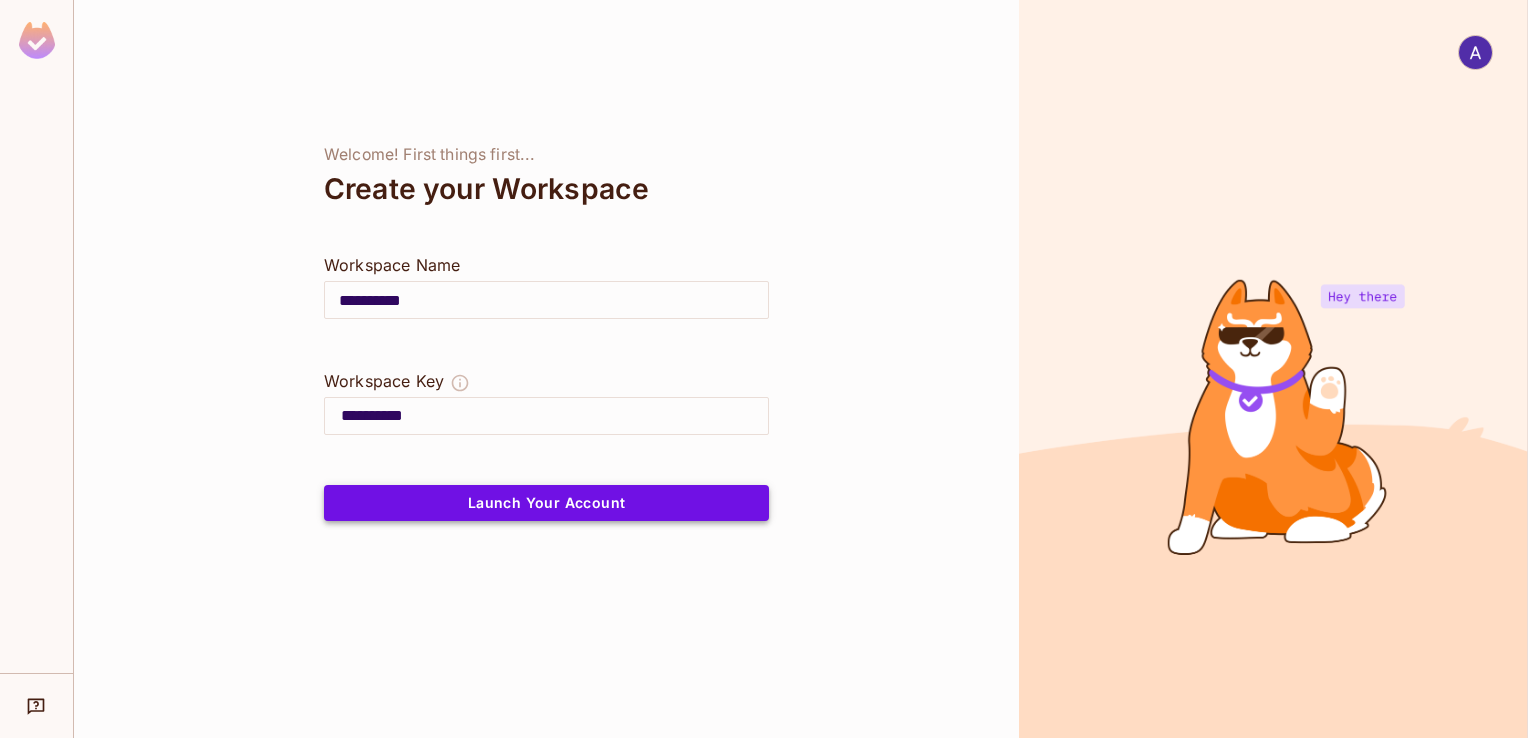 type on "**********" 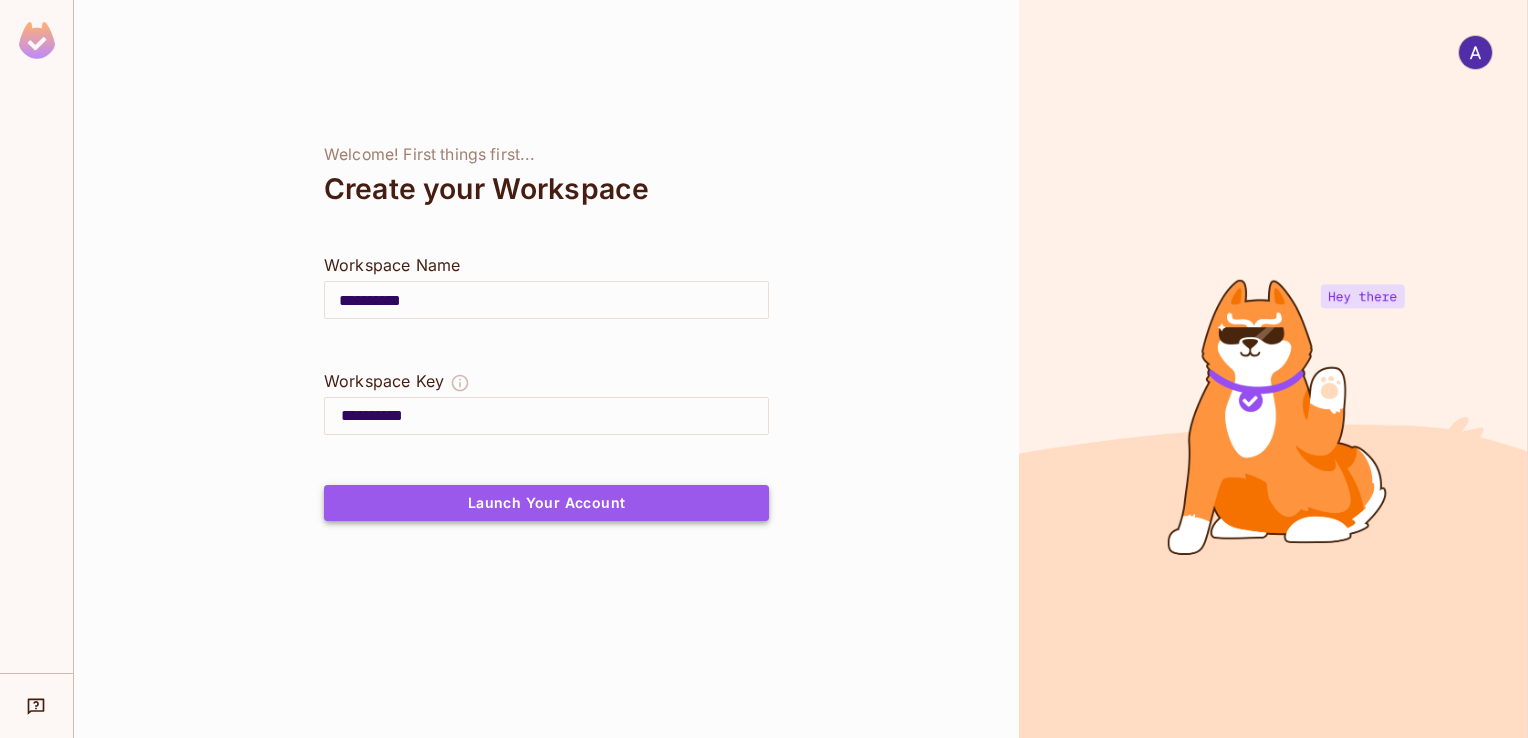 click on "Launch Your Account" at bounding box center (546, 503) 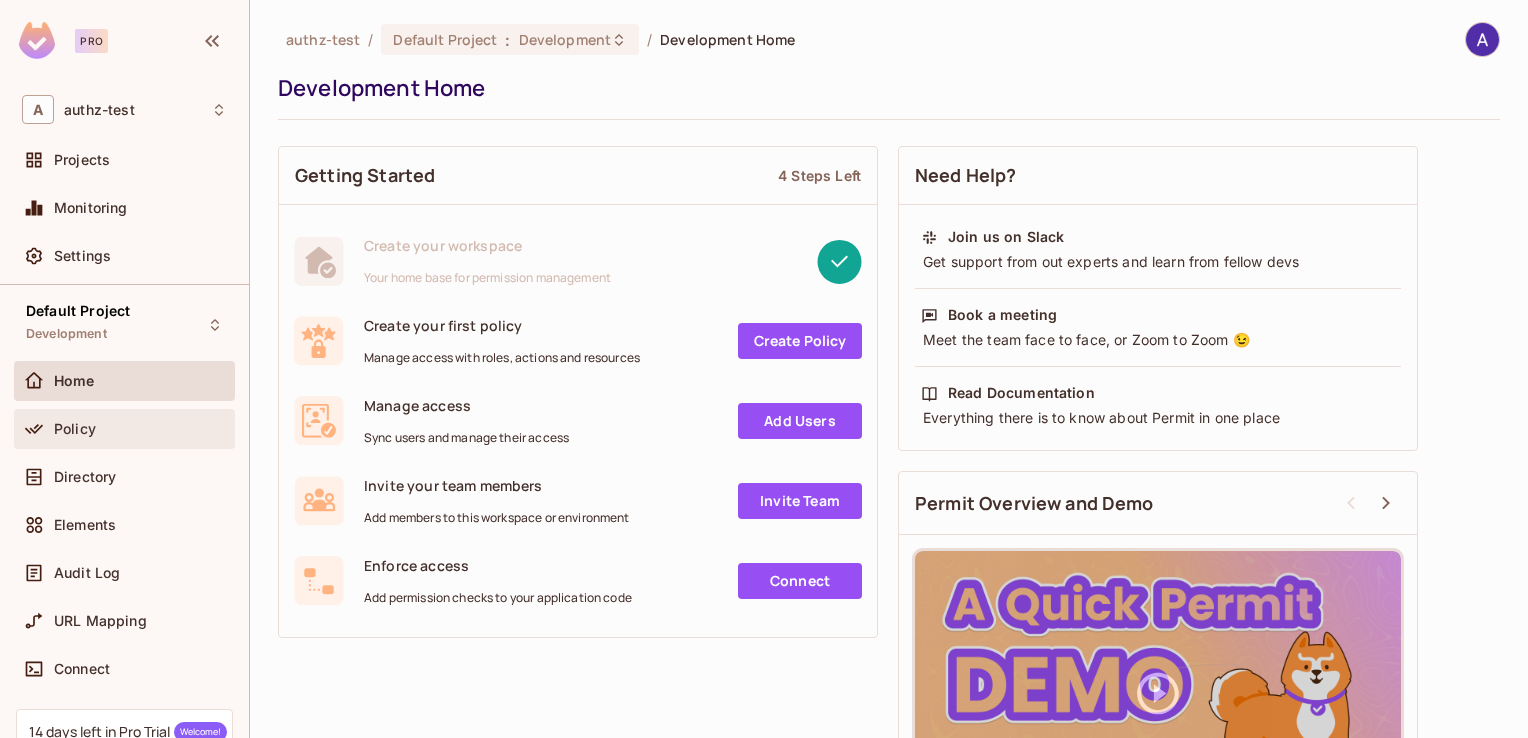 click on "Policy" at bounding box center [75, 429] 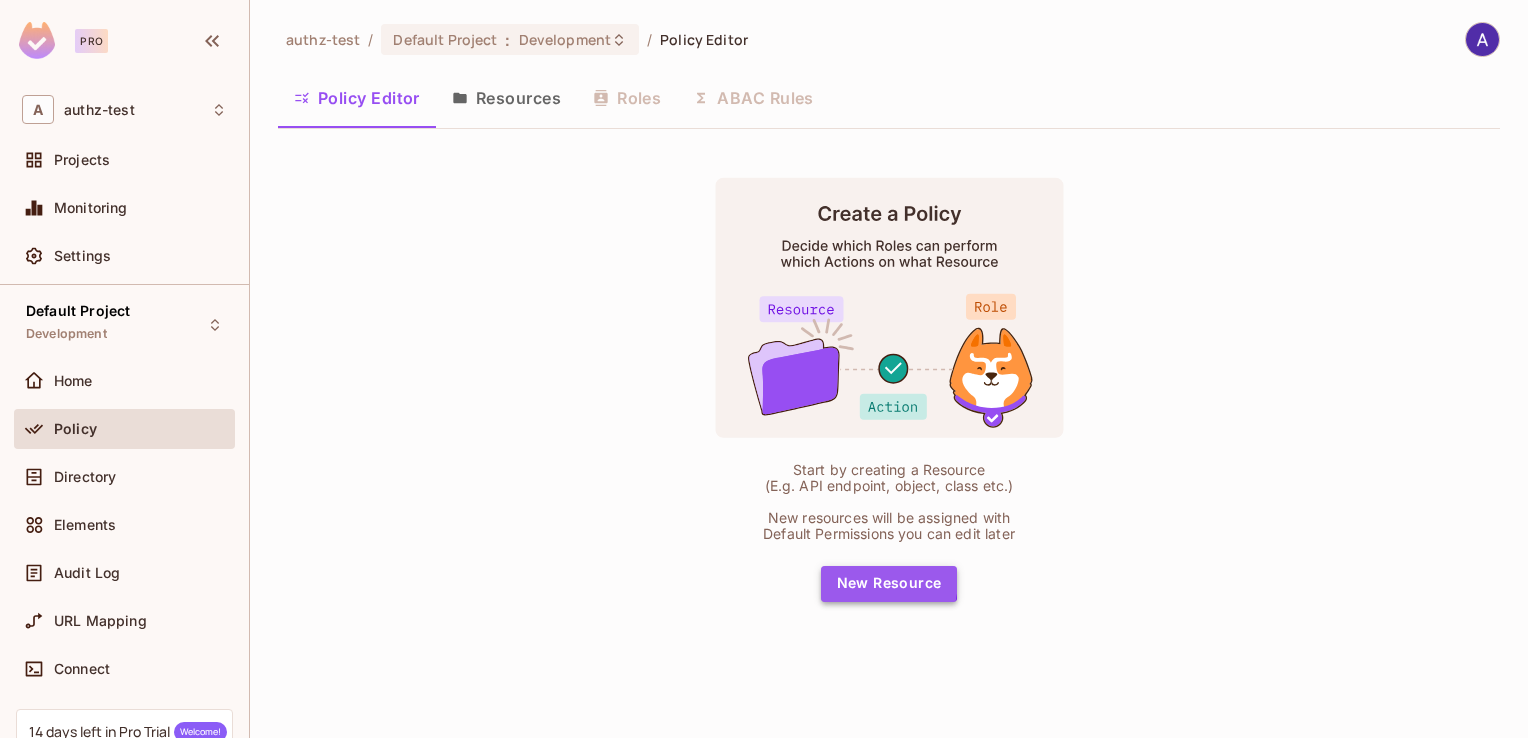 click on "New Resource" at bounding box center [889, 584] 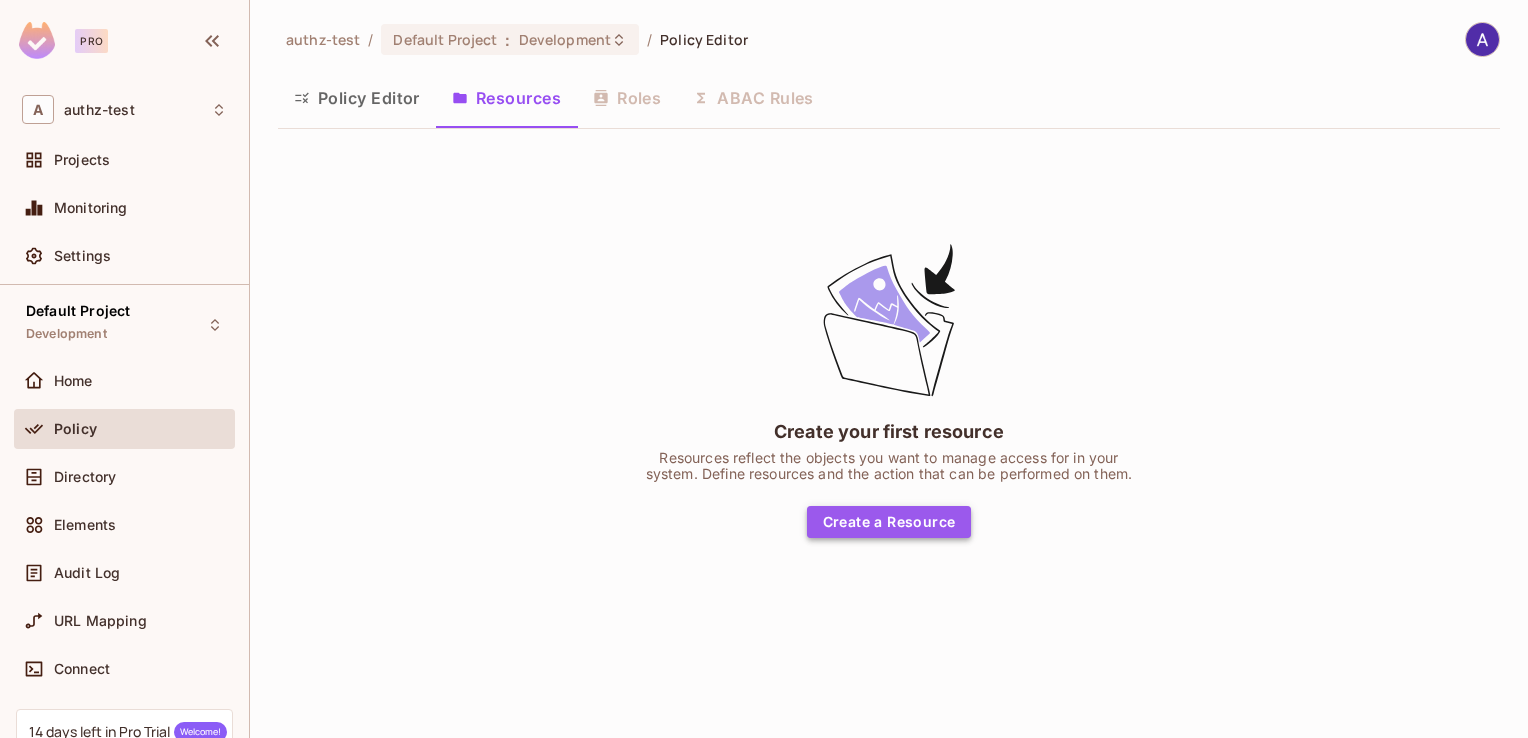 click on "Create a Resource" at bounding box center [889, 522] 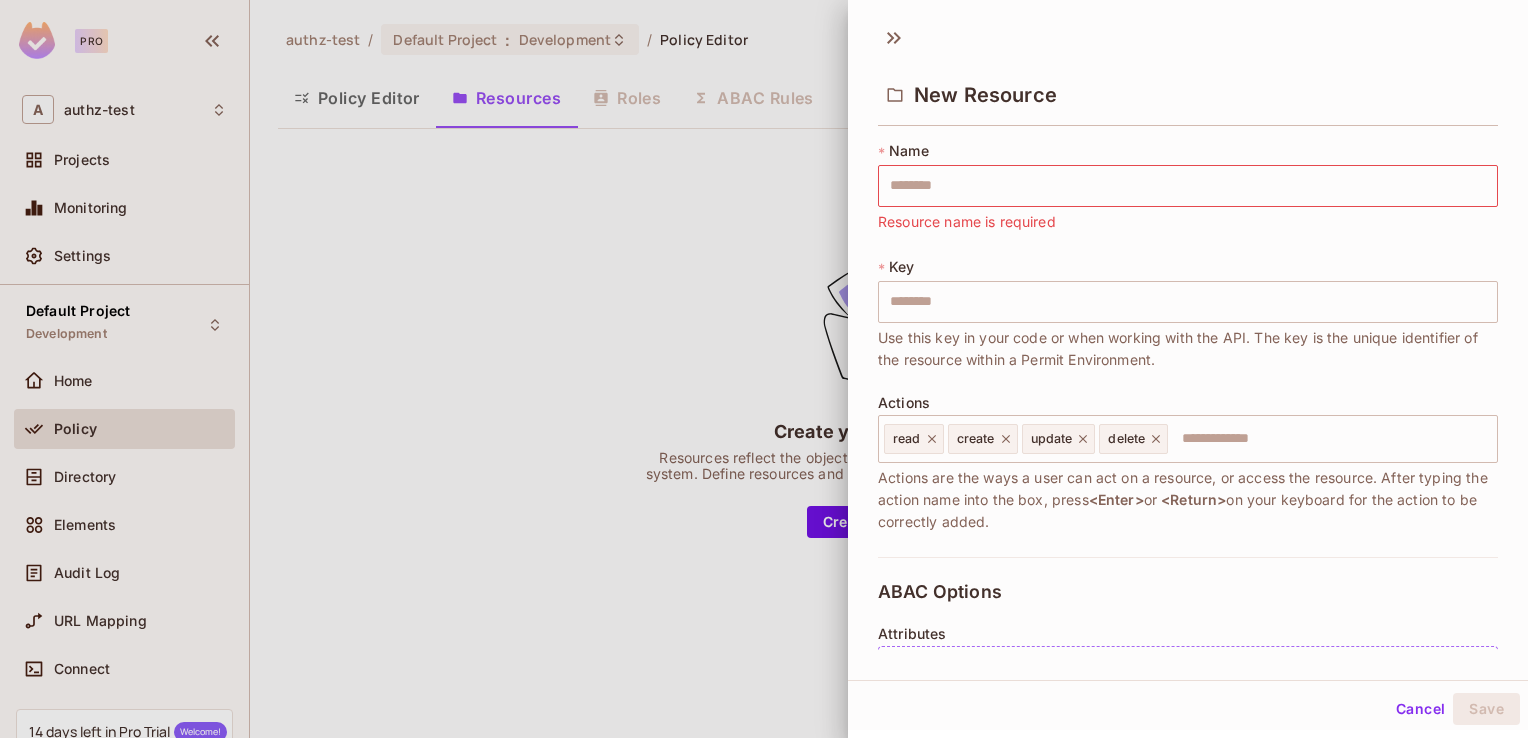 click at bounding box center [764, 369] 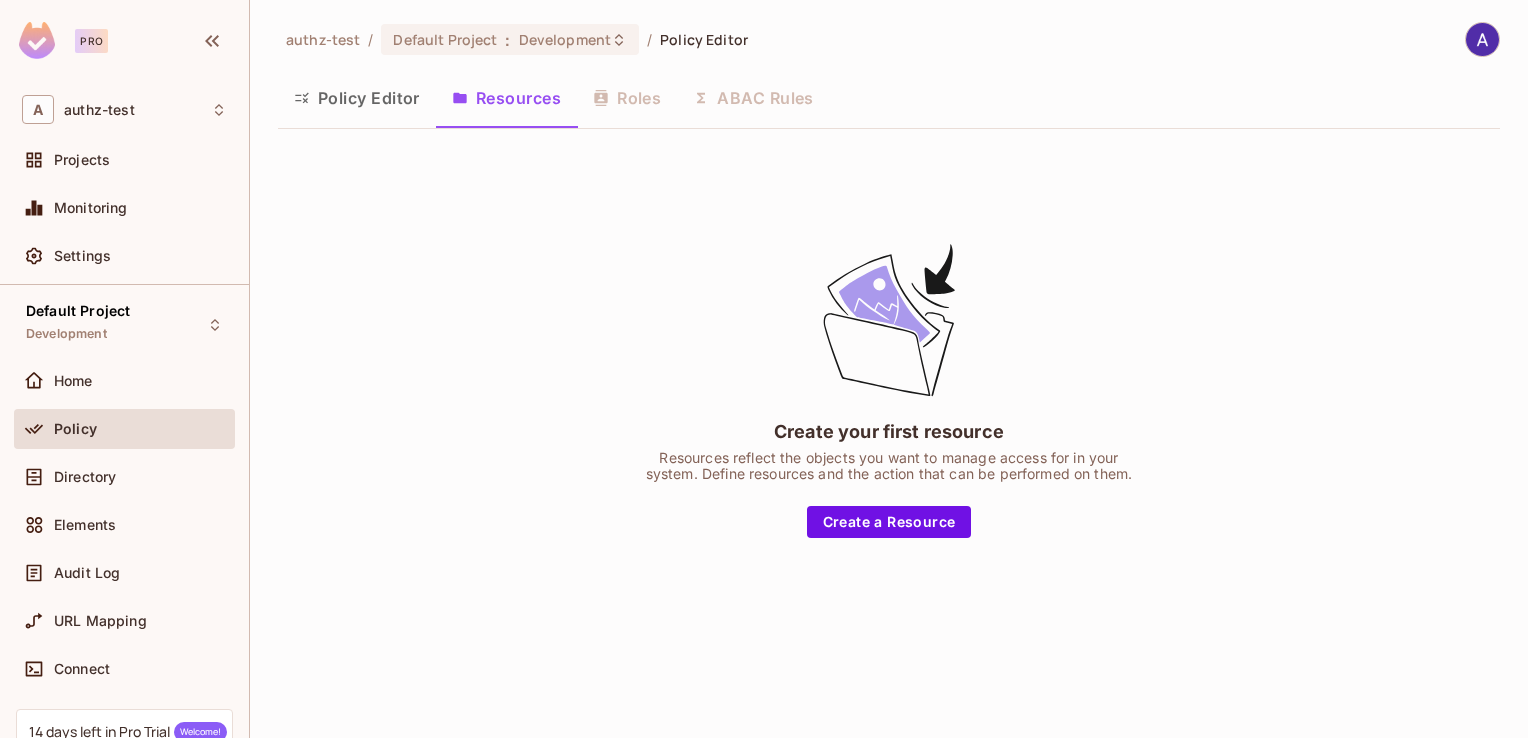 click on "Policy Editor Resources Roles ABAC Rules" at bounding box center (889, 98) 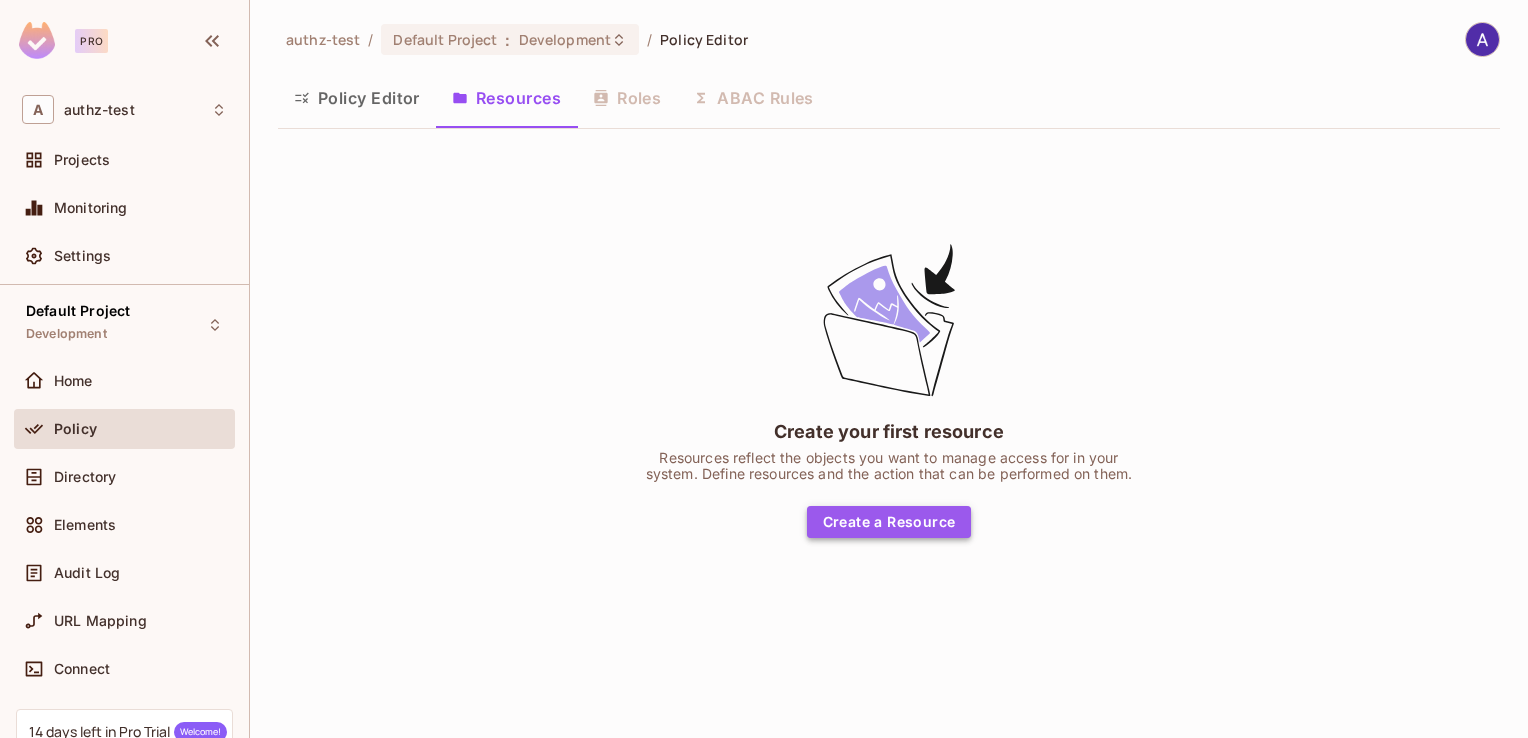 click on "Create a Resource" at bounding box center (889, 522) 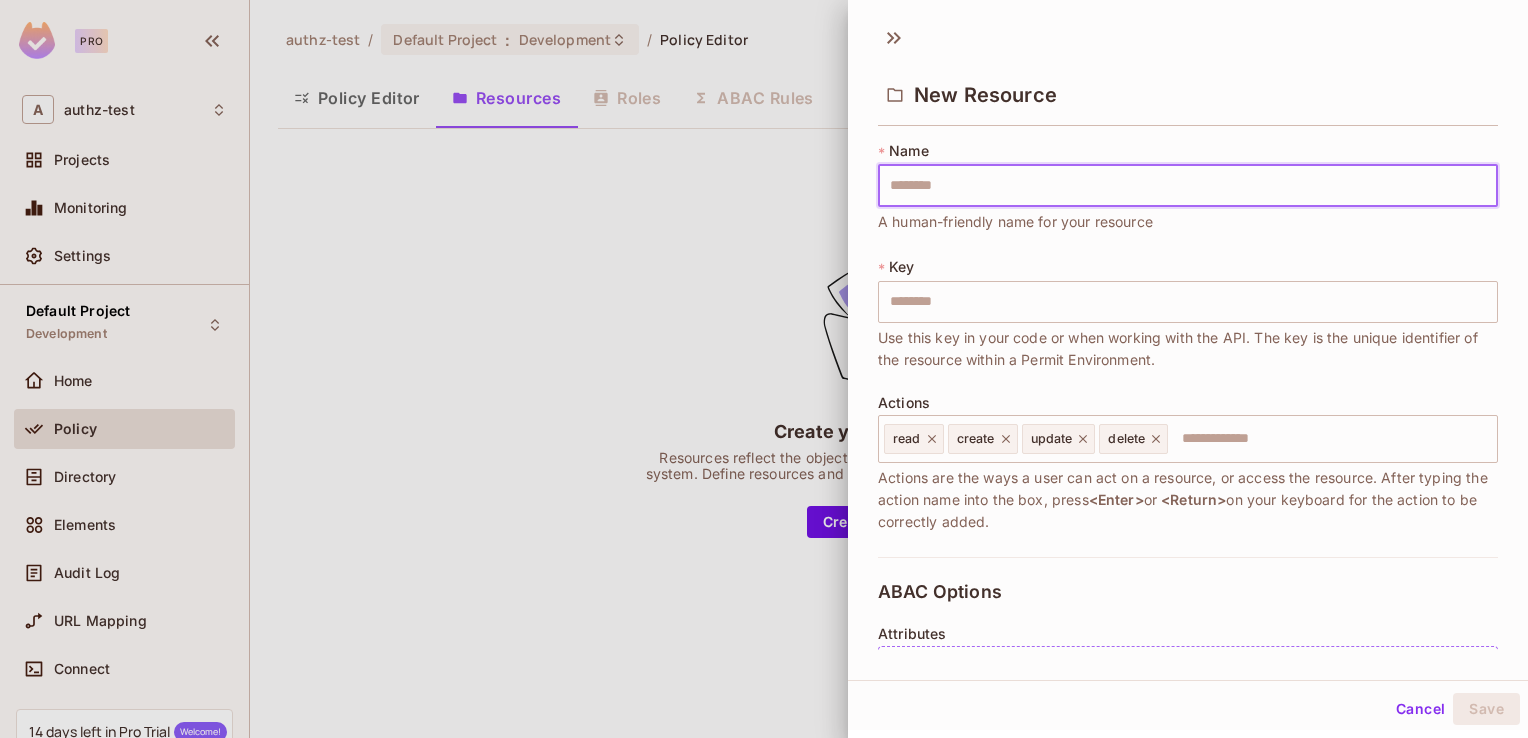 click at bounding box center (1188, 186) 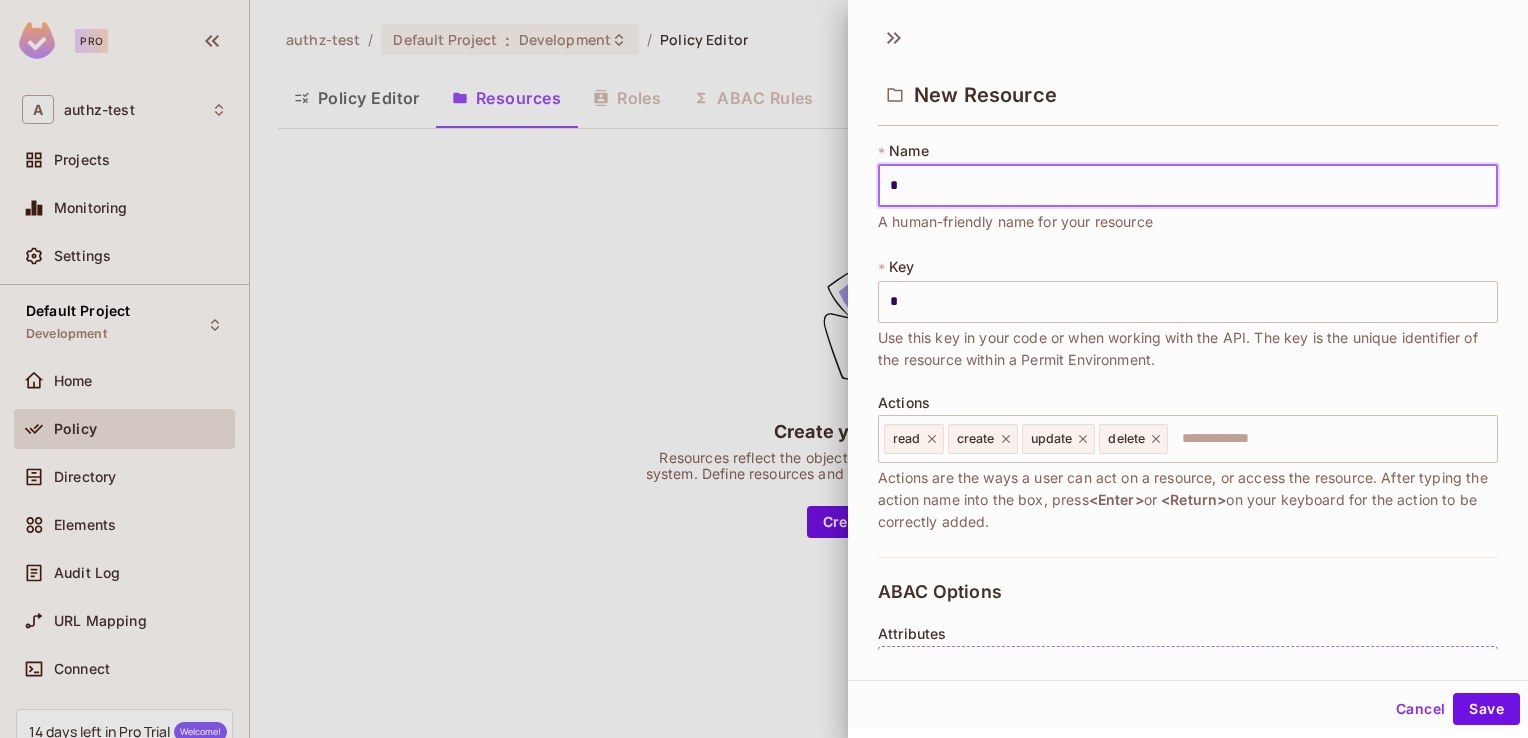 type on "**" 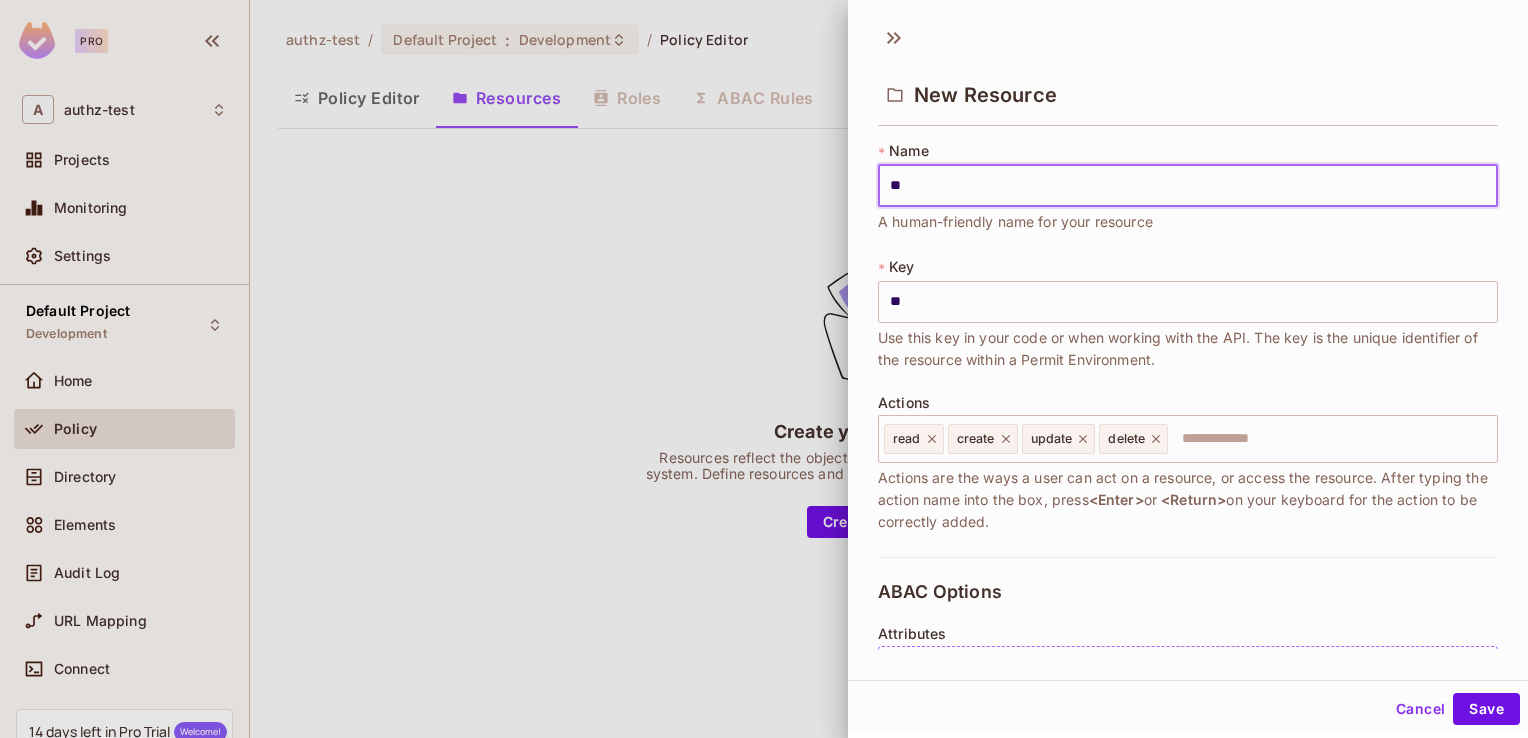 type on "***" 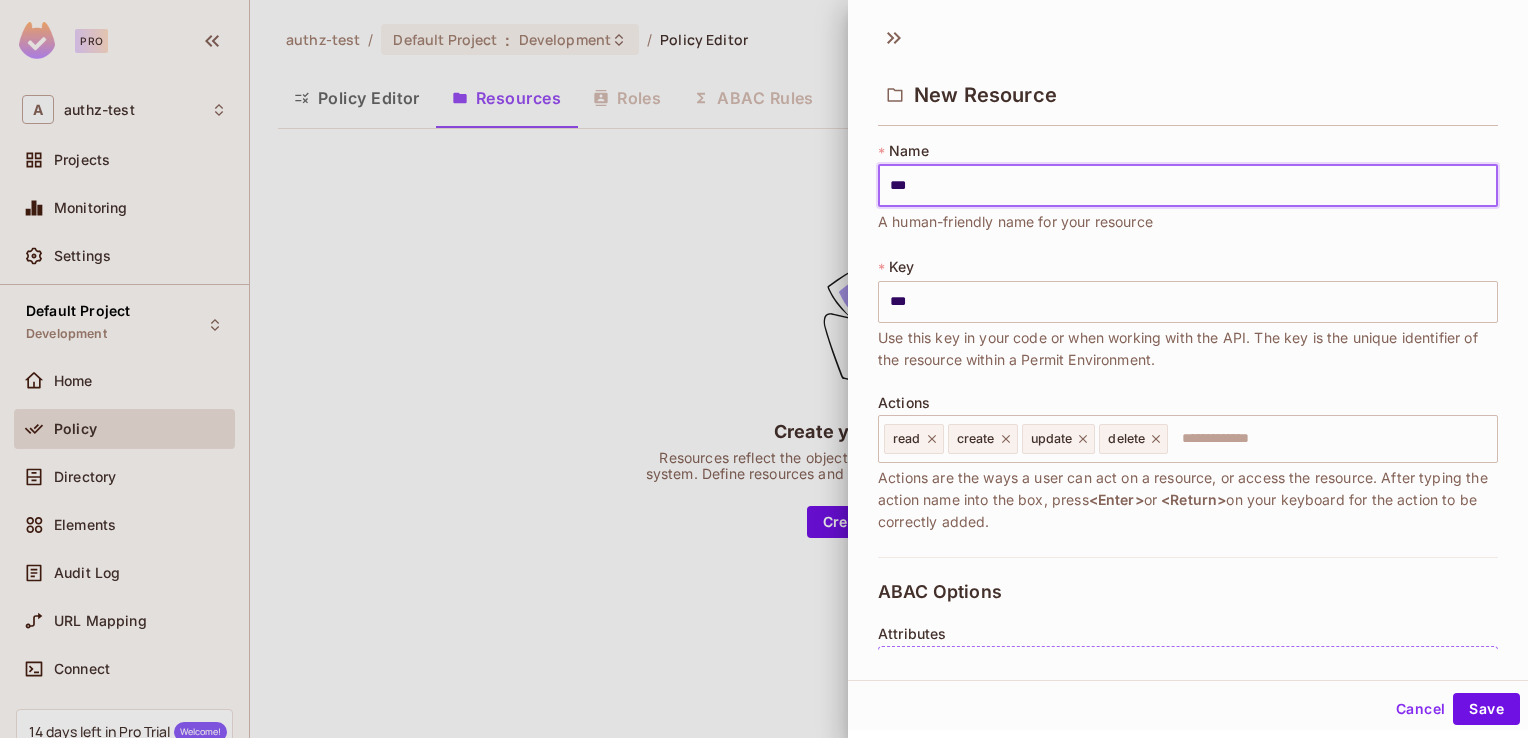 type on "****" 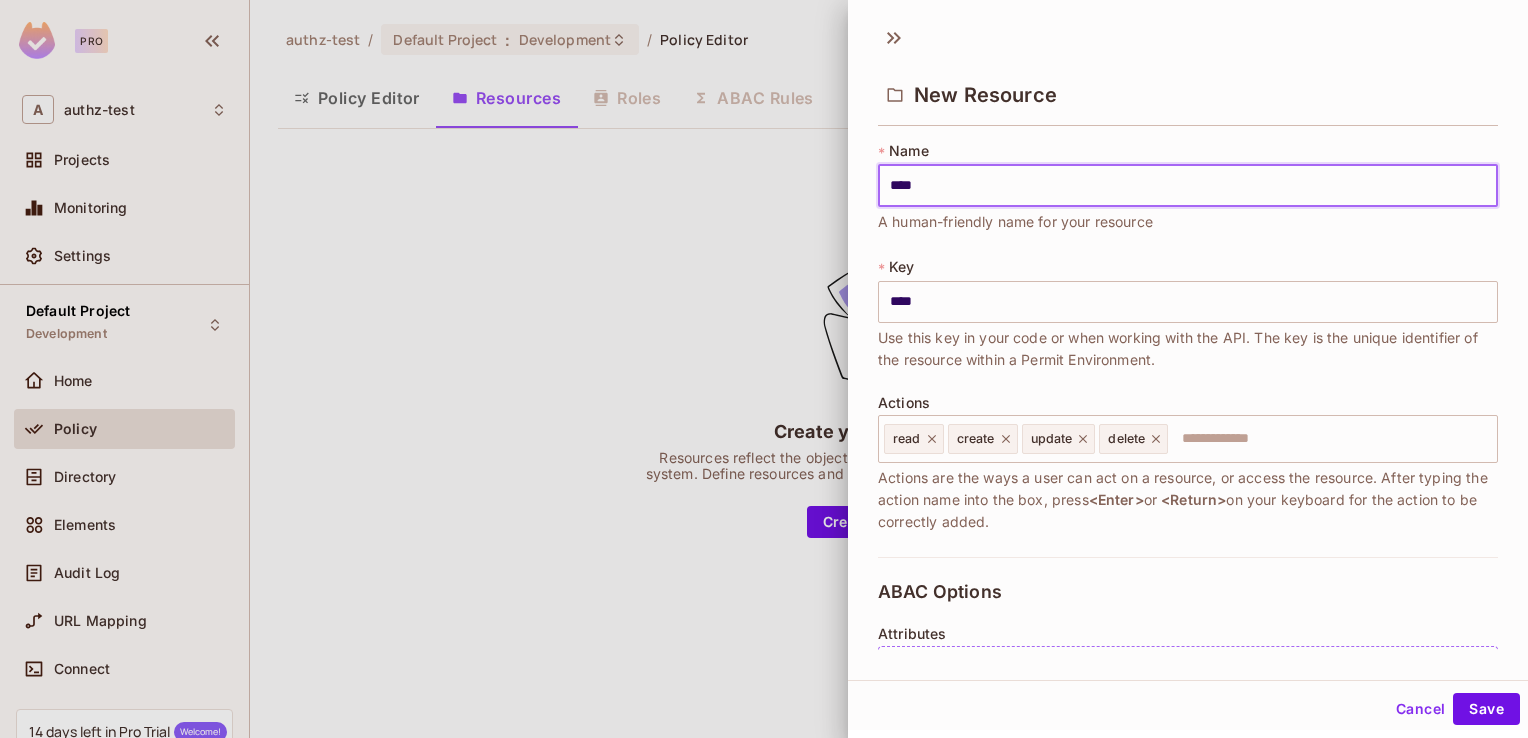type on "*****" 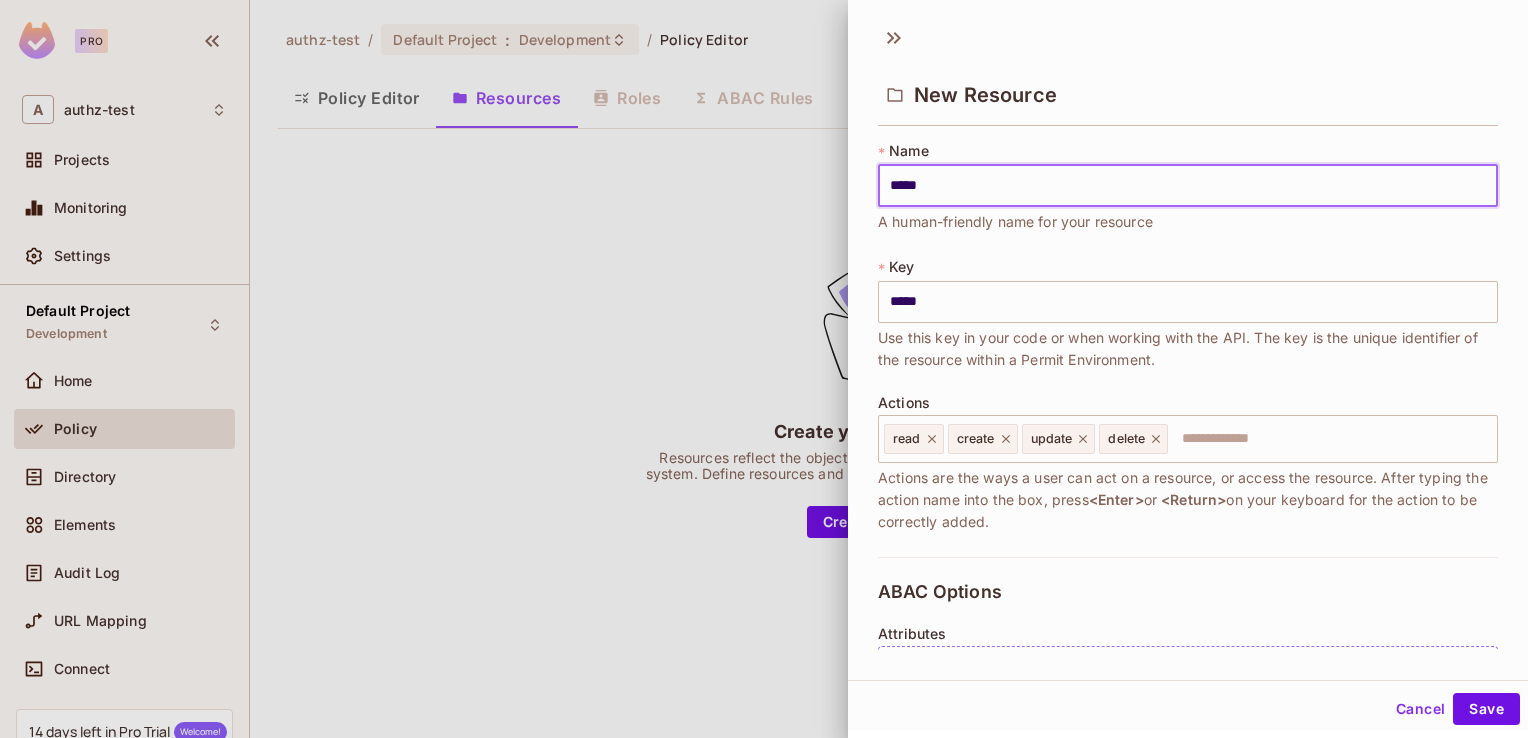 type on "******" 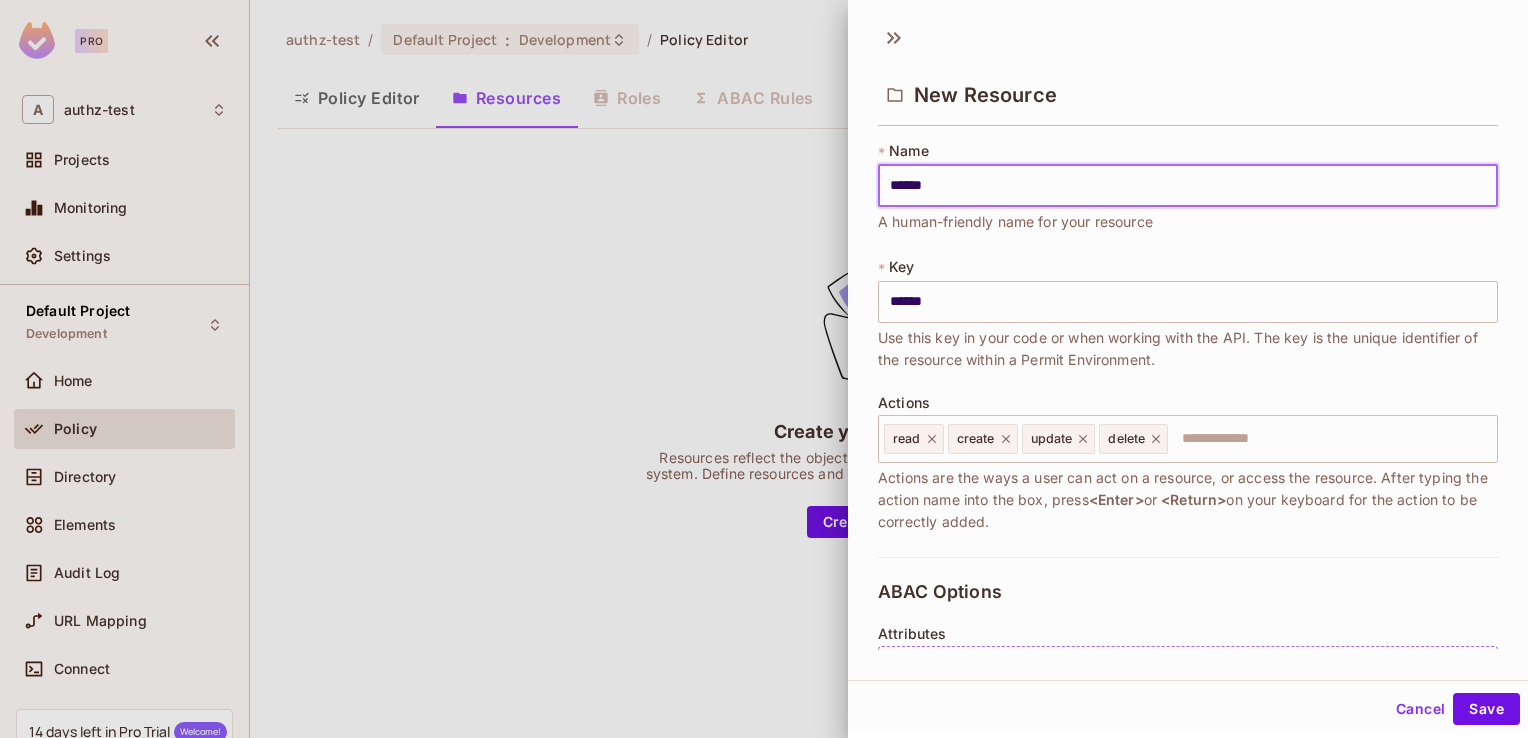 type on "*******" 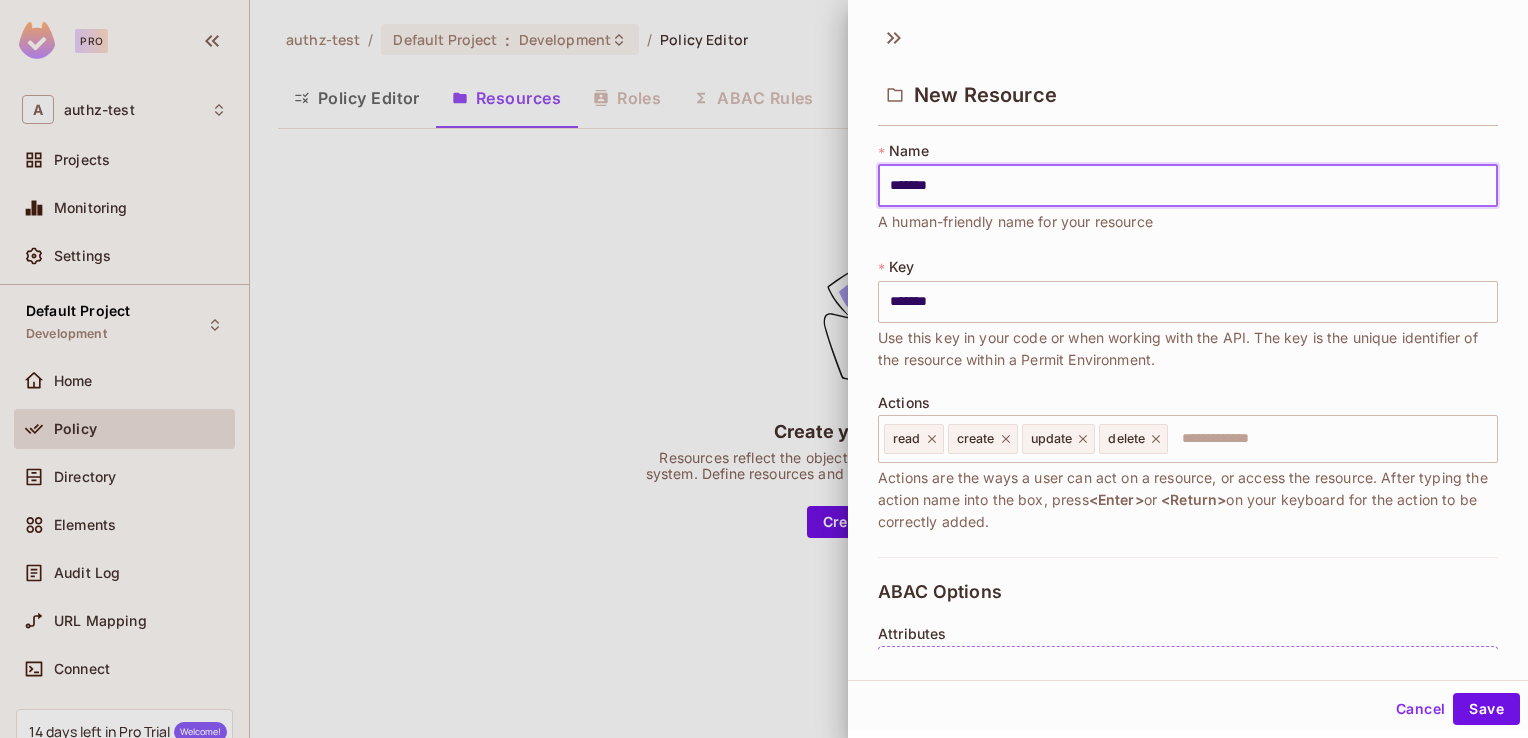 type on "********" 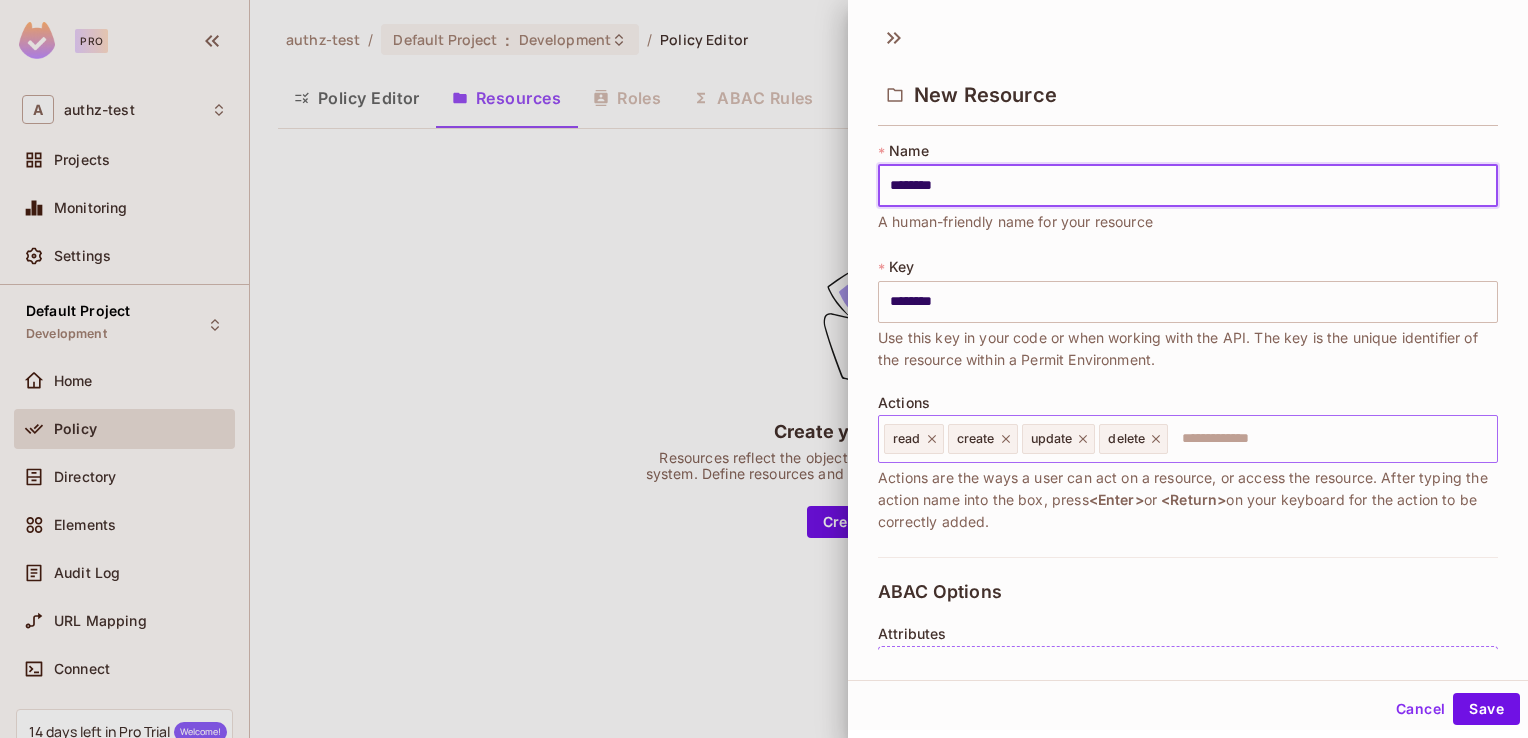 type on "********" 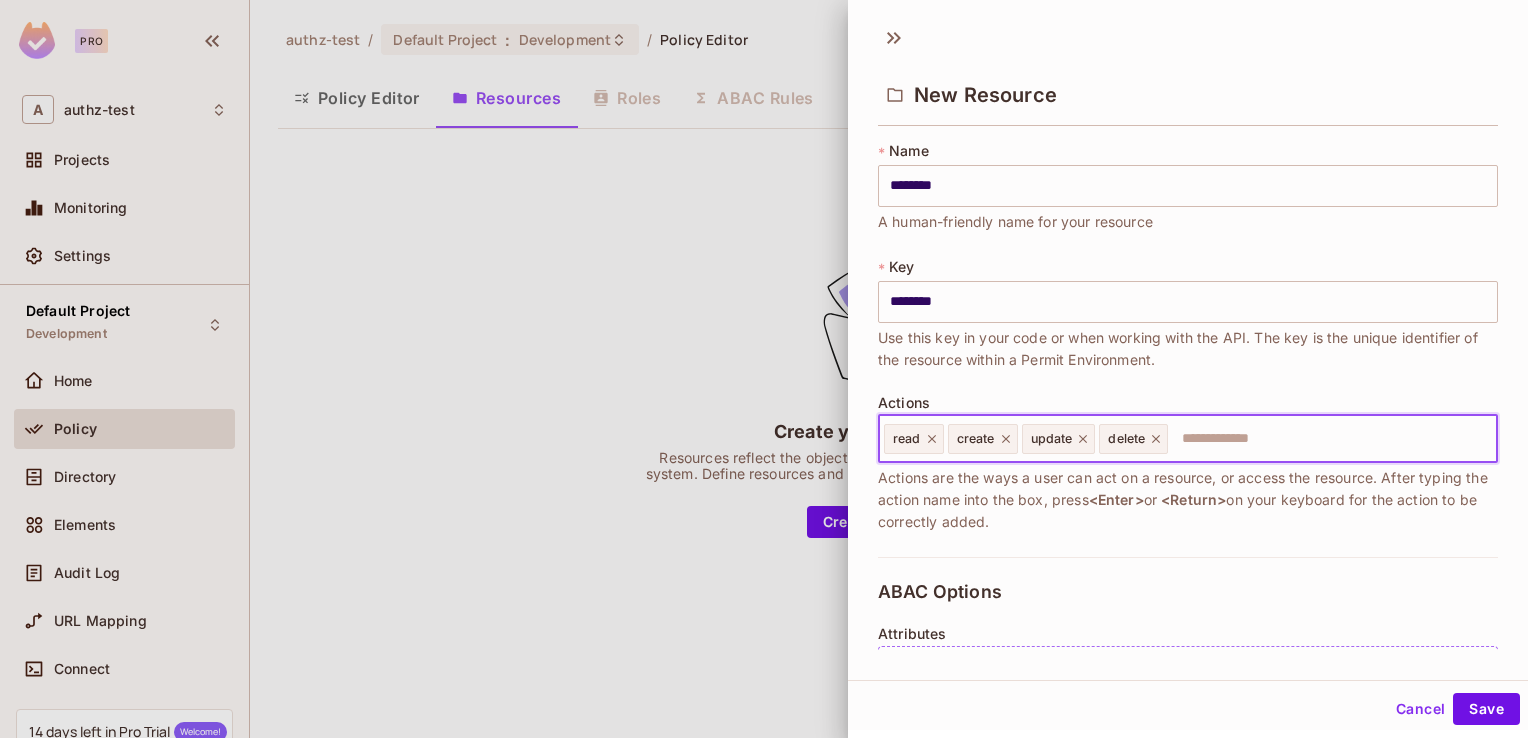click at bounding box center (1329, 439) 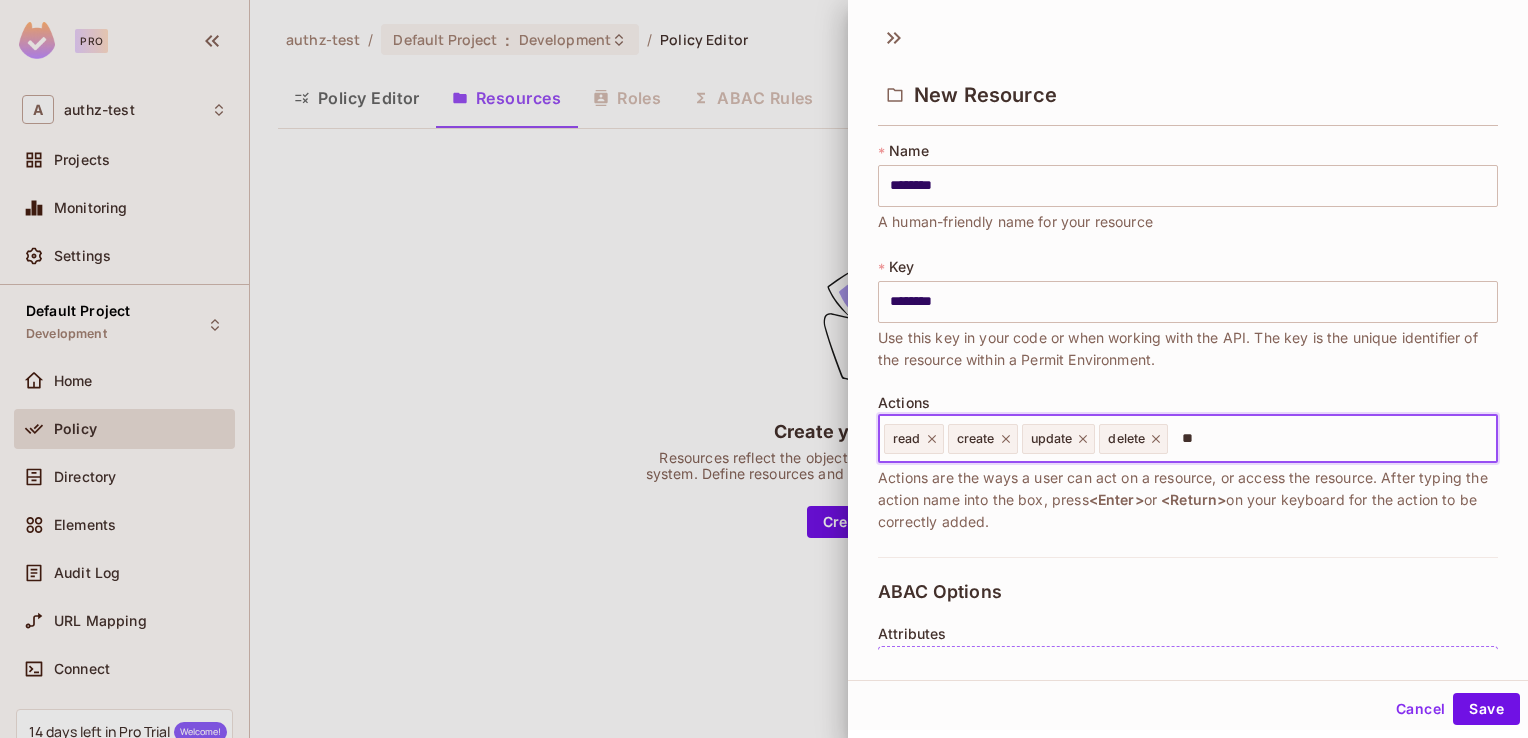 type on "*" 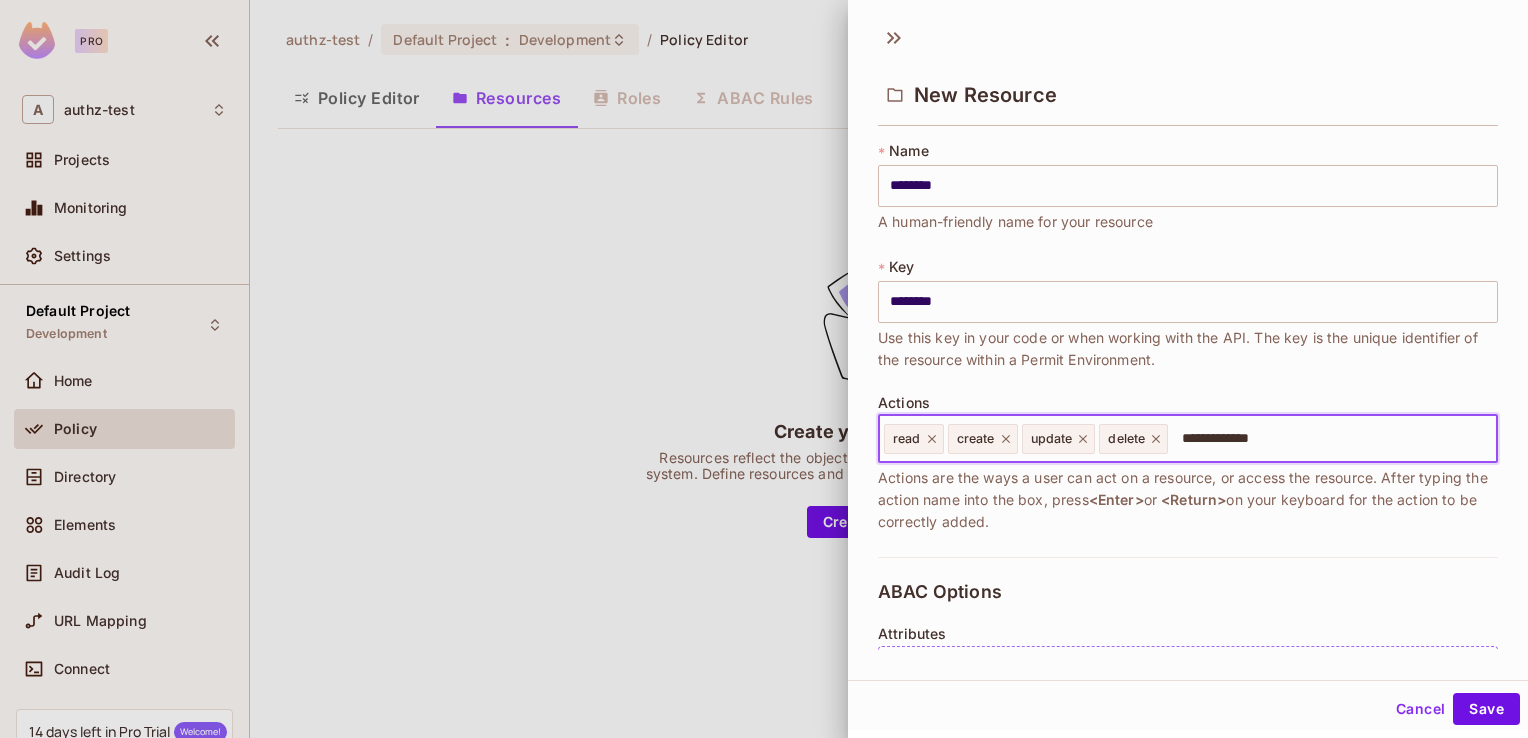 type on "**********" 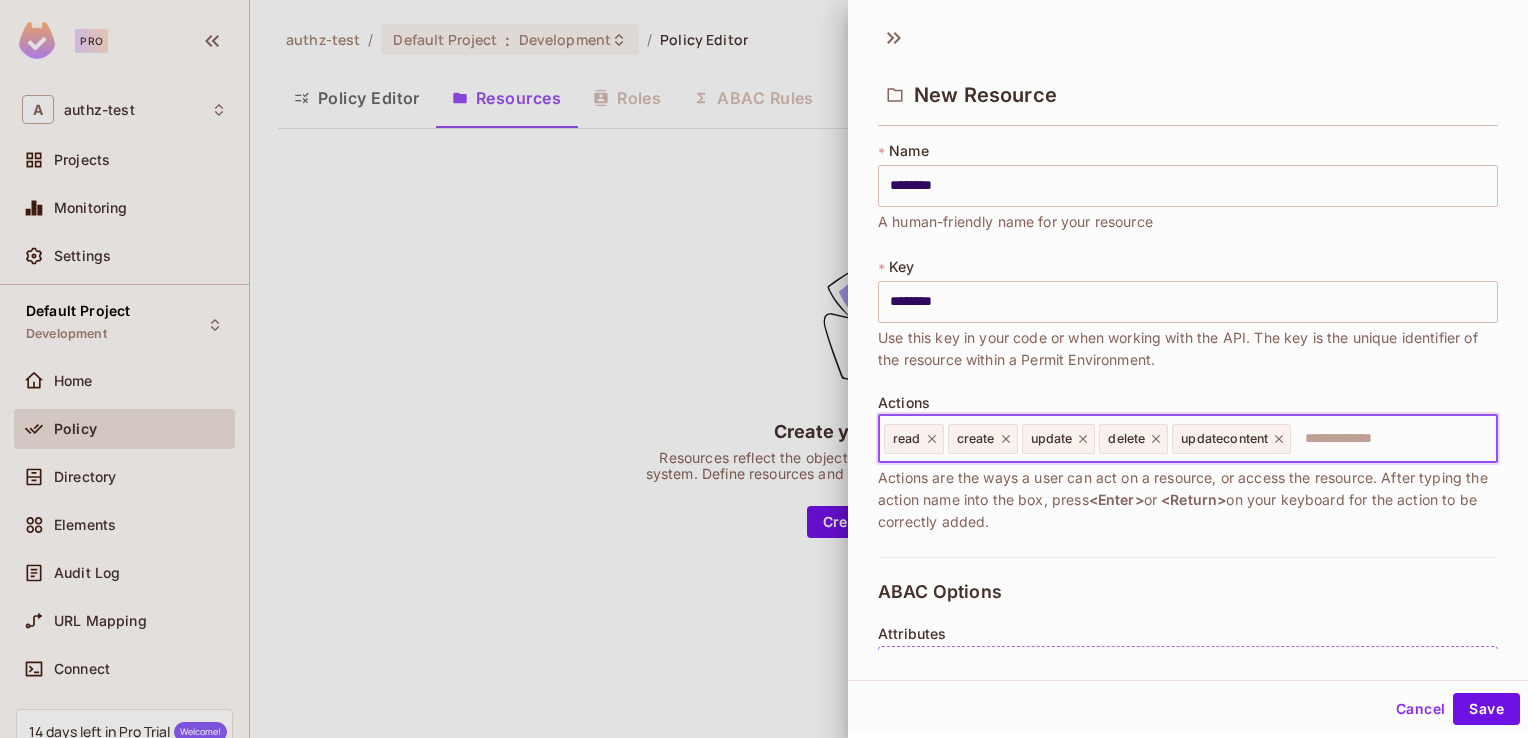 click 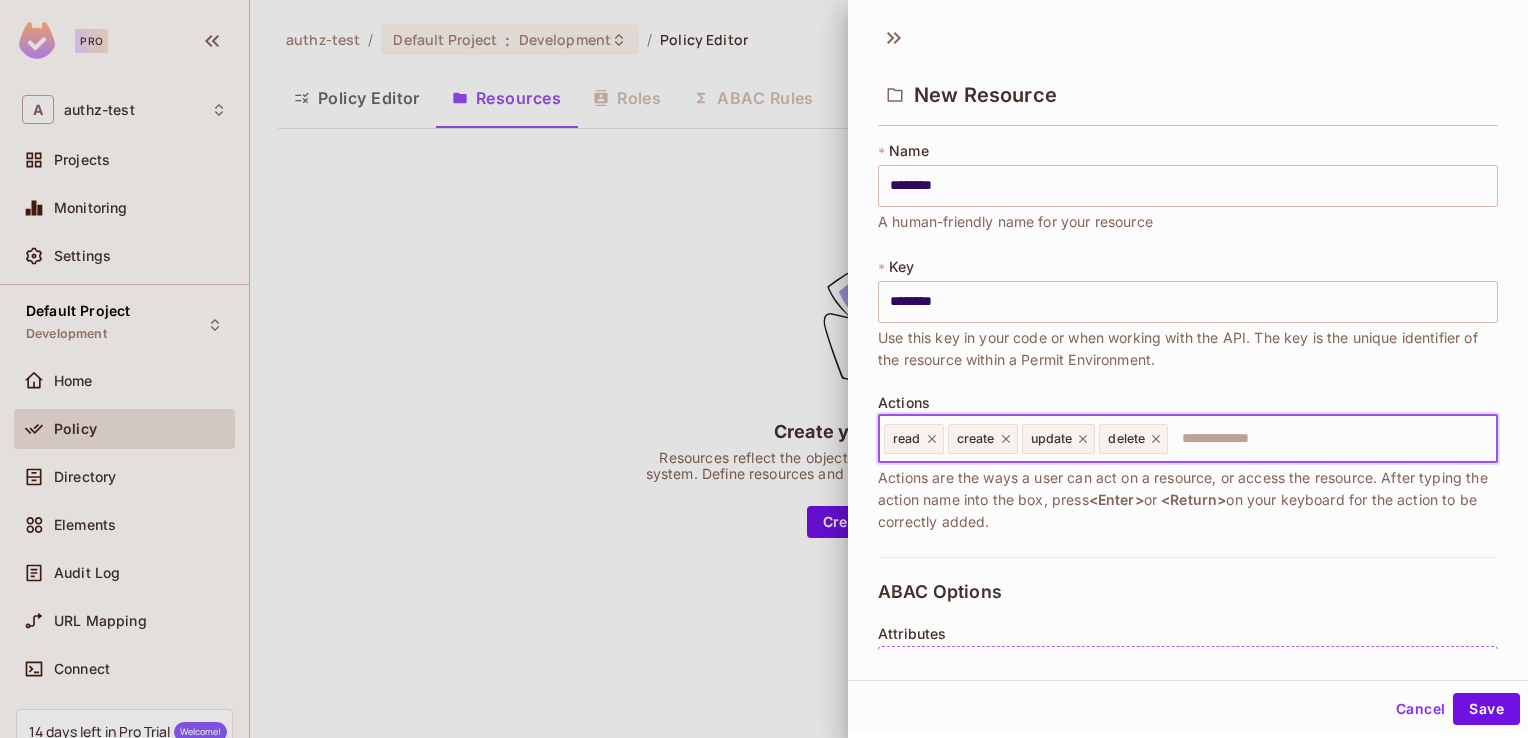 click at bounding box center [1329, 439] 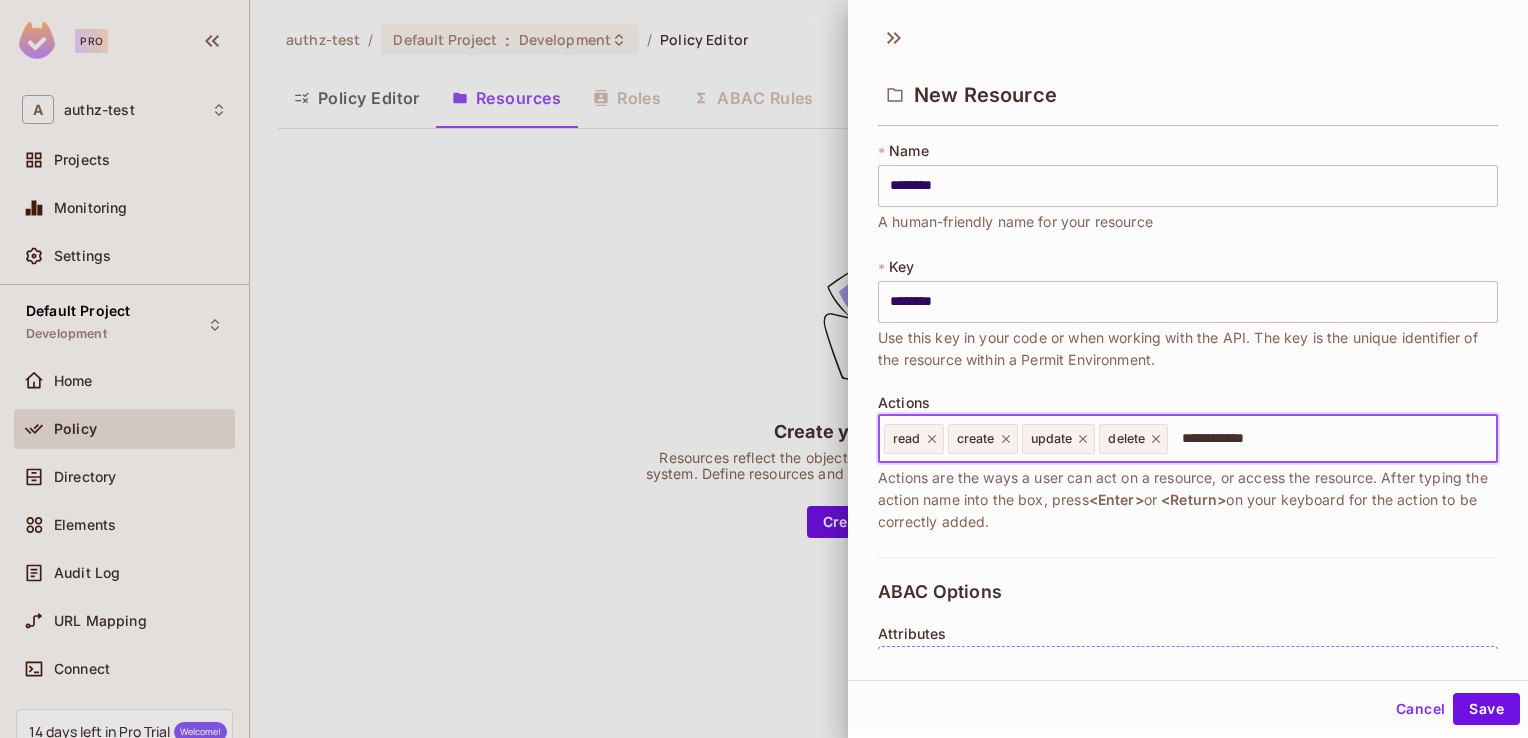 type on "**********" 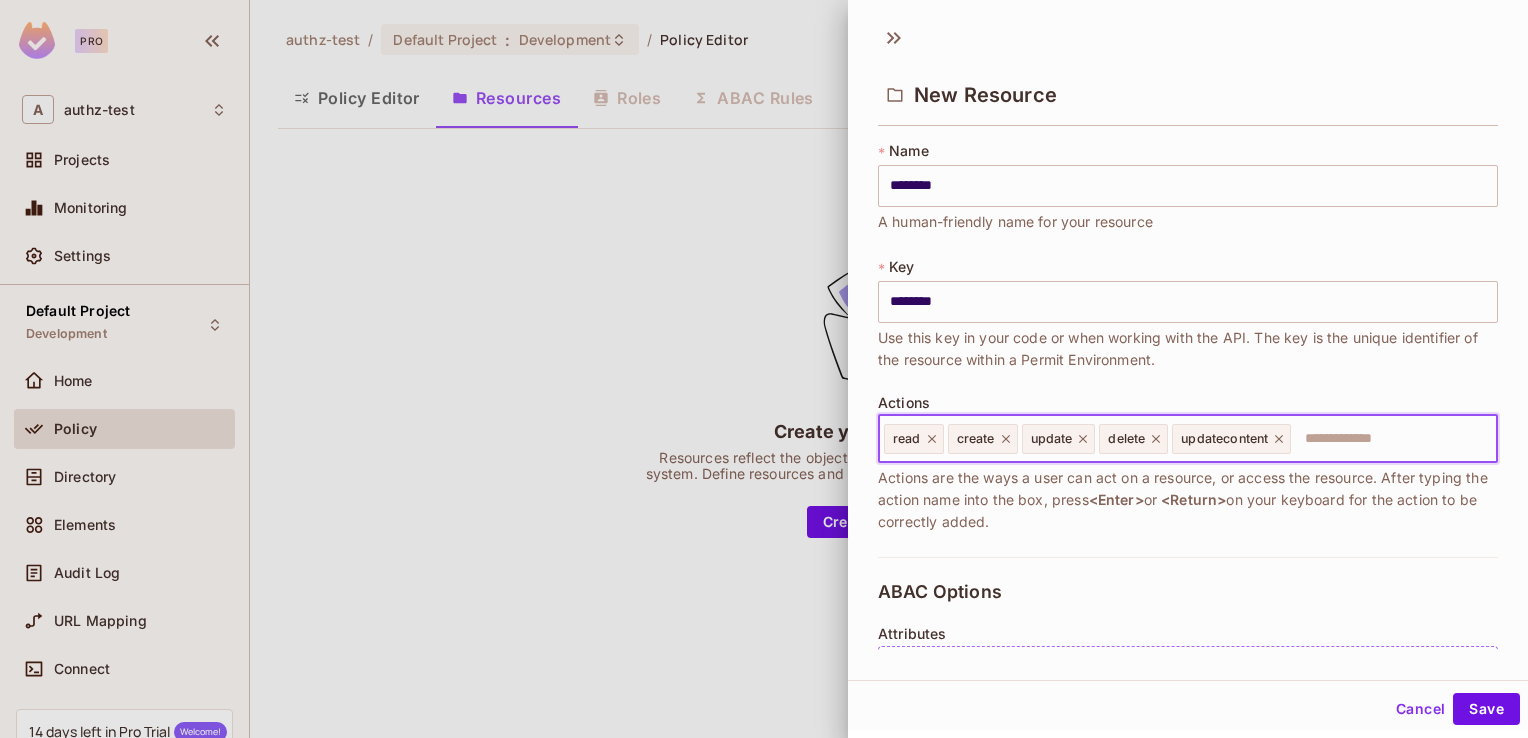 click 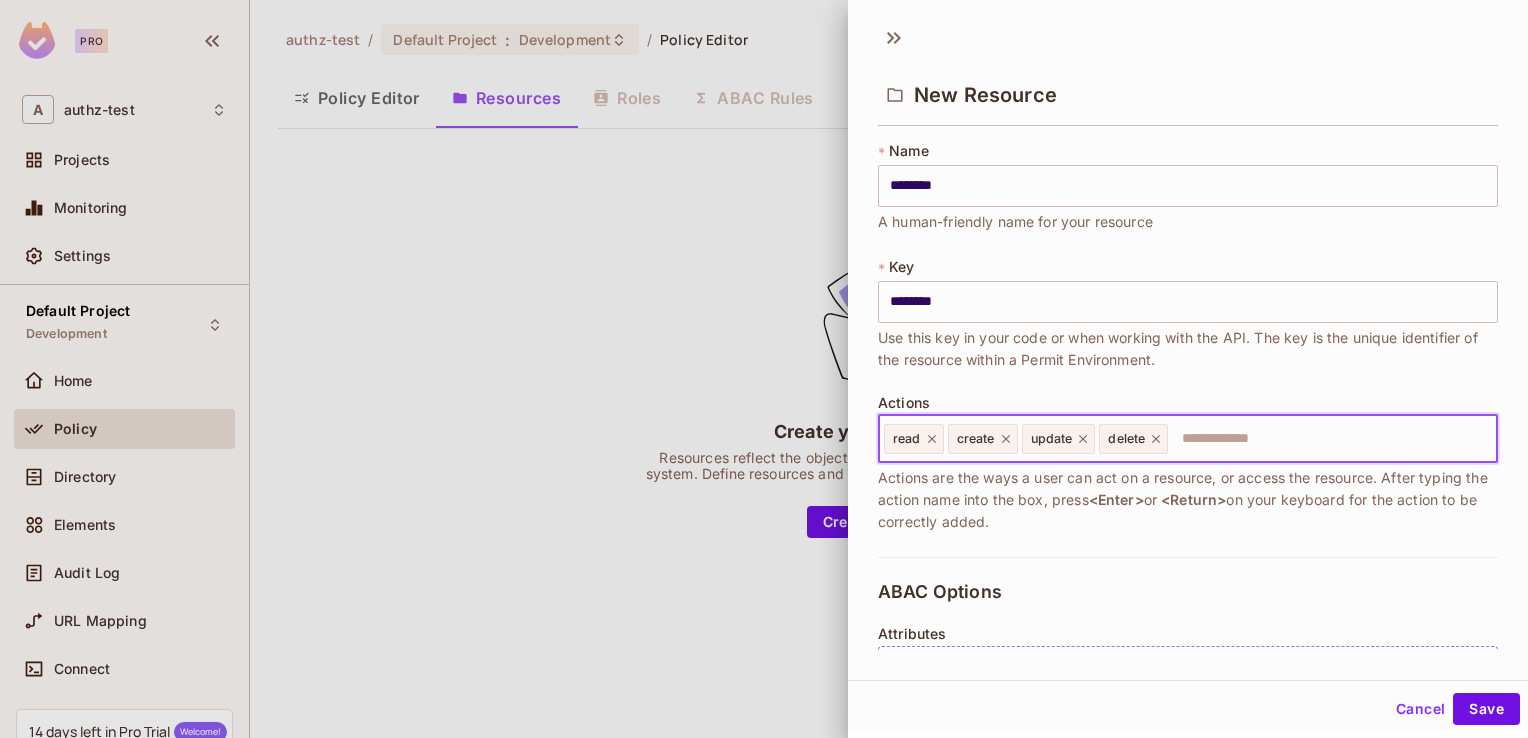 click at bounding box center [1329, 439] 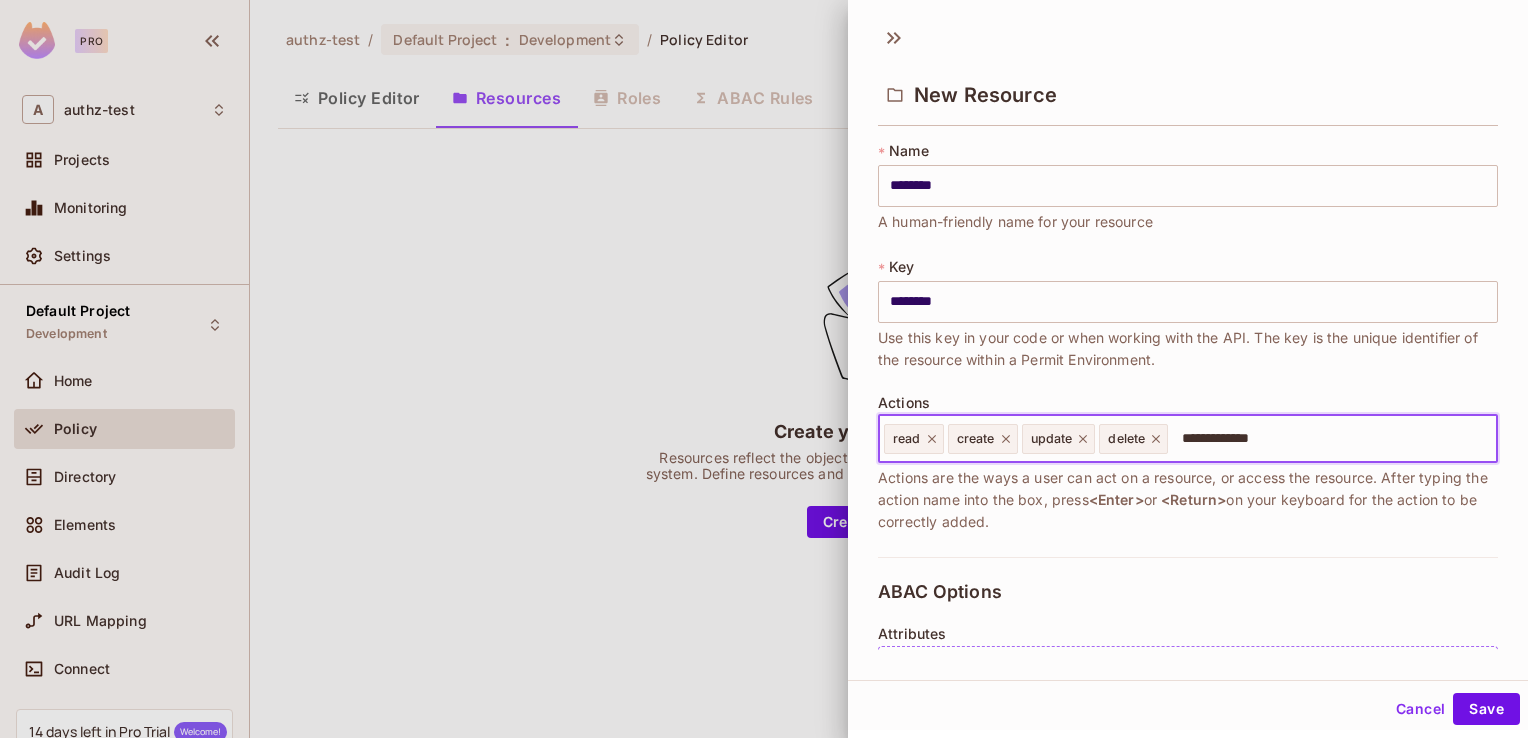 type on "**********" 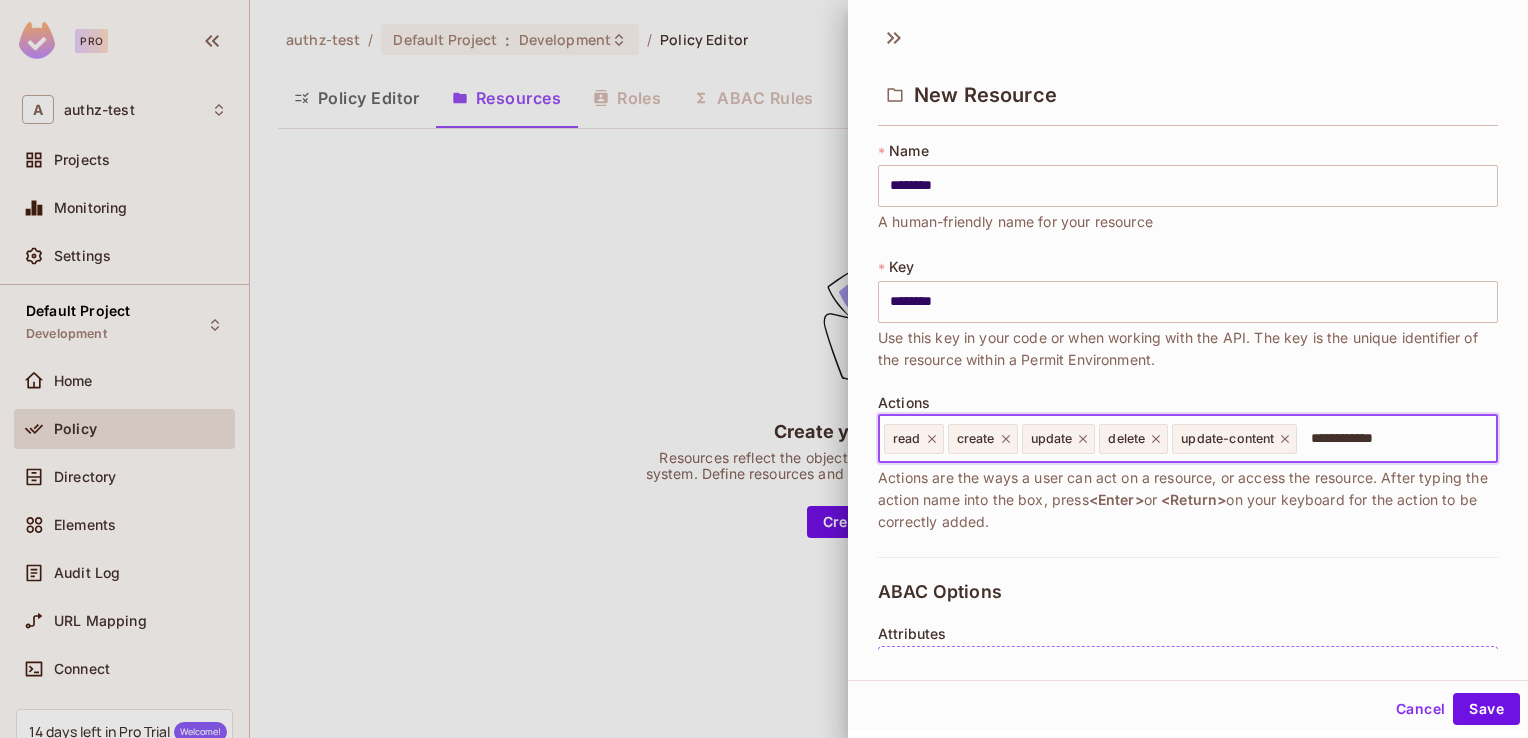 type on "**********" 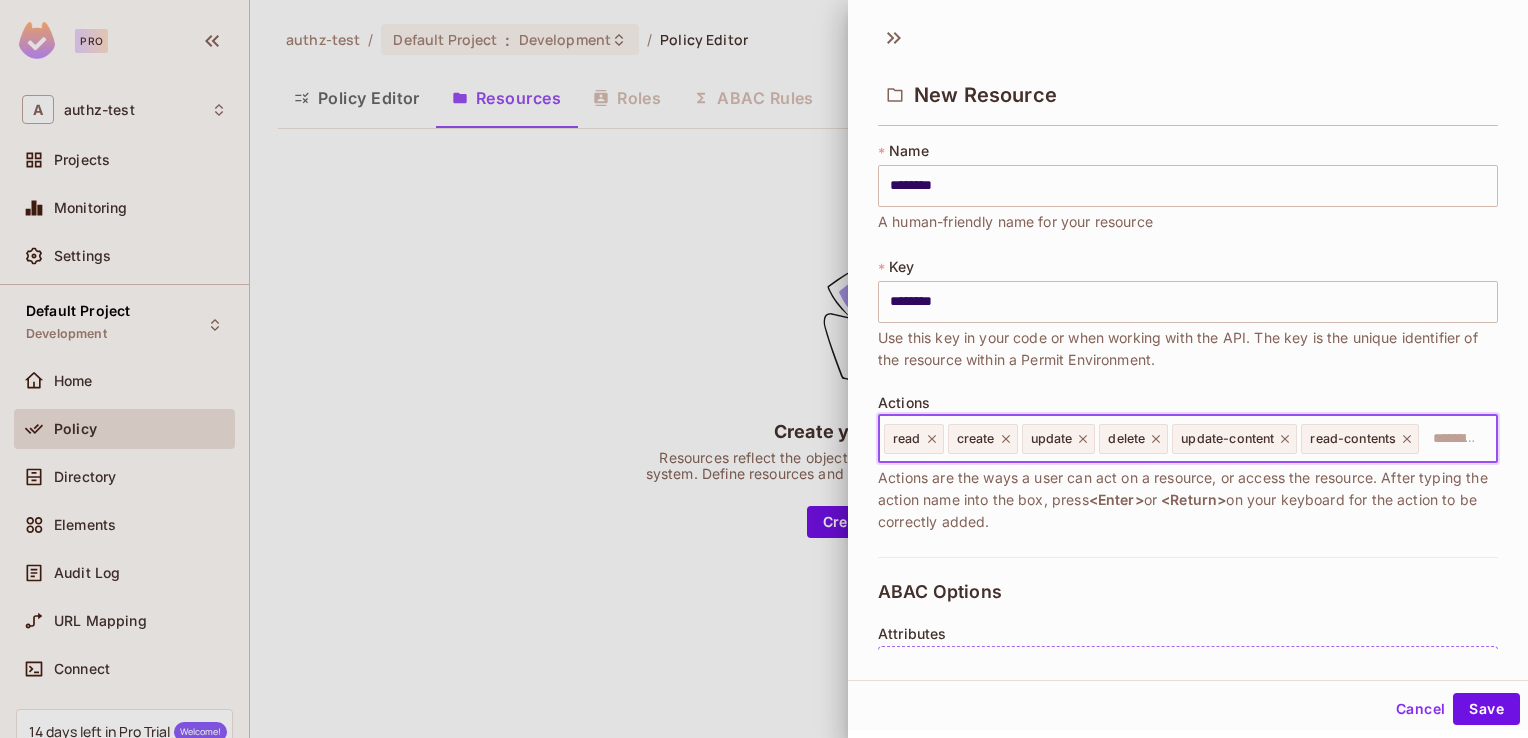 click 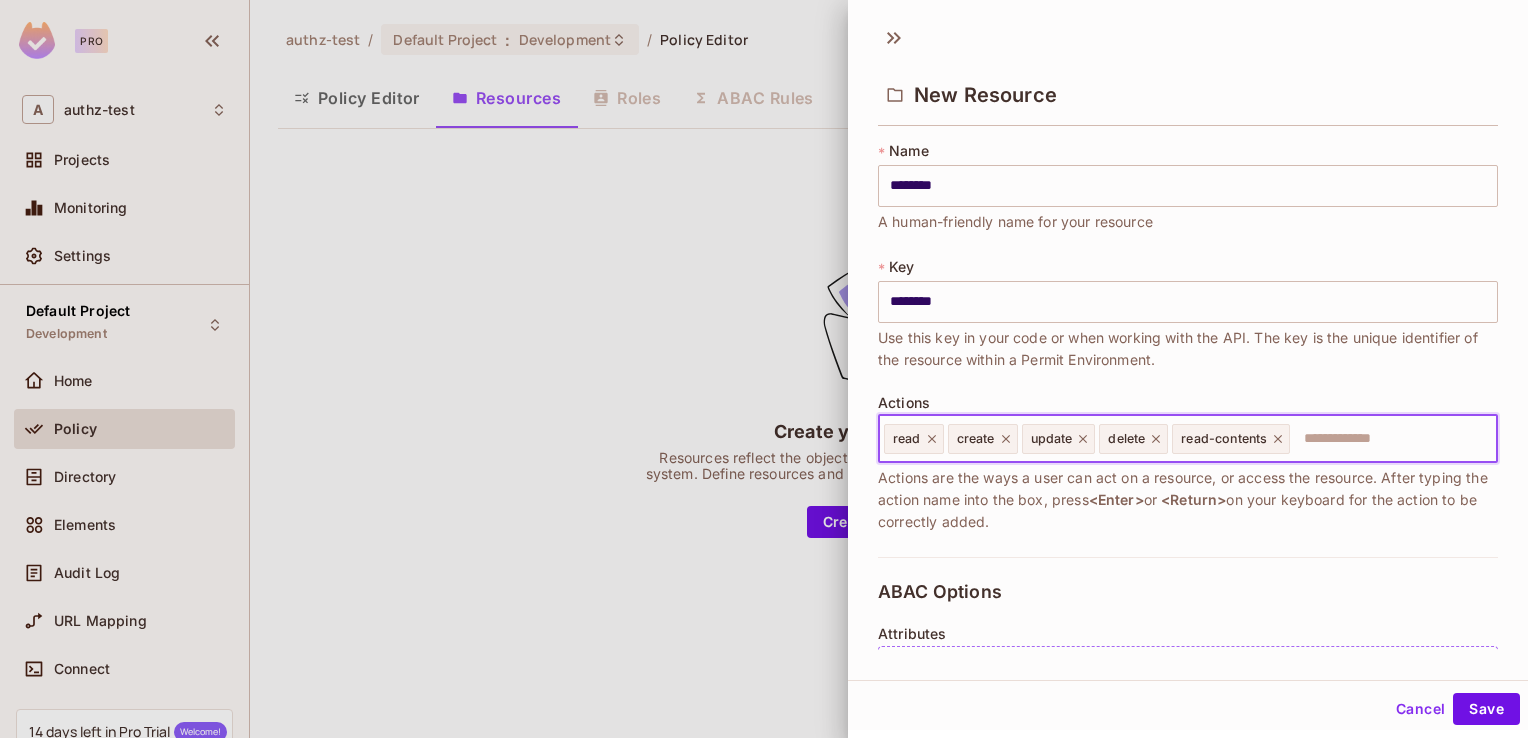 click at bounding box center [1390, 439] 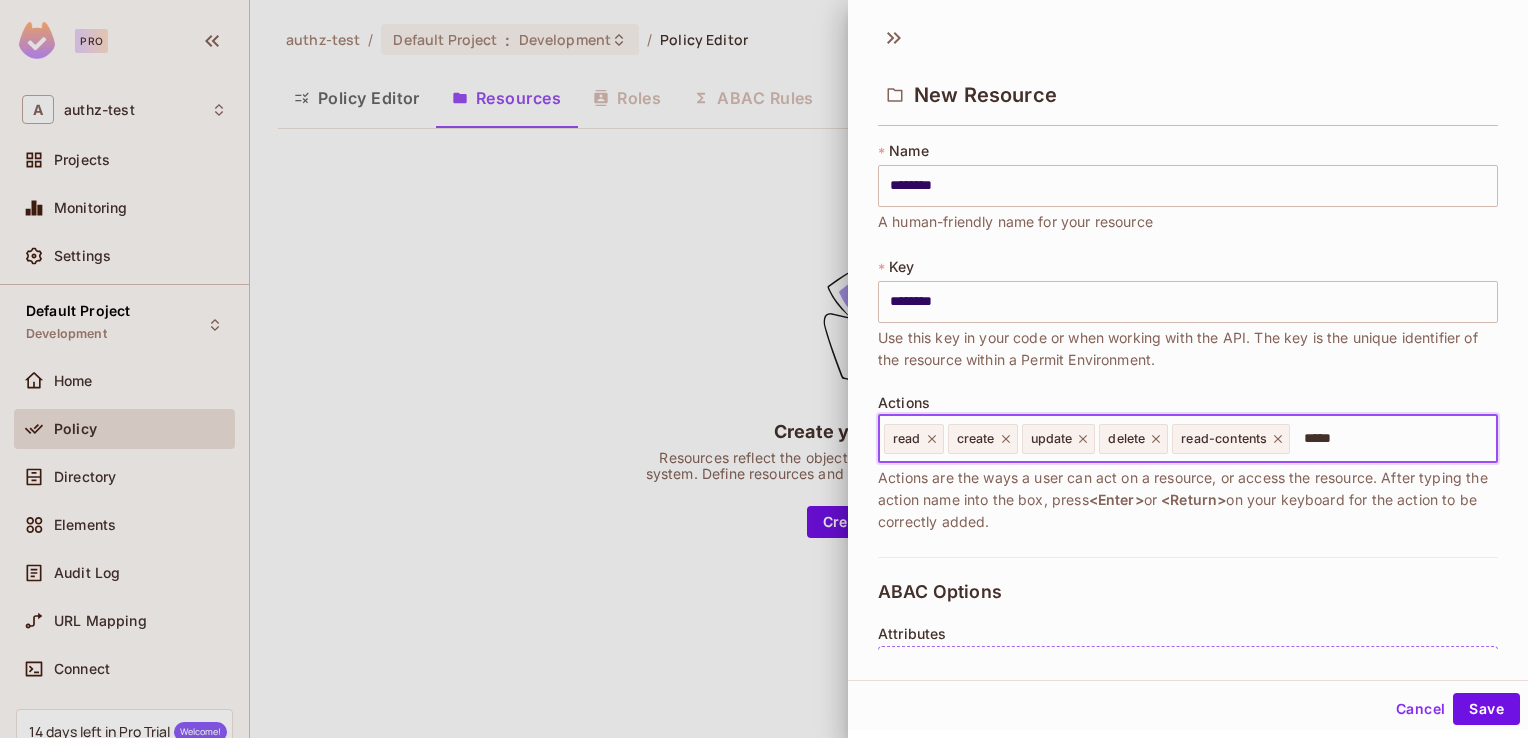 type on "******" 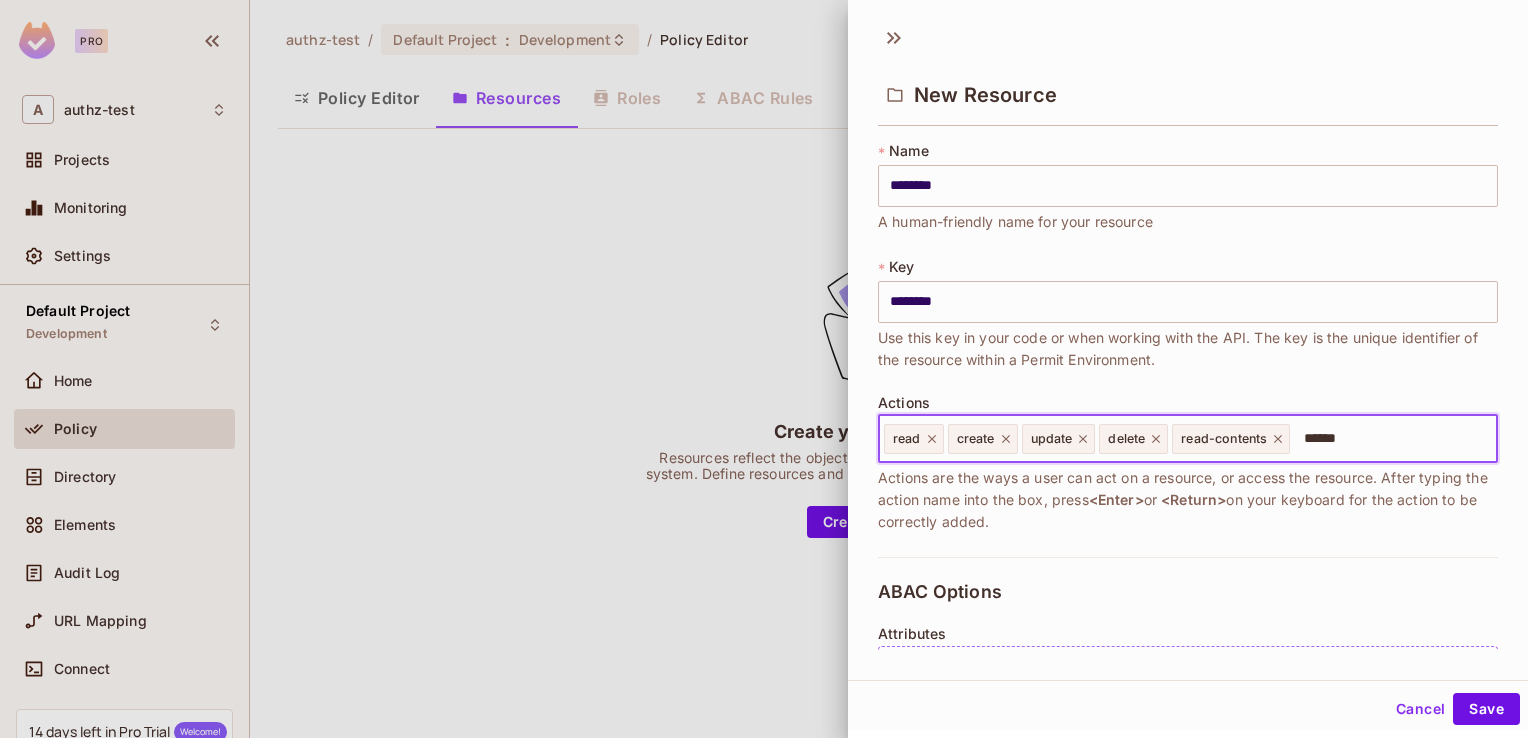 click 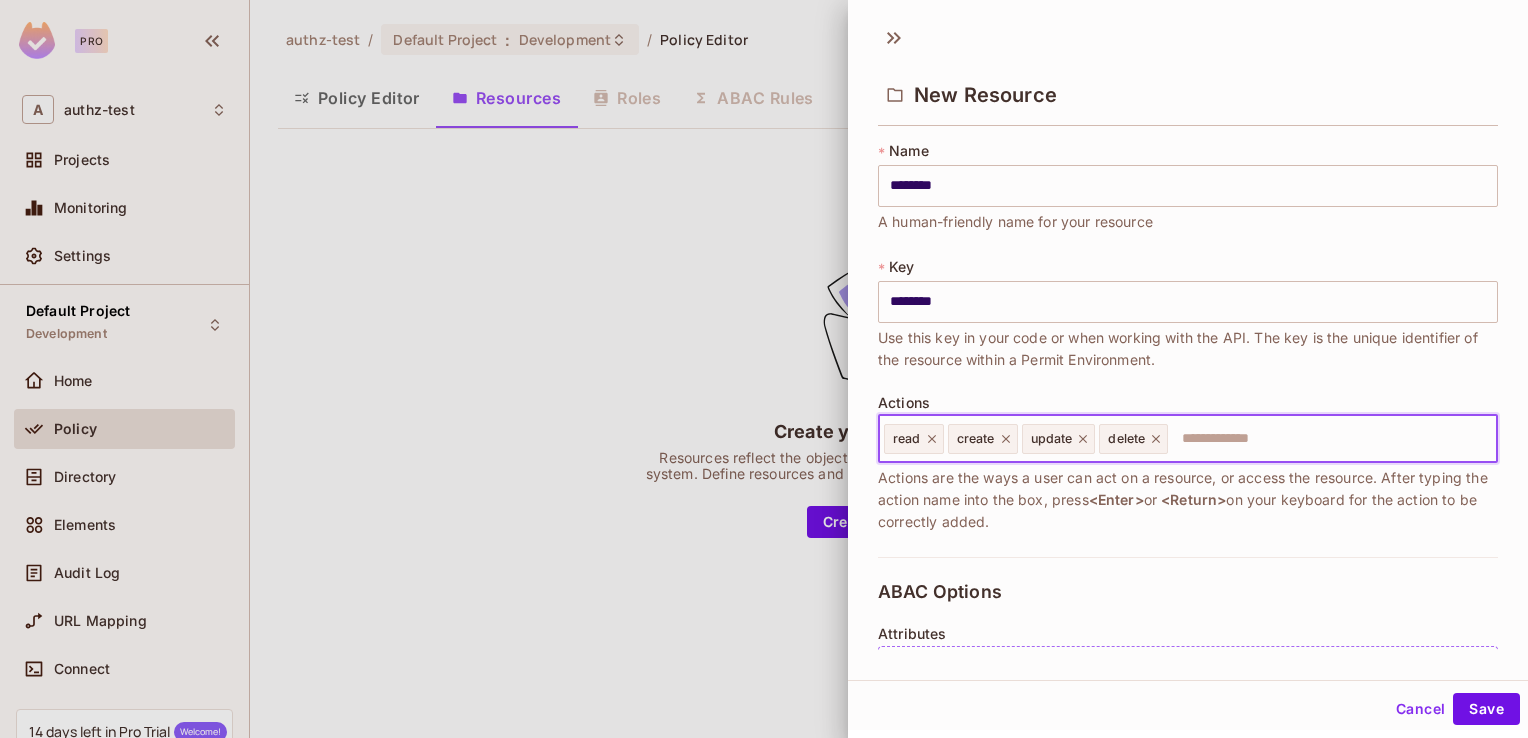 click at bounding box center (1329, 439) 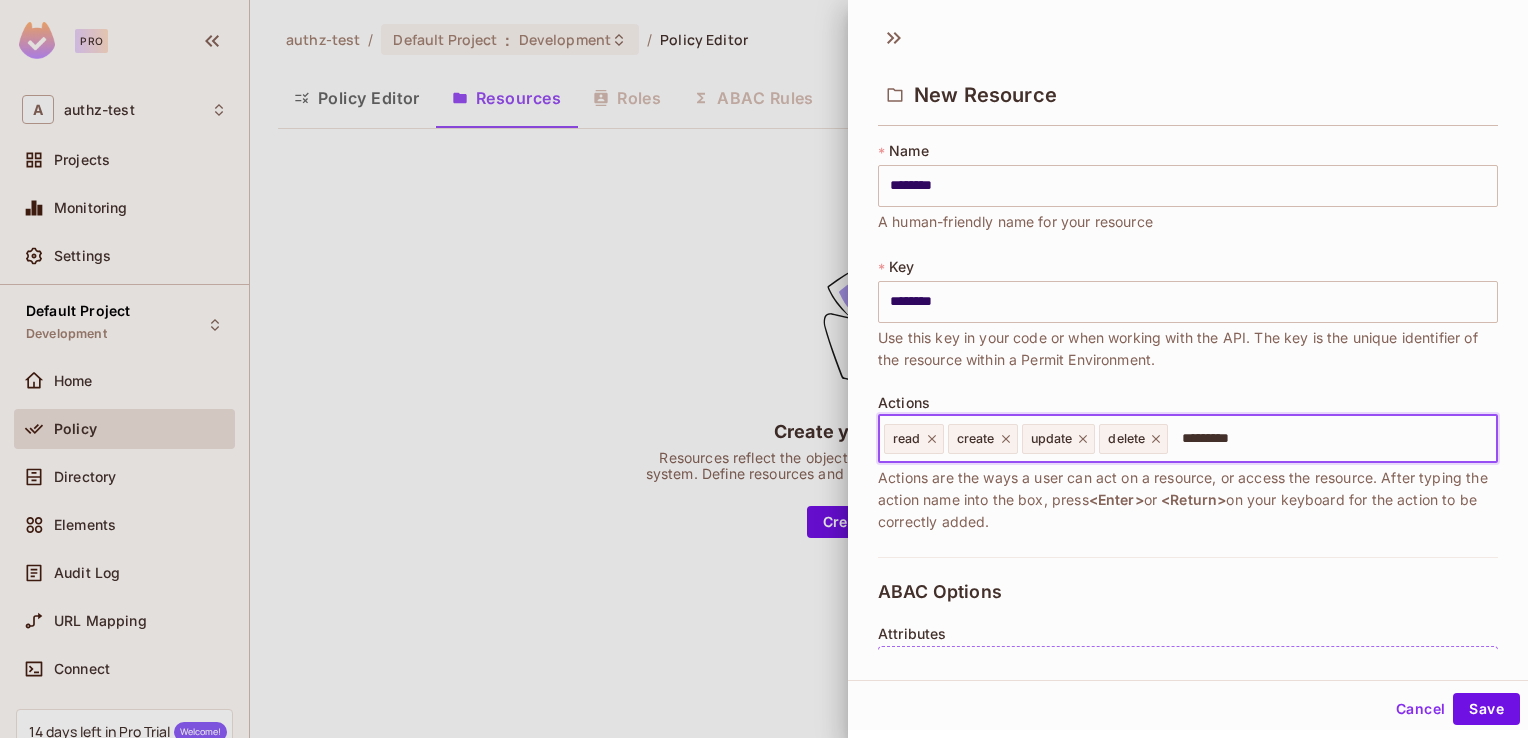 type on "**********" 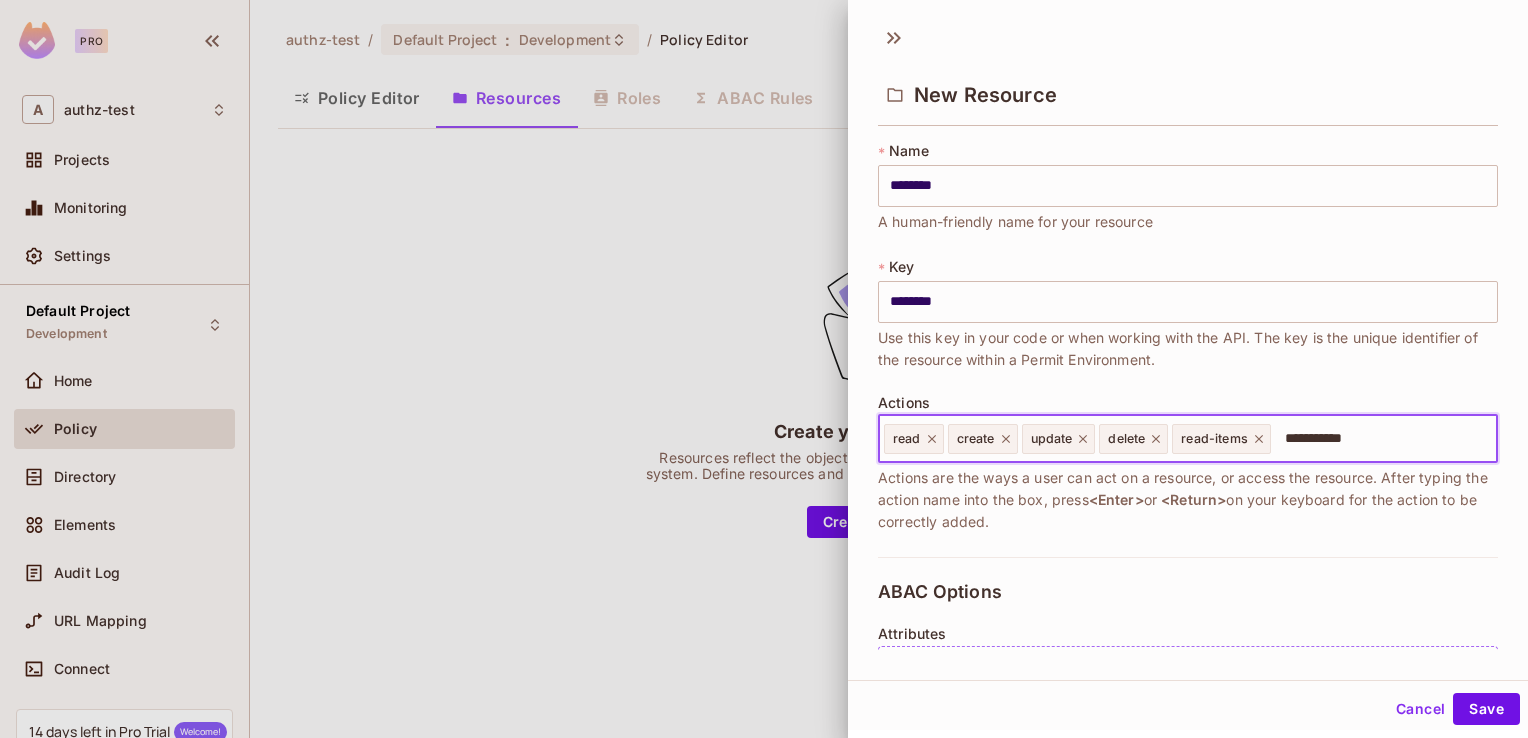 type on "**********" 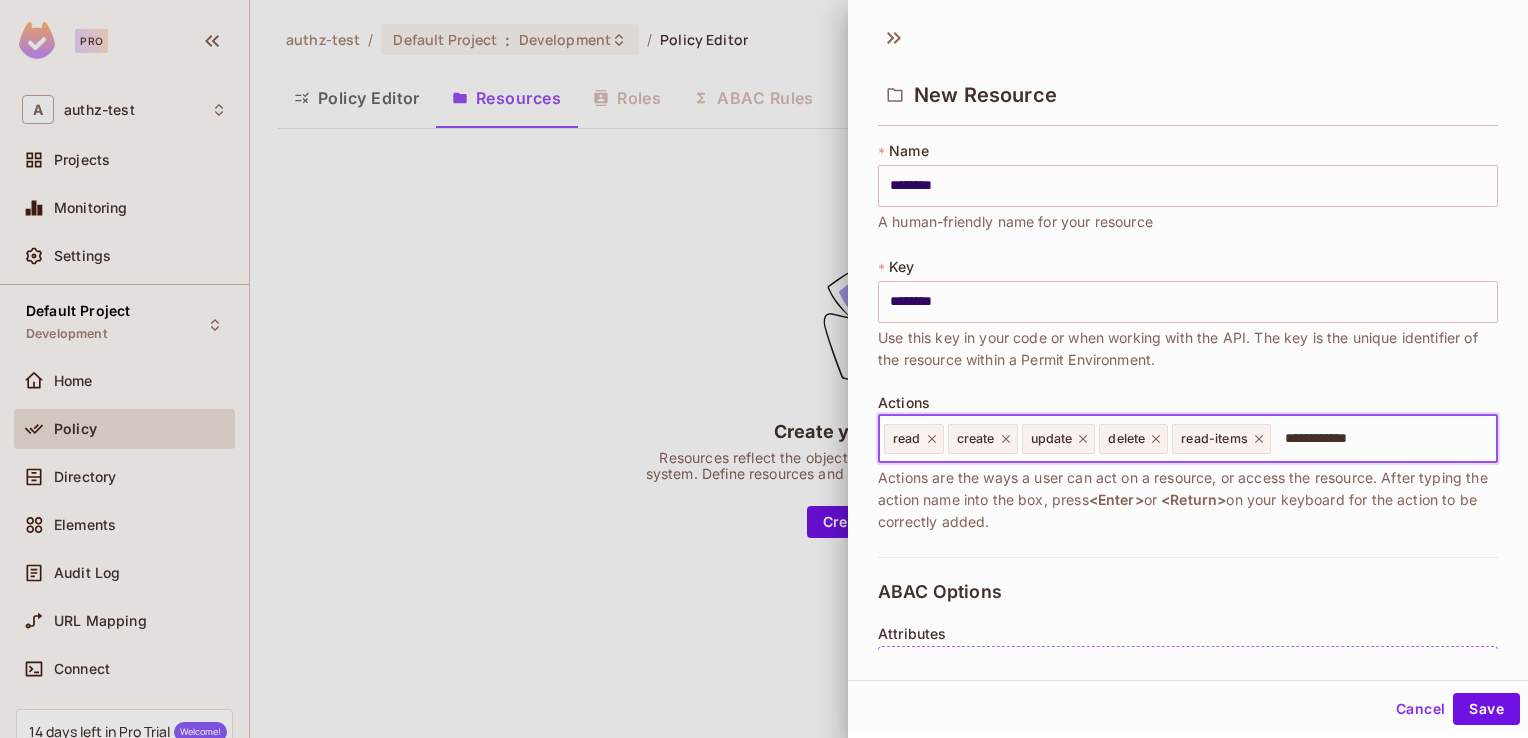 type 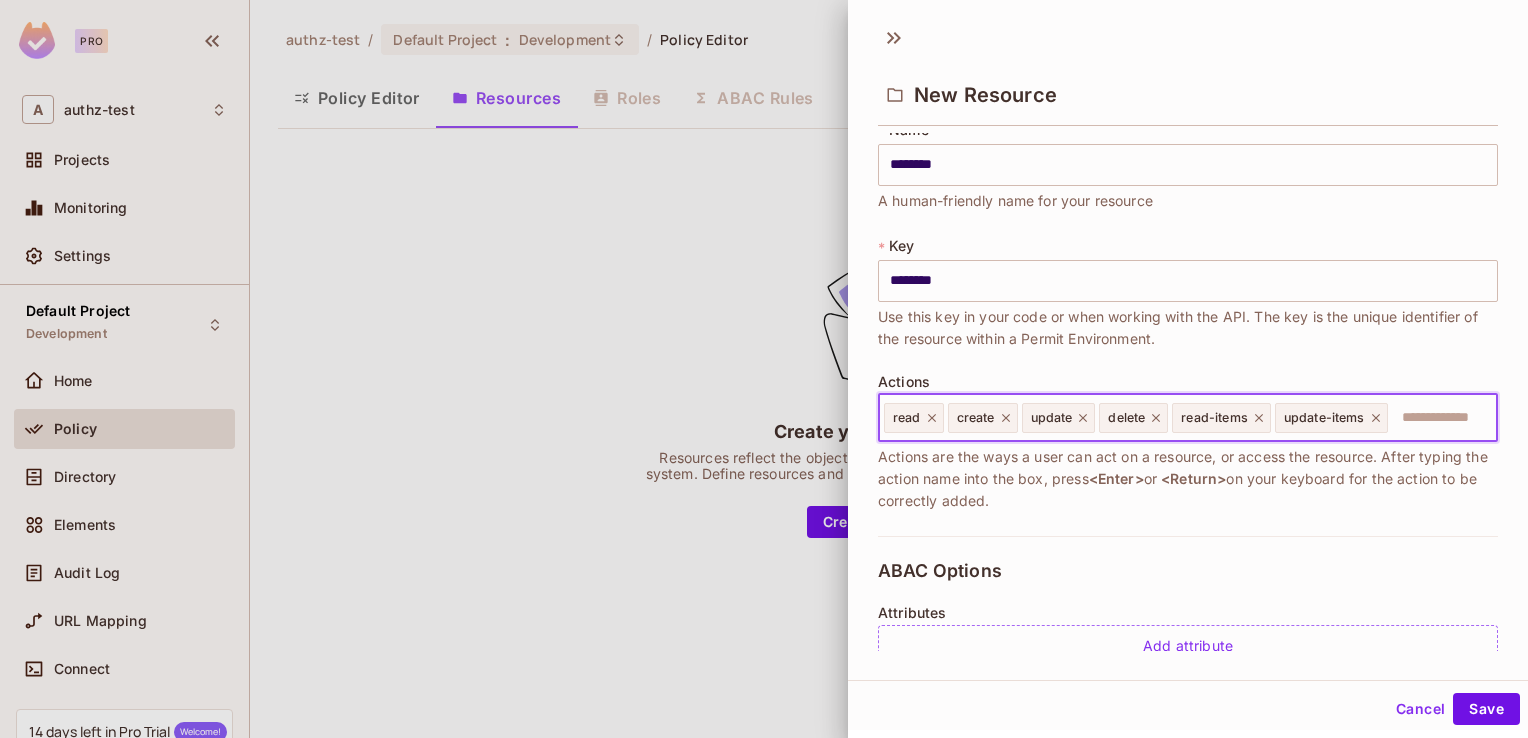 scroll, scrollTop: 0, scrollLeft: 0, axis: both 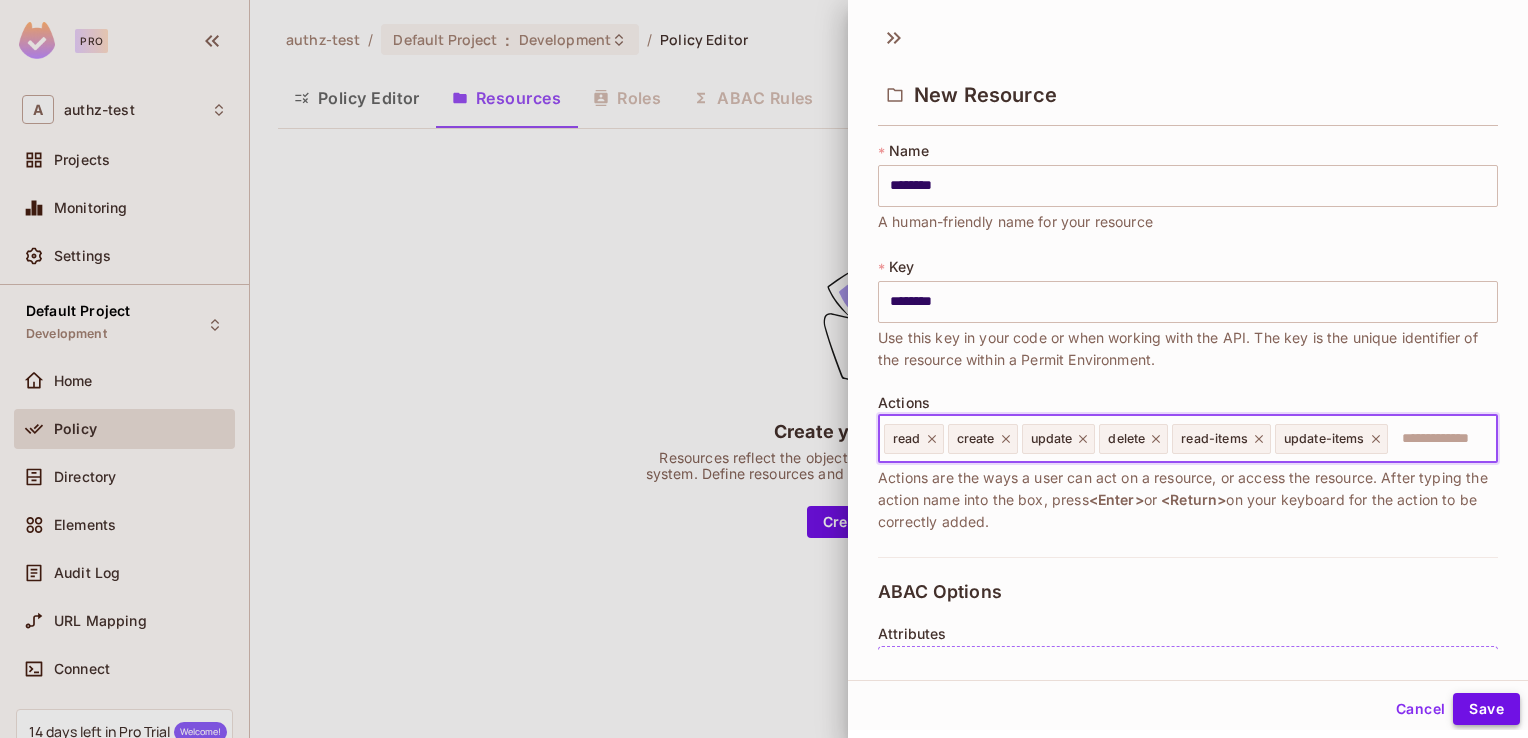 click on "Save" at bounding box center (1486, 709) 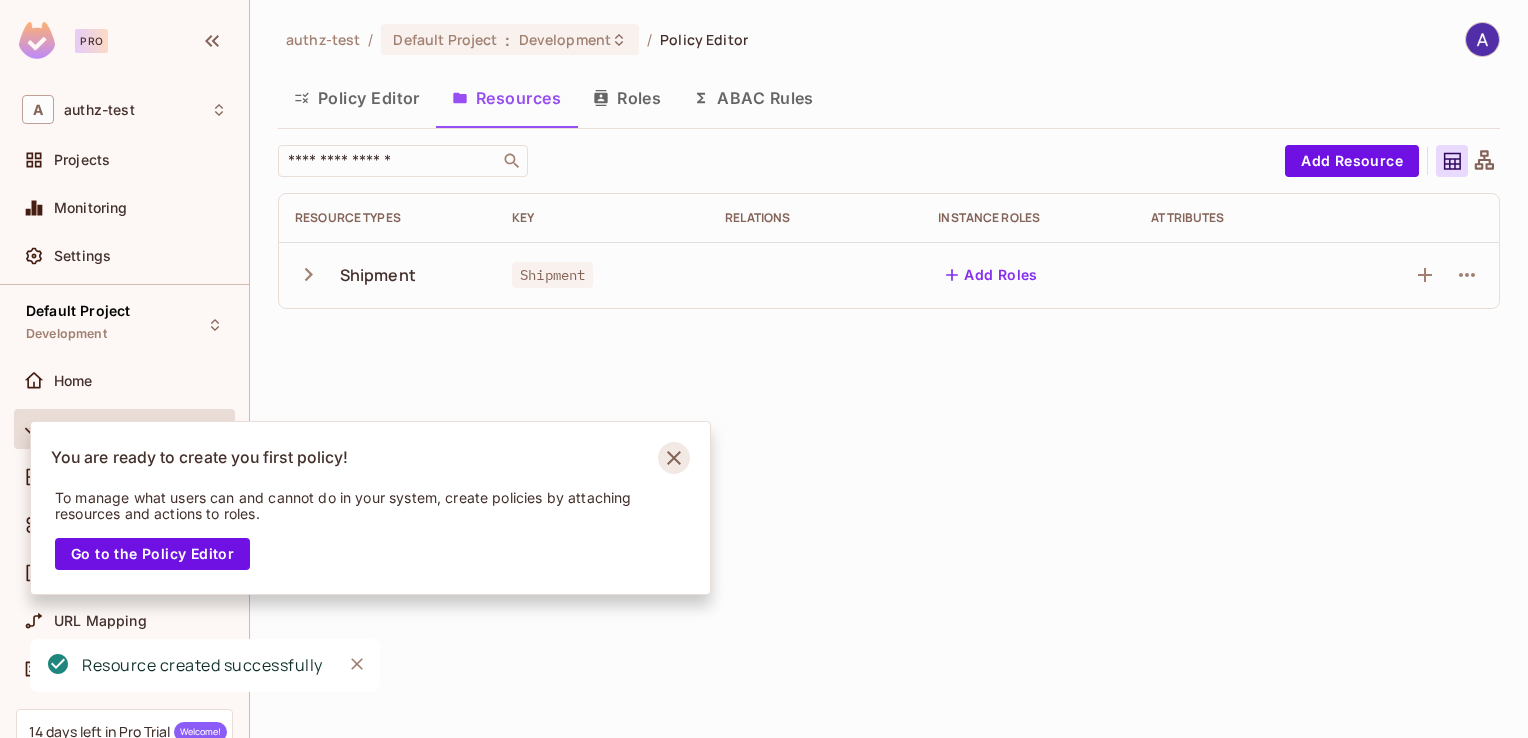 click 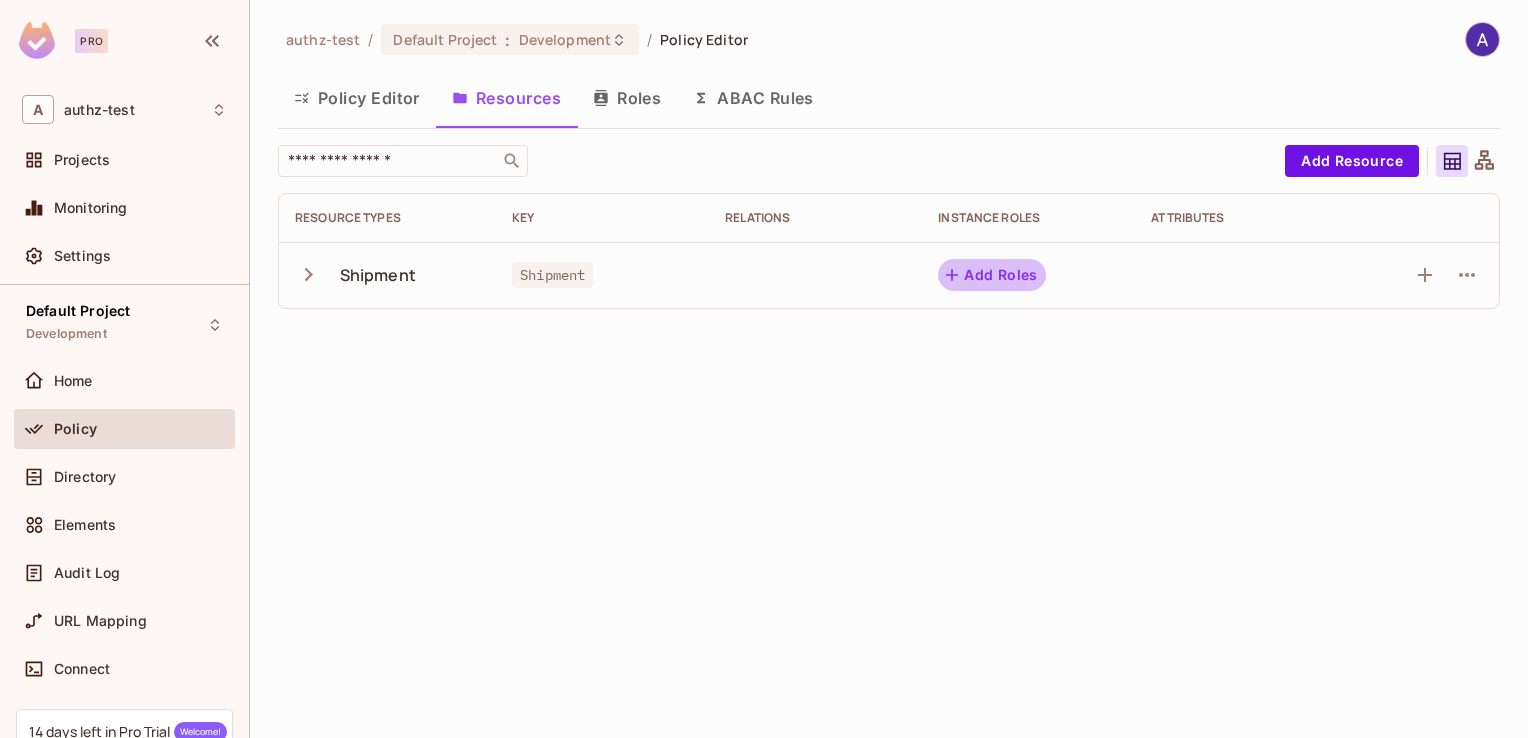 click on "Add Roles" at bounding box center (992, 275) 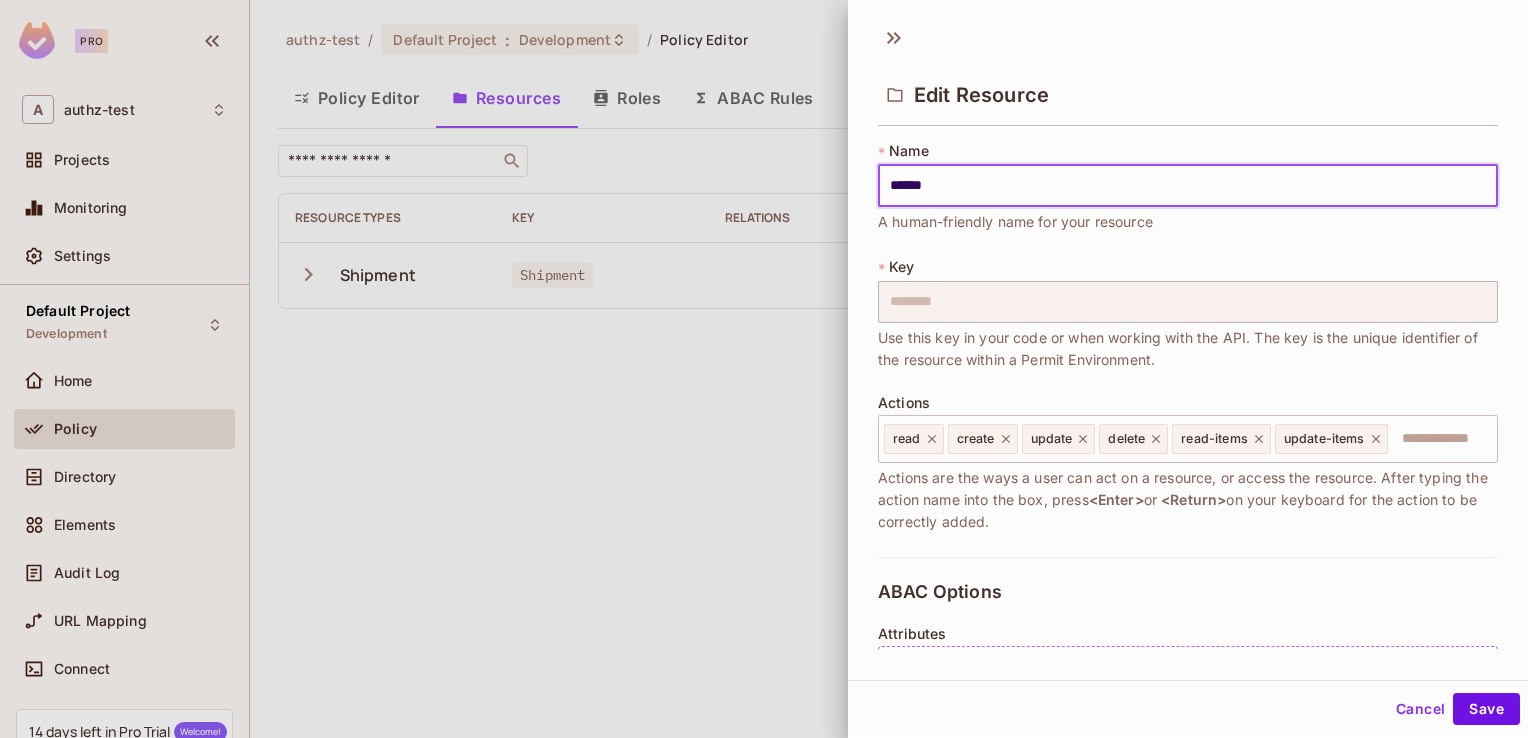 type on "******" 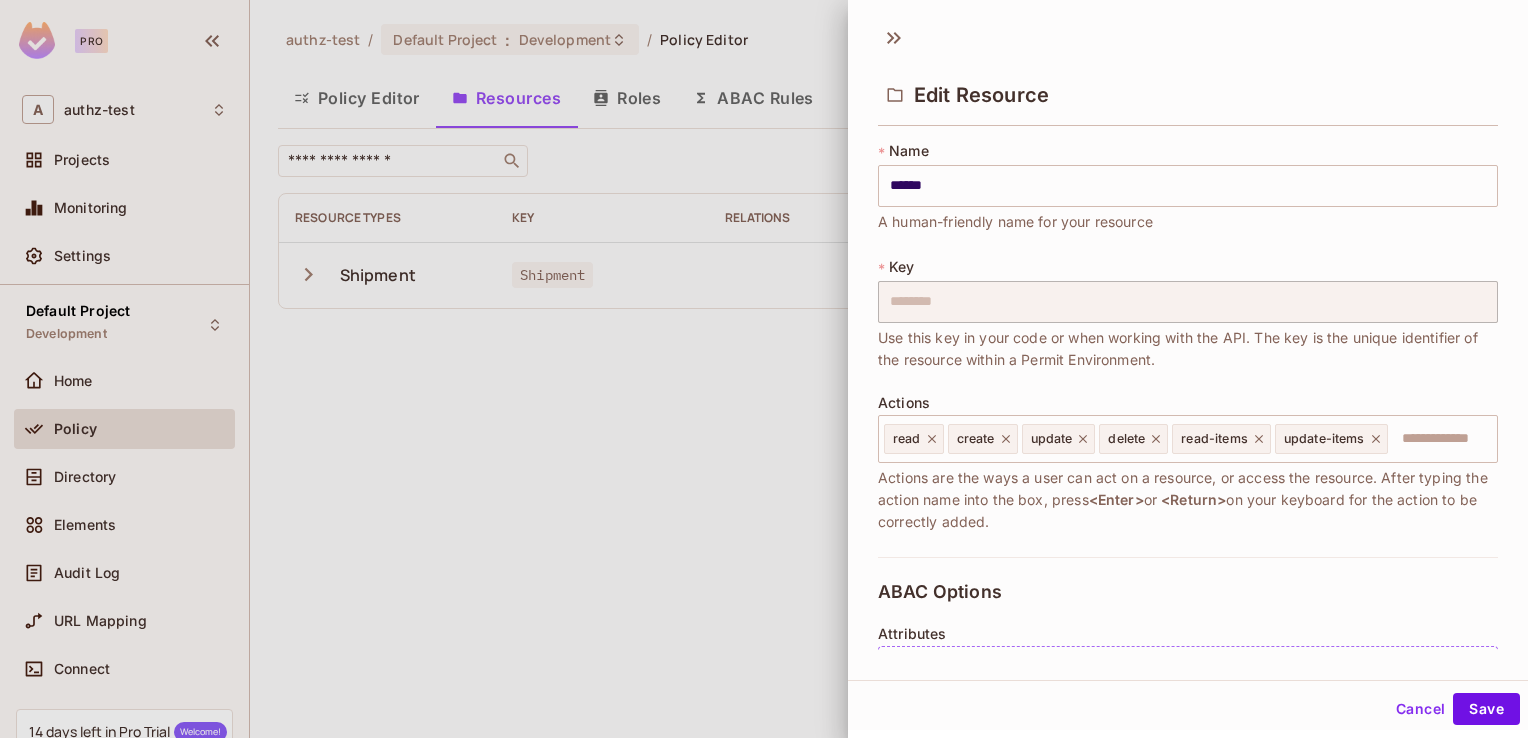 click at bounding box center (764, 369) 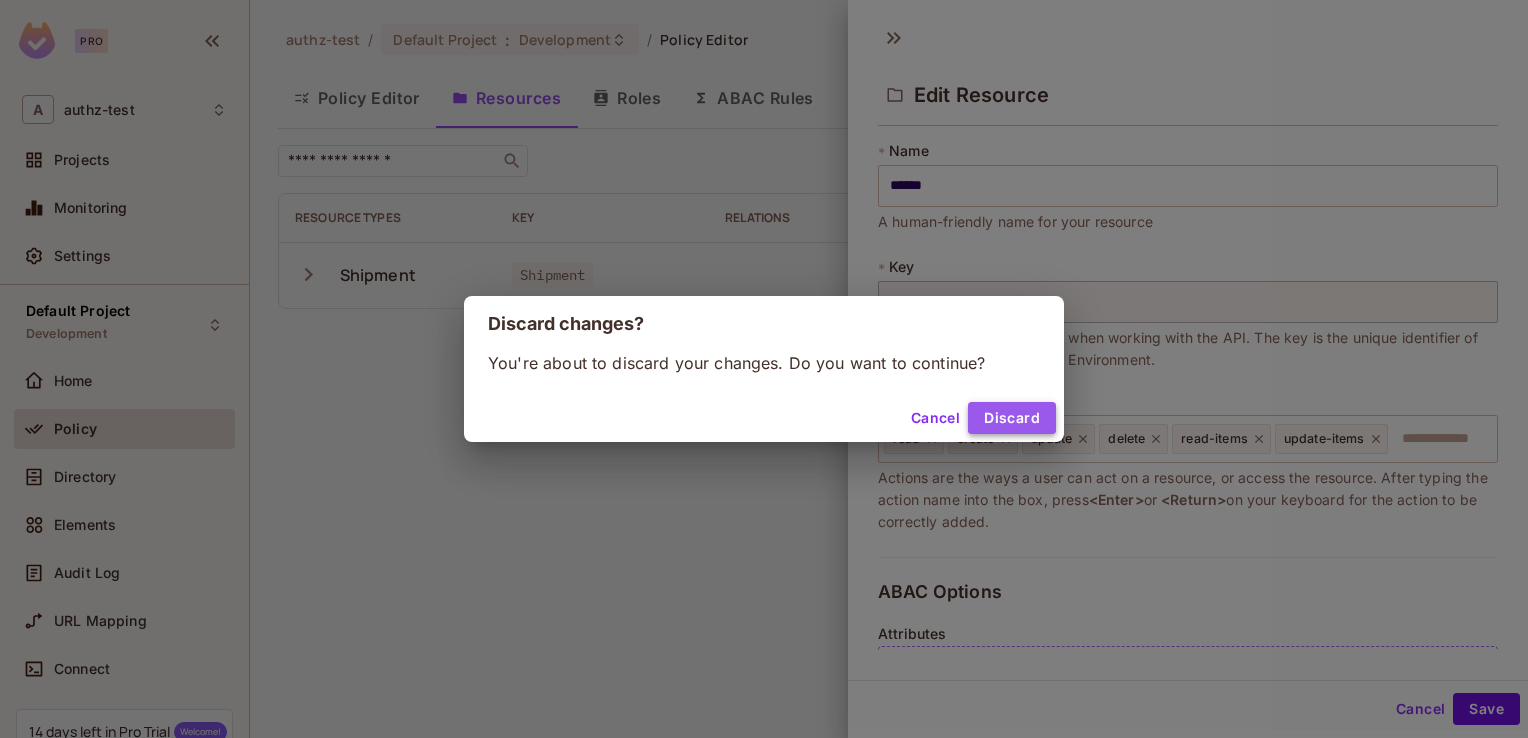 click on "Discard" at bounding box center [1012, 418] 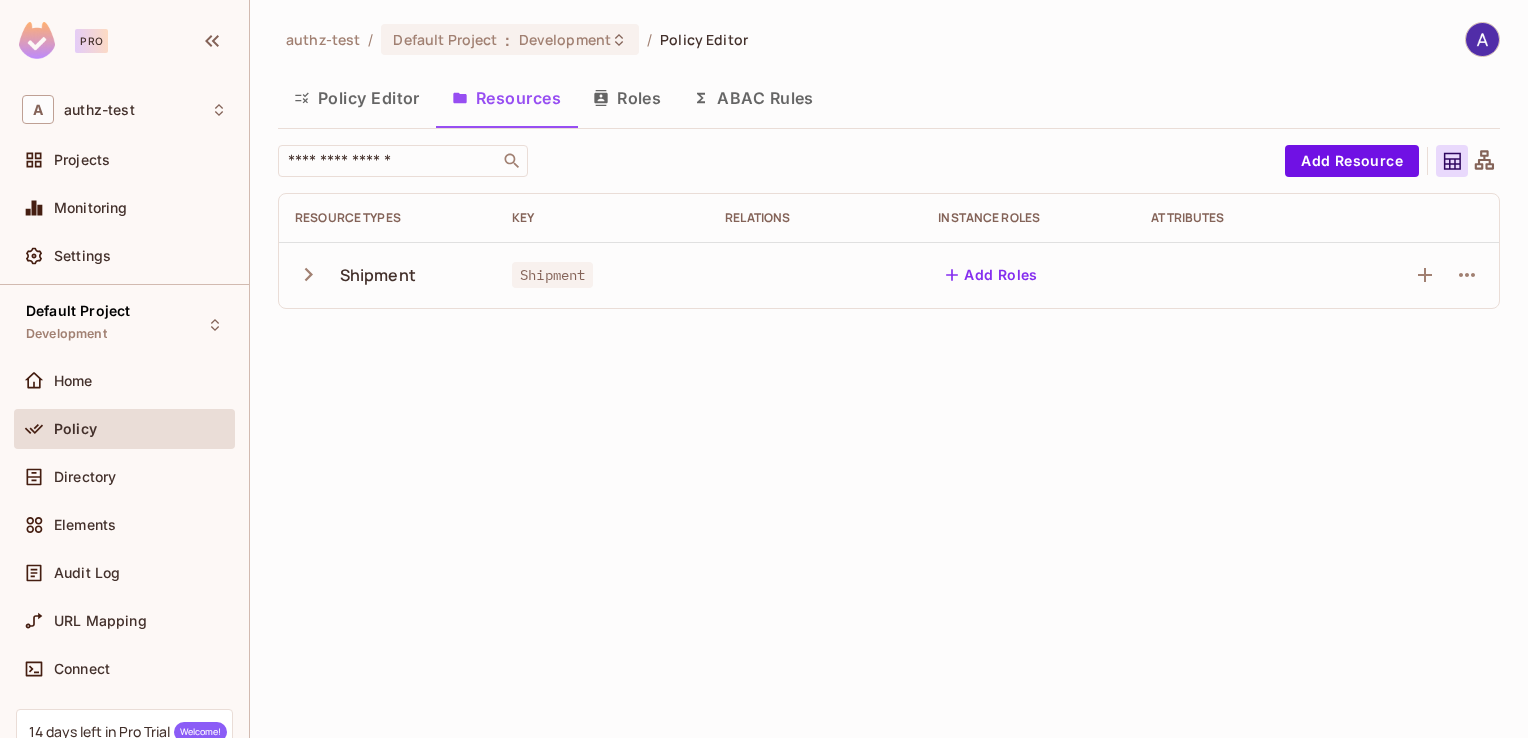 click on "Roles" at bounding box center [627, 98] 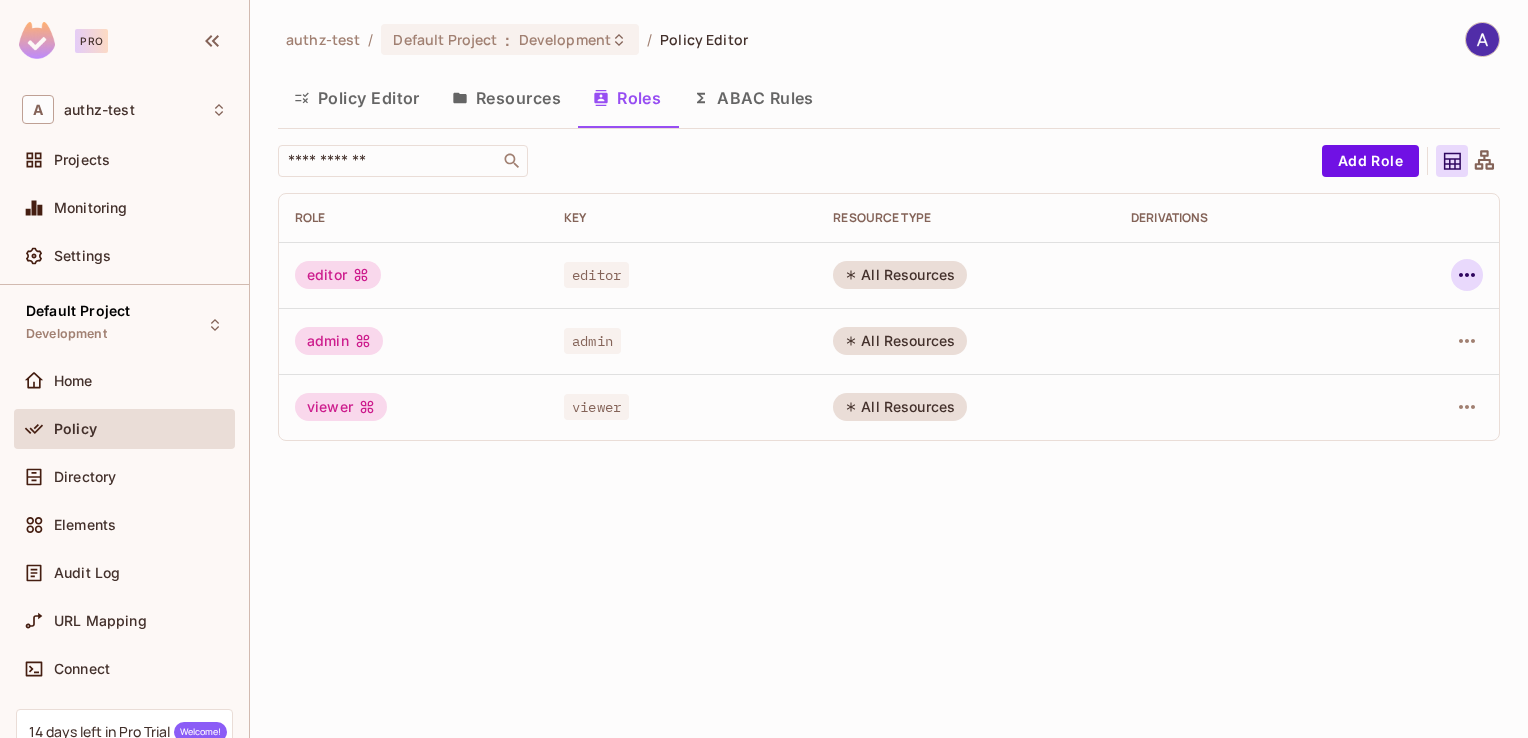 click 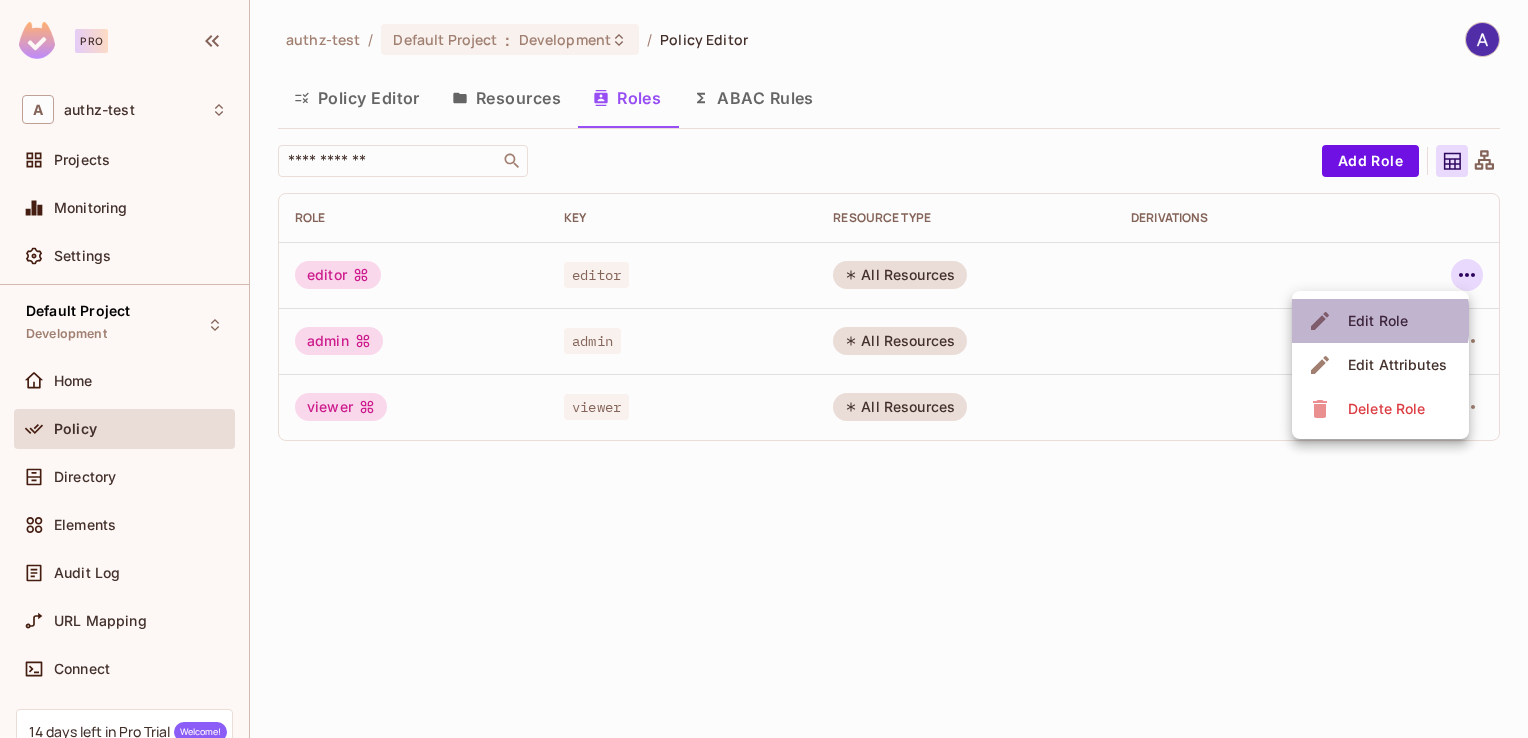 click on "Edit Role" at bounding box center [1378, 321] 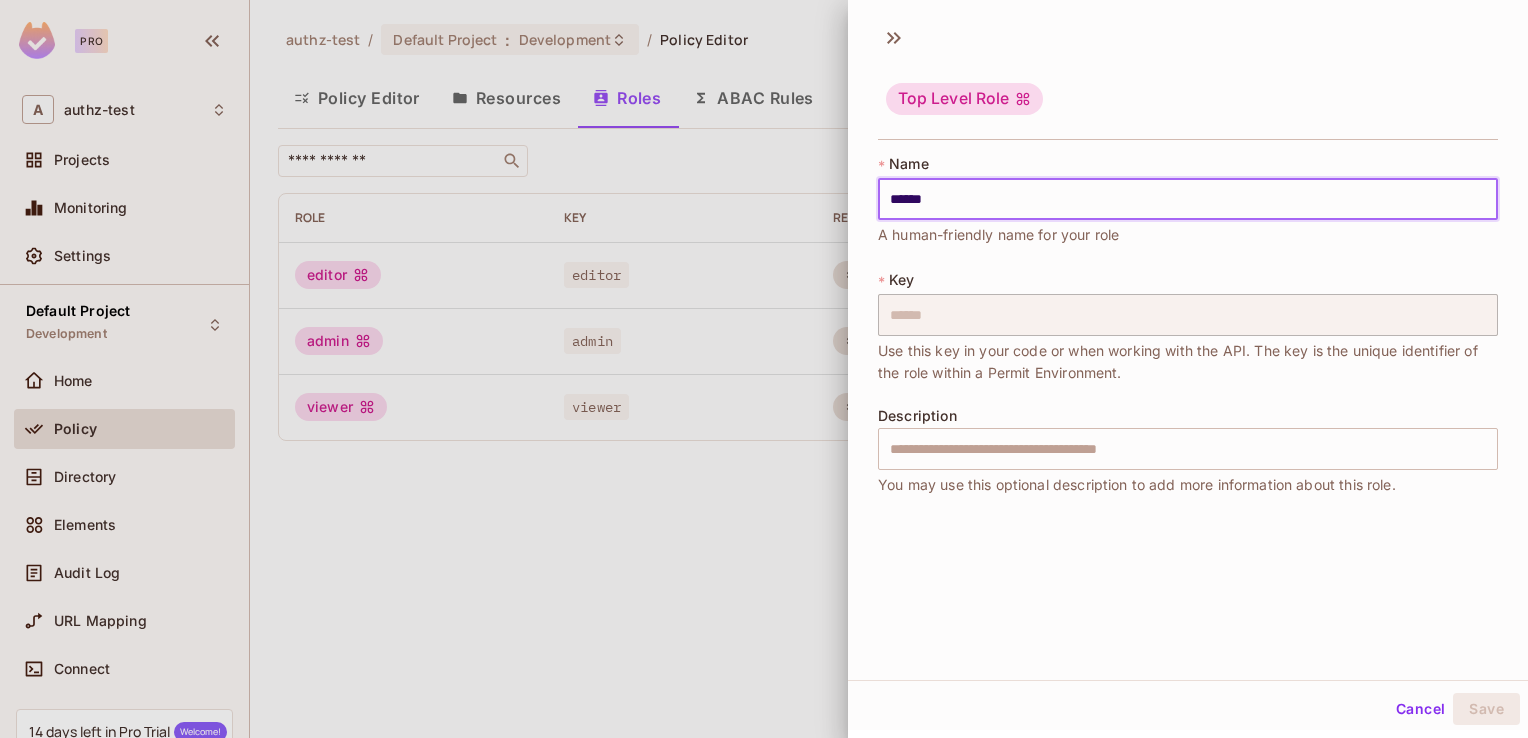 click on "******" at bounding box center (1188, 199) 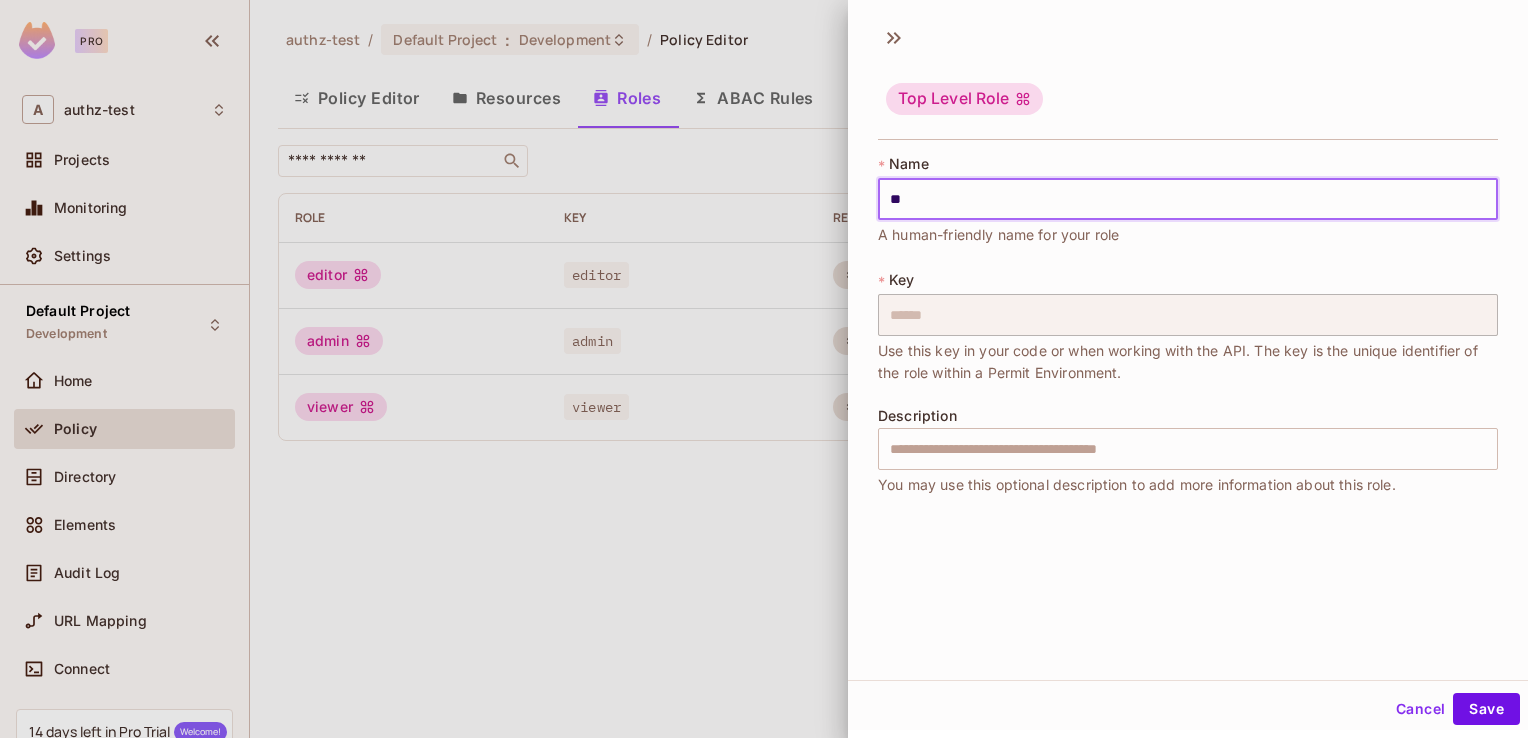 type on "*" 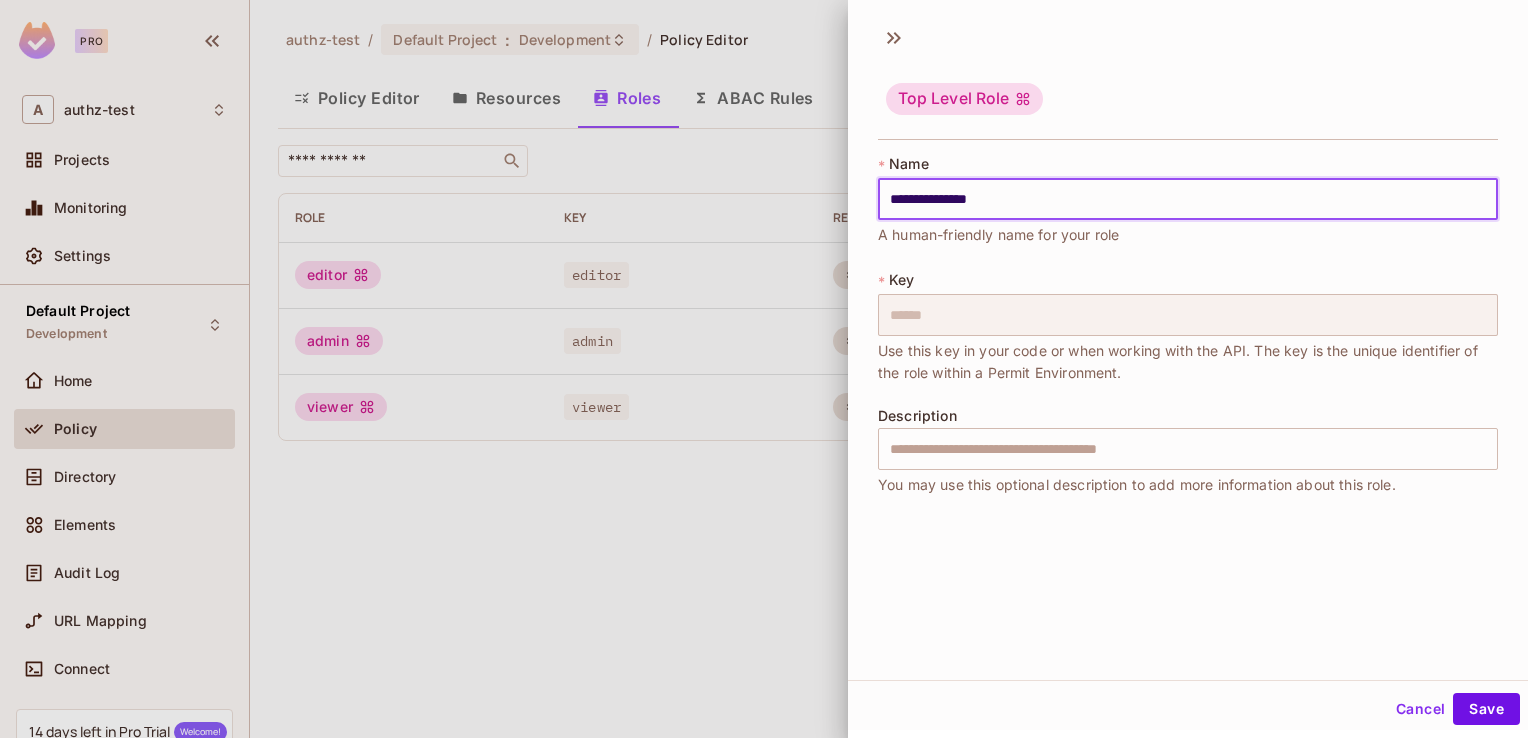 type on "**********" 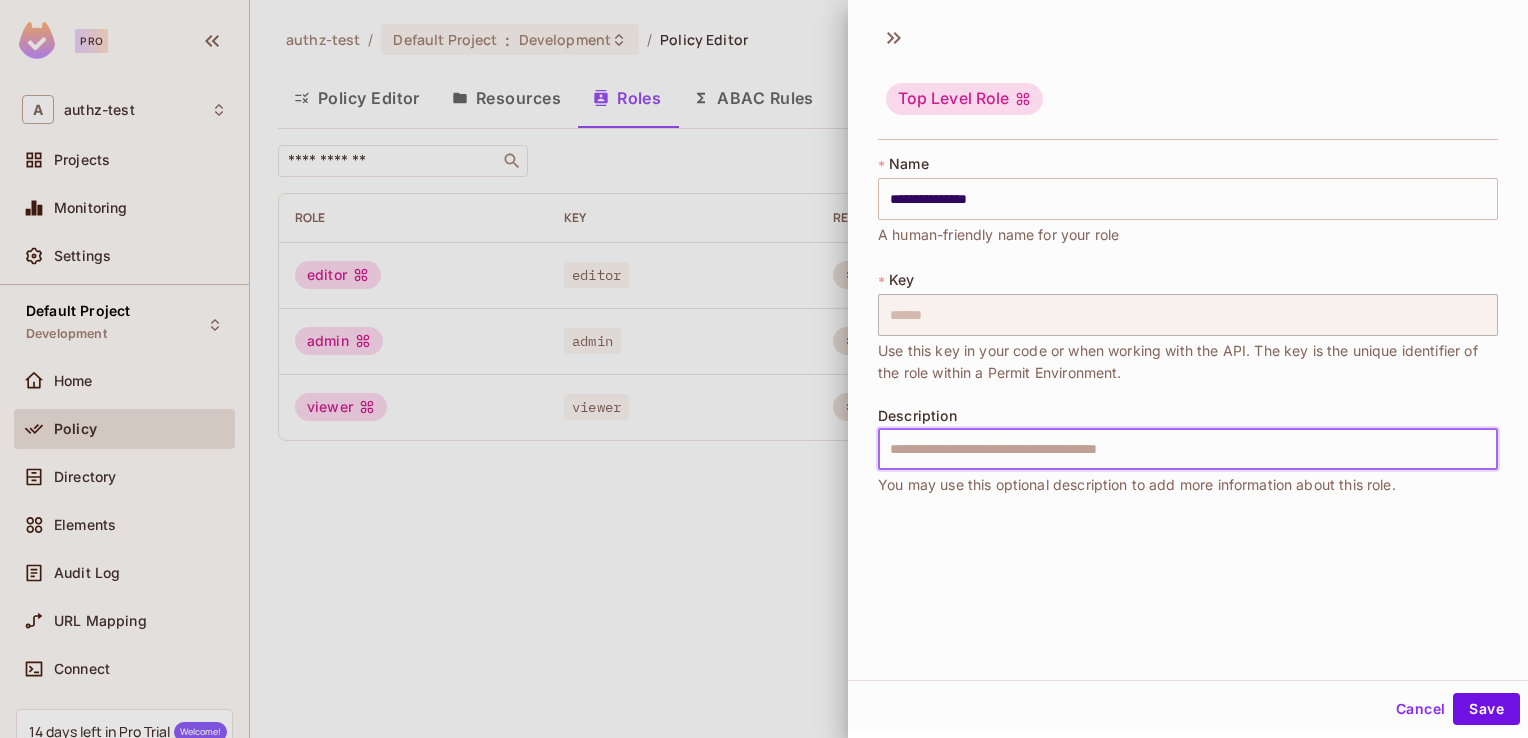 click at bounding box center [1188, 449] 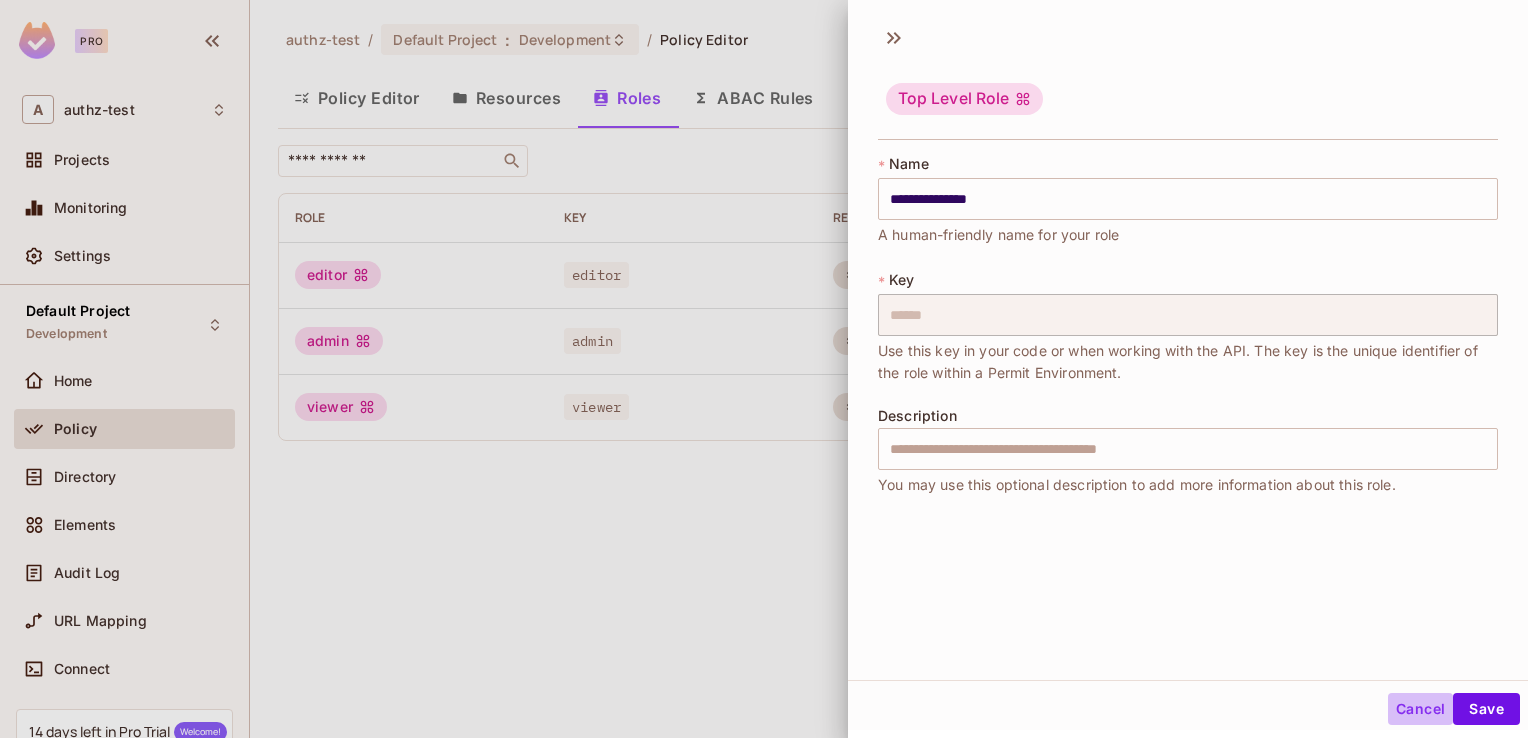 click on "Cancel" at bounding box center [1420, 709] 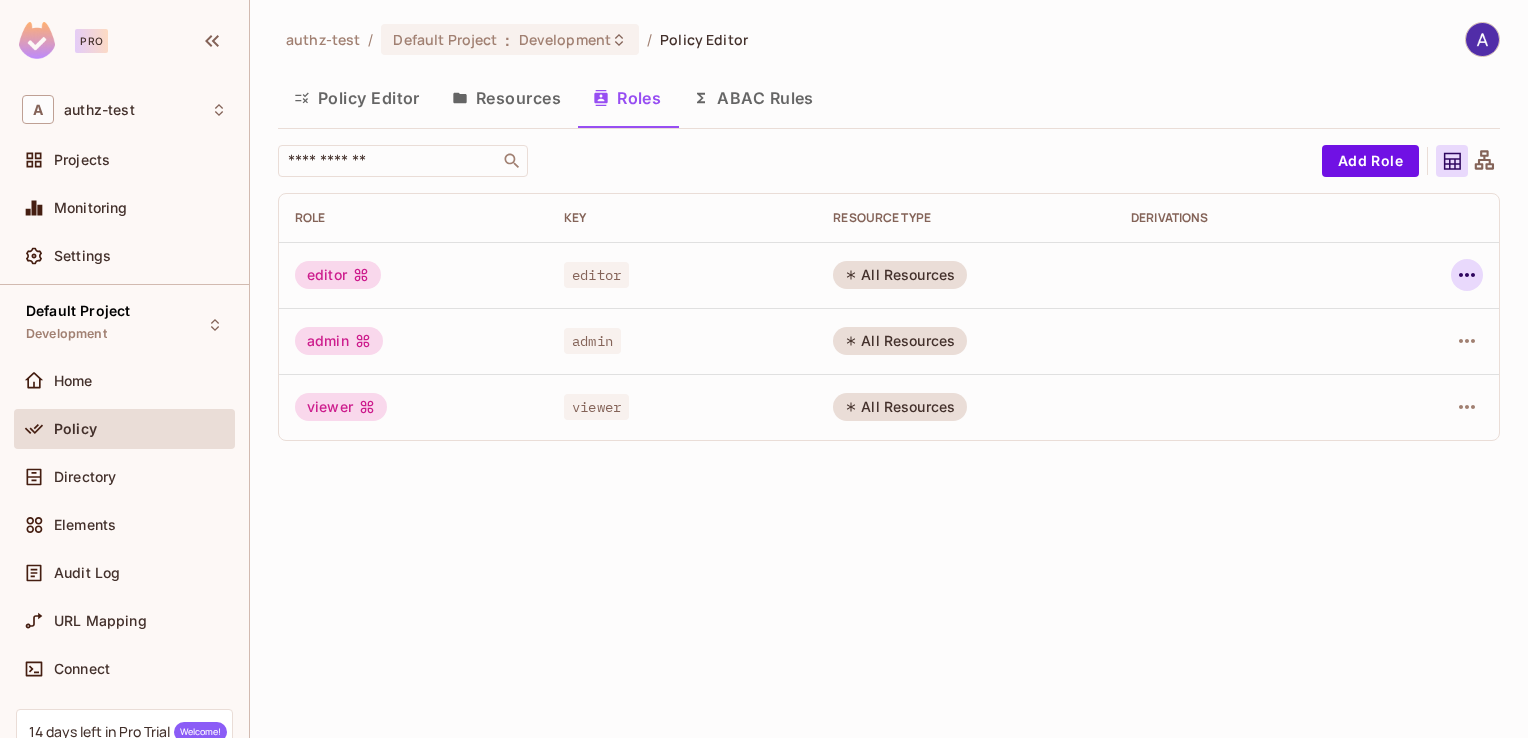 click 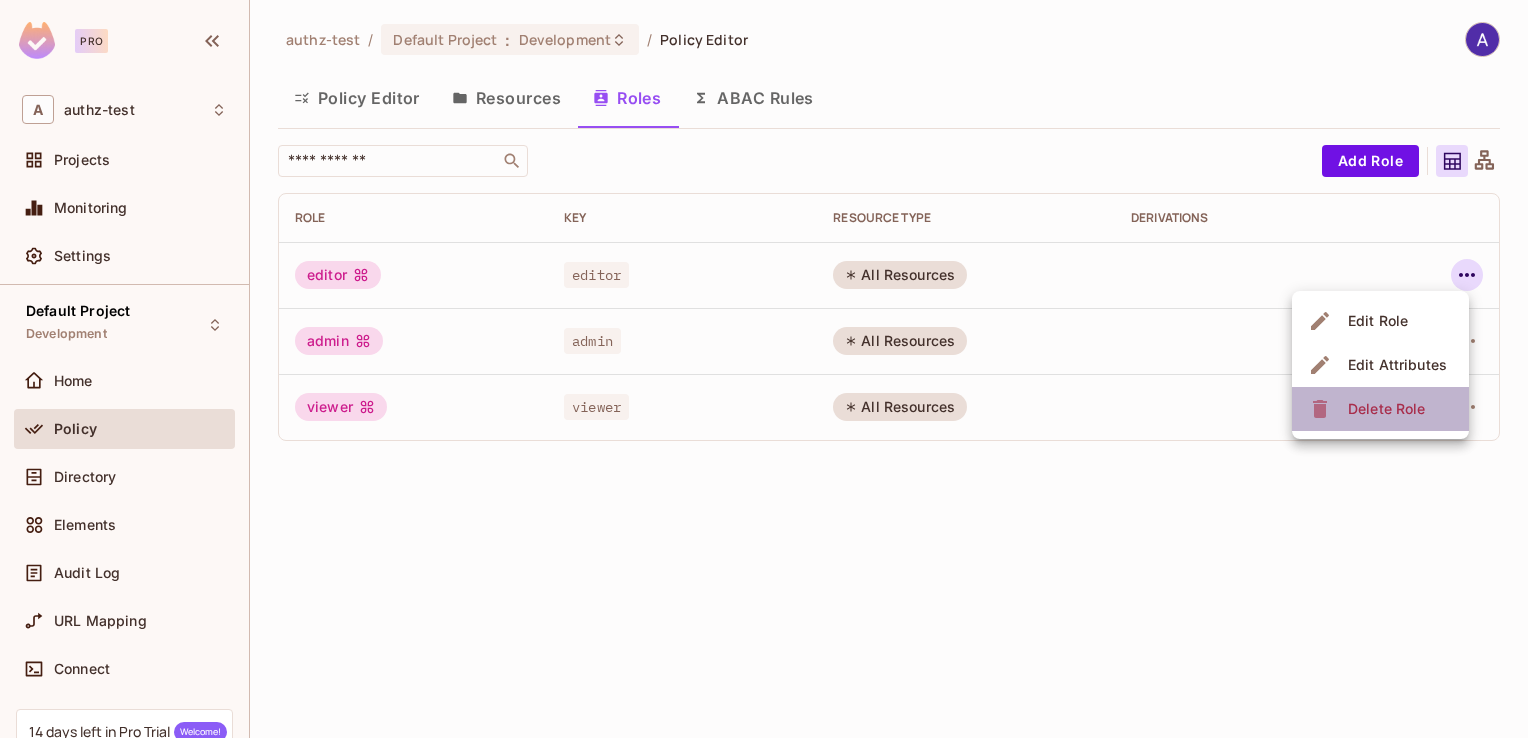 click on "Delete Role" at bounding box center [1386, 409] 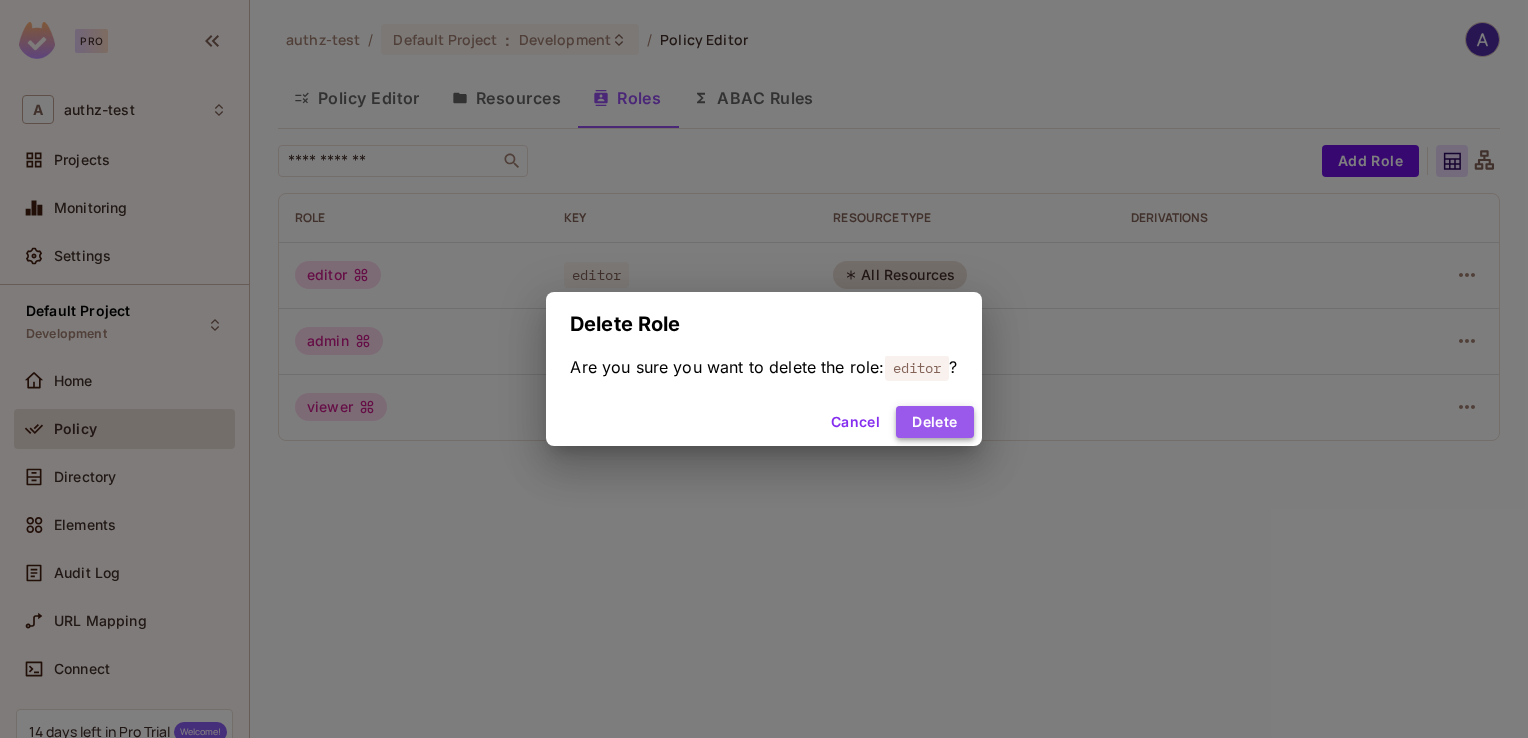 click on "Delete" at bounding box center [934, 422] 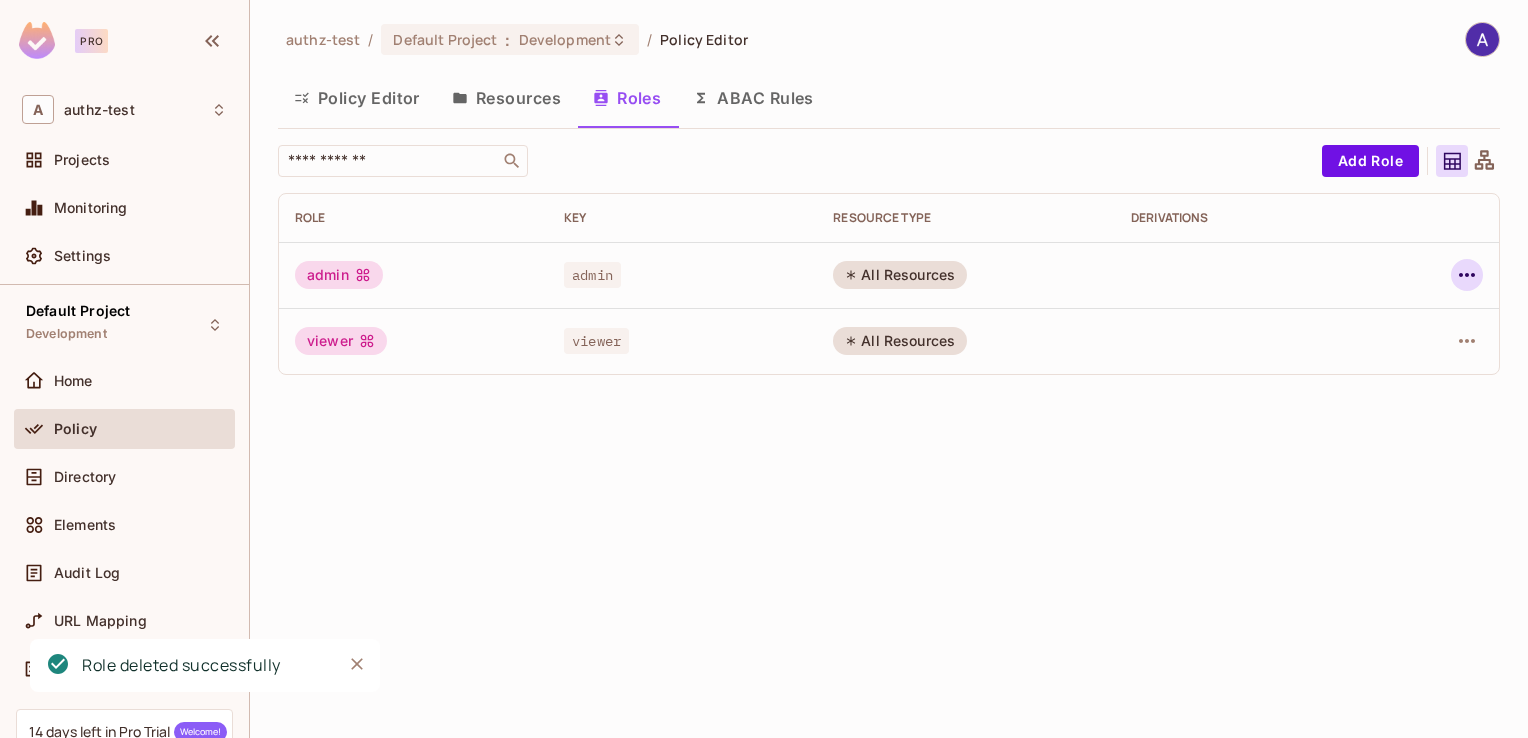click 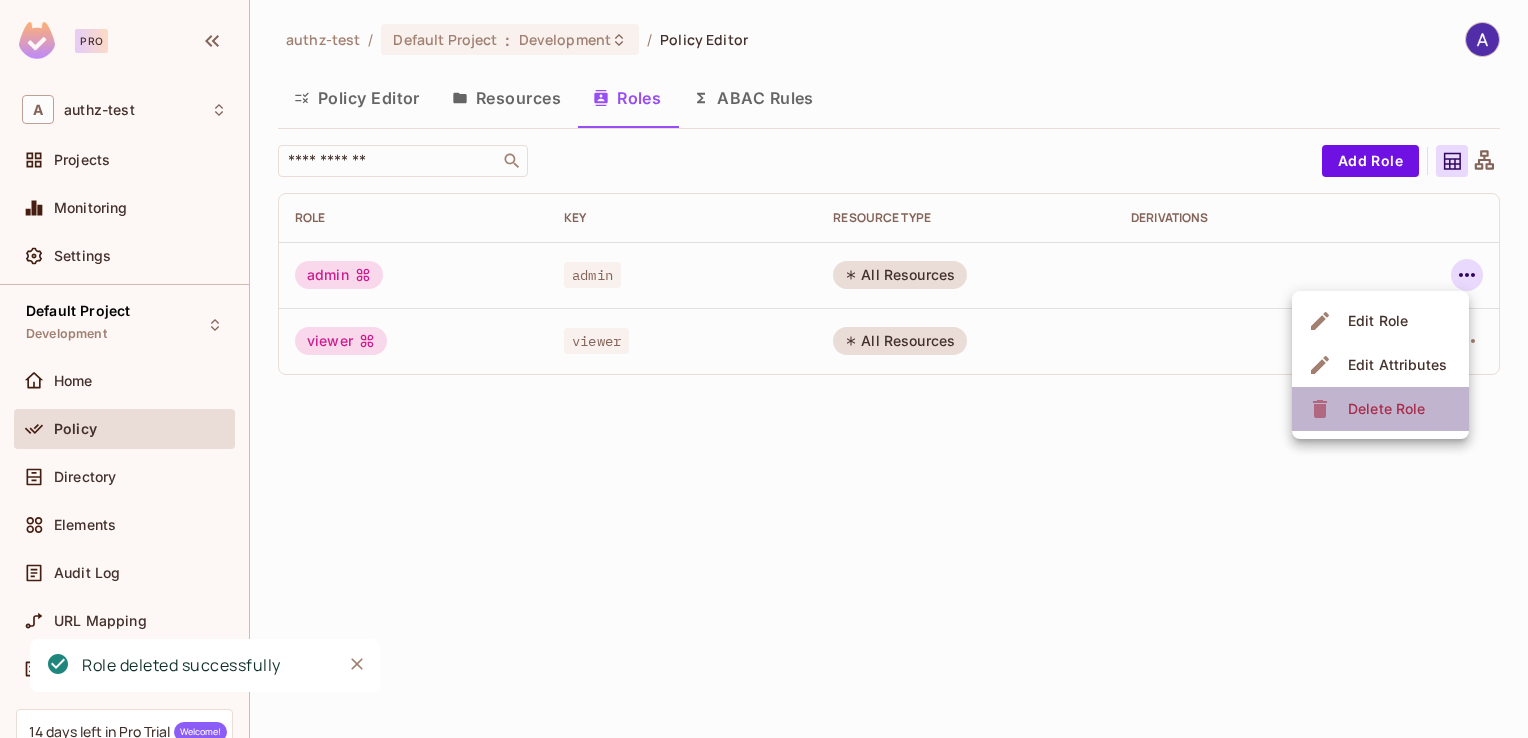click on "Delete Role" at bounding box center (1386, 409) 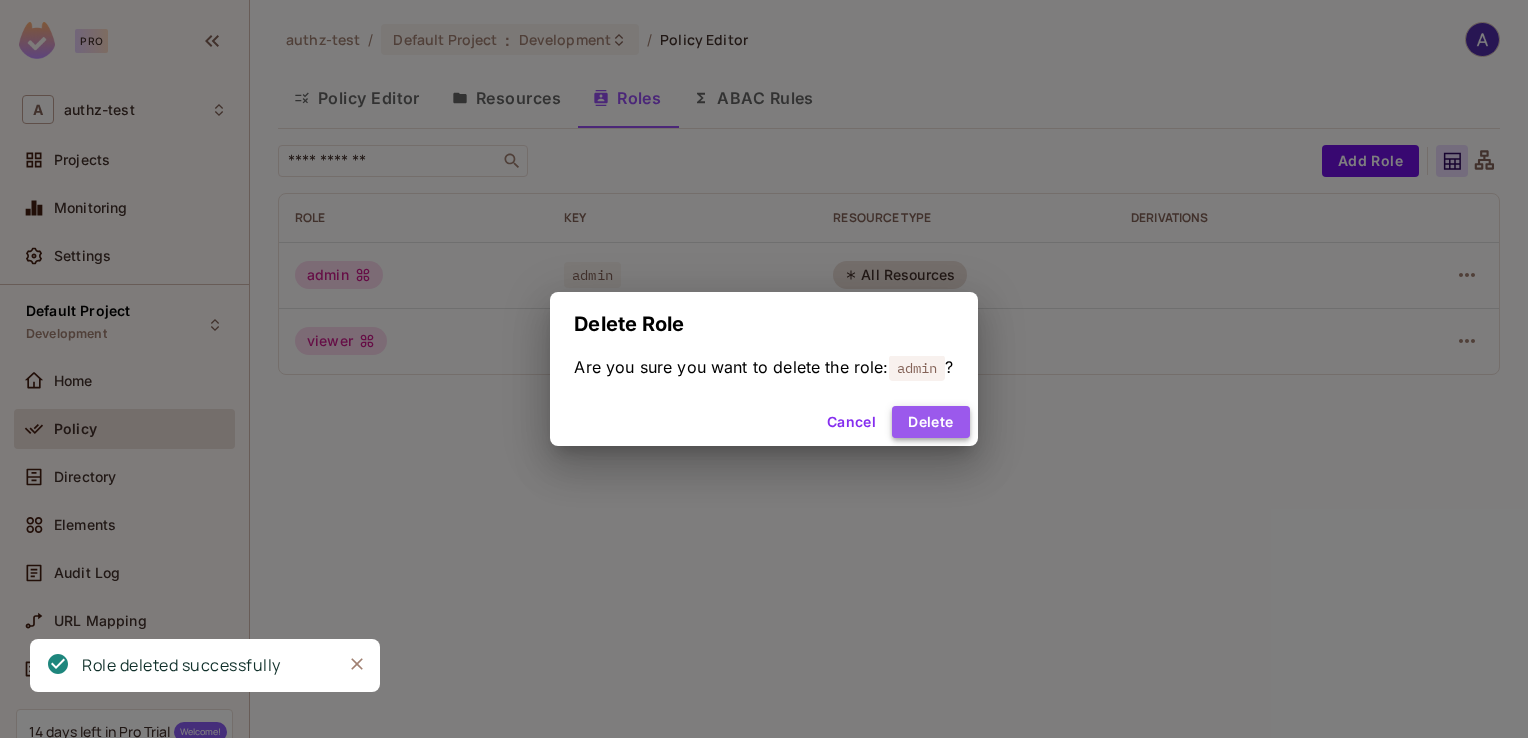 click on "Delete" at bounding box center [930, 422] 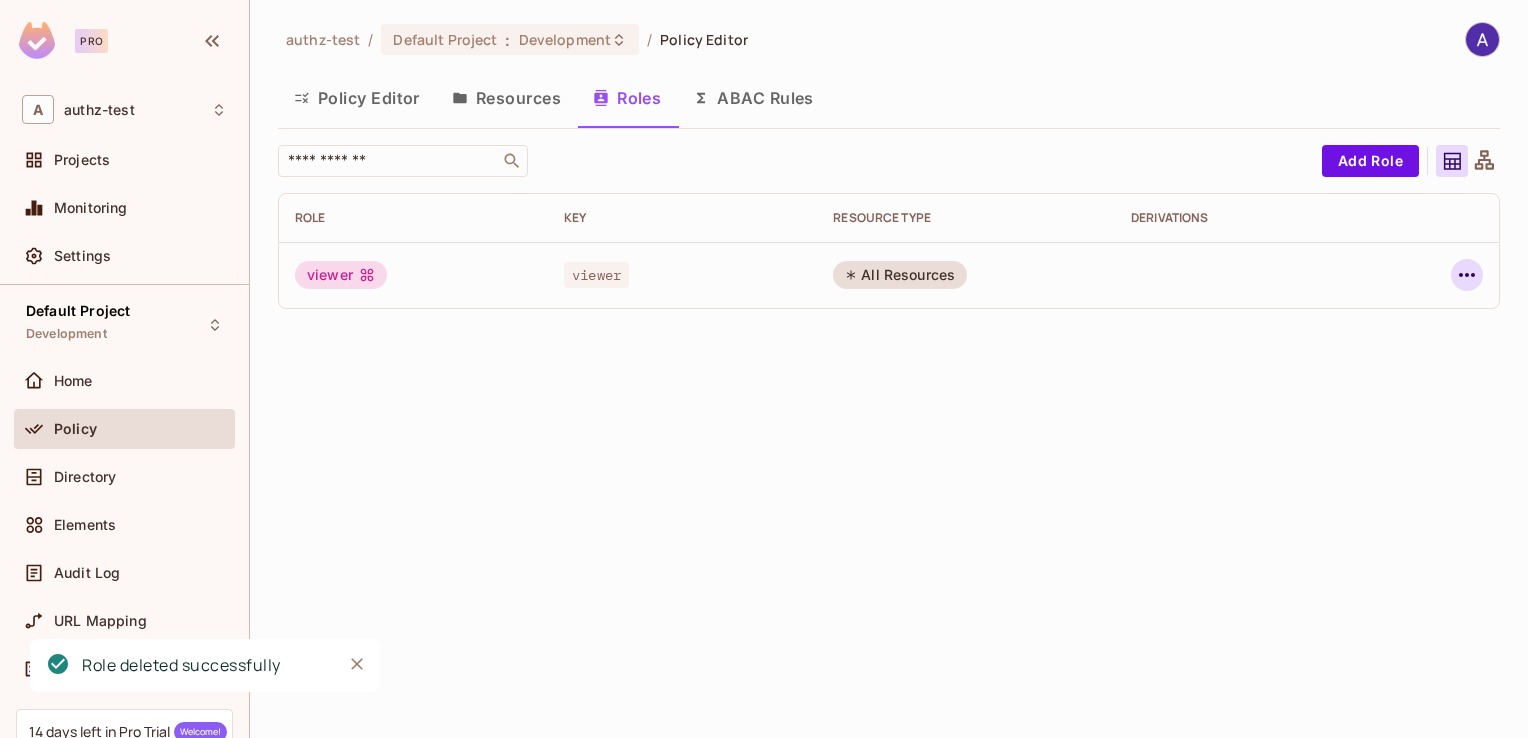 click 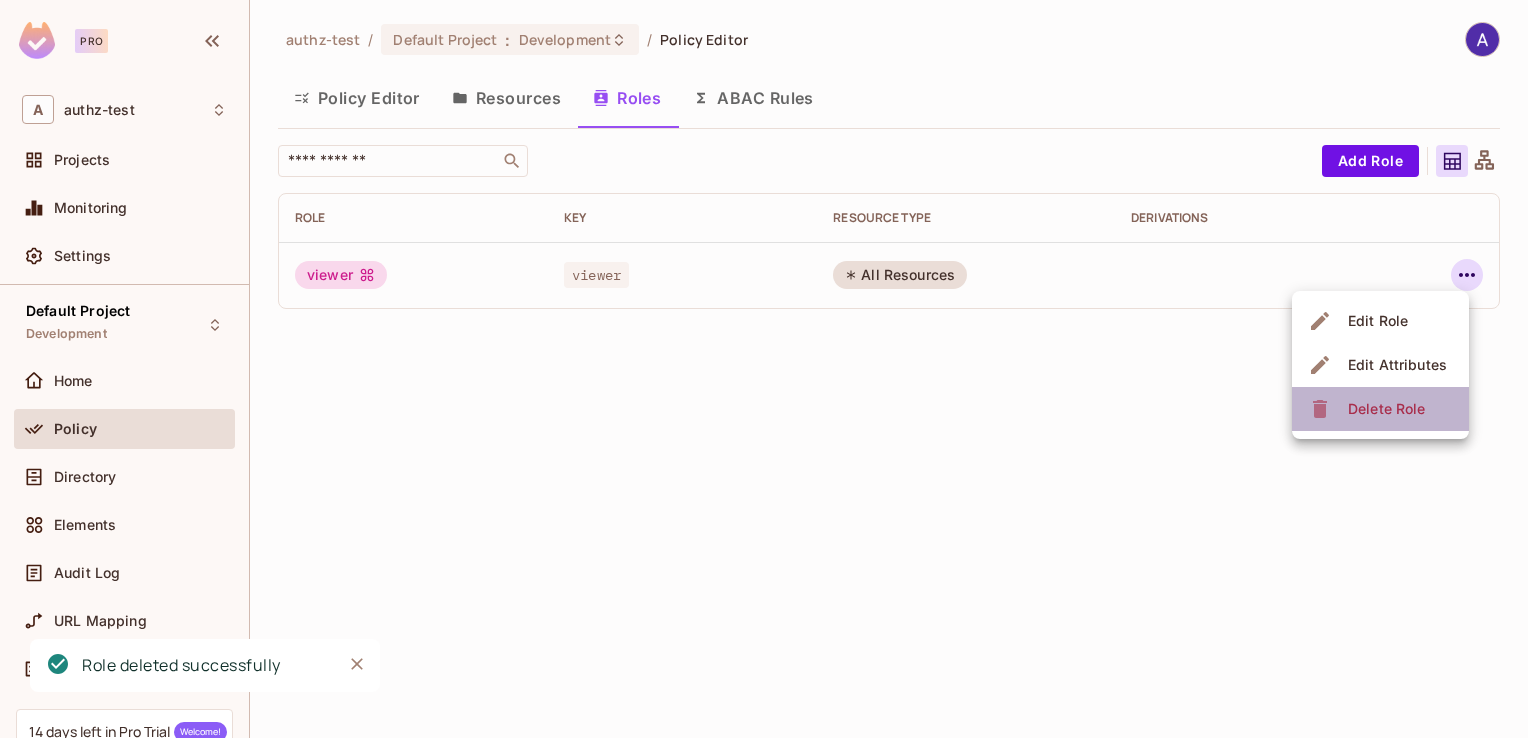 click on "Delete Role" at bounding box center [1386, 409] 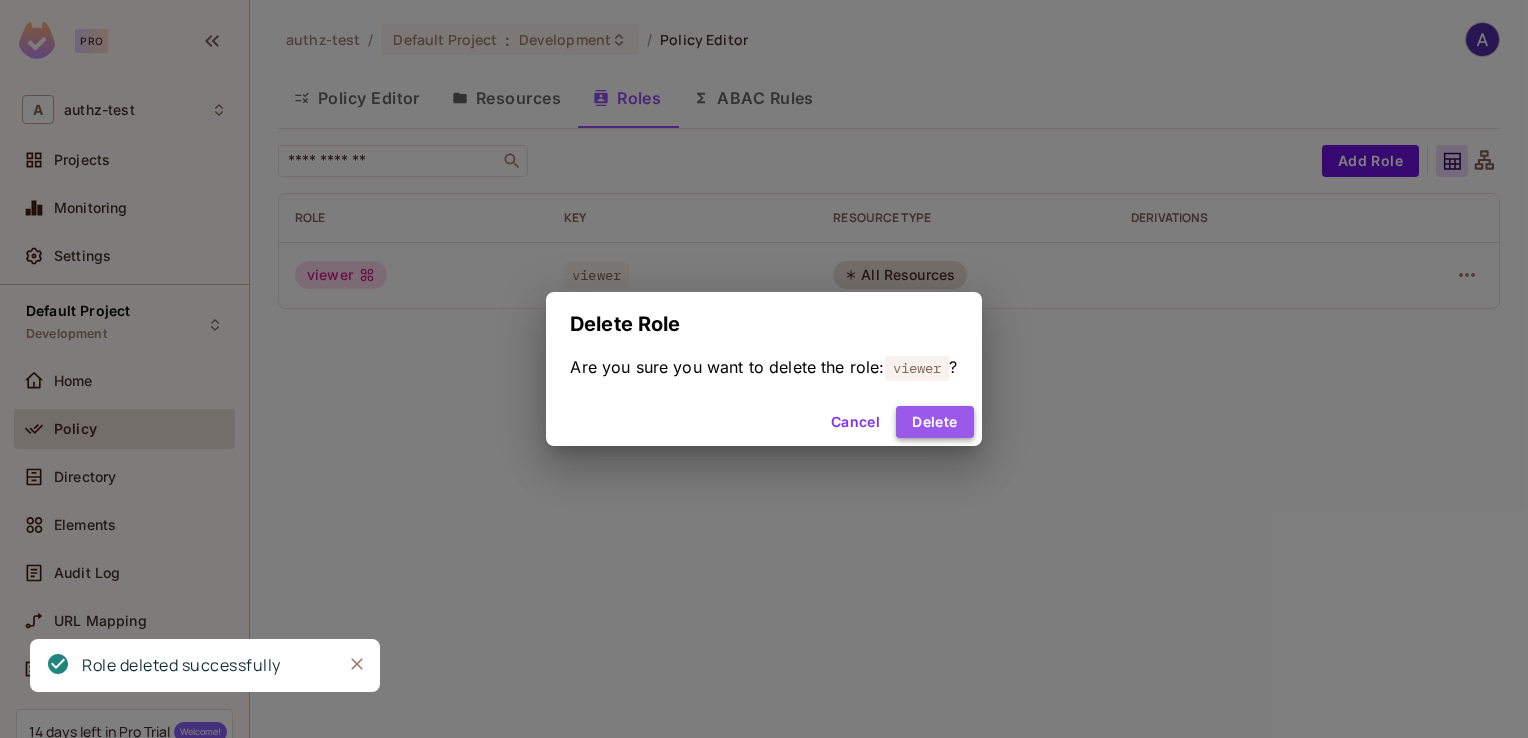 click on "Delete" at bounding box center [934, 422] 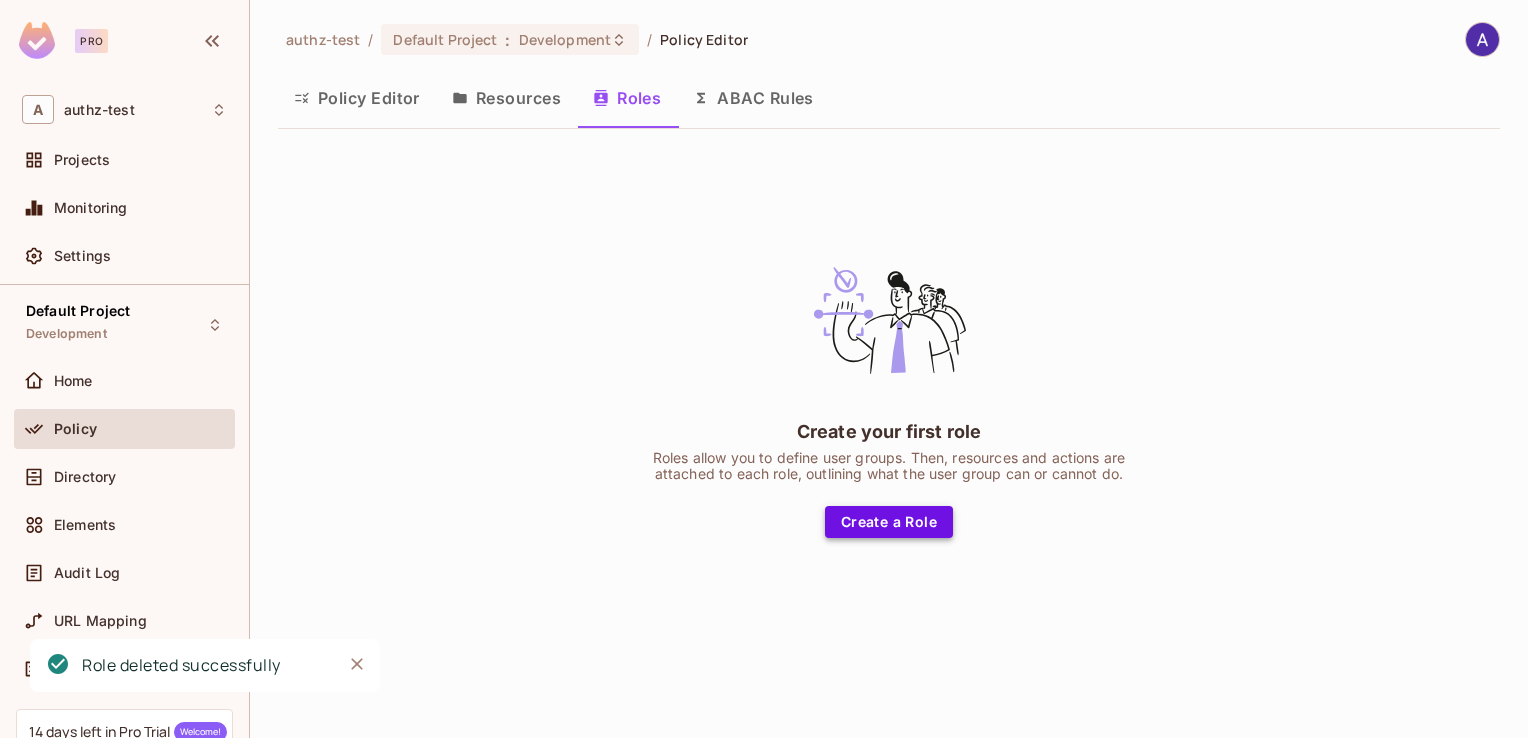 click on "Create a Role" at bounding box center (889, 522) 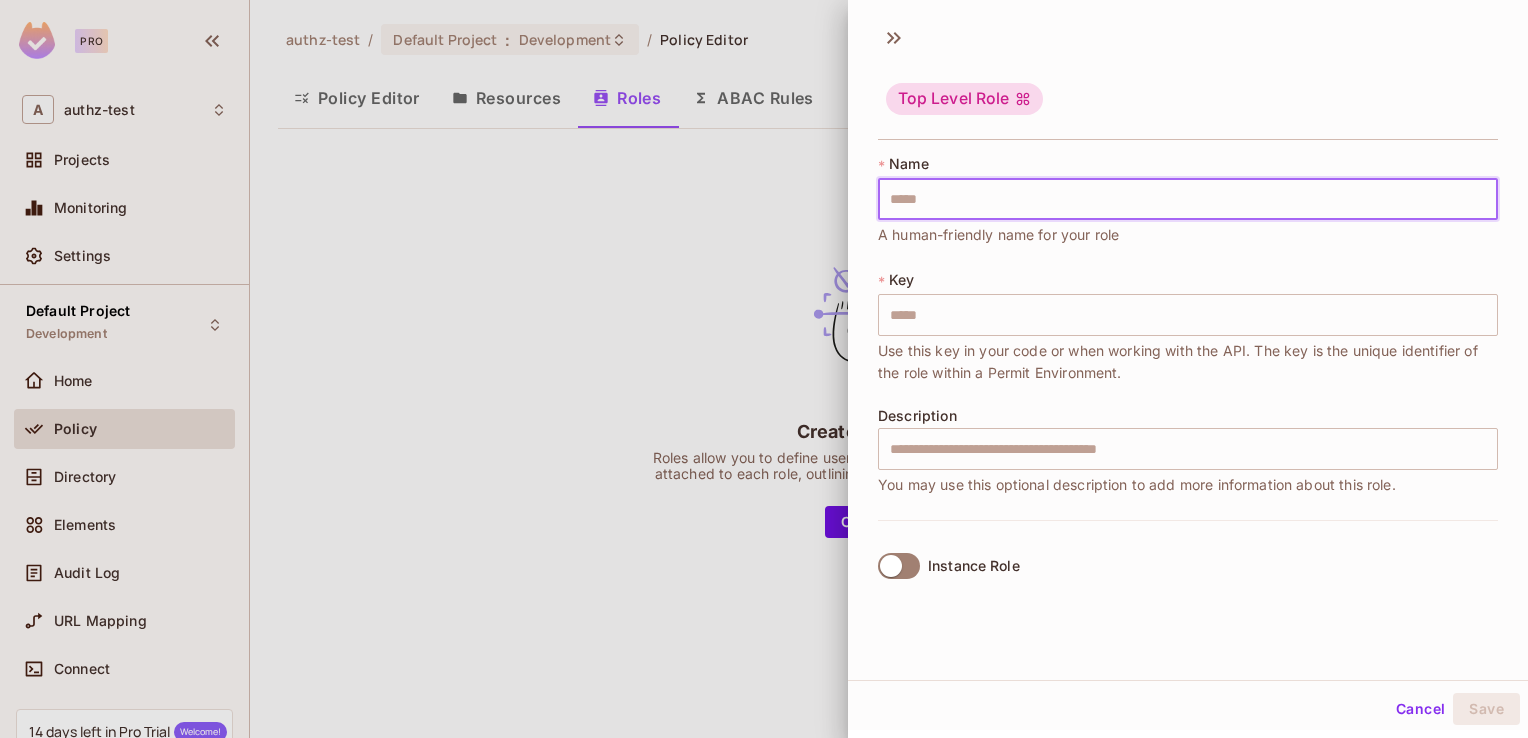 click at bounding box center [1188, 199] 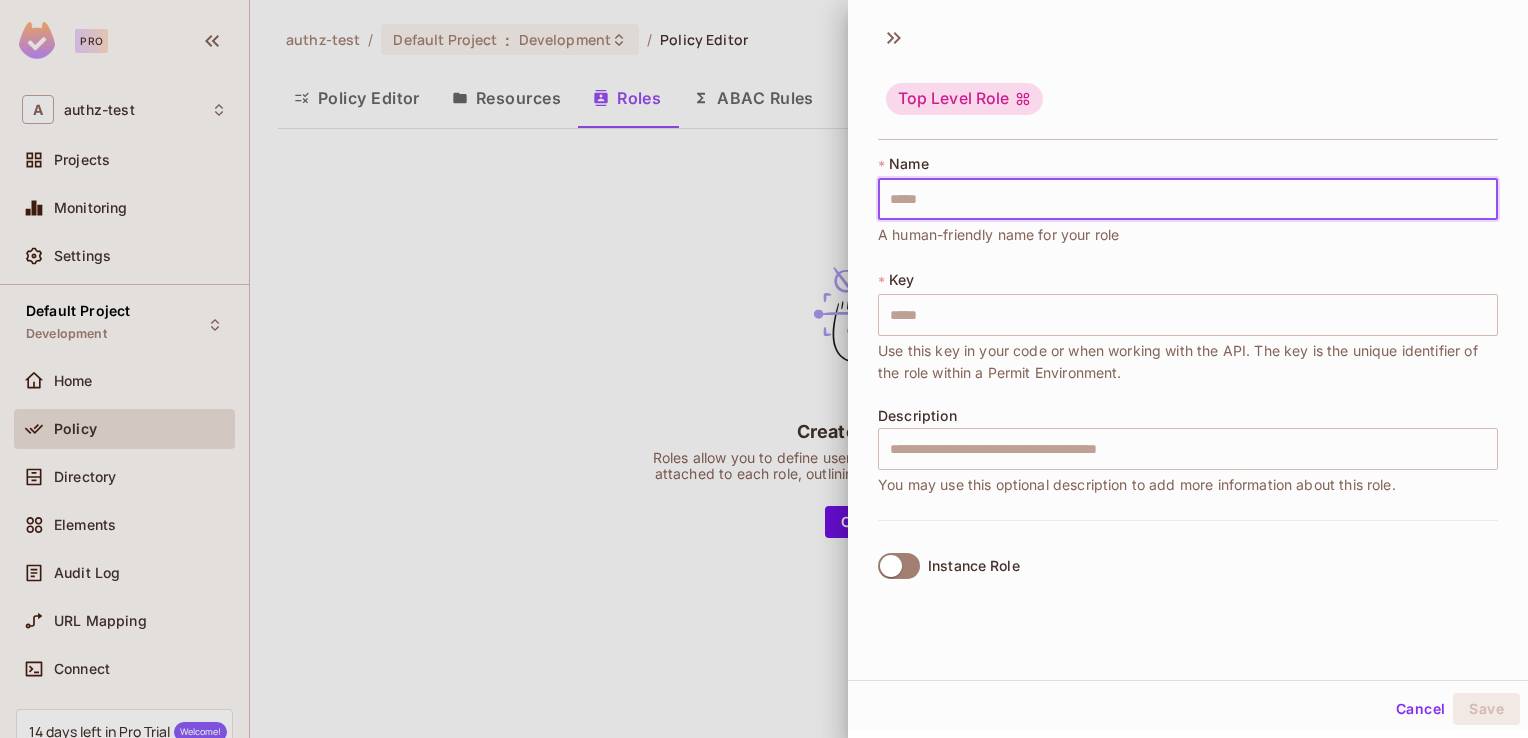 type on "**********" 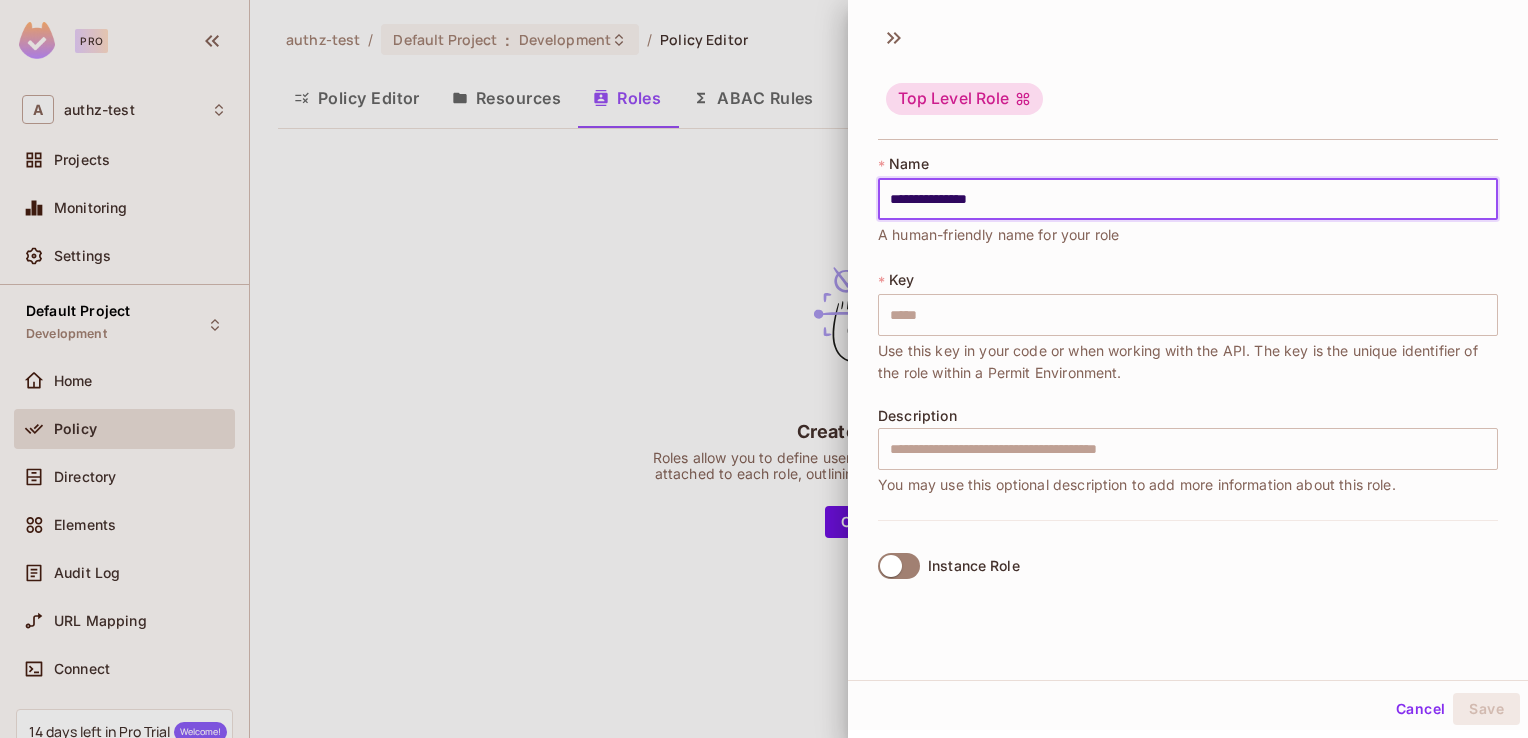 type on "**********" 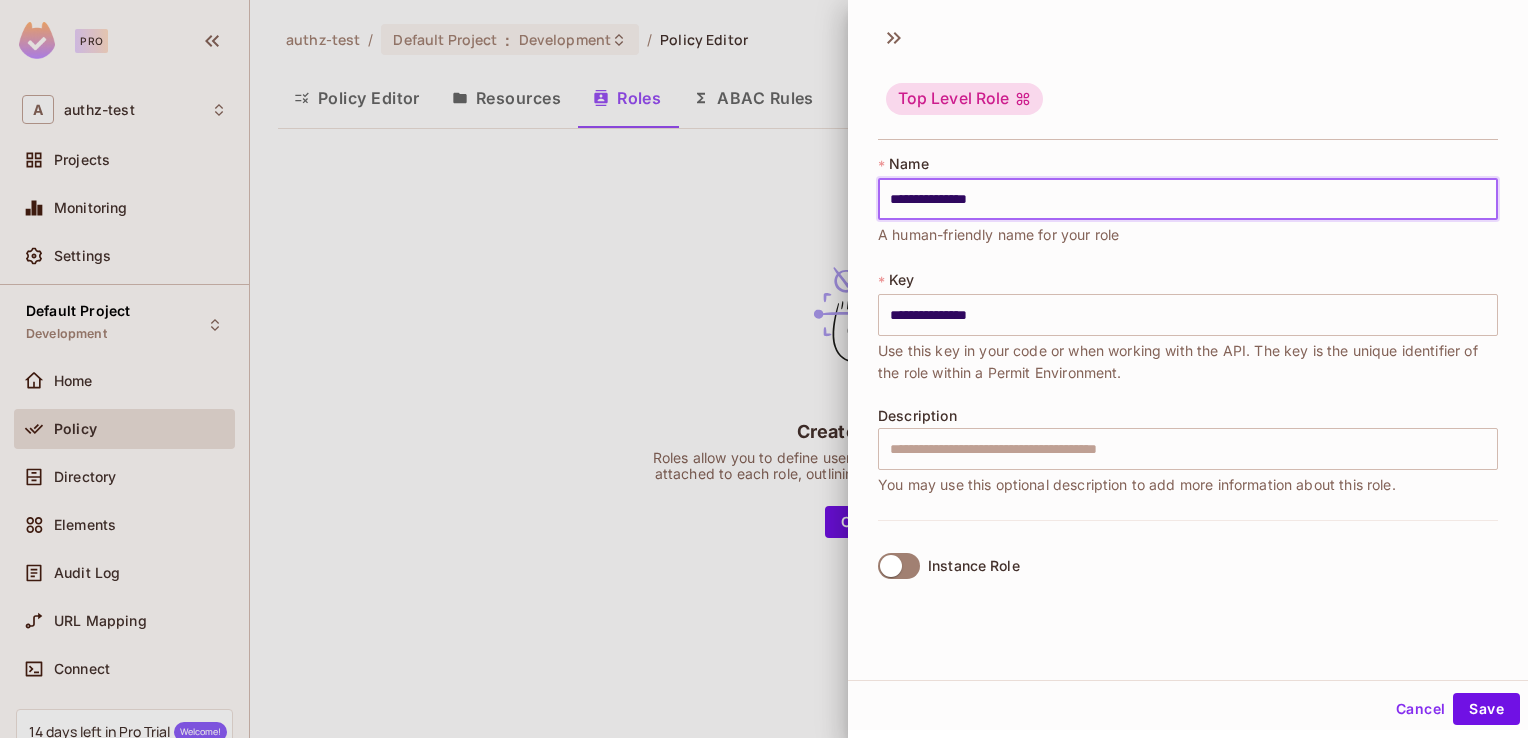 type on "**********" 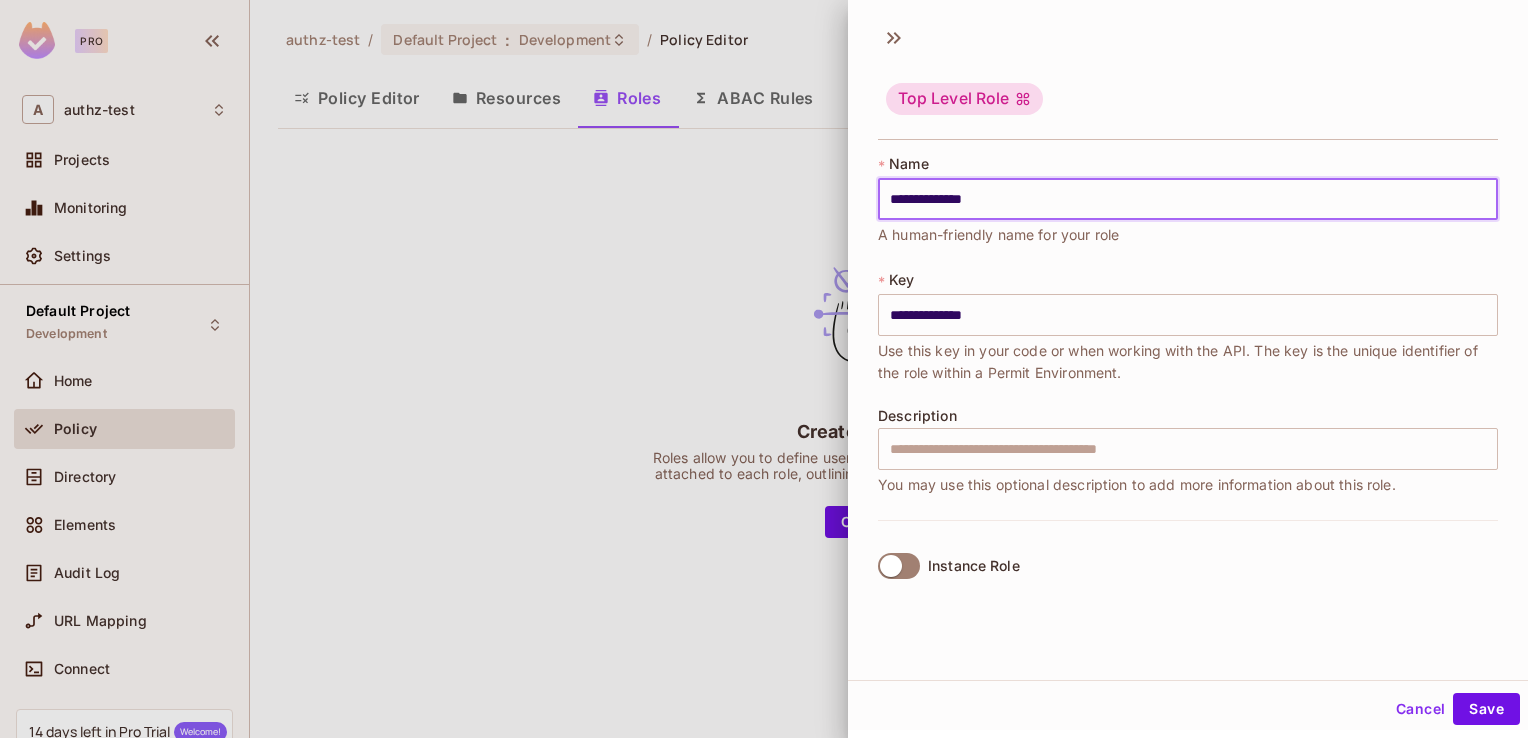 type on "**********" 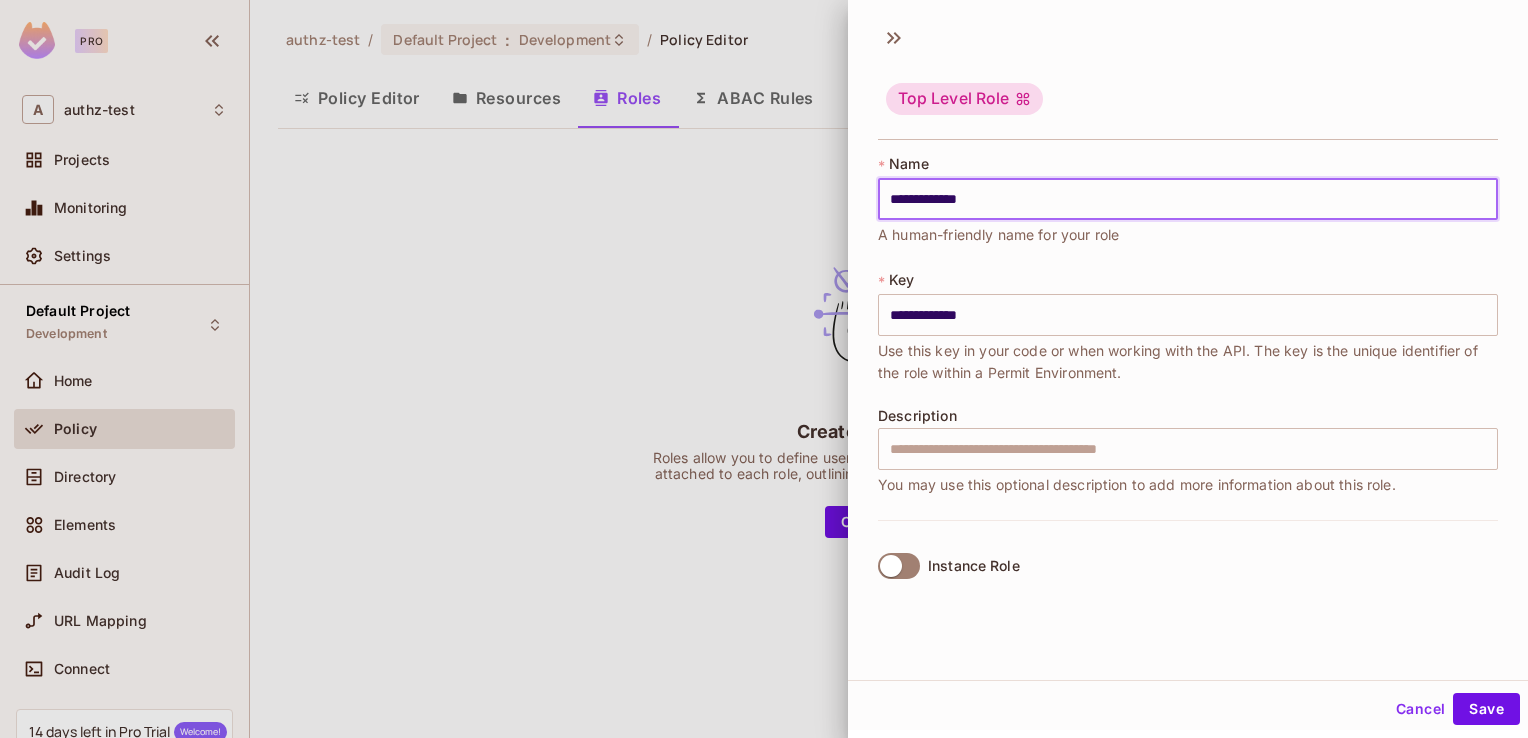 type on "**********" 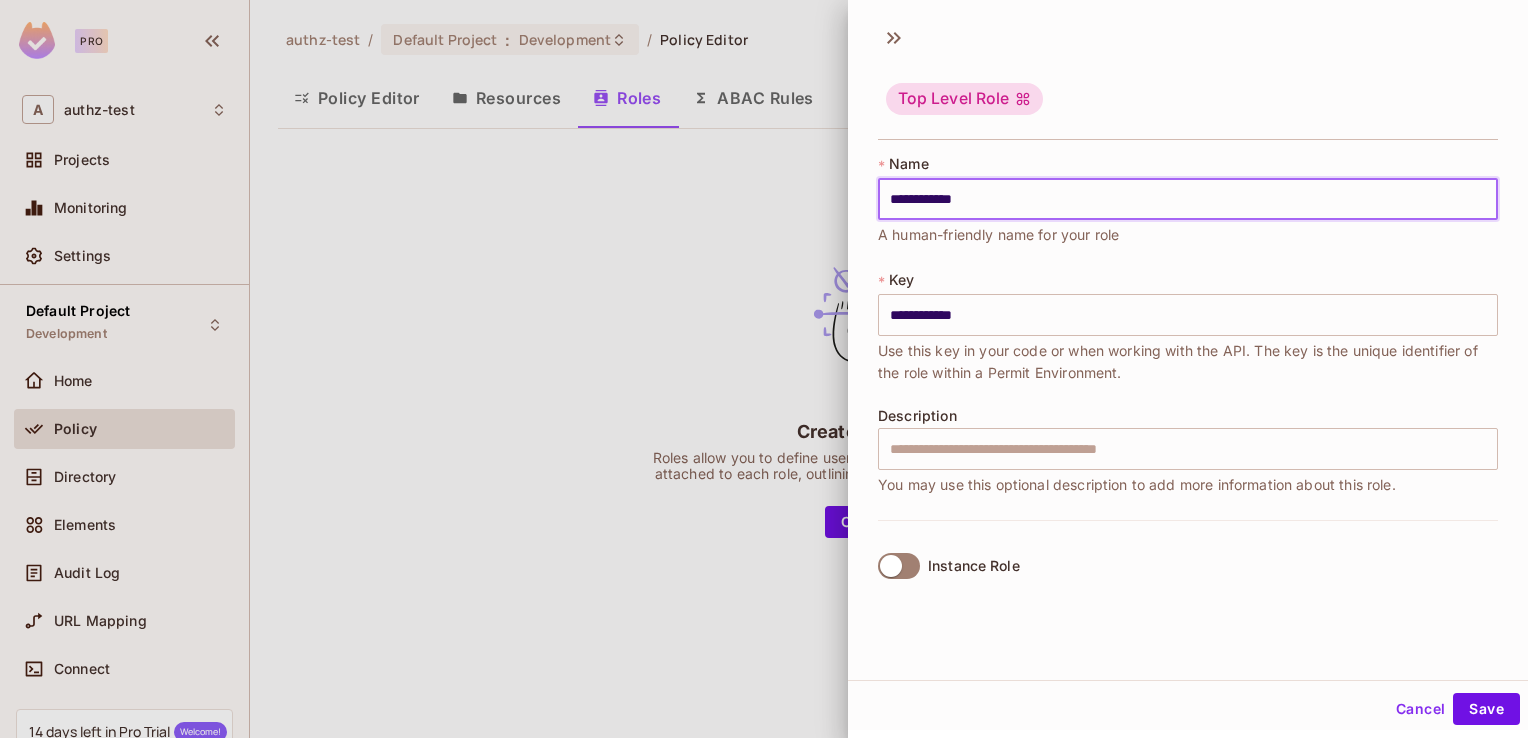 type on "**********" 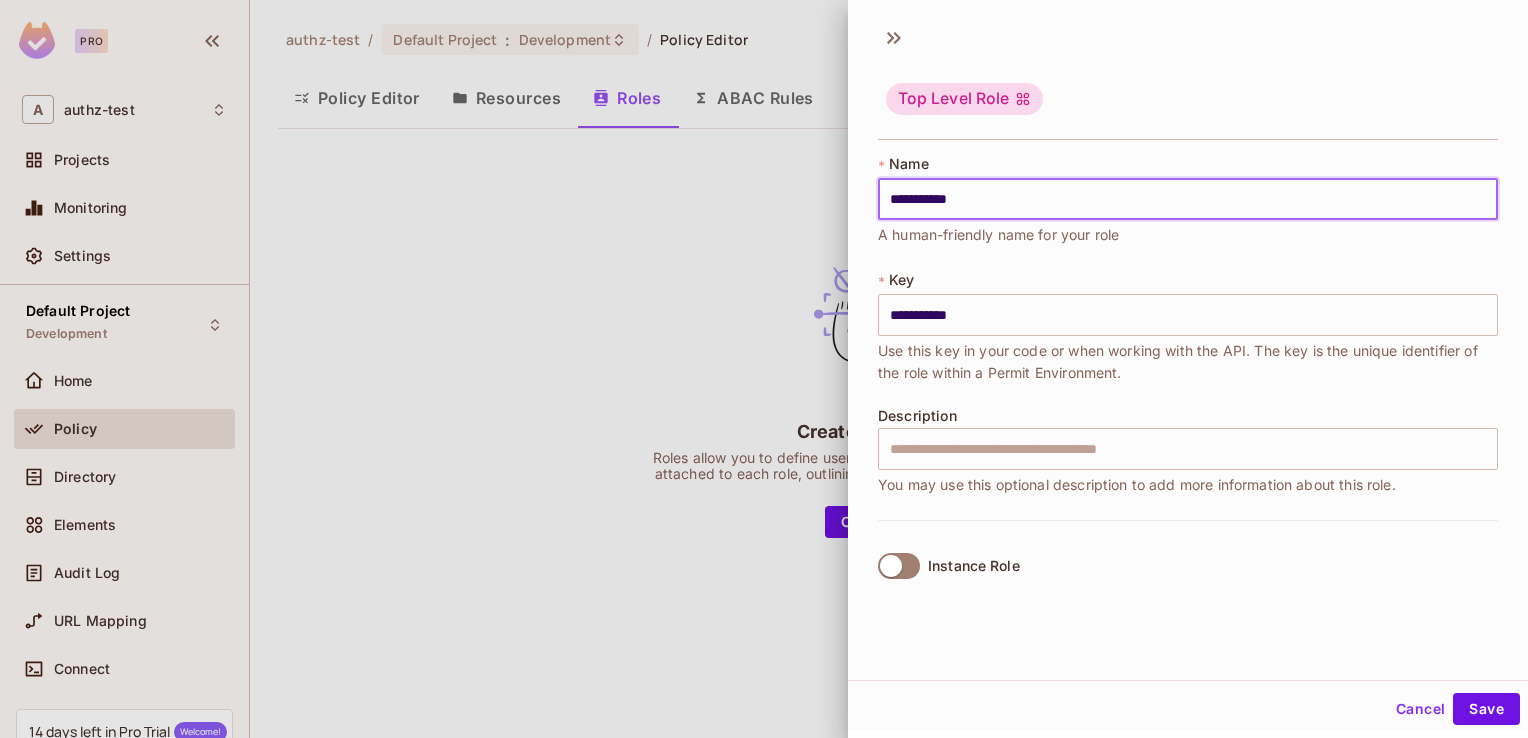 type on "**********" 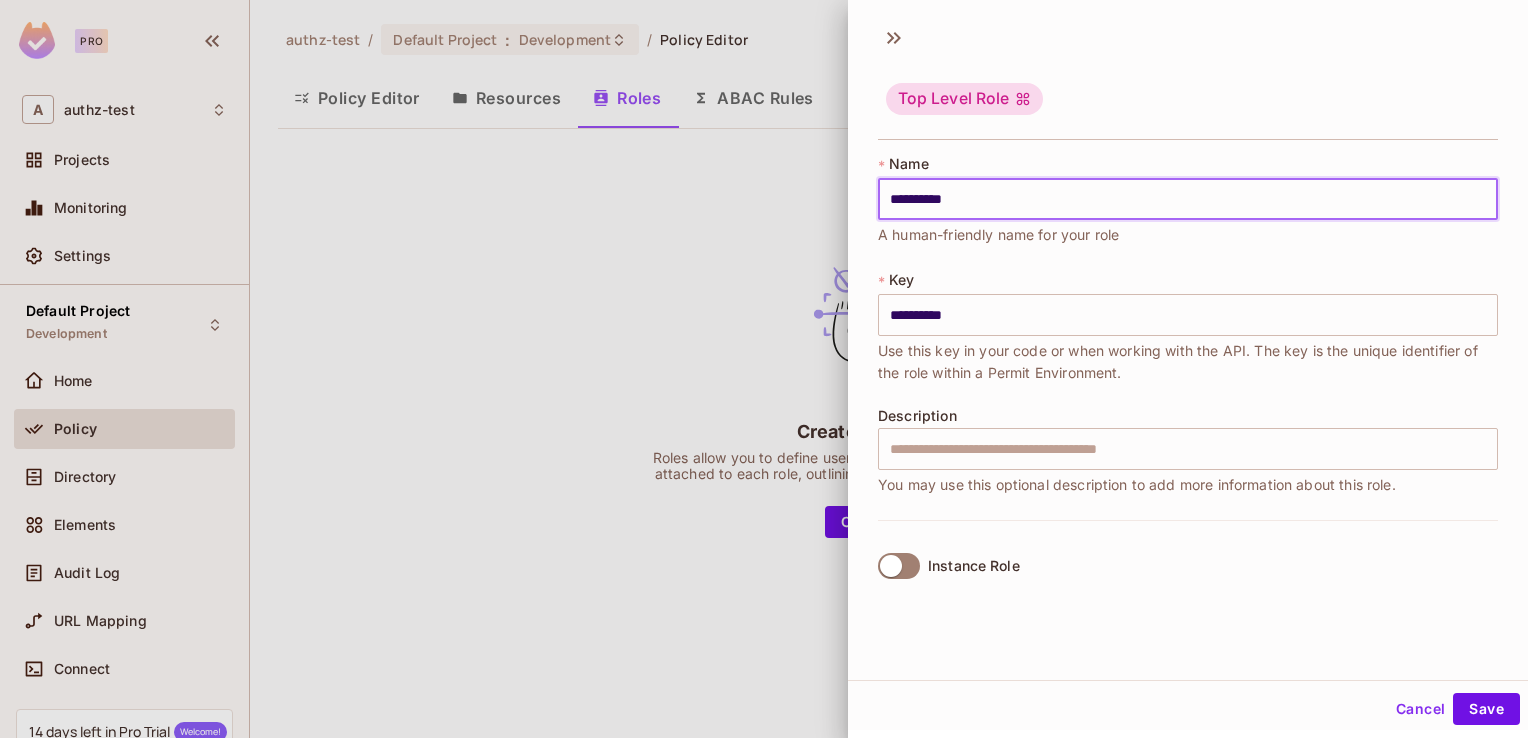 type on "*********" 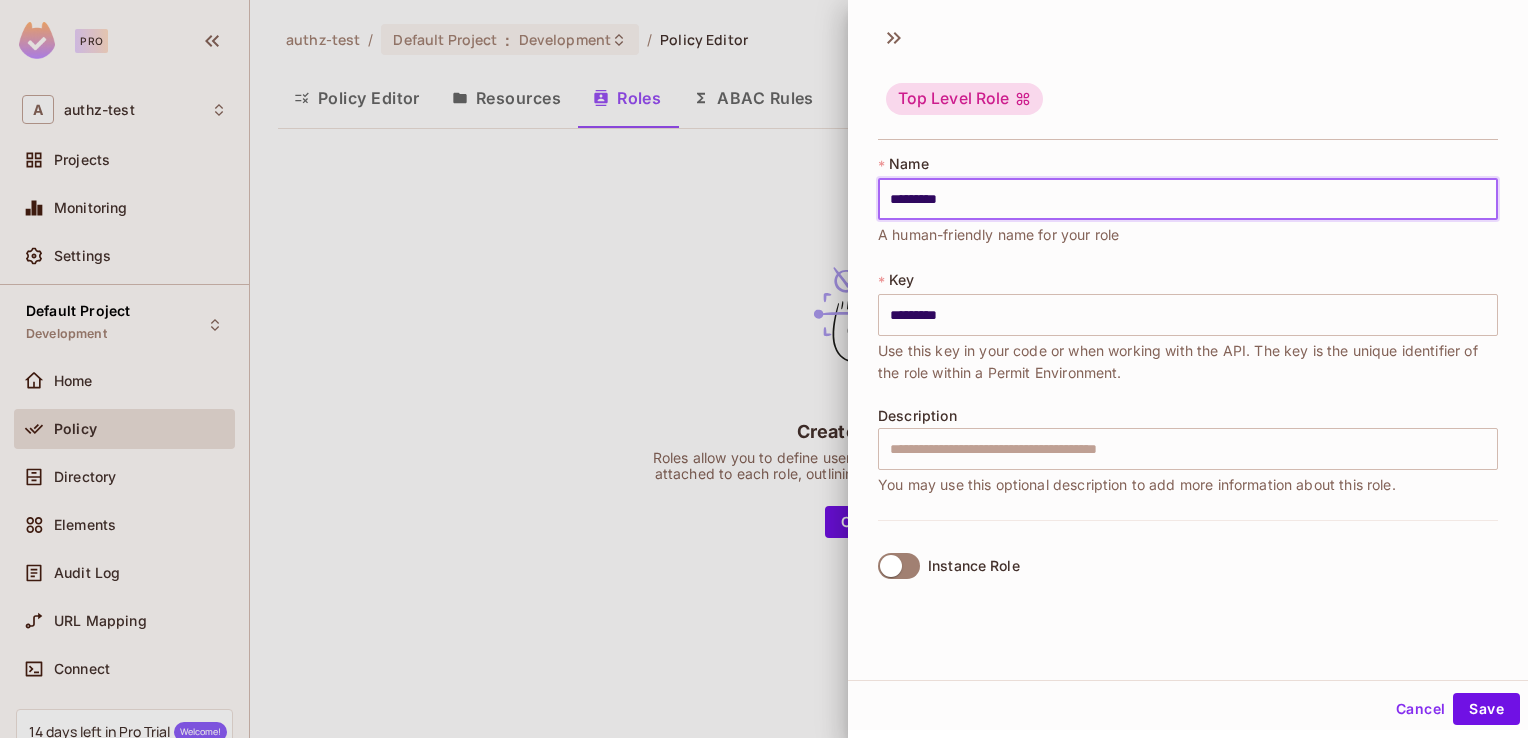 type on "********" 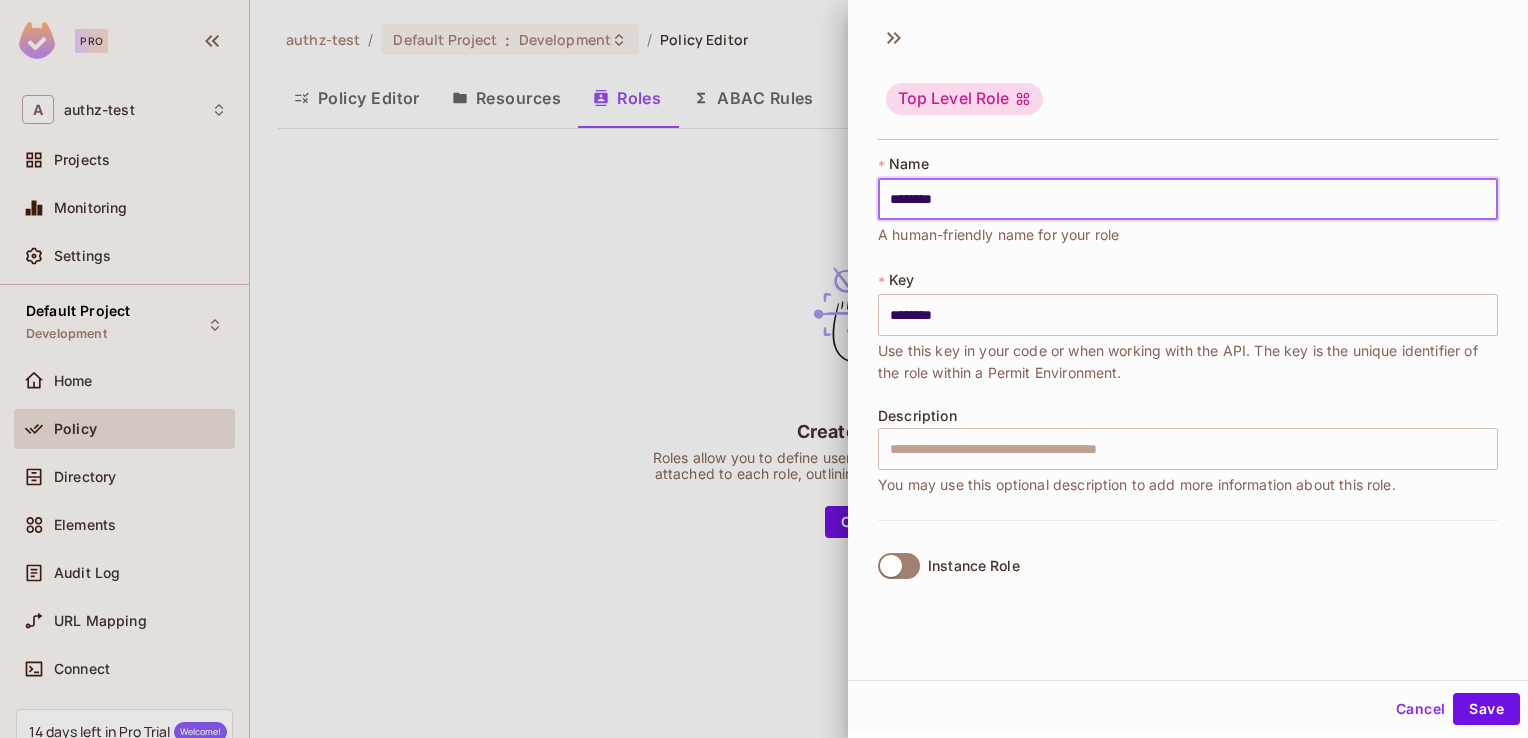 type on "*******" 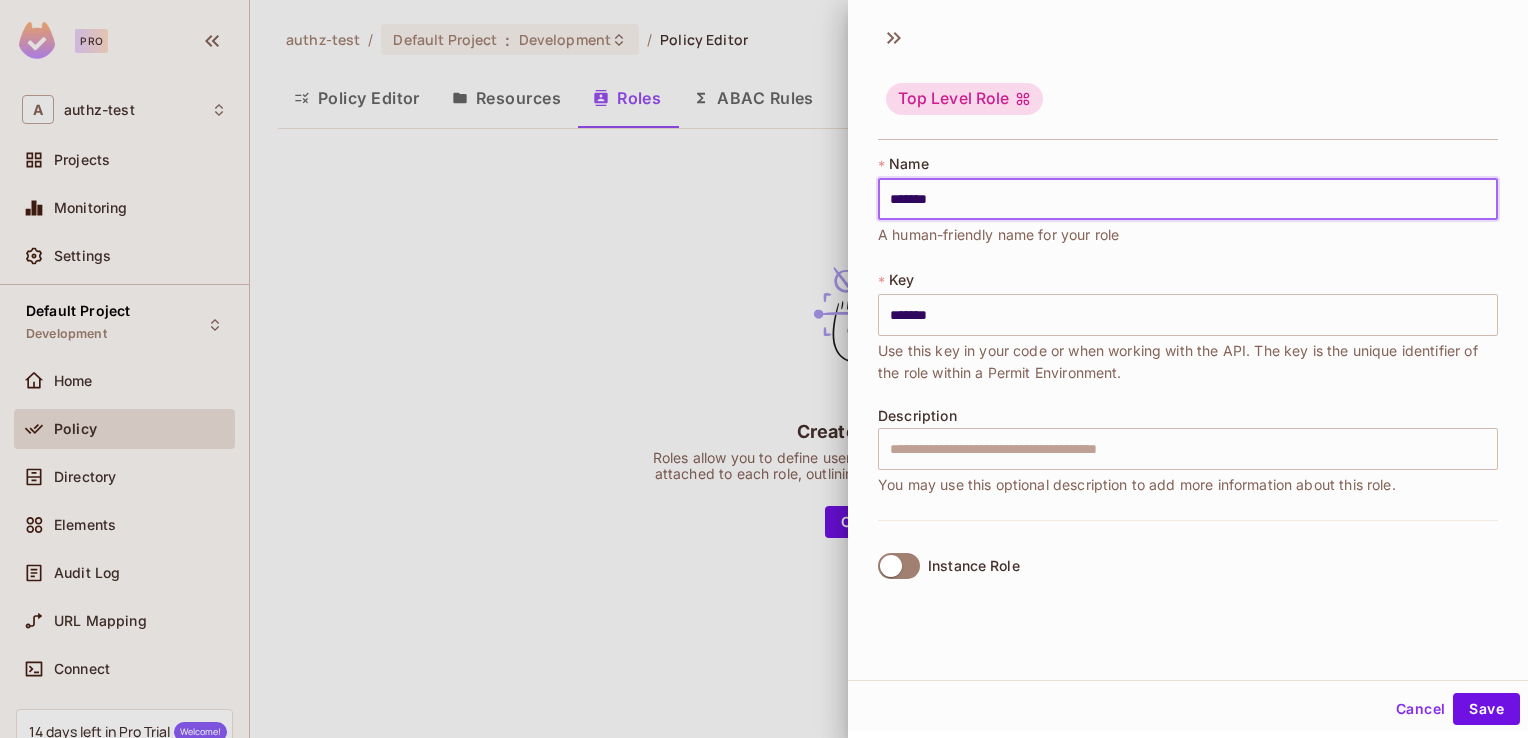 type on "******" 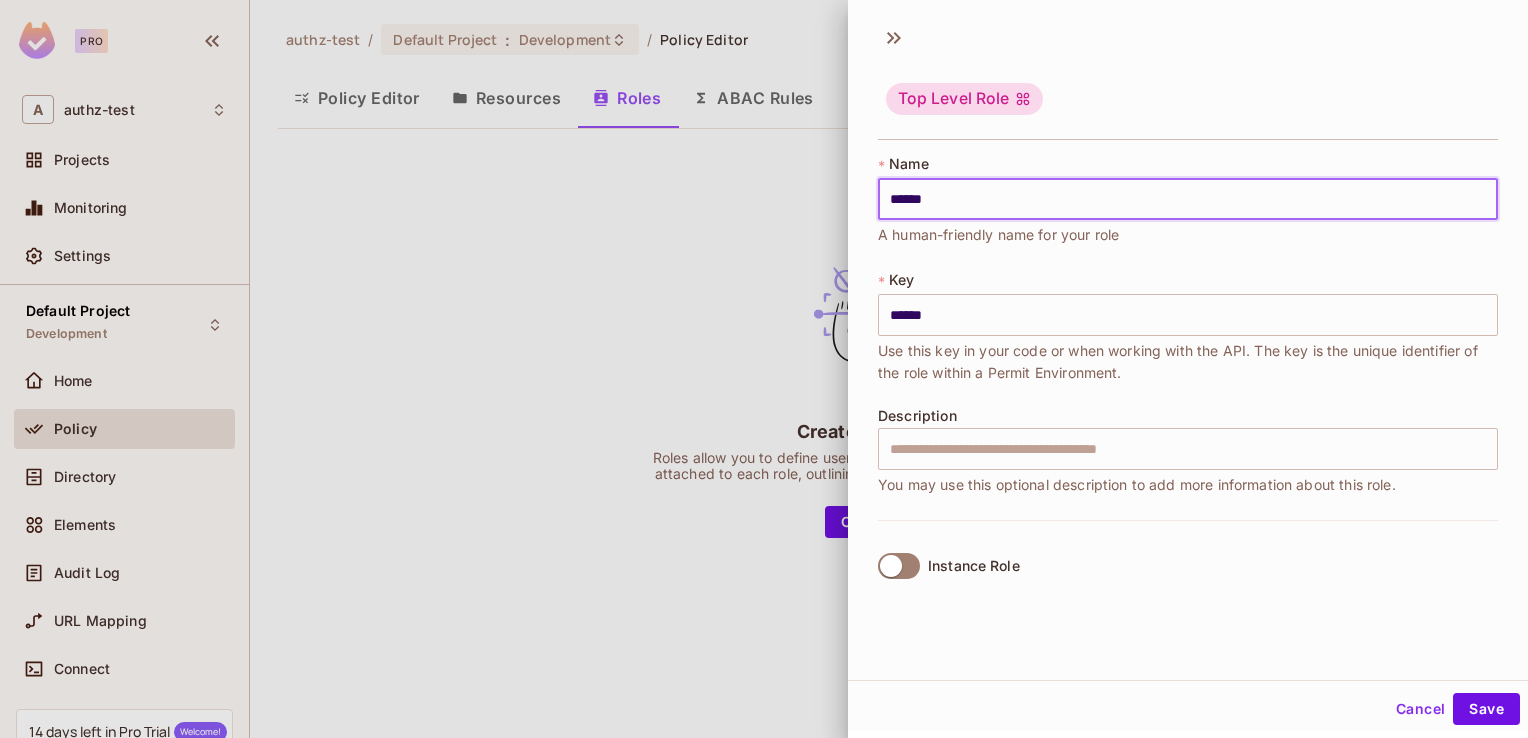 type on "*****" 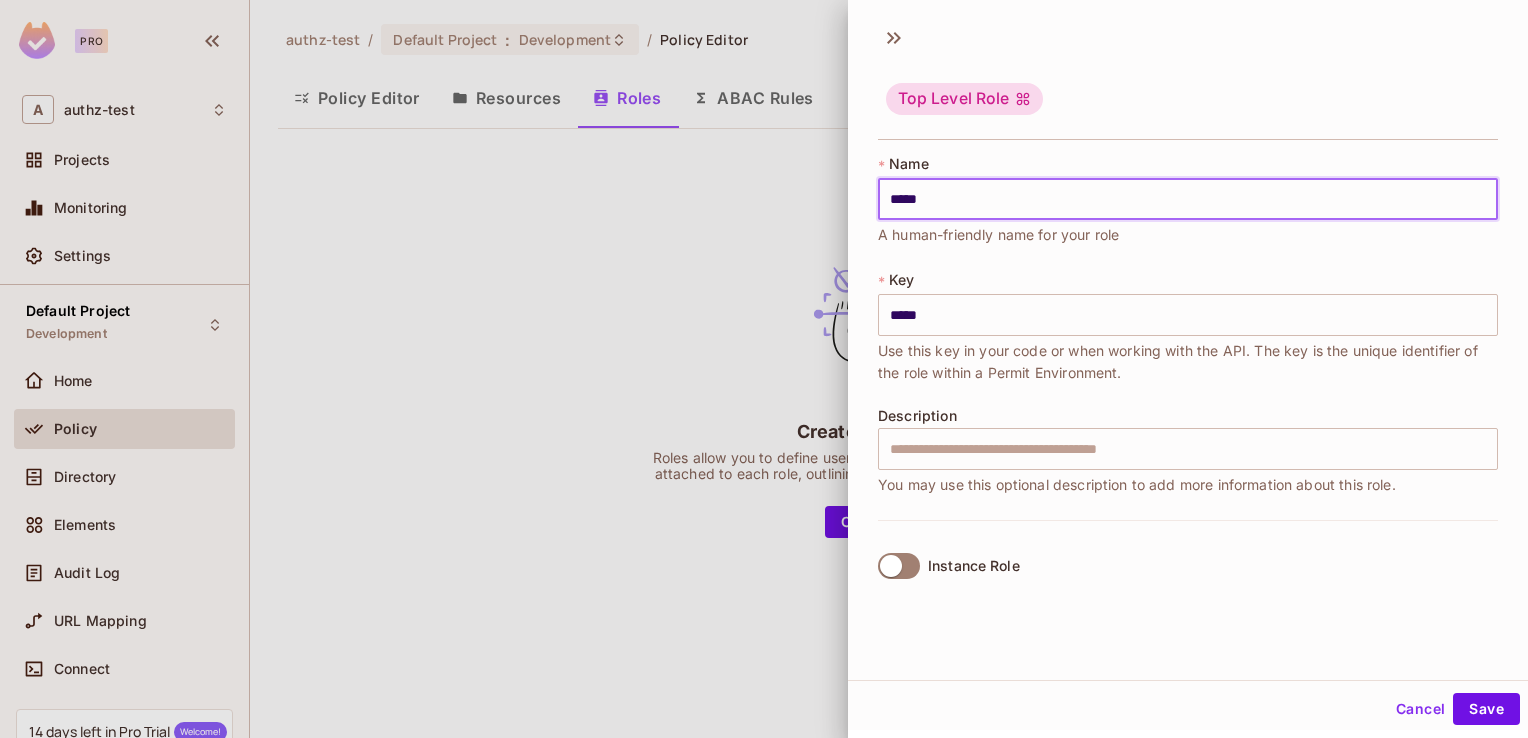 type on "****" 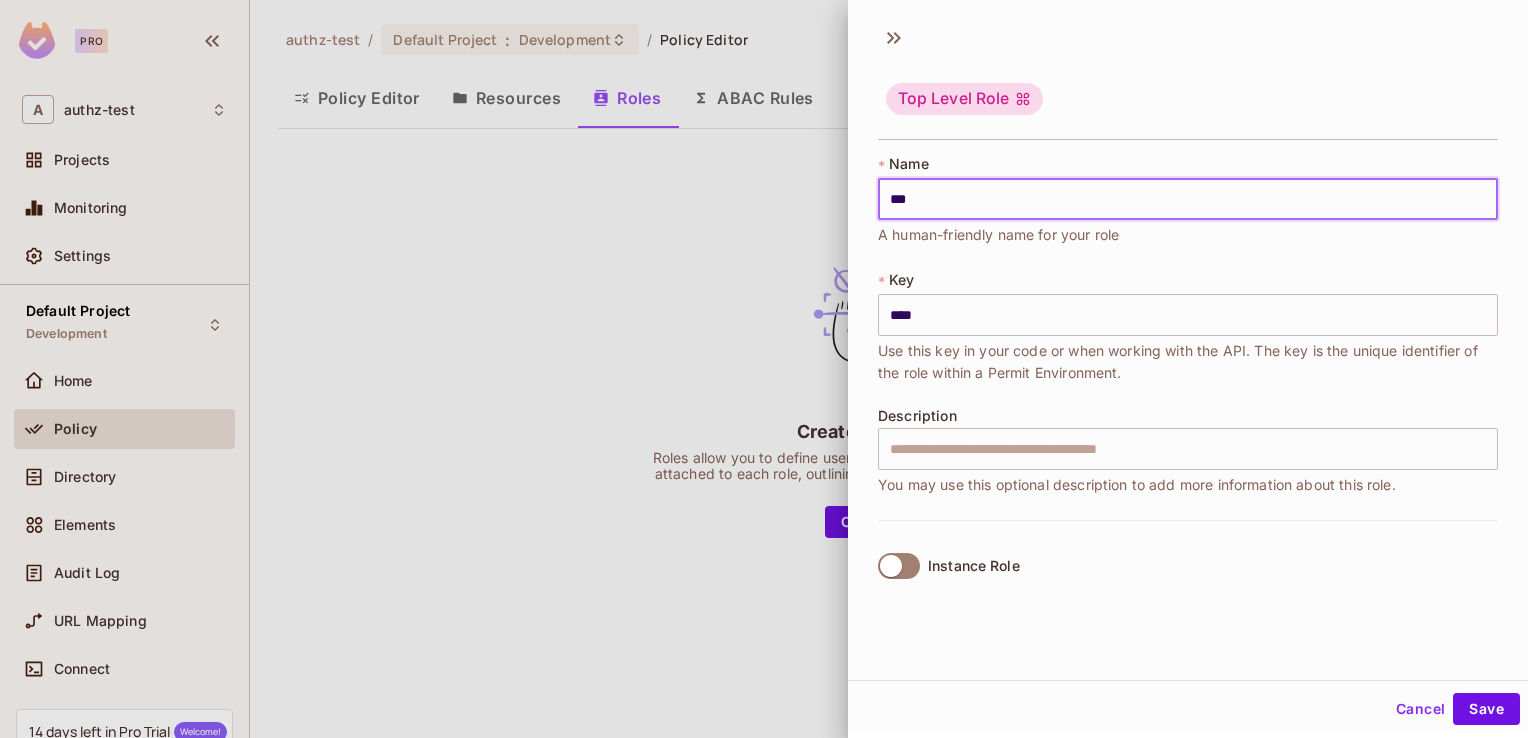 type on "**" 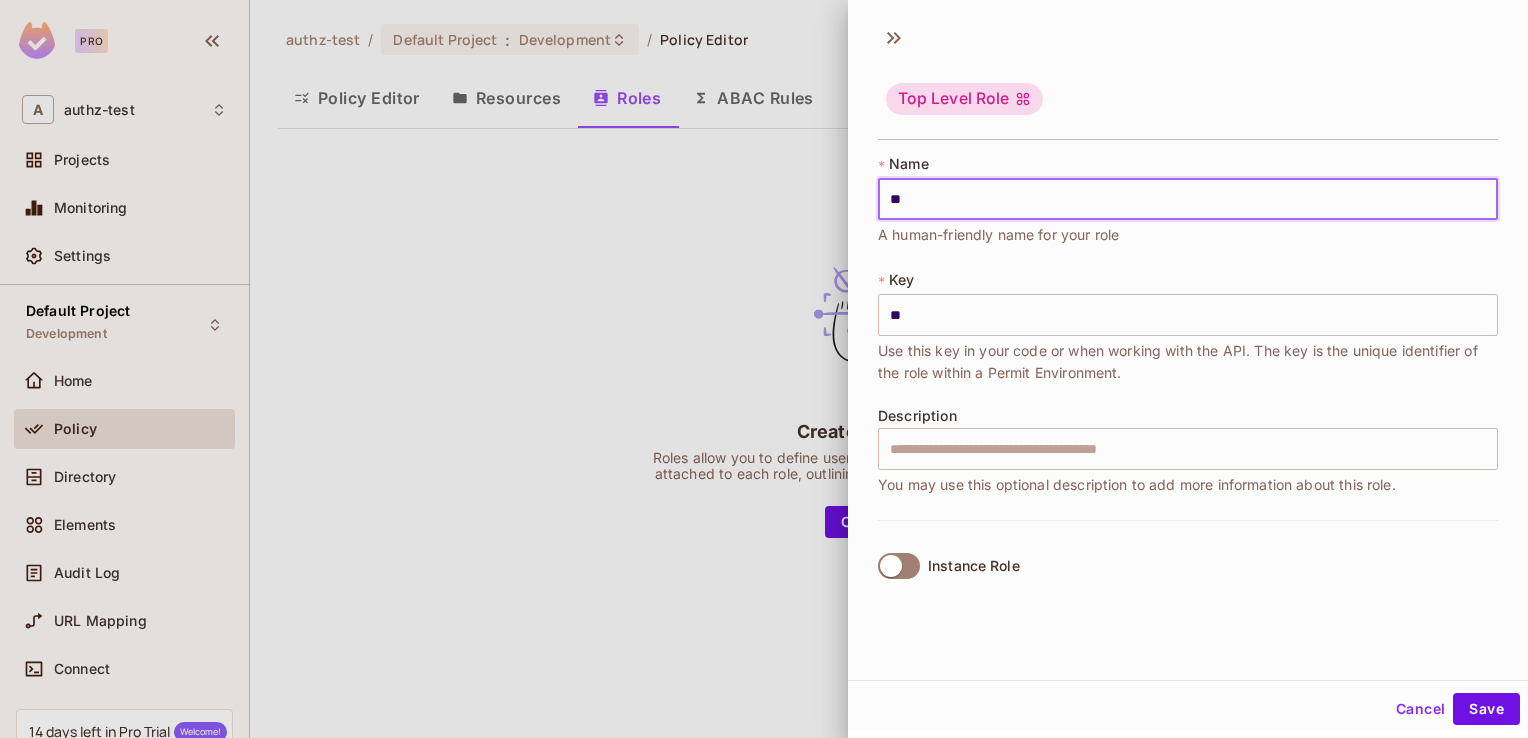 type on "*" 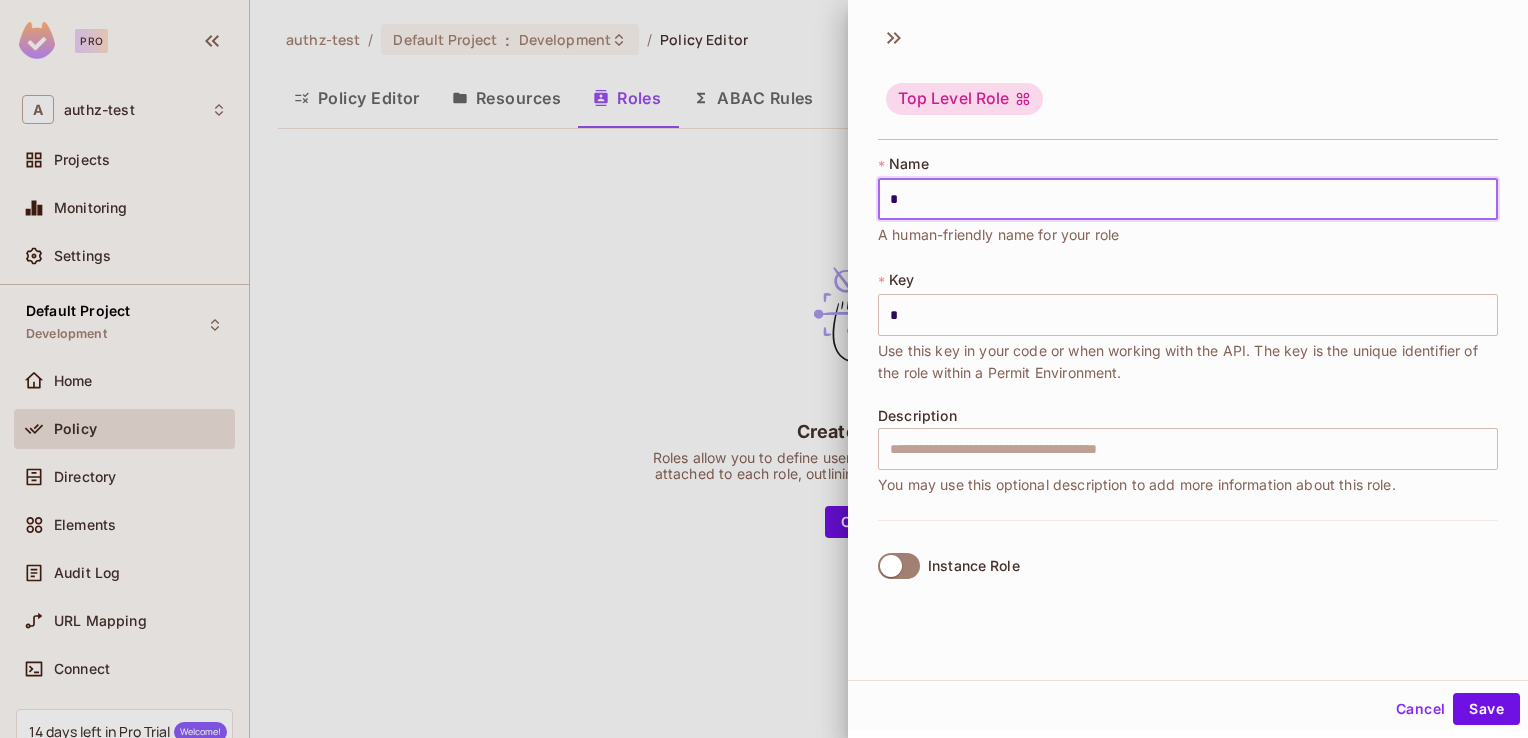 type 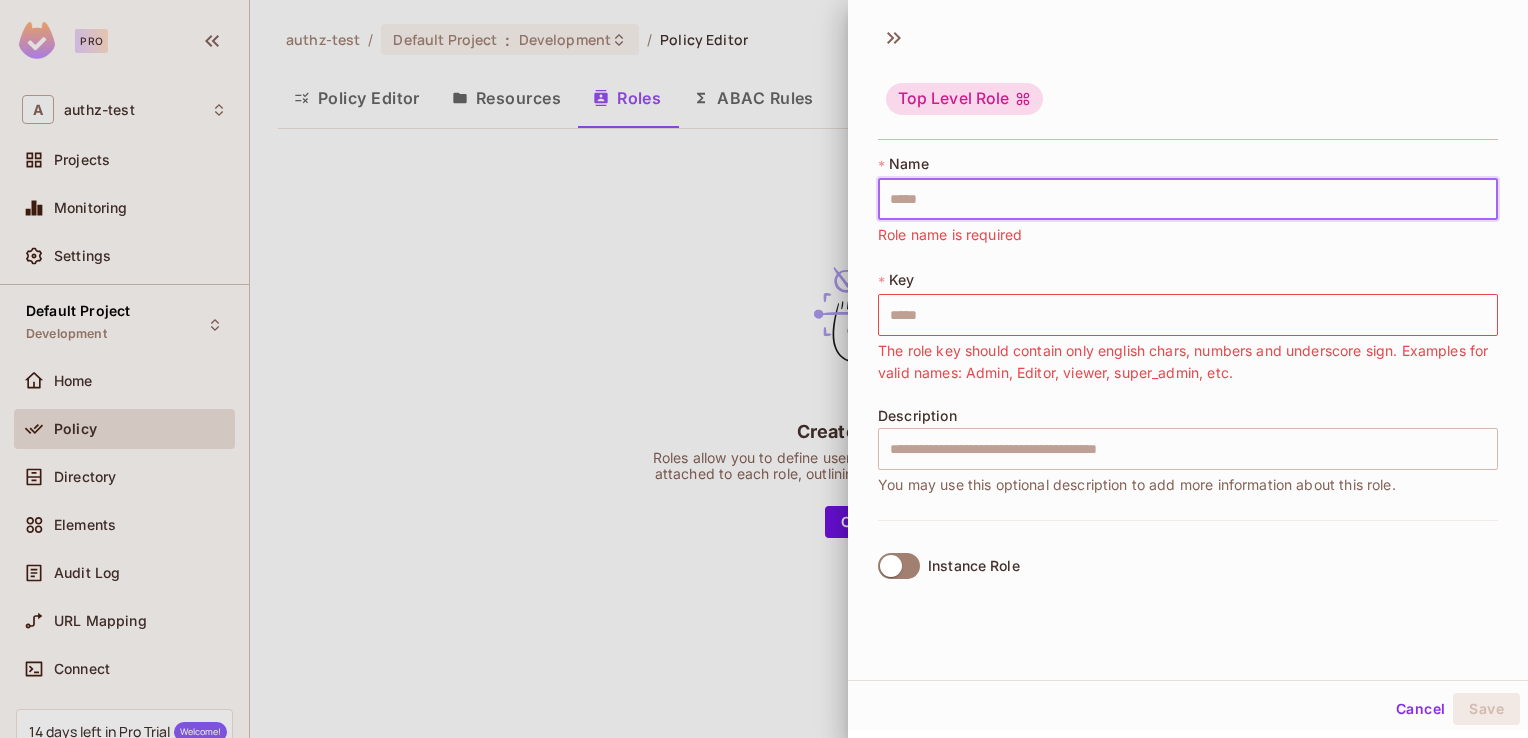 type on "*" 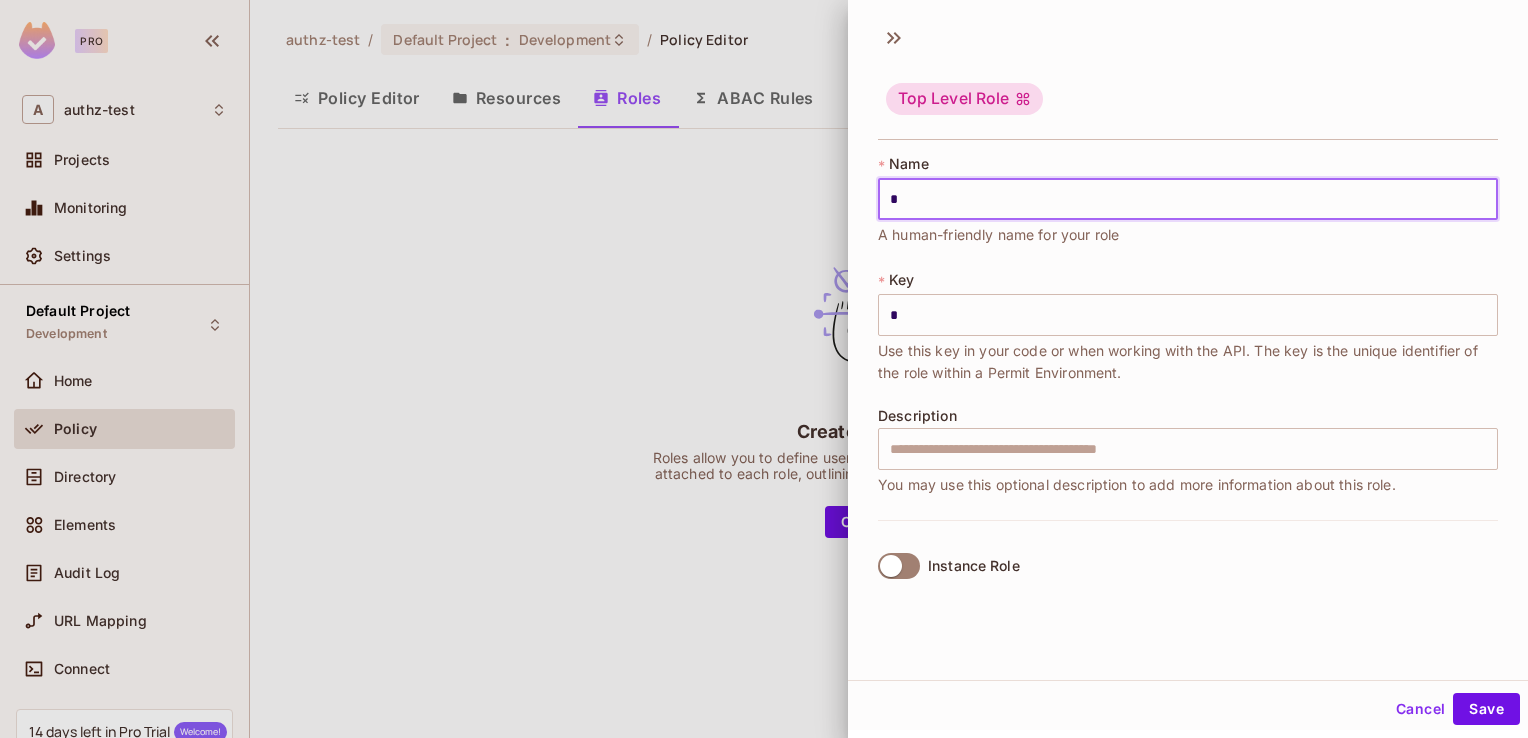 type on "**" 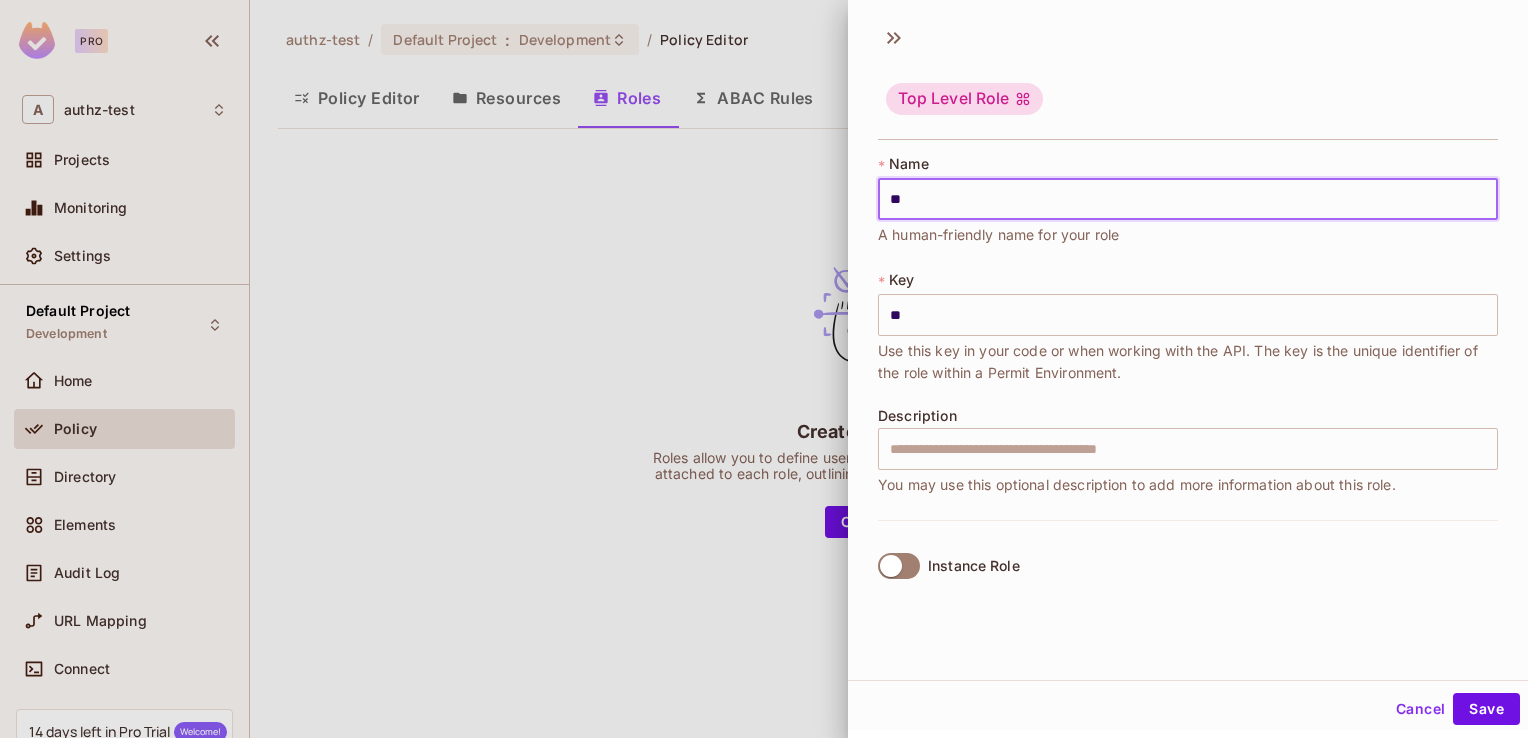 type on "*" 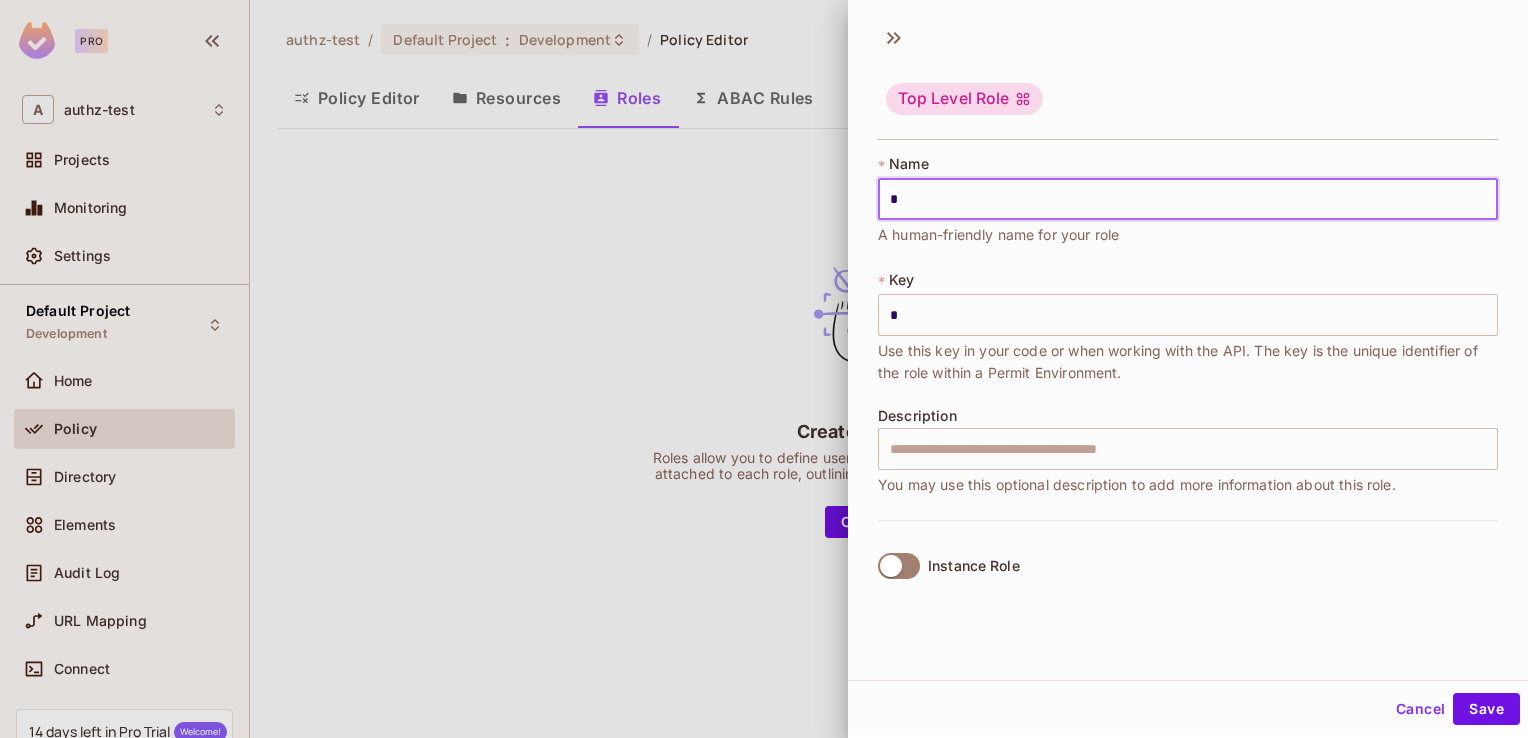 type 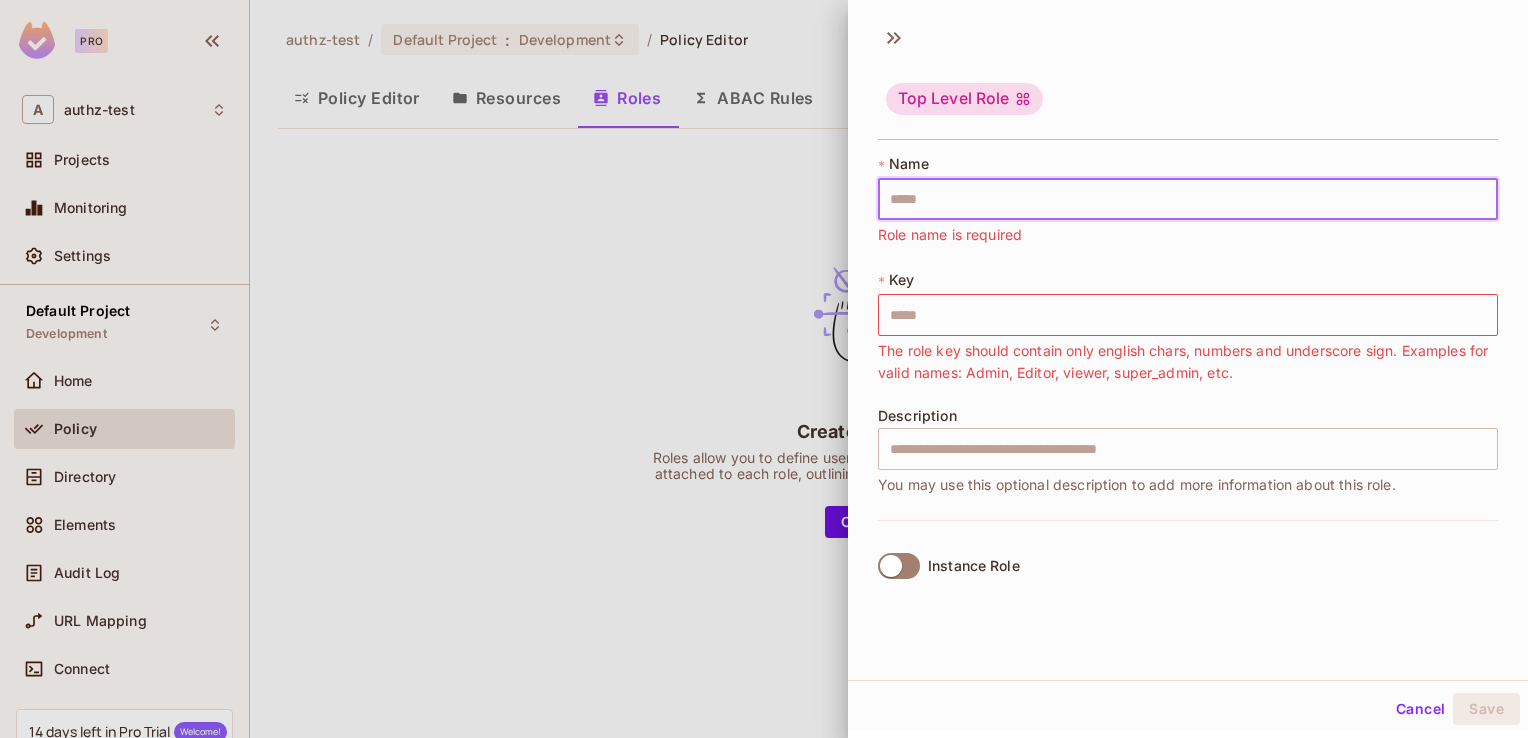 type on "*" 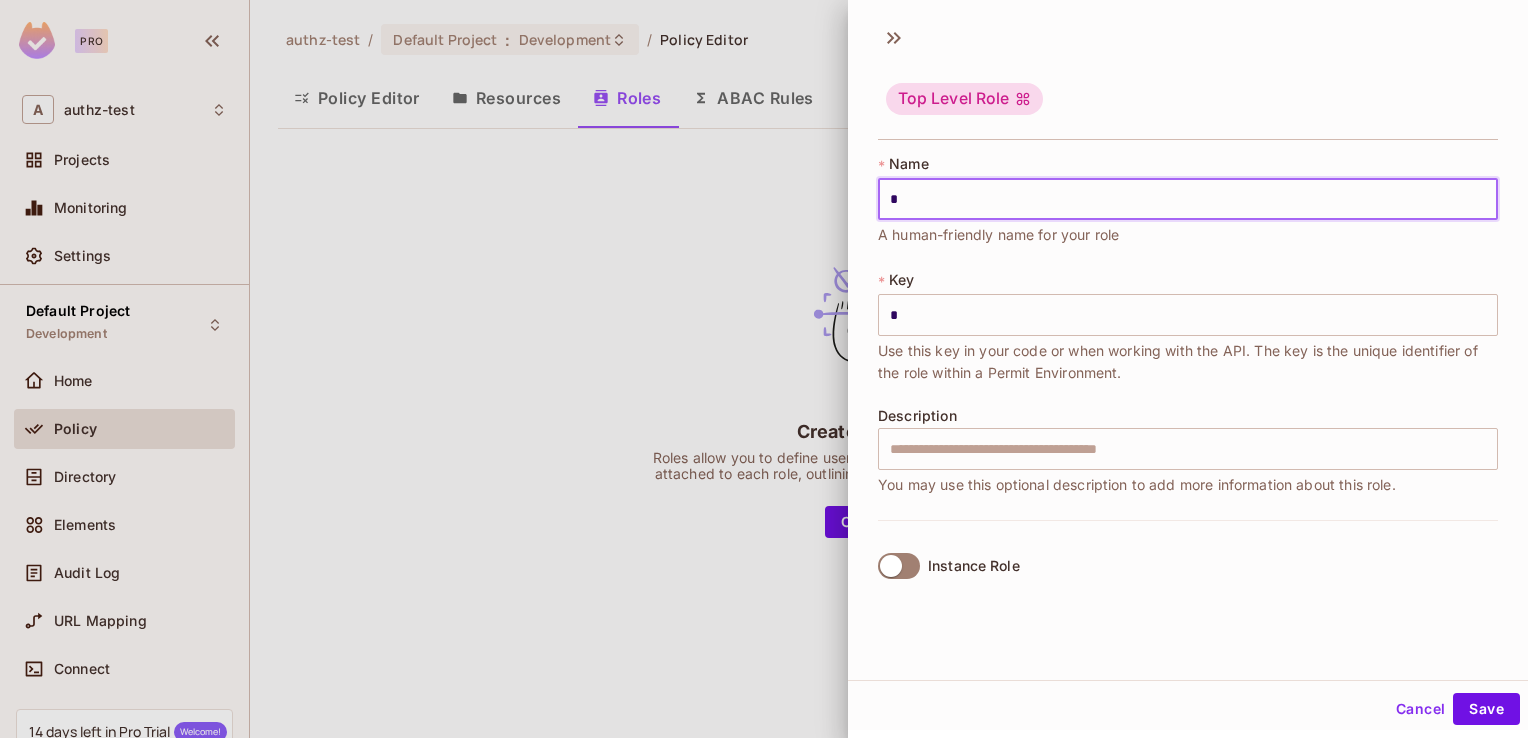 type on "**********" 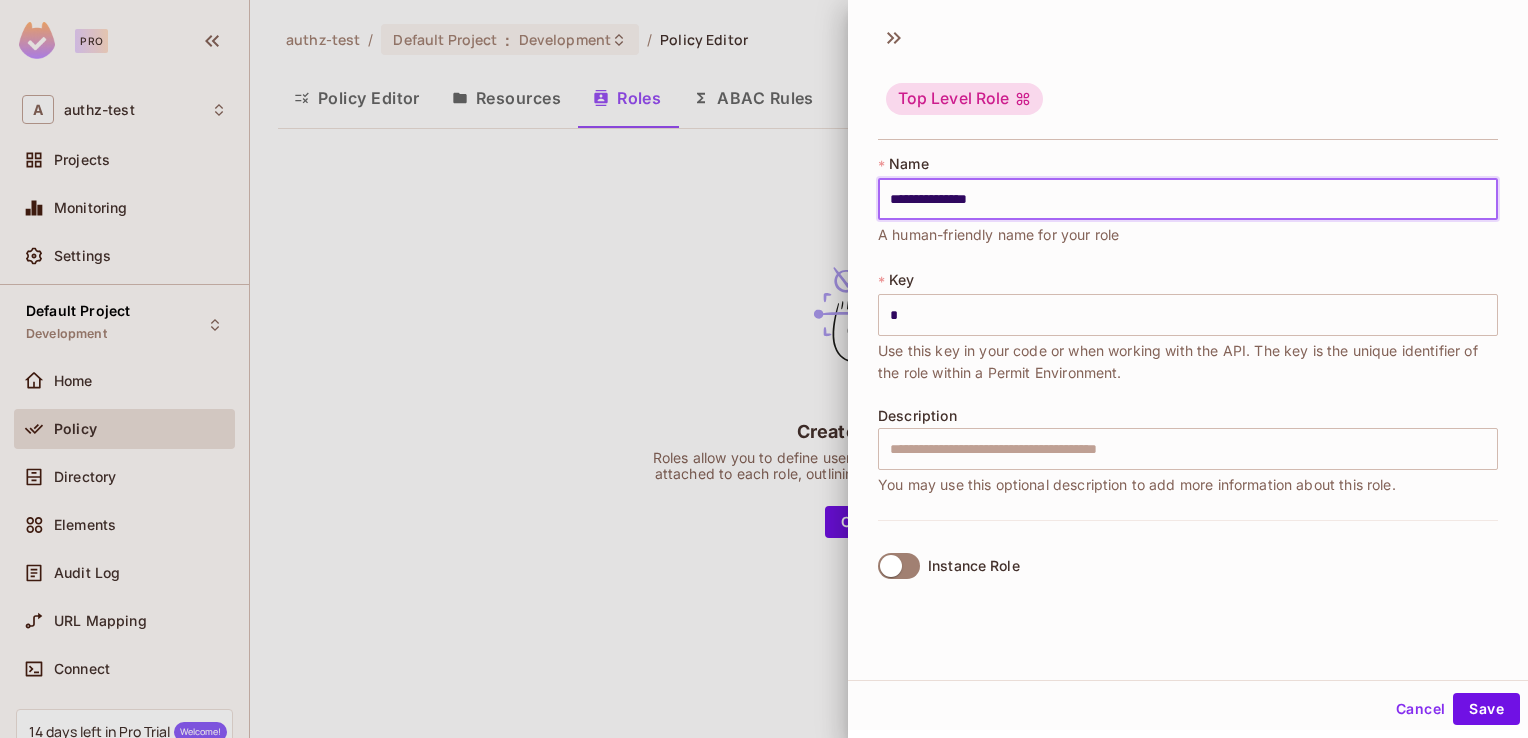 type on "**********" 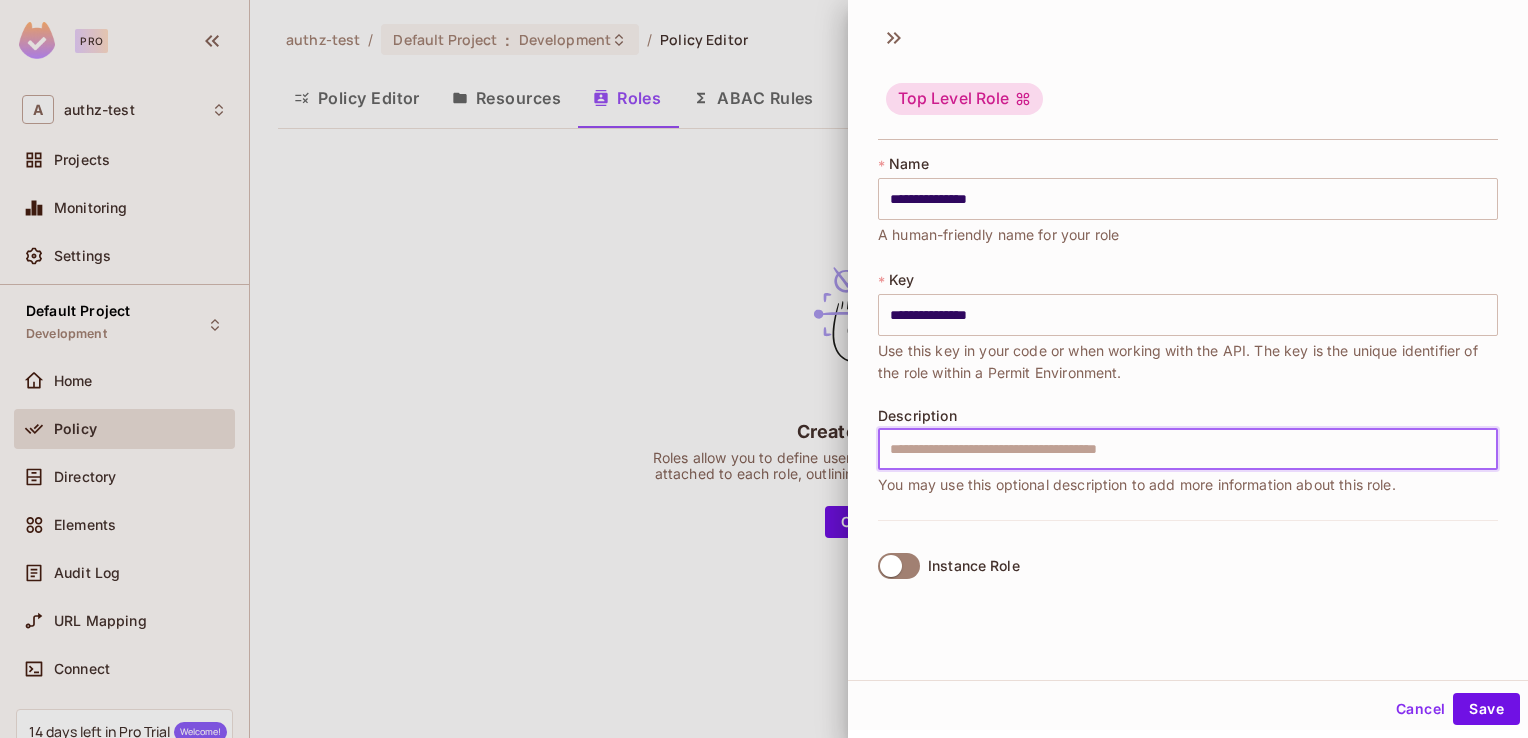 click at bounding box center [1188, 449] 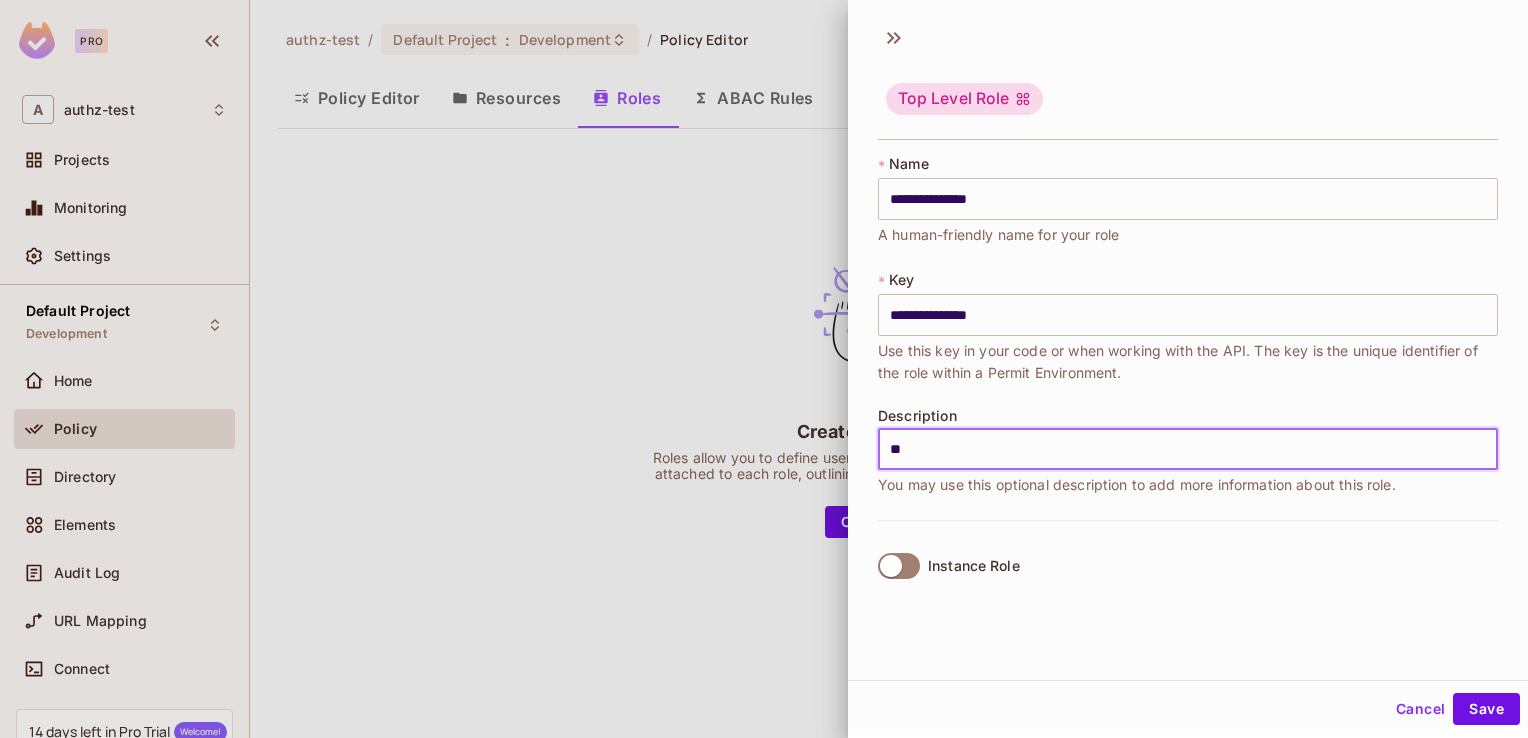 type on "*" 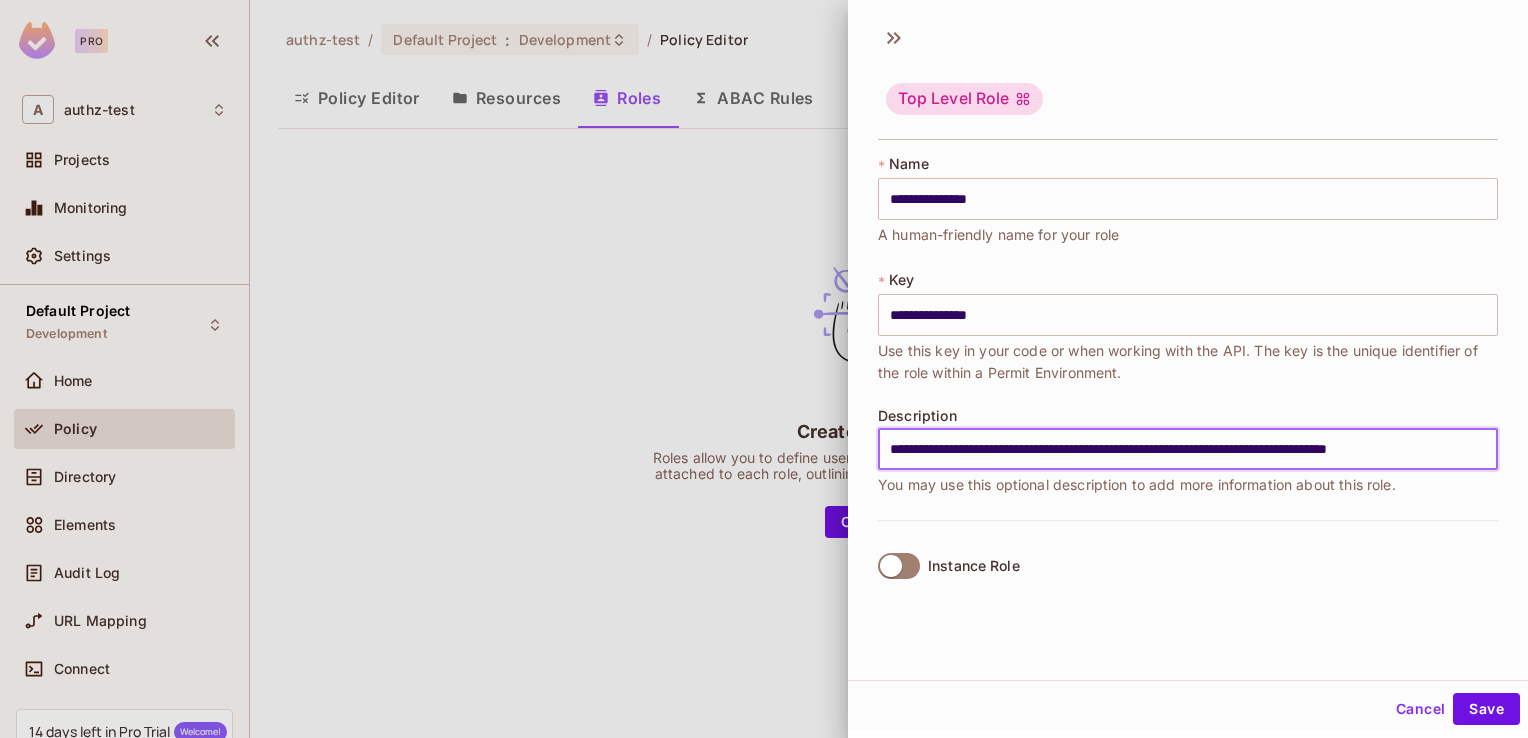 scroll, scrollTop: 0, scrollLeft: 30, axis: horizontal 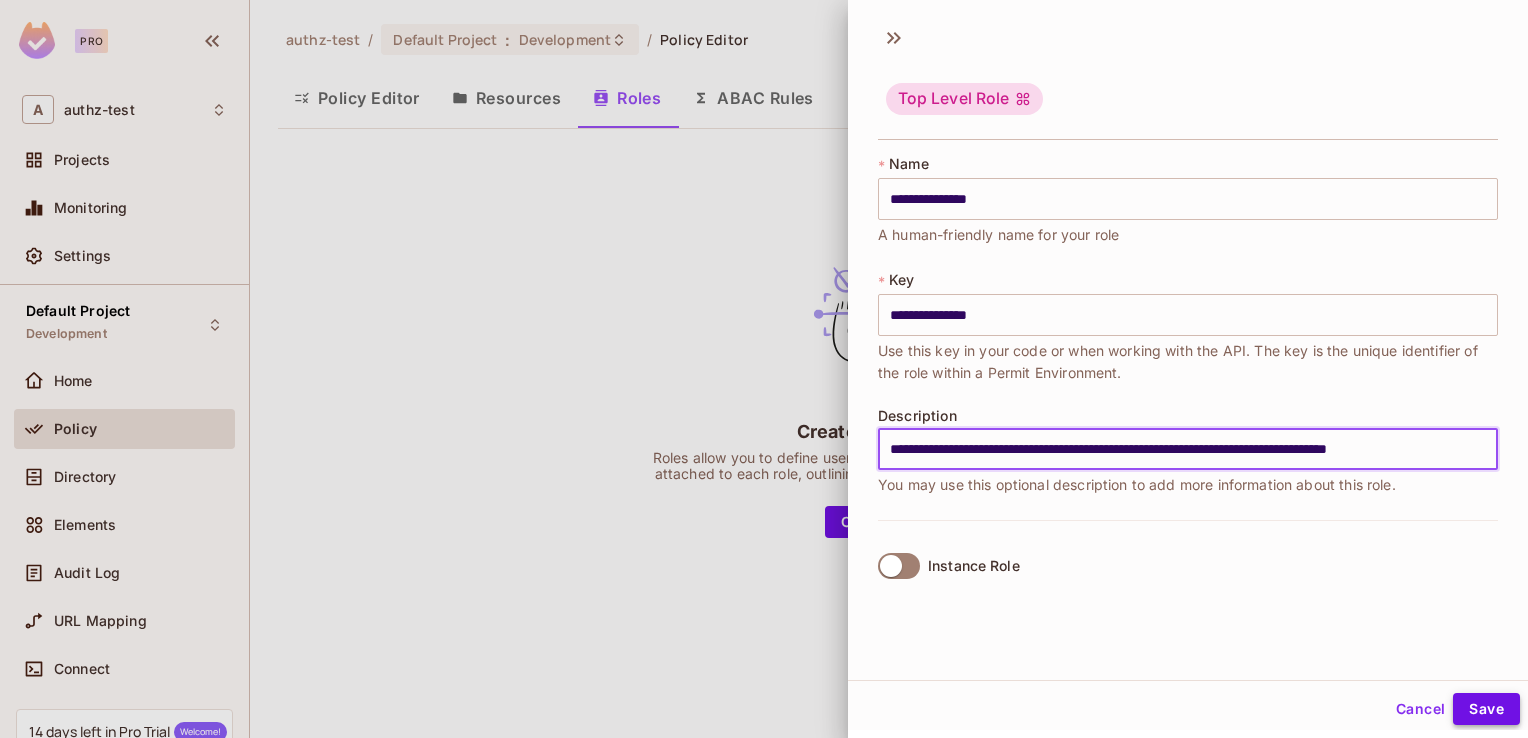 type on "**********" 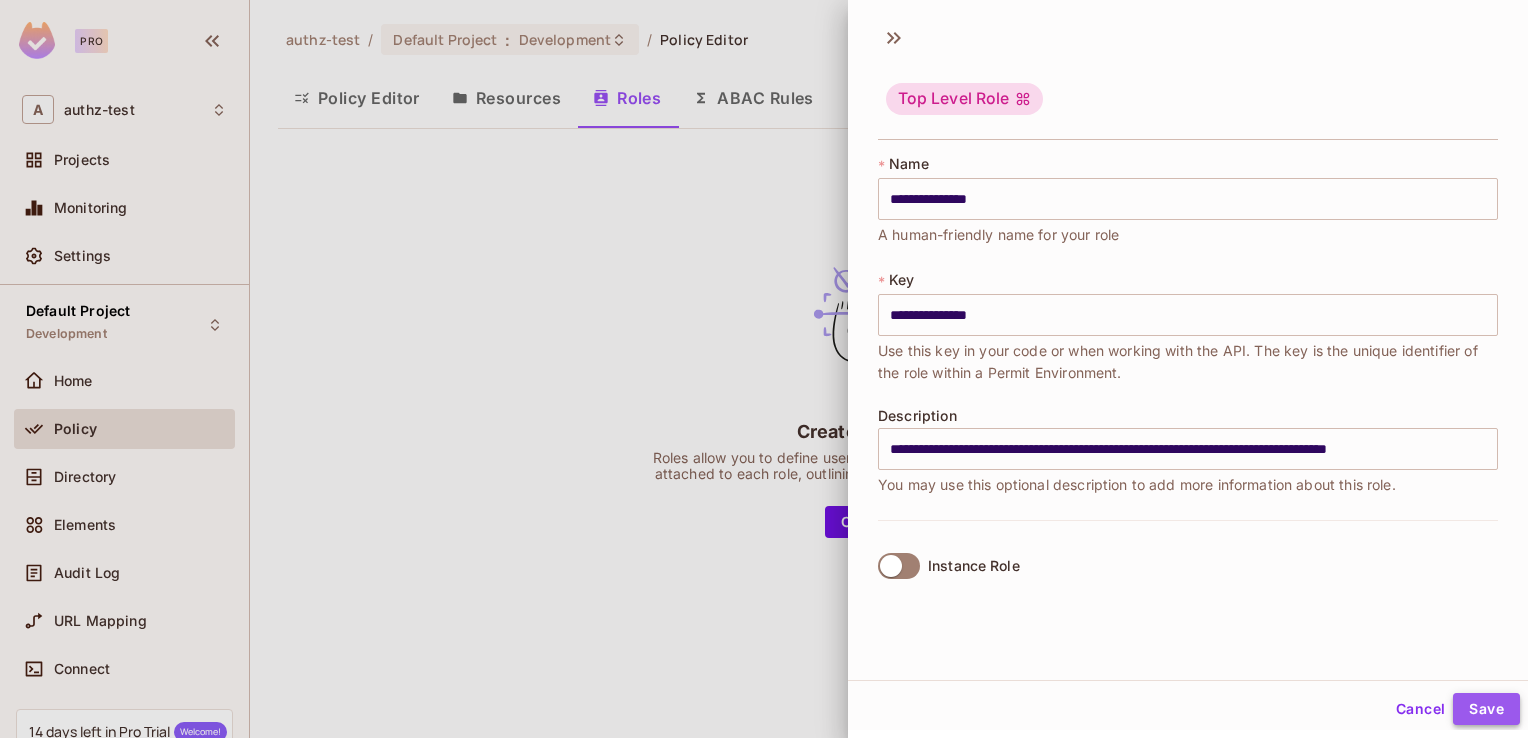 scroll, scrollTop: 0, scrollLeft: 0, axis: both 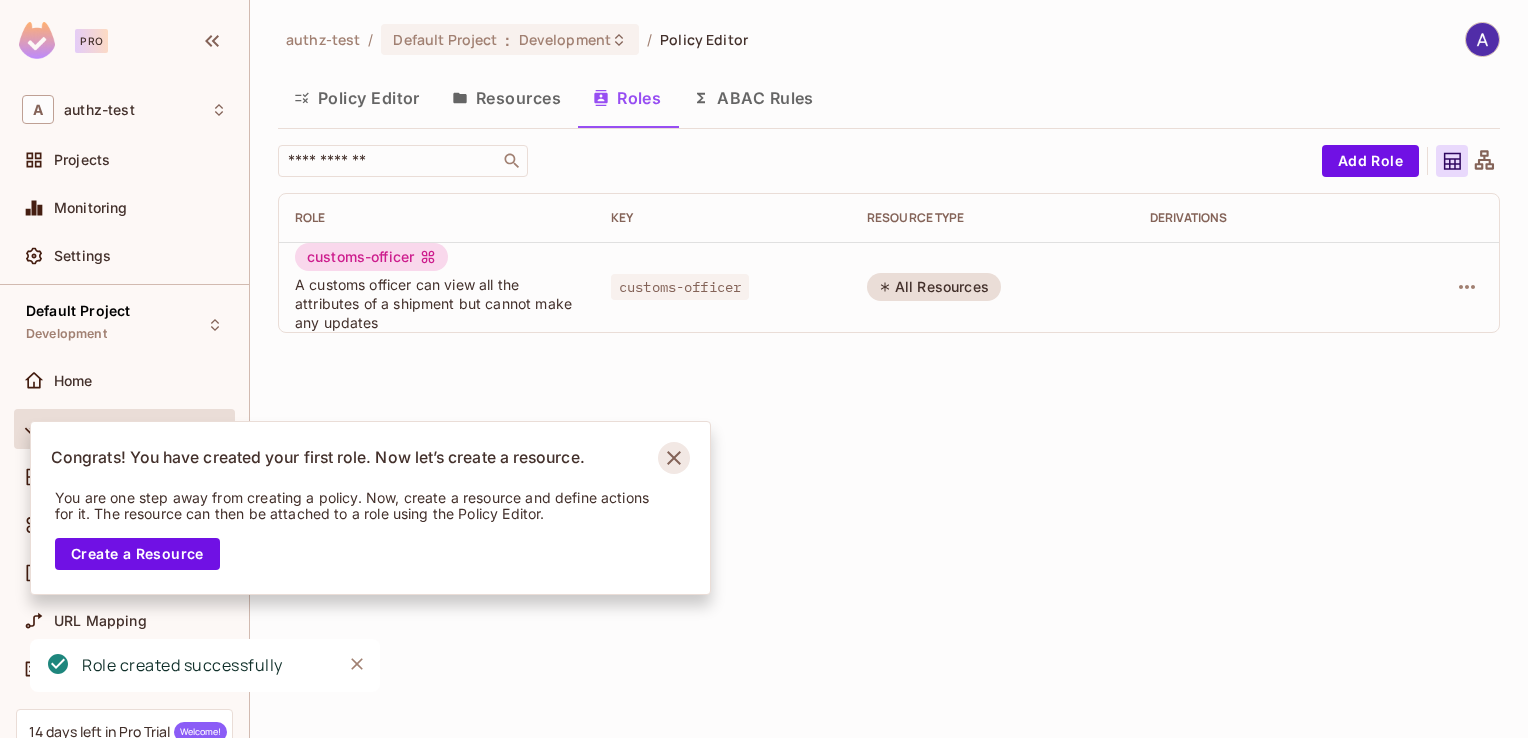 click 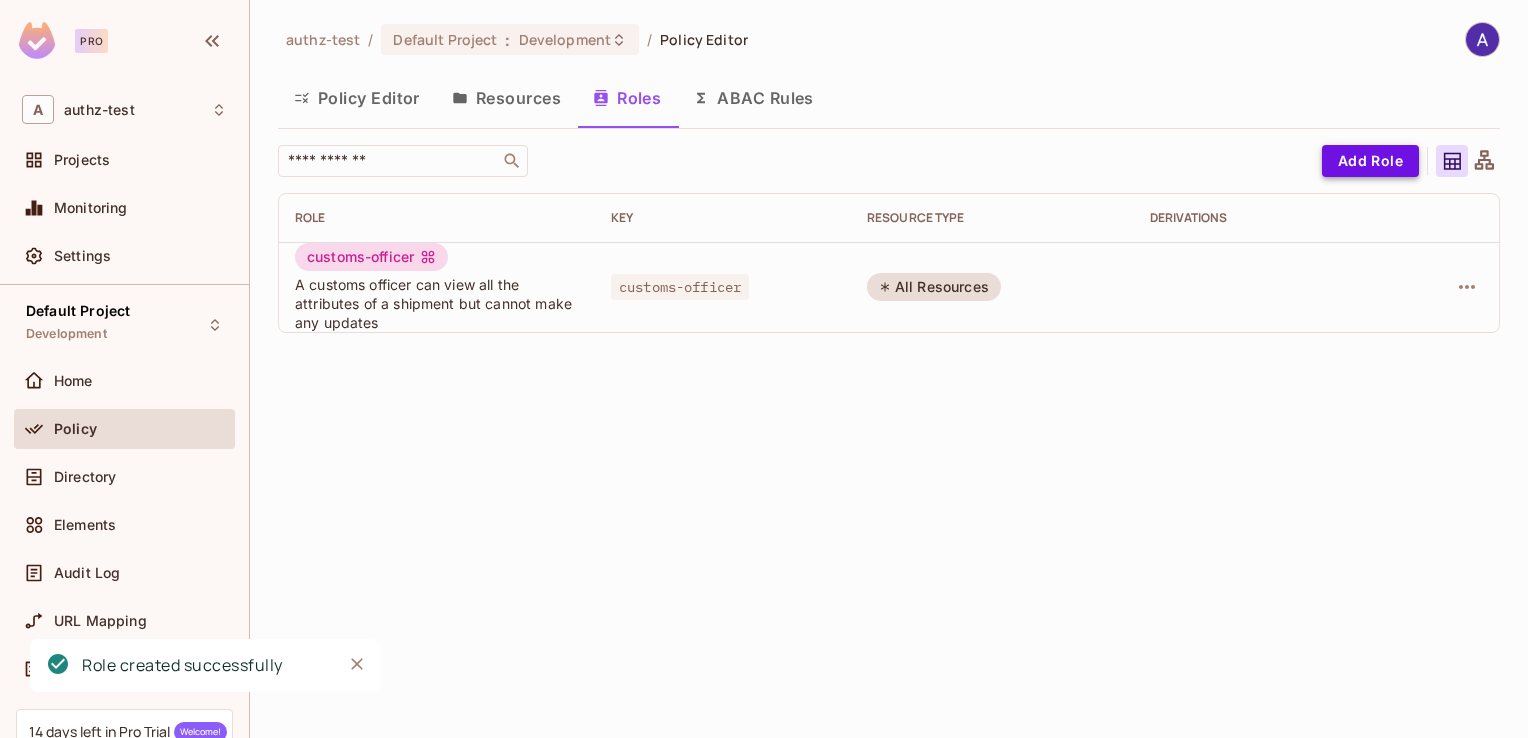 click on "Add Role" at bounding box center [1370, 161] 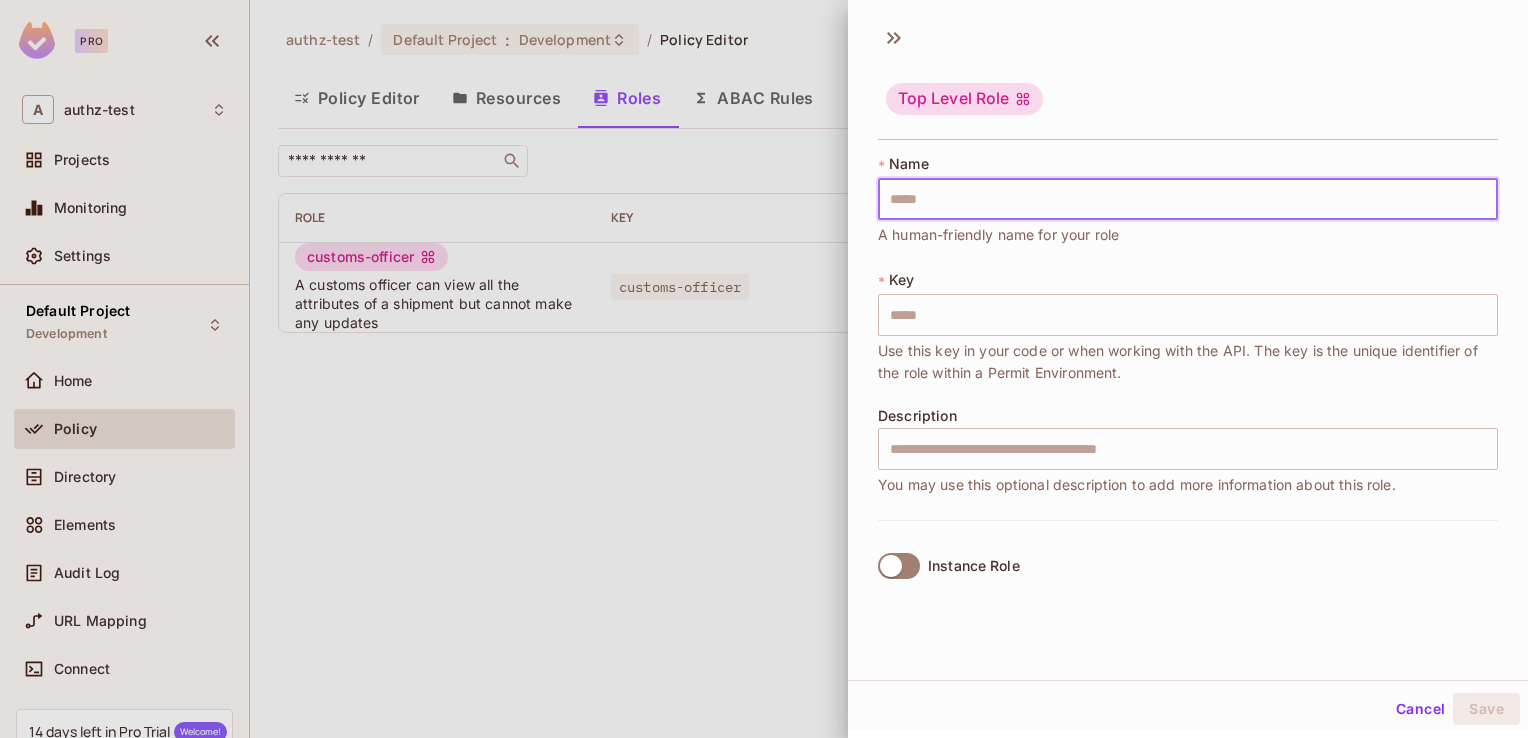 click at bounding box center (1188, 199) 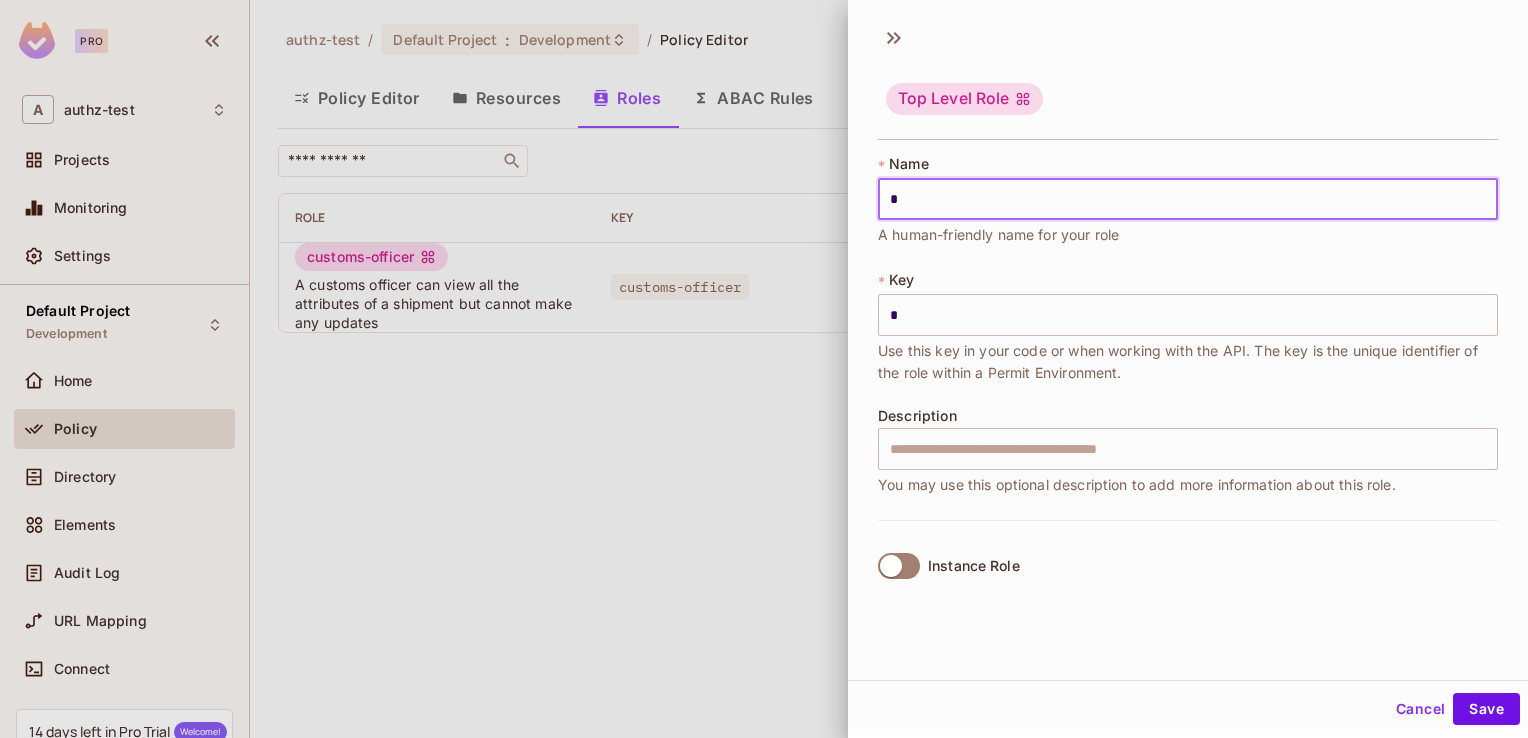 type on "**" 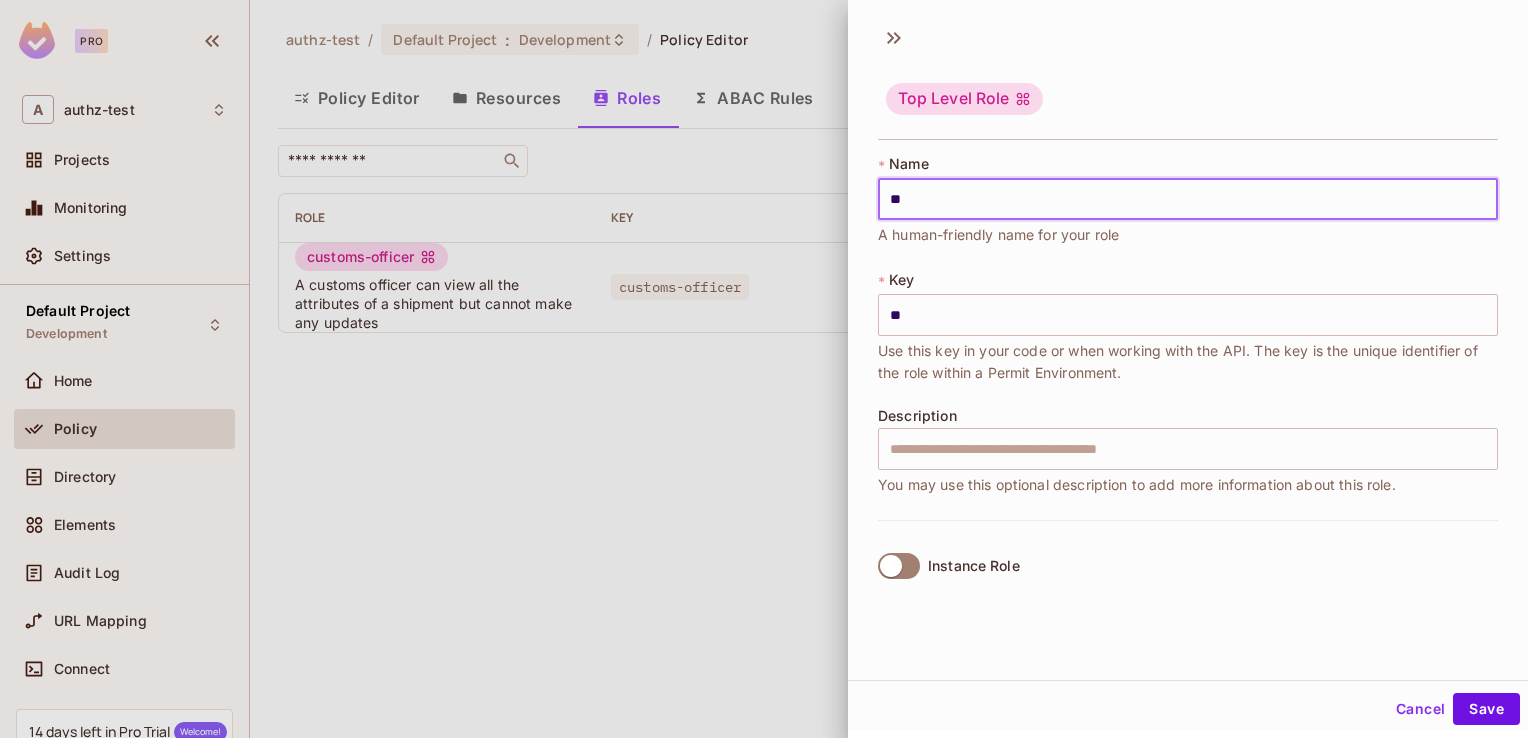 type on "***" 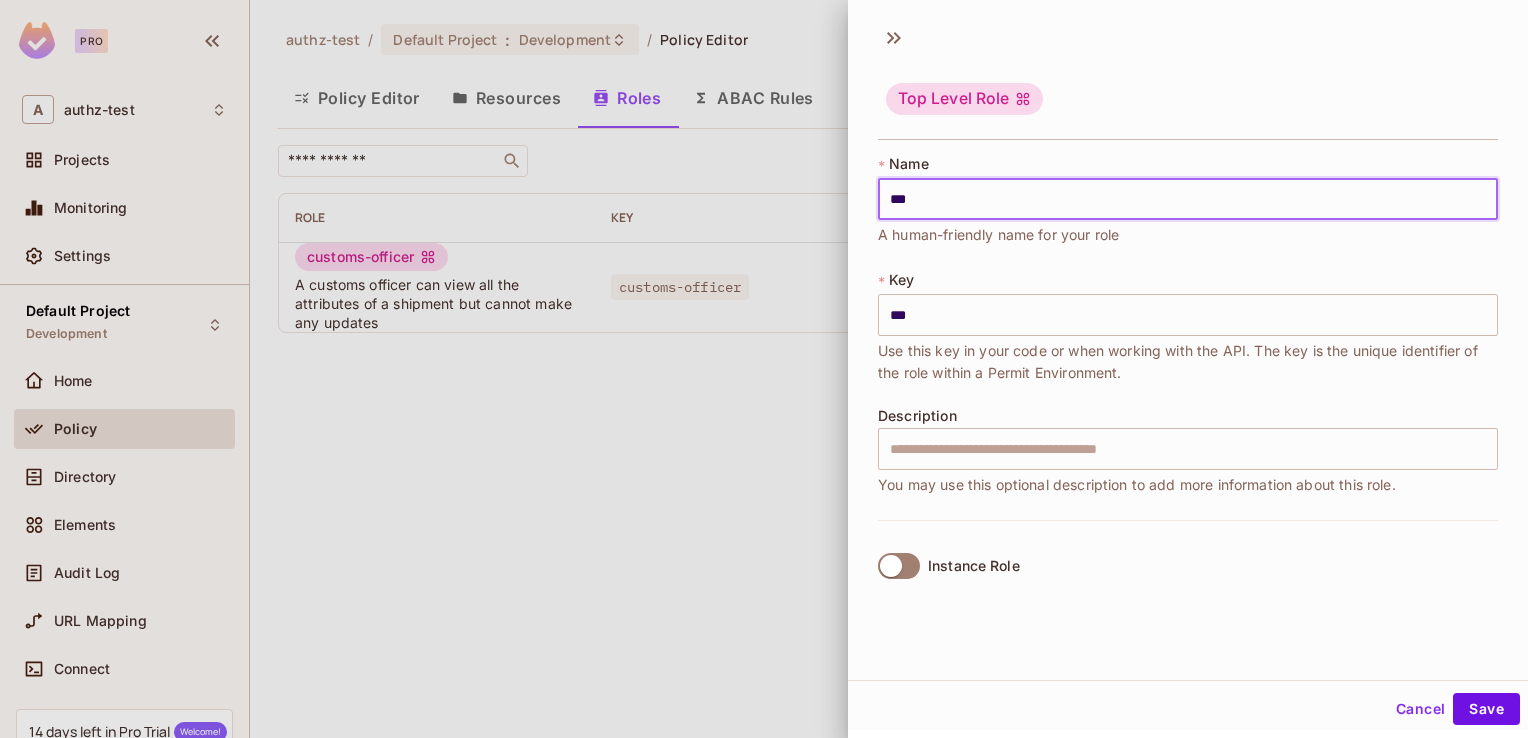 type on "****" 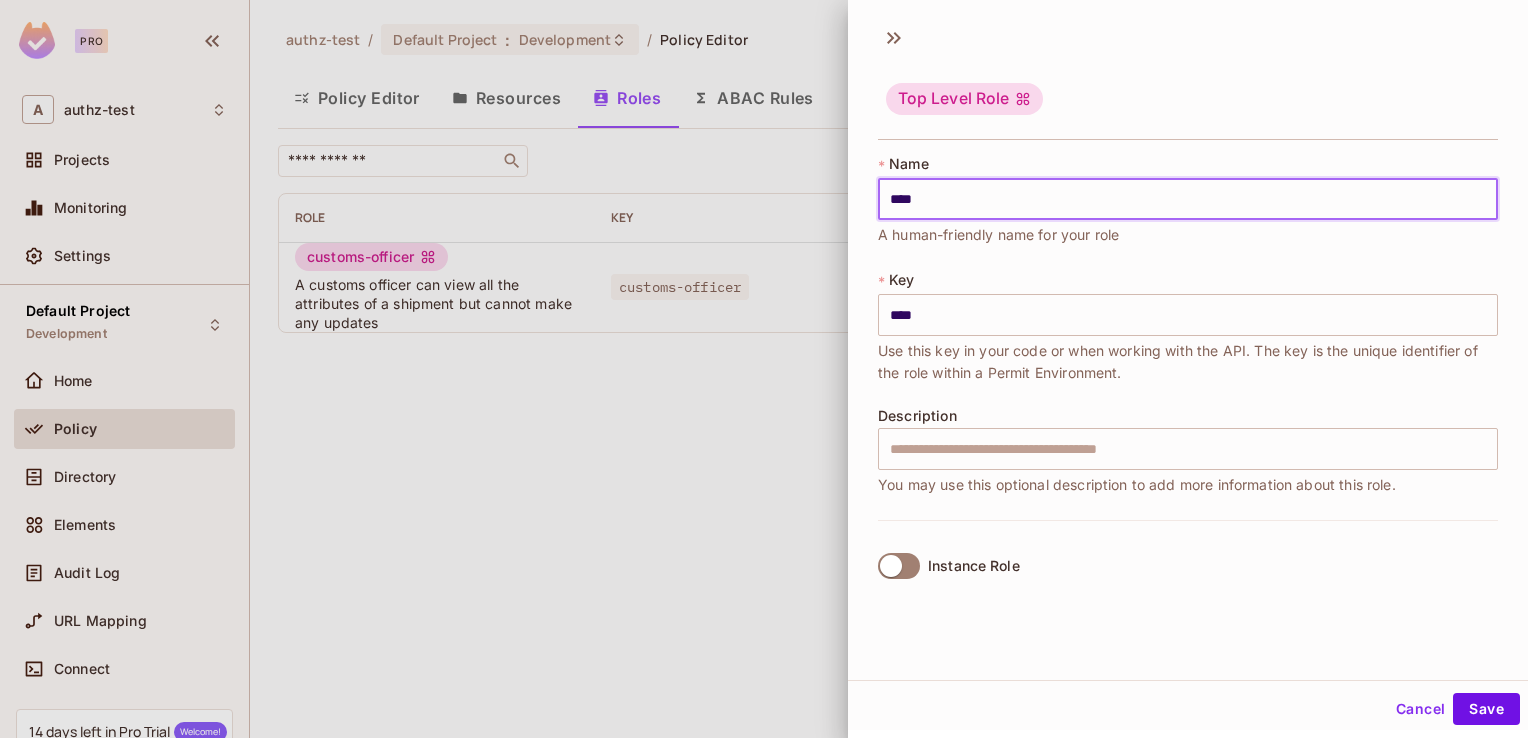type on "****" 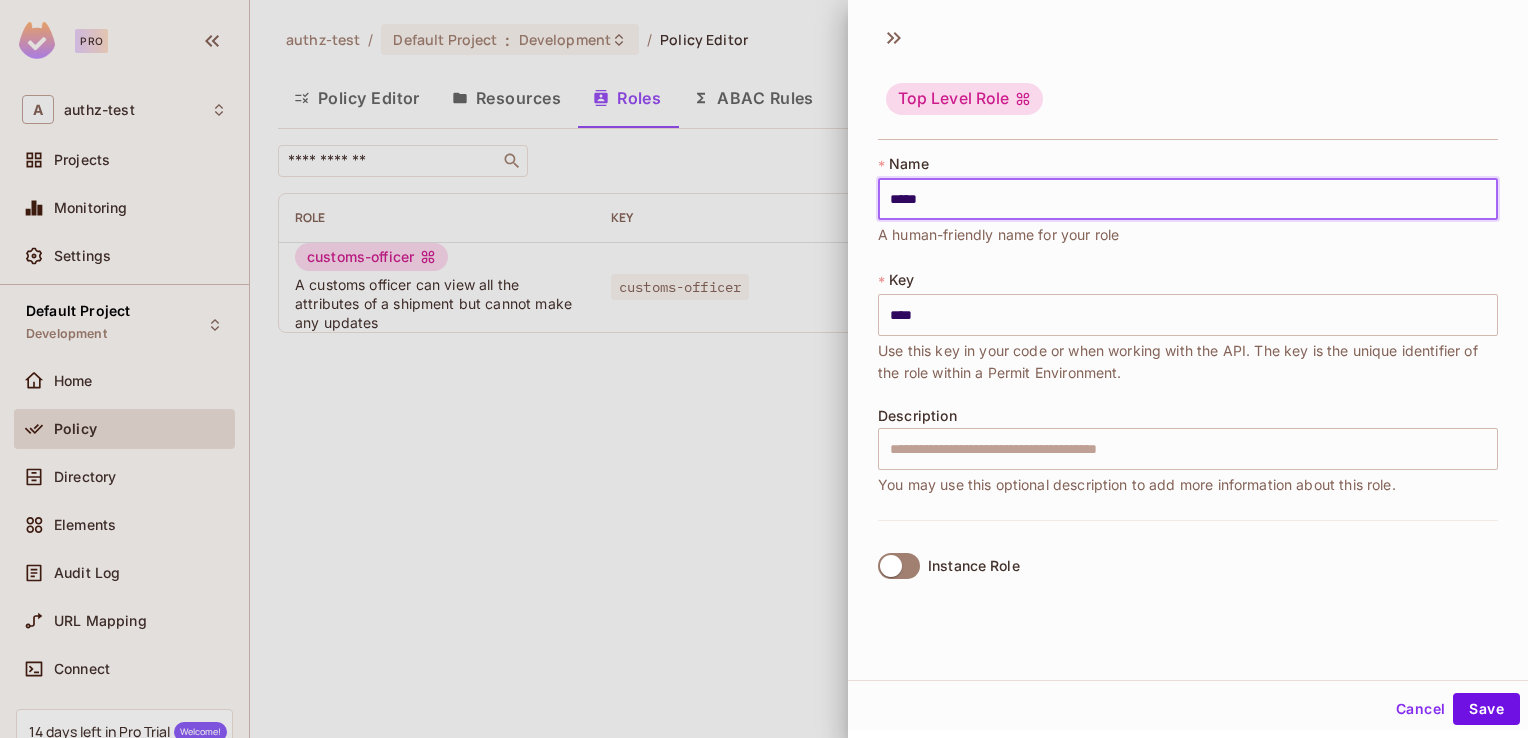 type on "****" 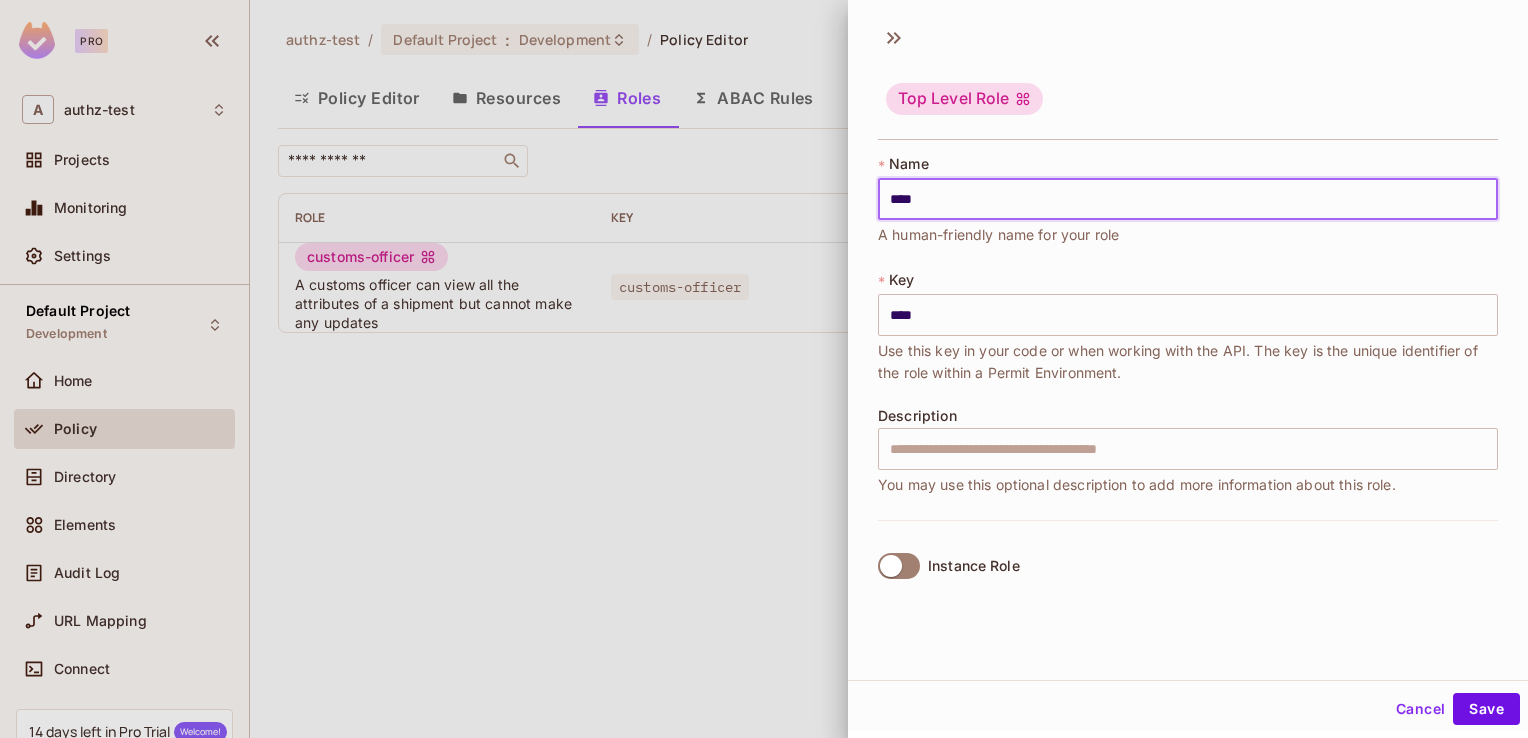 type on "*****" 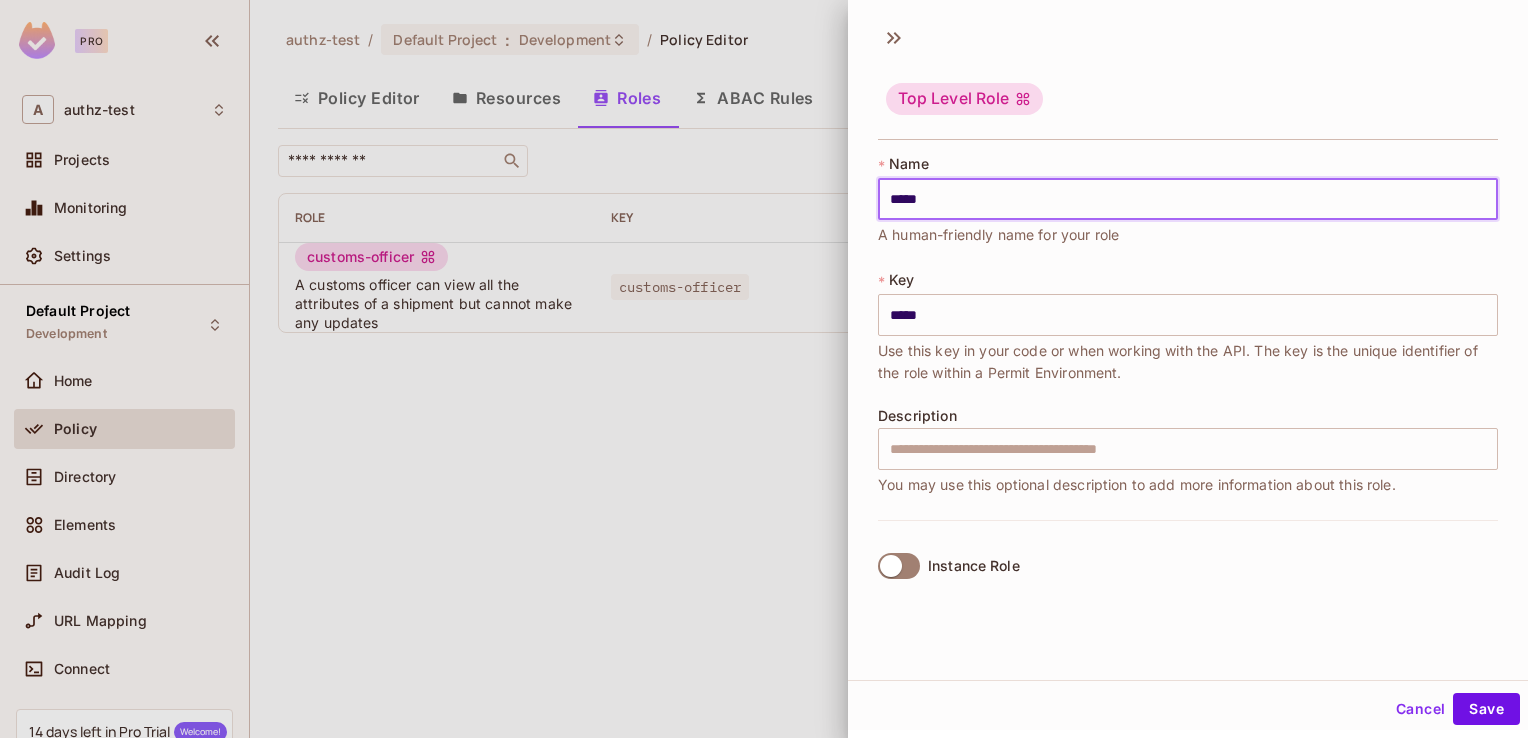 type on "******" 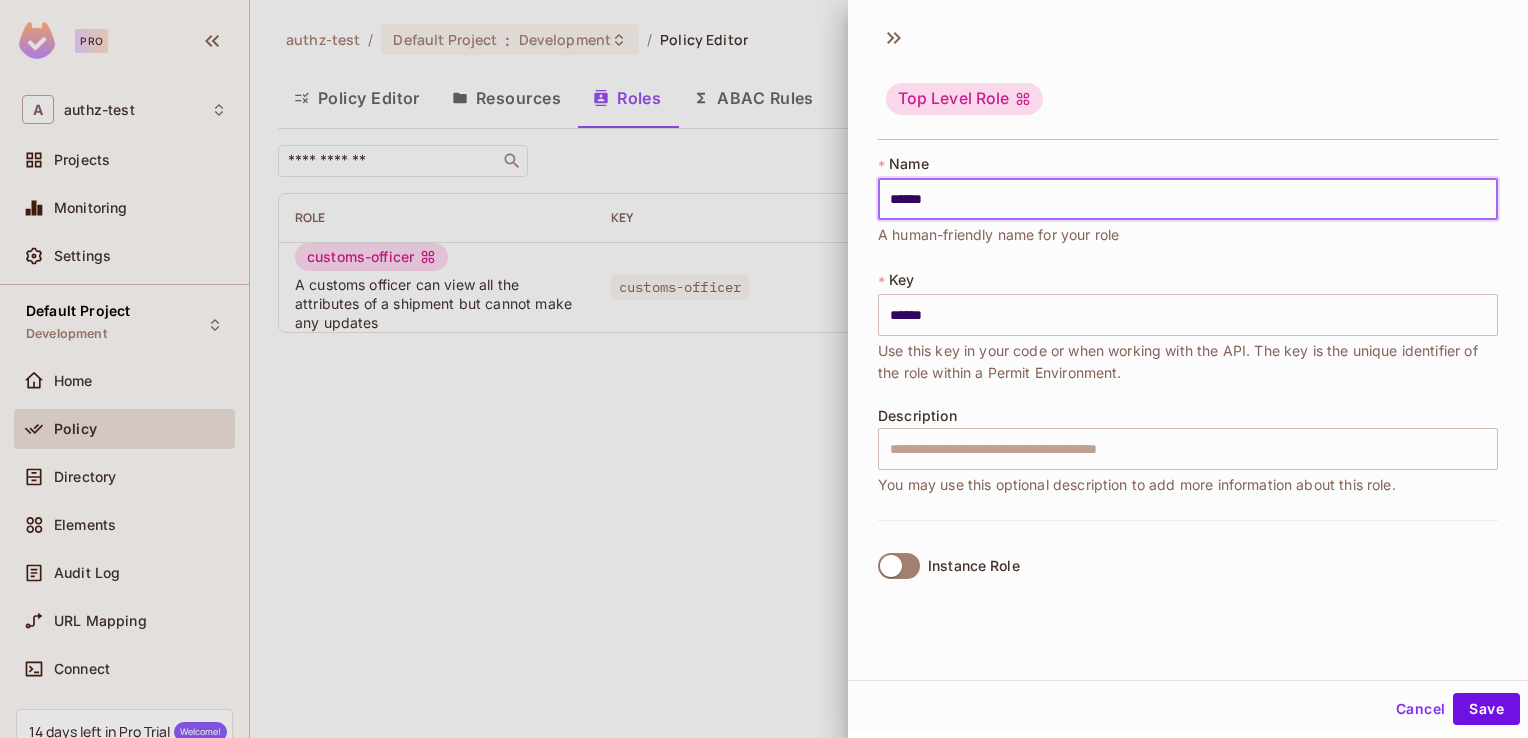 type on "*******" 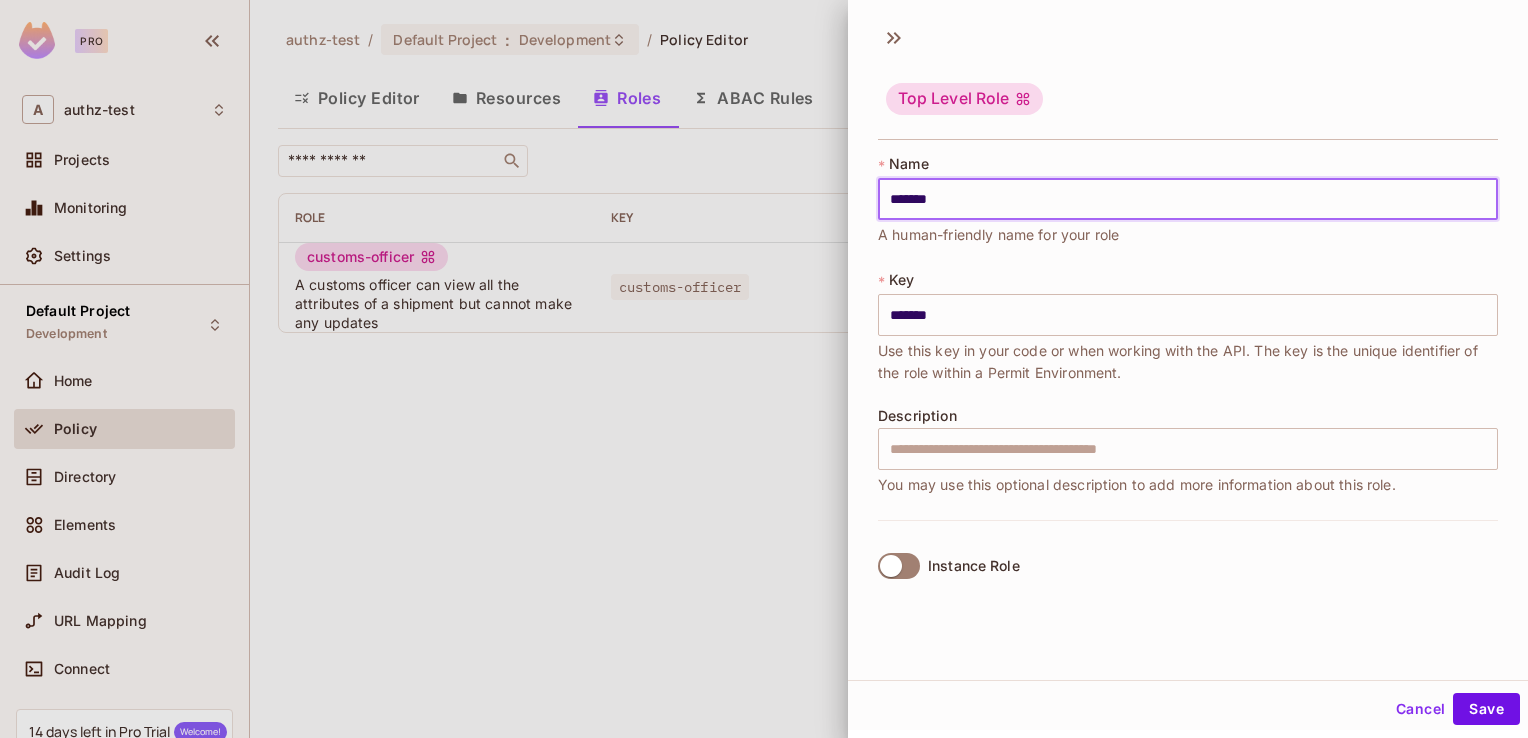 type on "********" 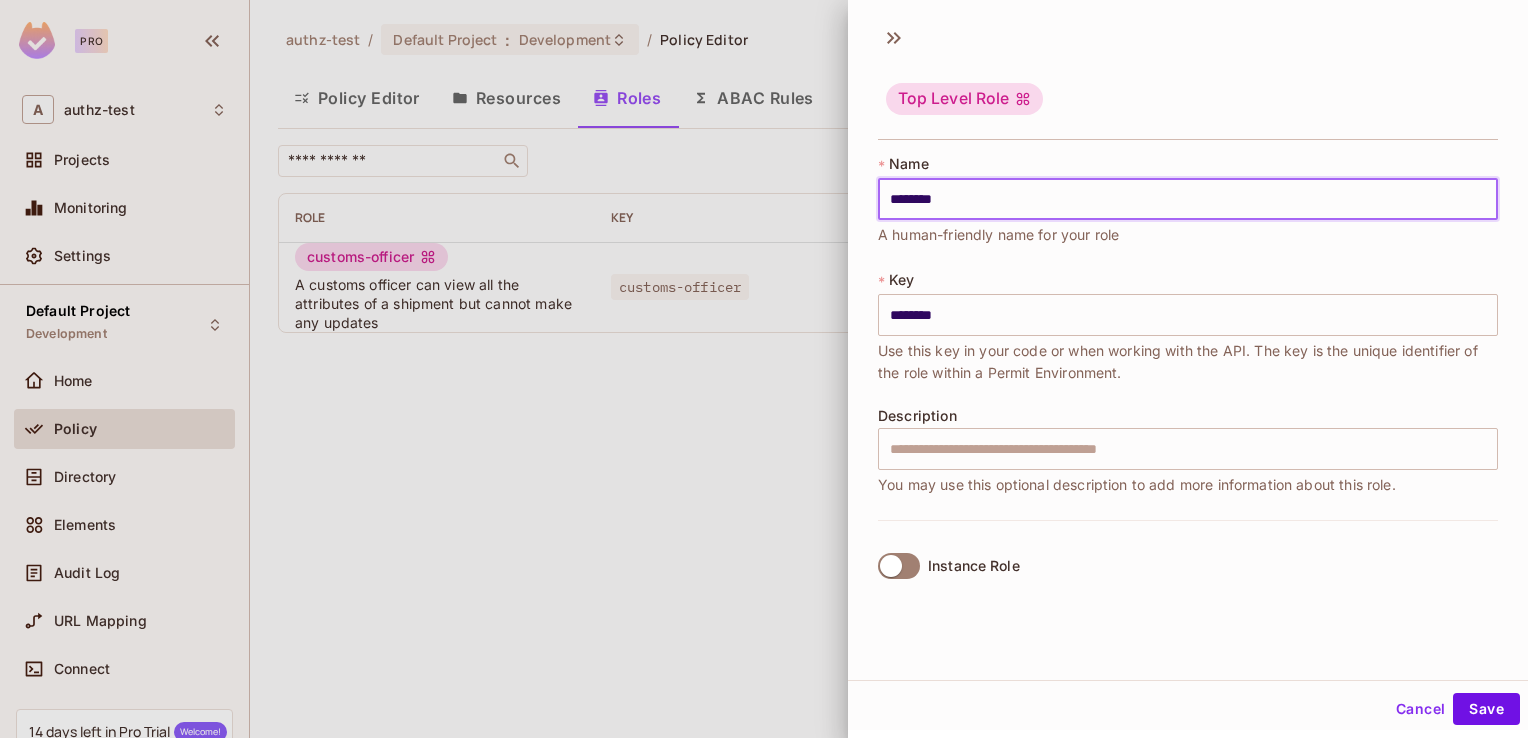 type on "*********" 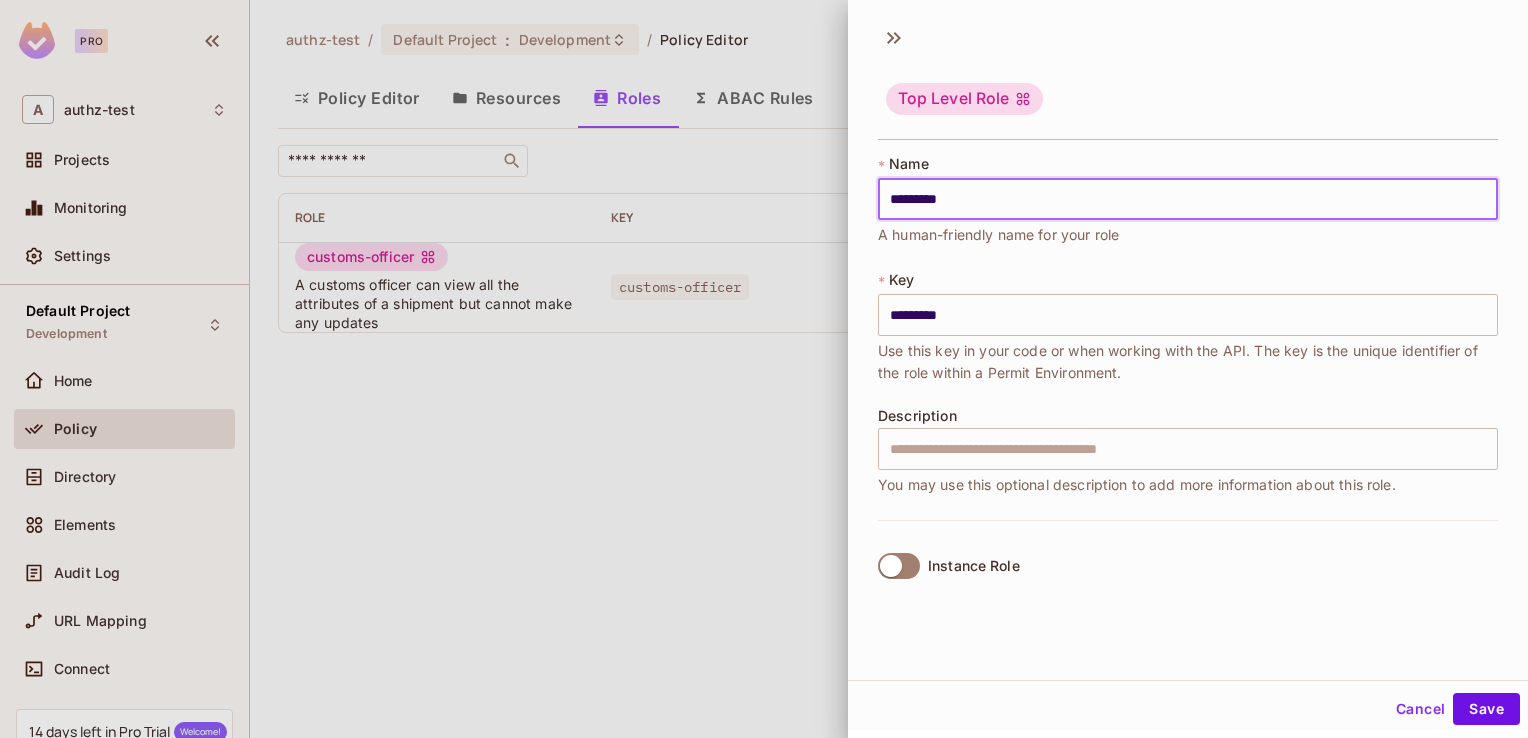 type on "********" 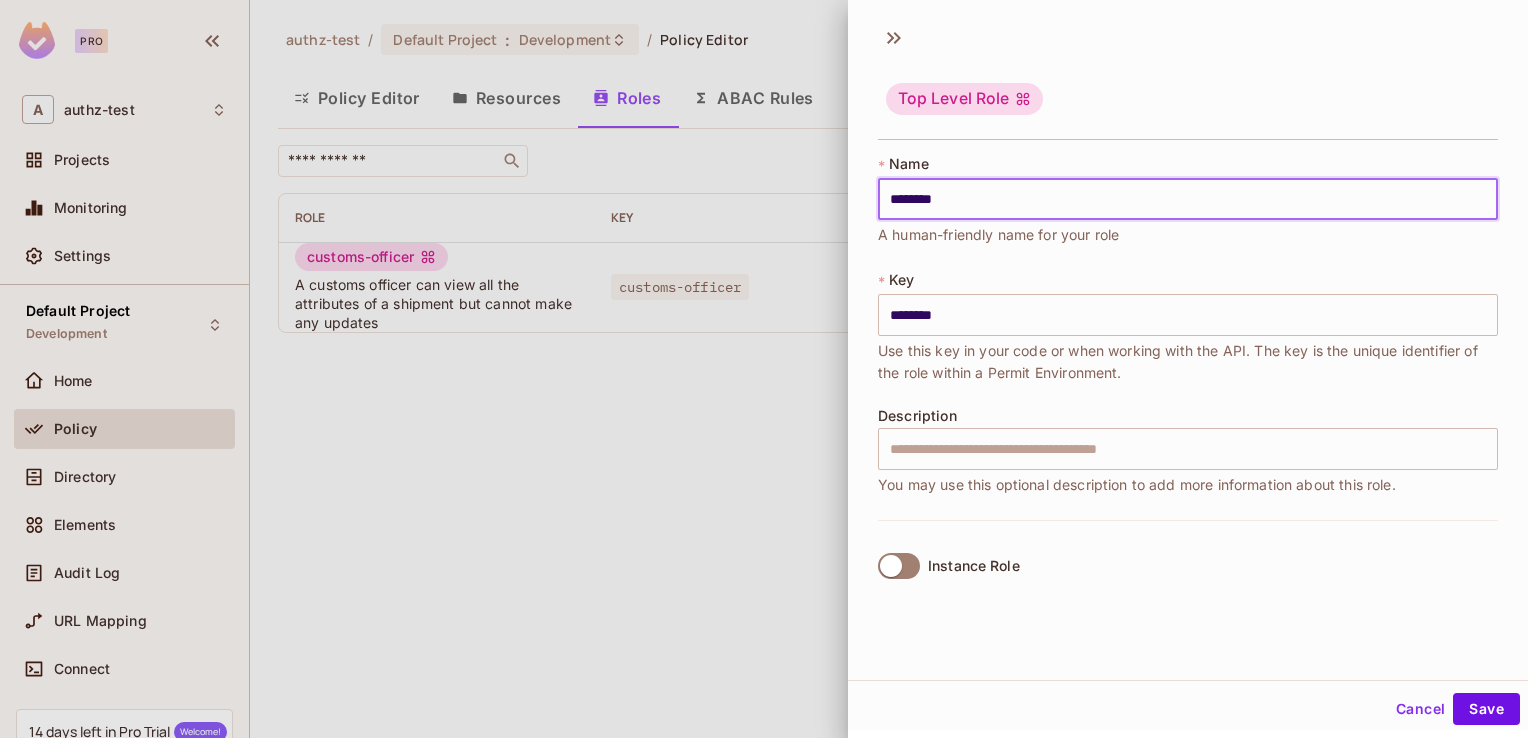 type on "*********" 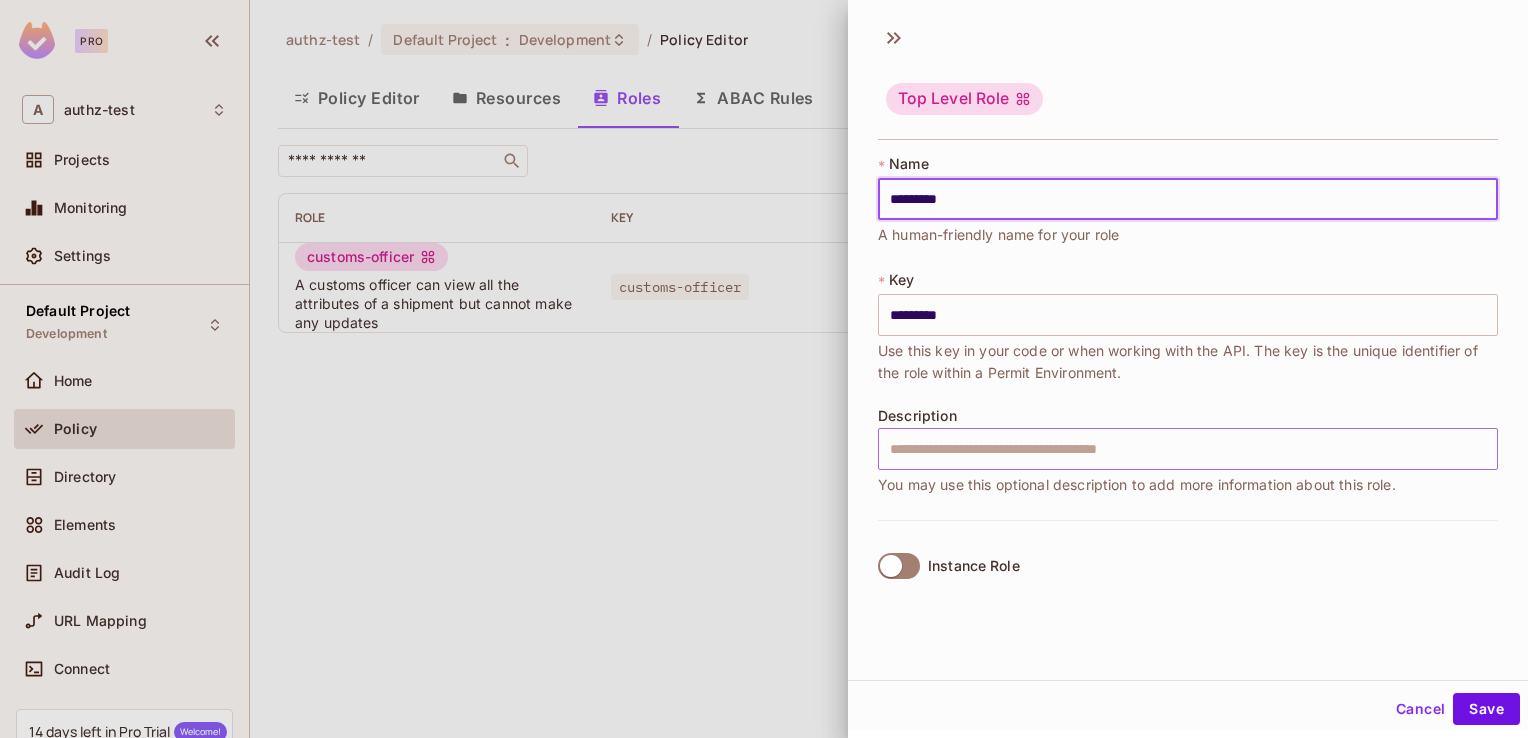 type on "*********" 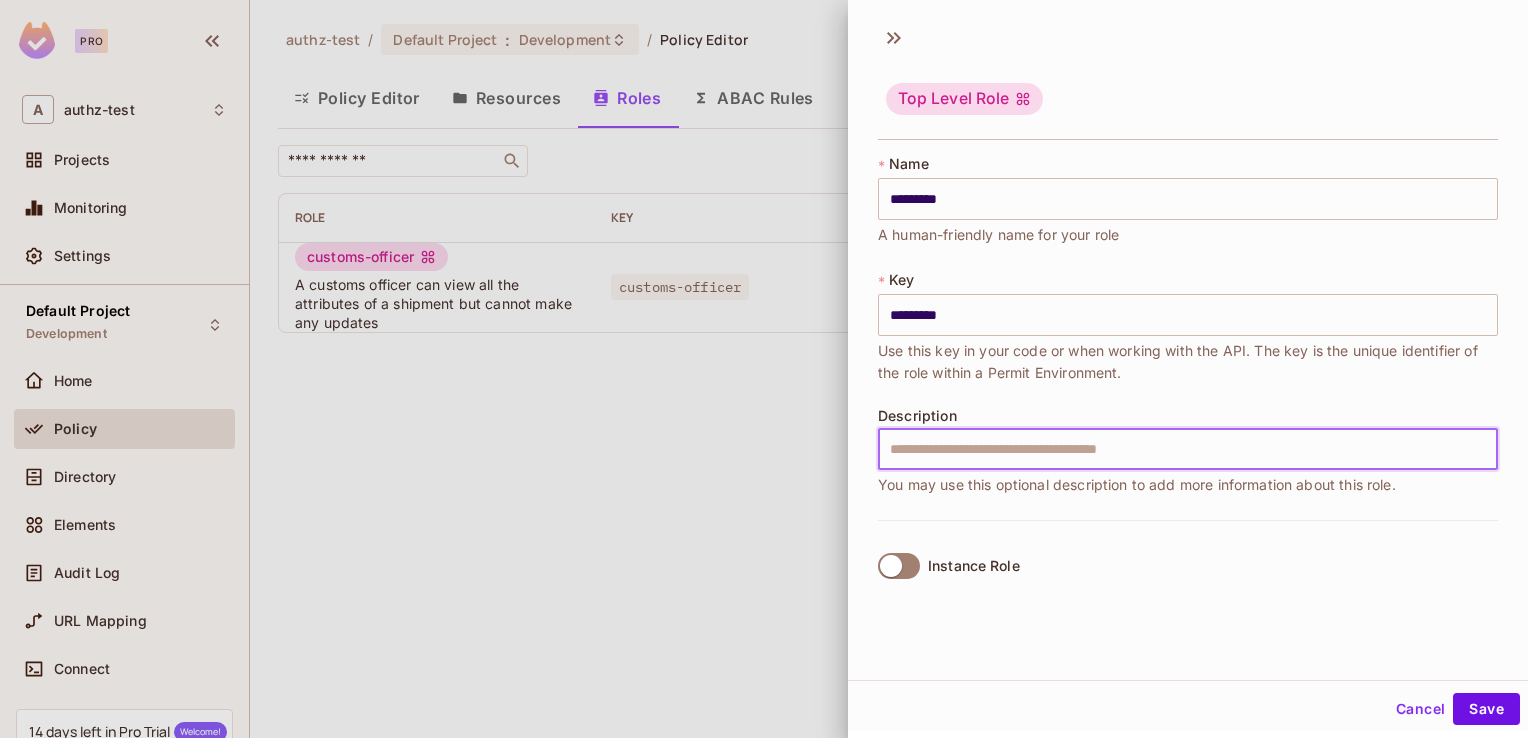 click at bounding box center (1188, 449) 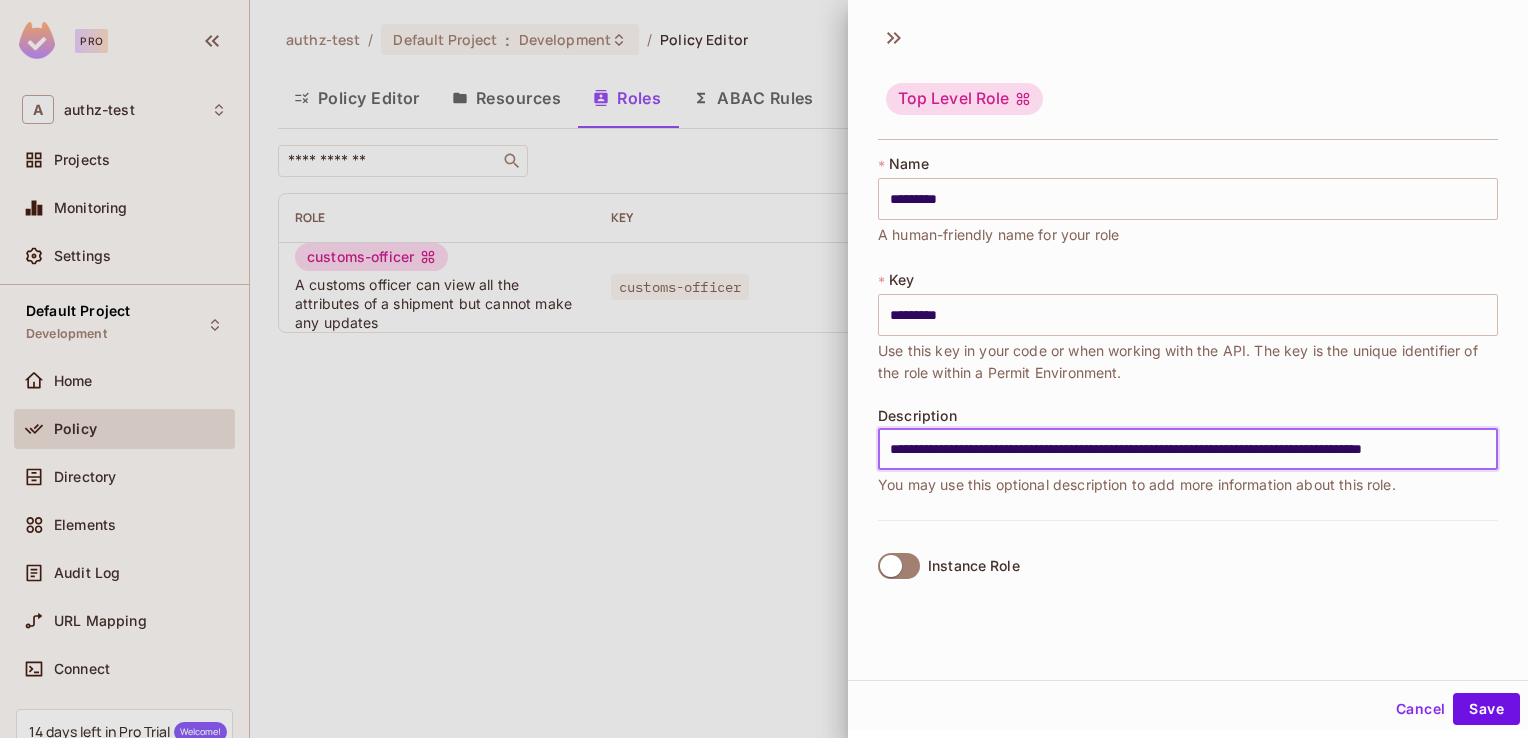 scroll, scrollTop: 0, scrollLeft: 84, axis: horizontal 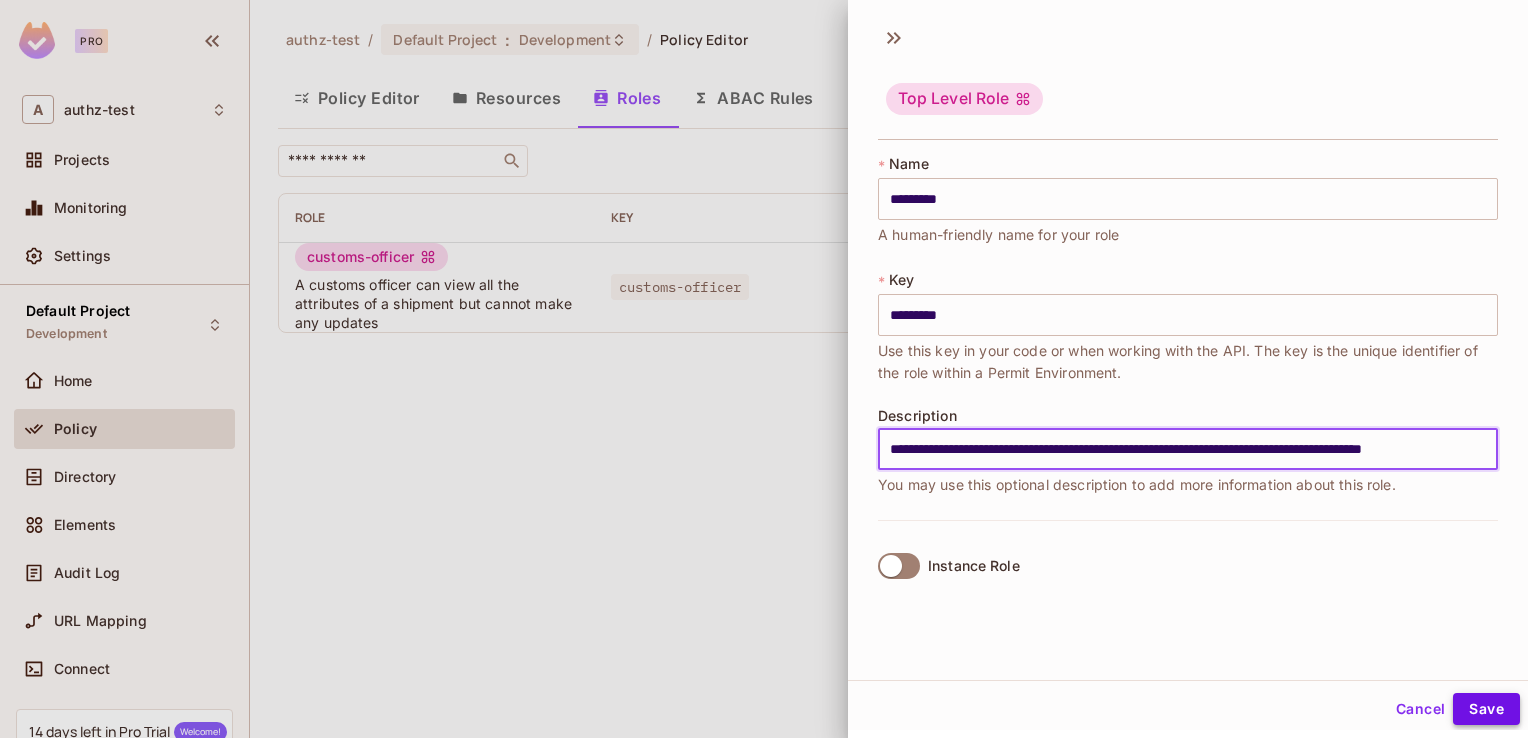 type on "**********" 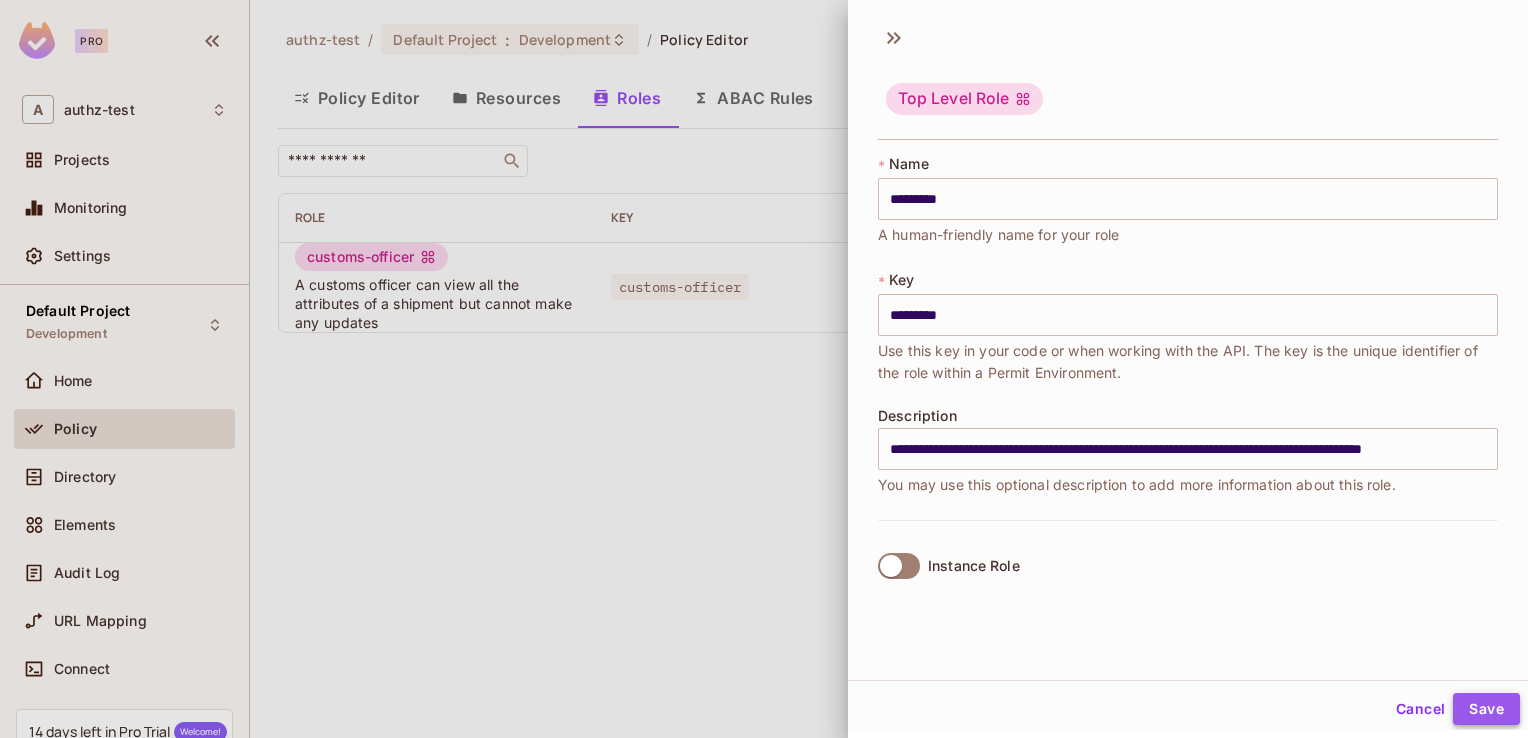 scroll, scrollTop: 0, scrollLeft: 0, axis: both 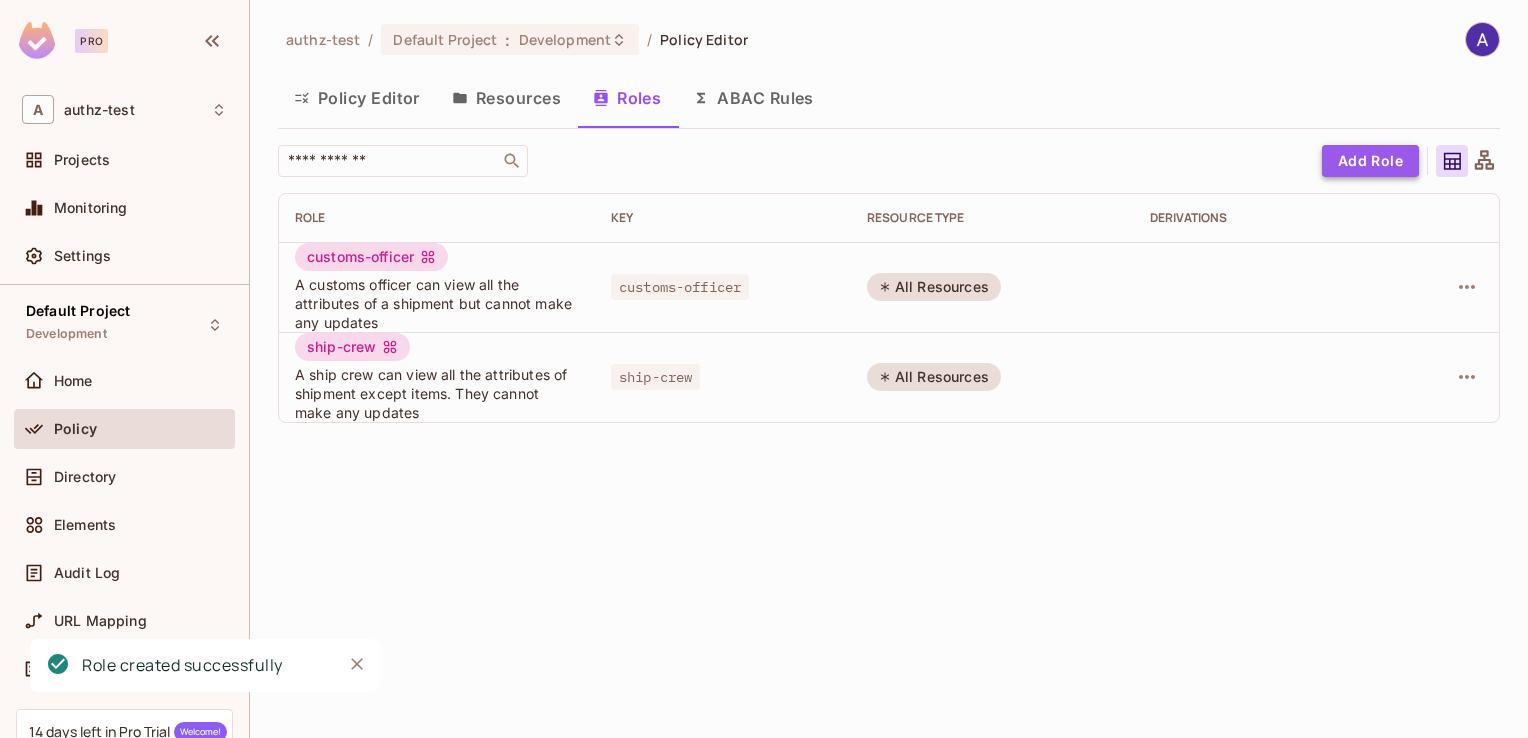 click on "Add Role" at bounding box center [1370, 161] 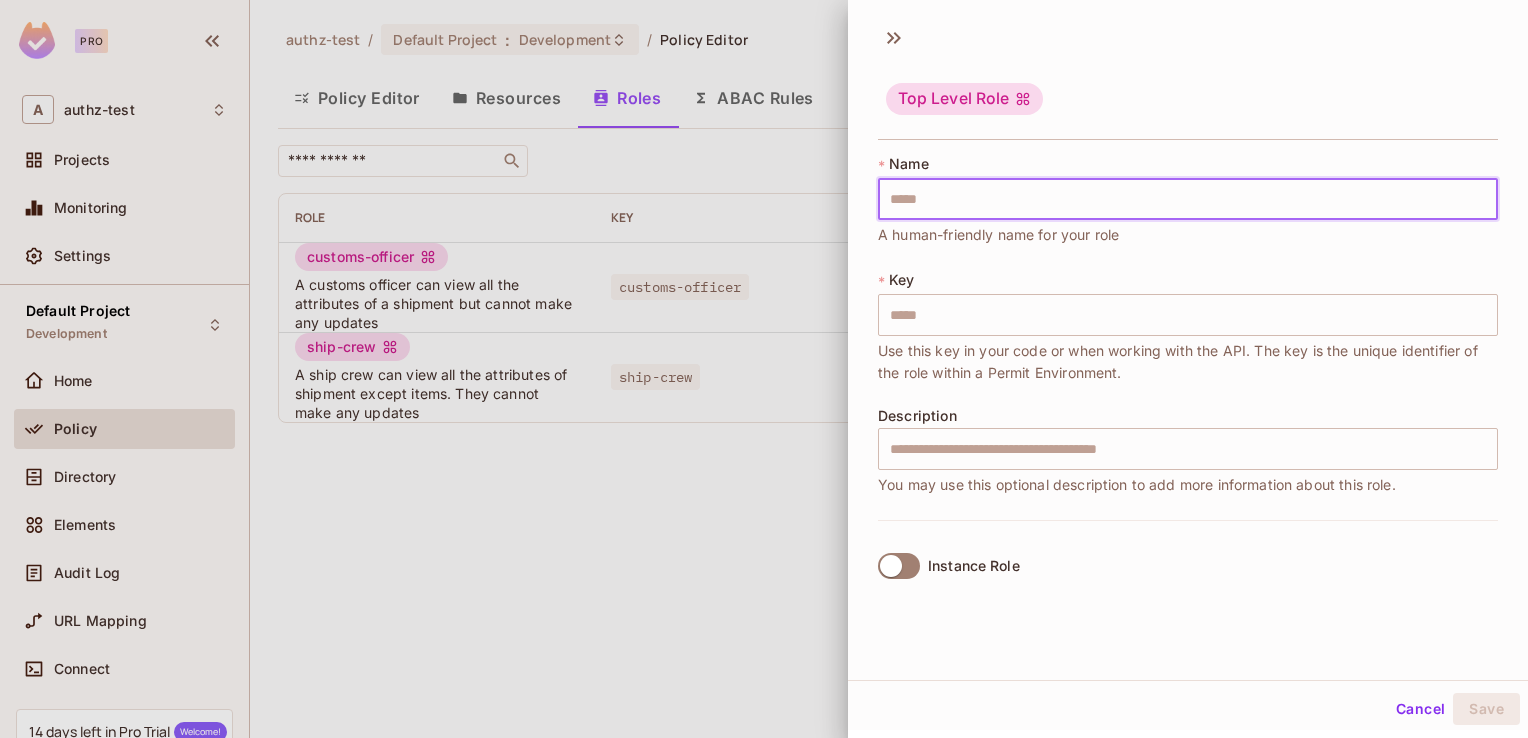 click at bounding box center [1188, 199] 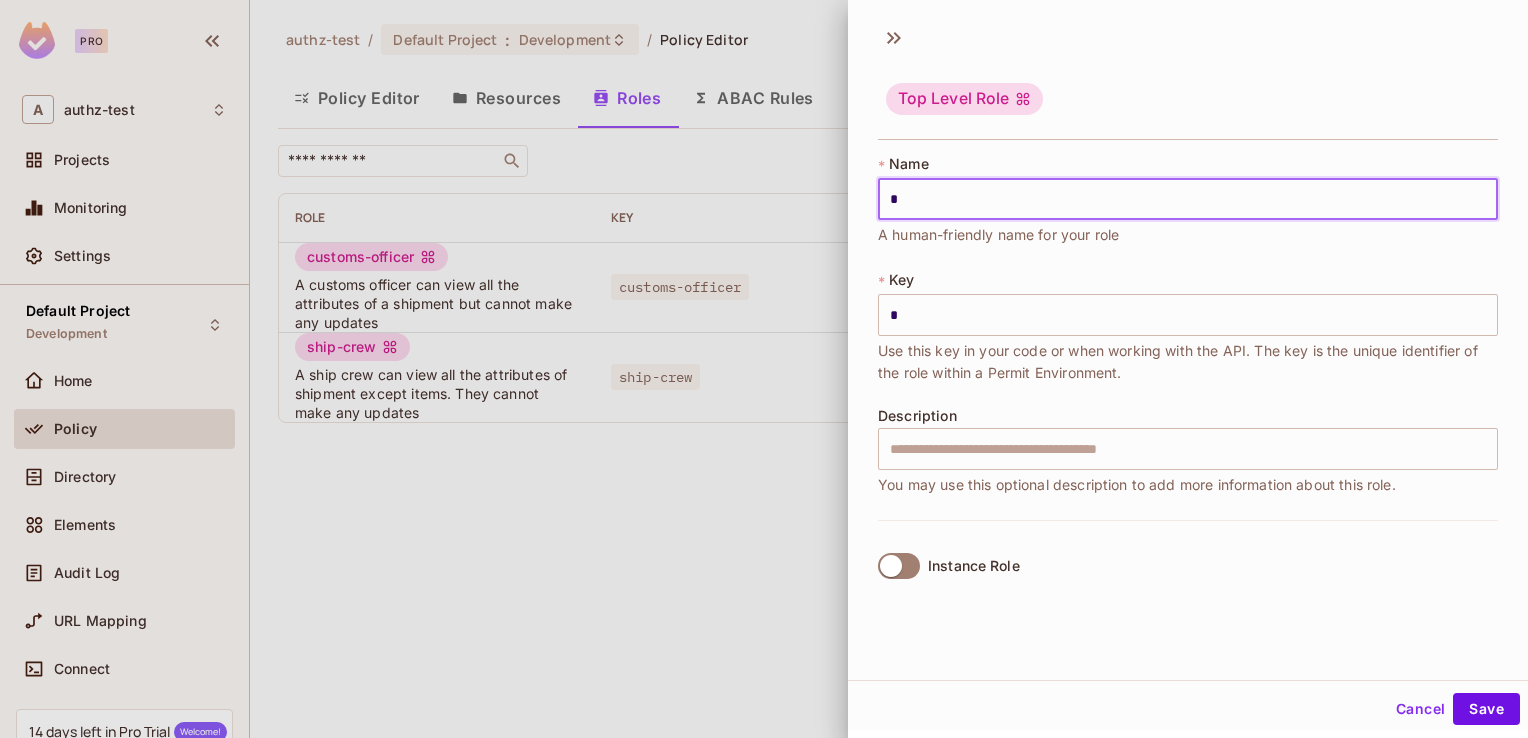 type on "**" 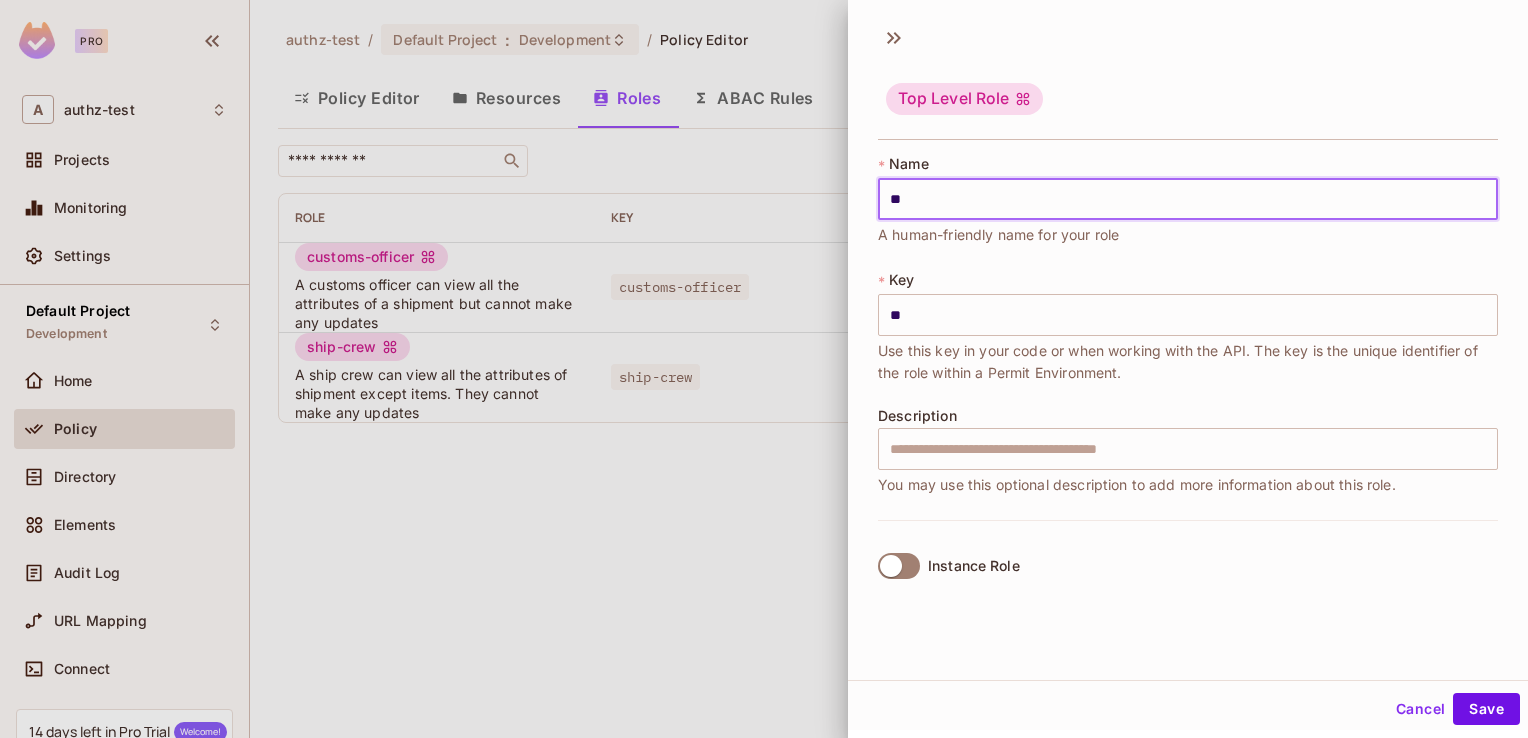 type on "***" 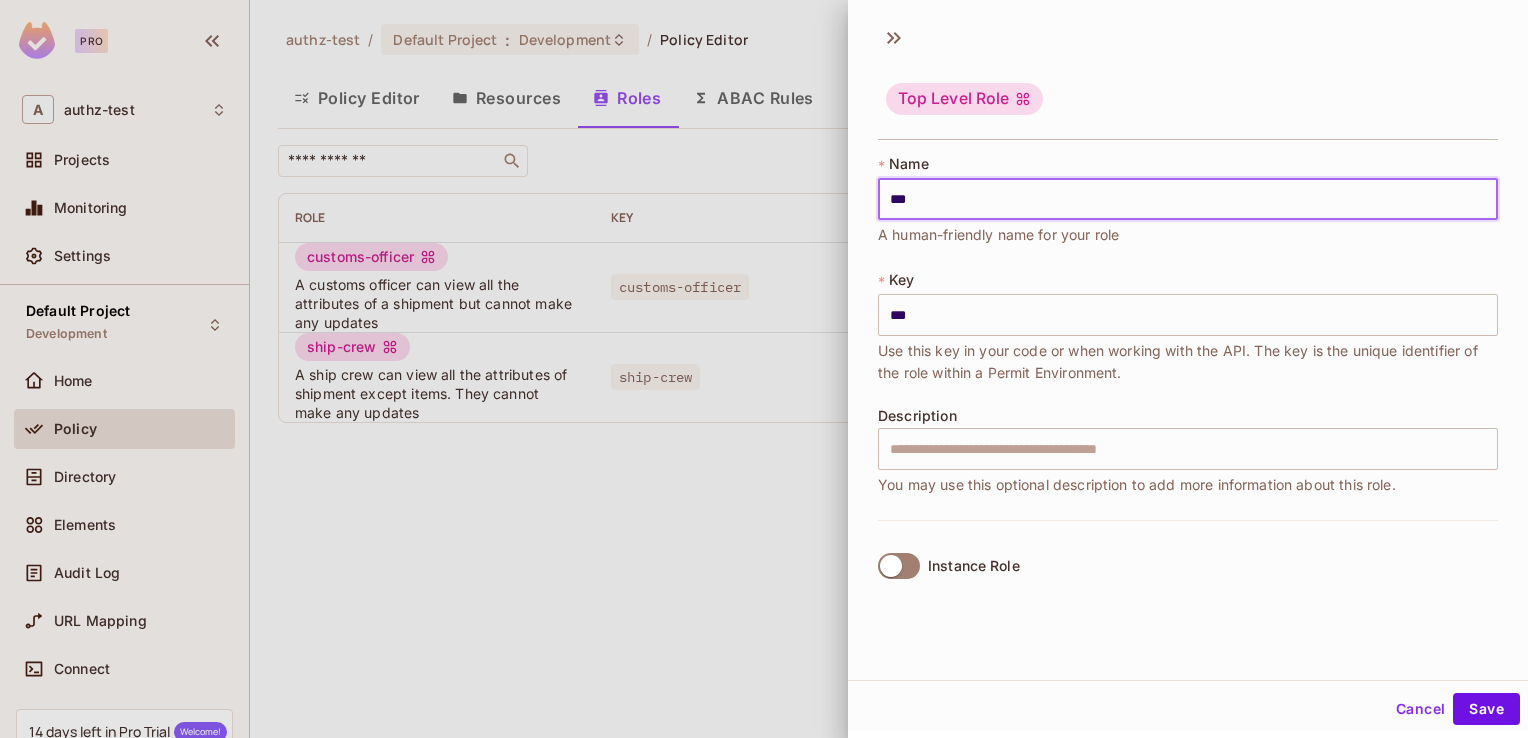 type on "****" 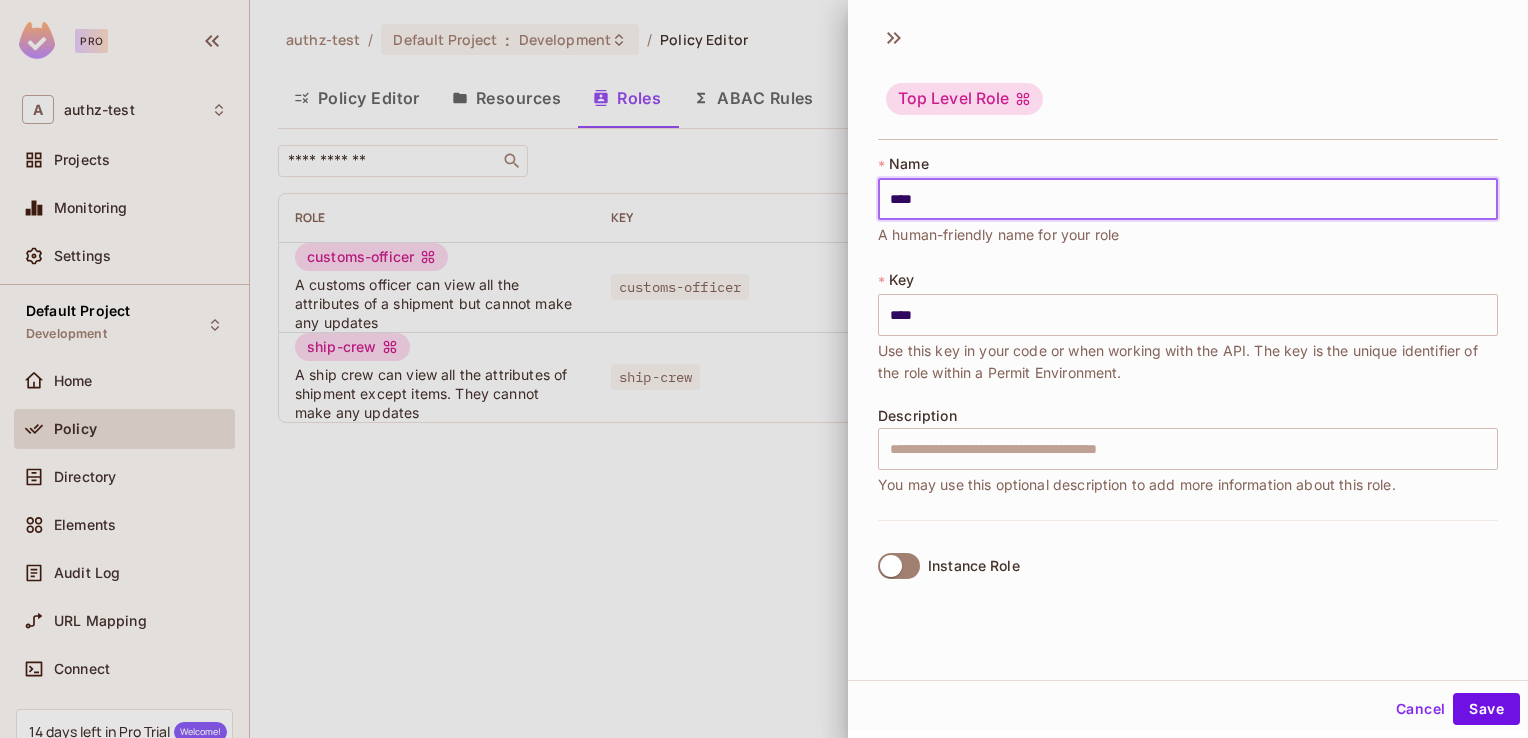 type on "*****" 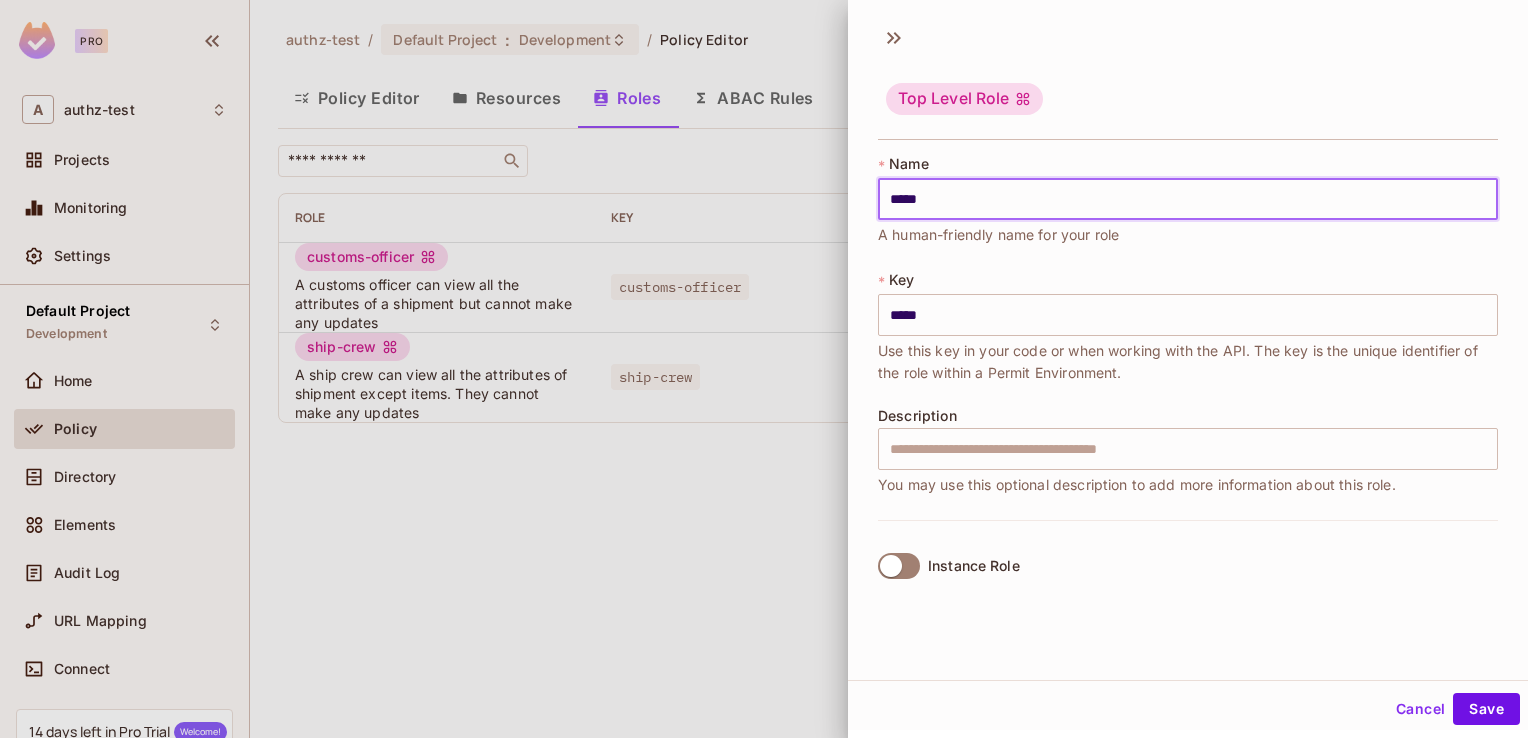 type on "******" 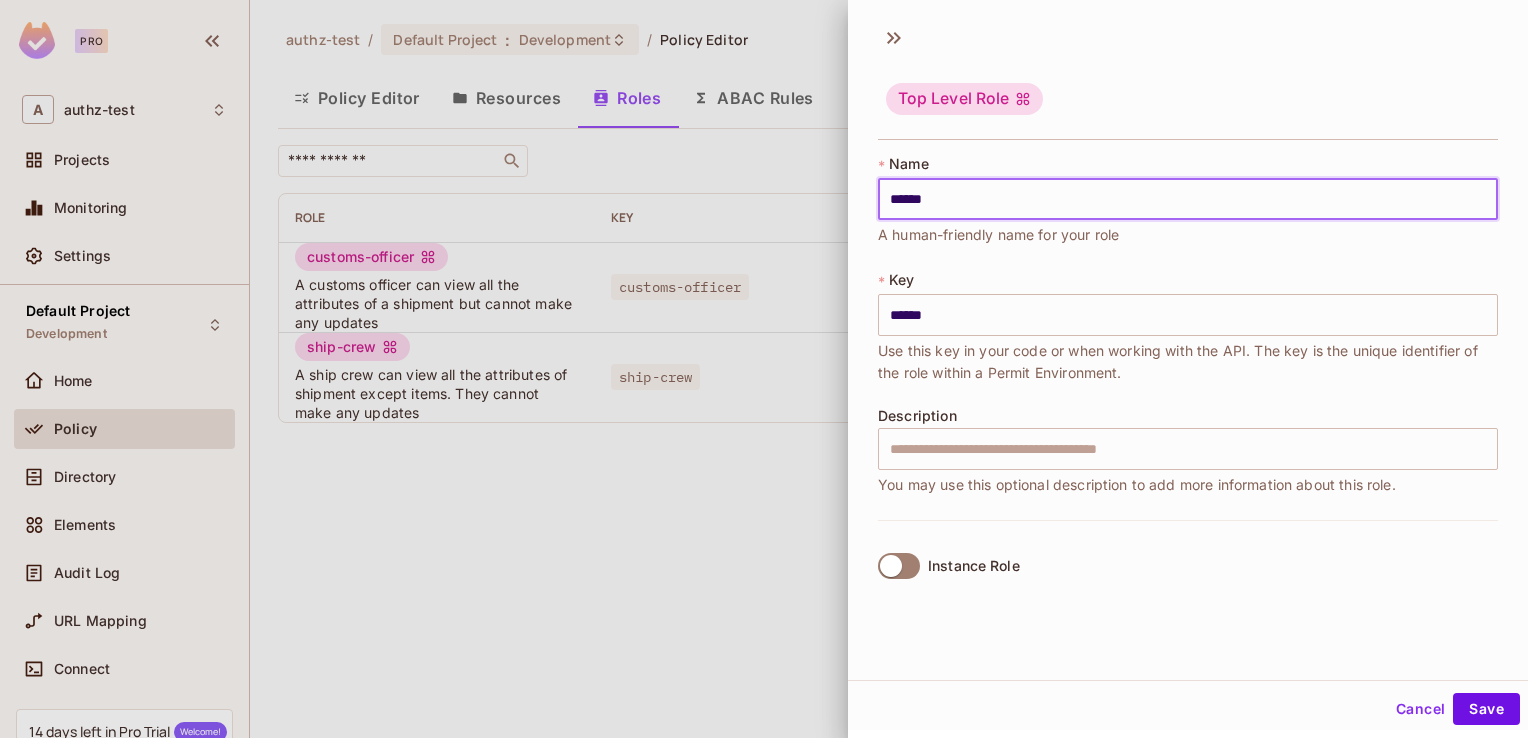 type on "*******" 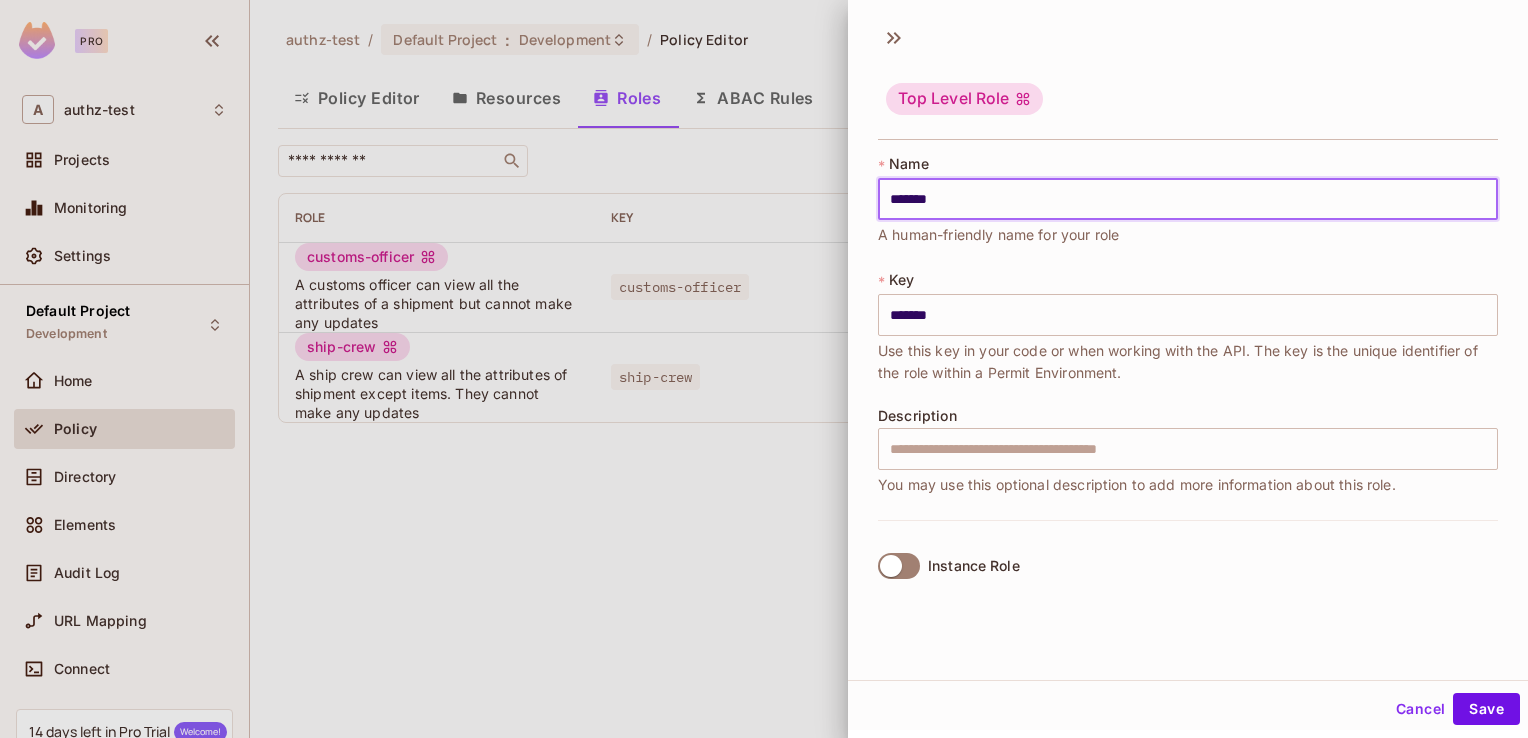 type on "********" 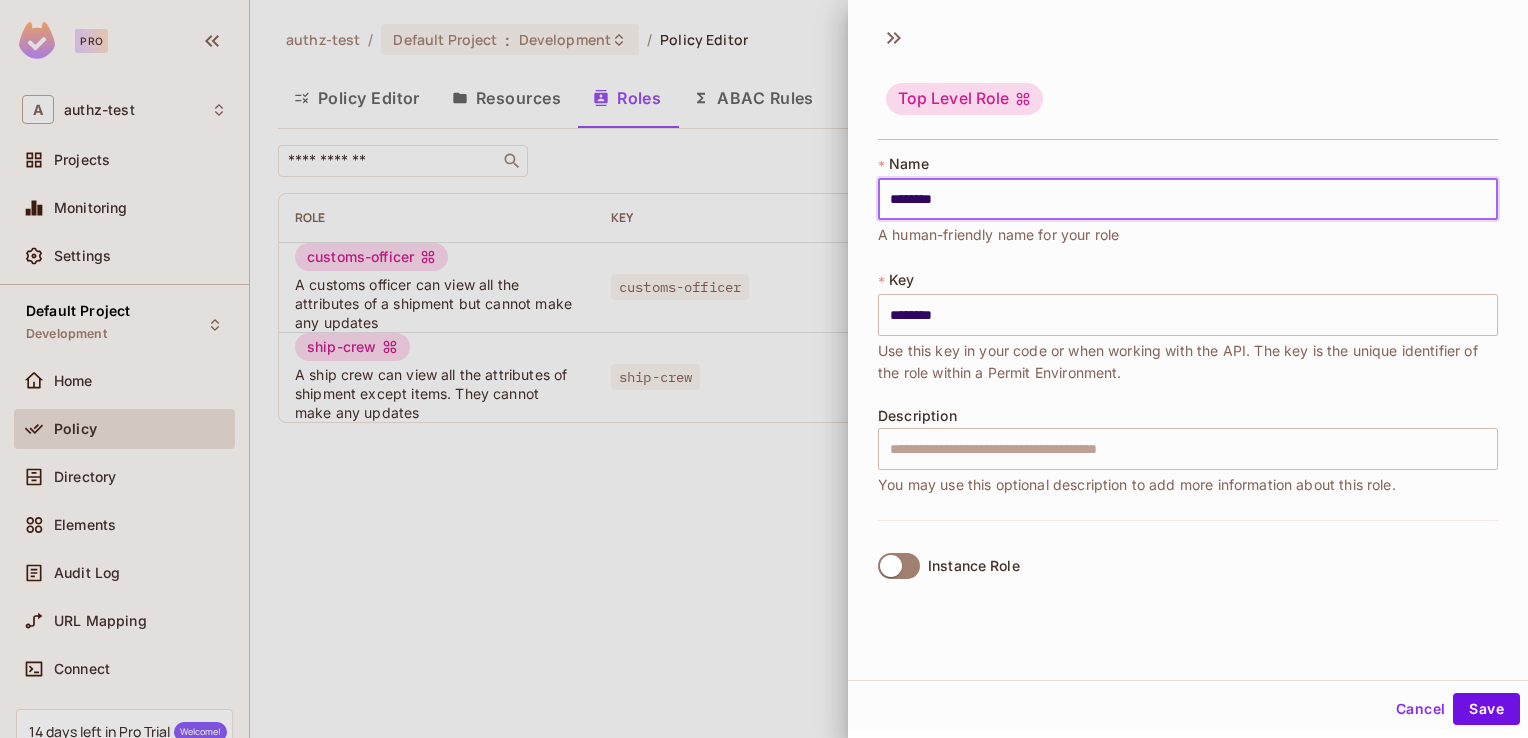 type on "*********" 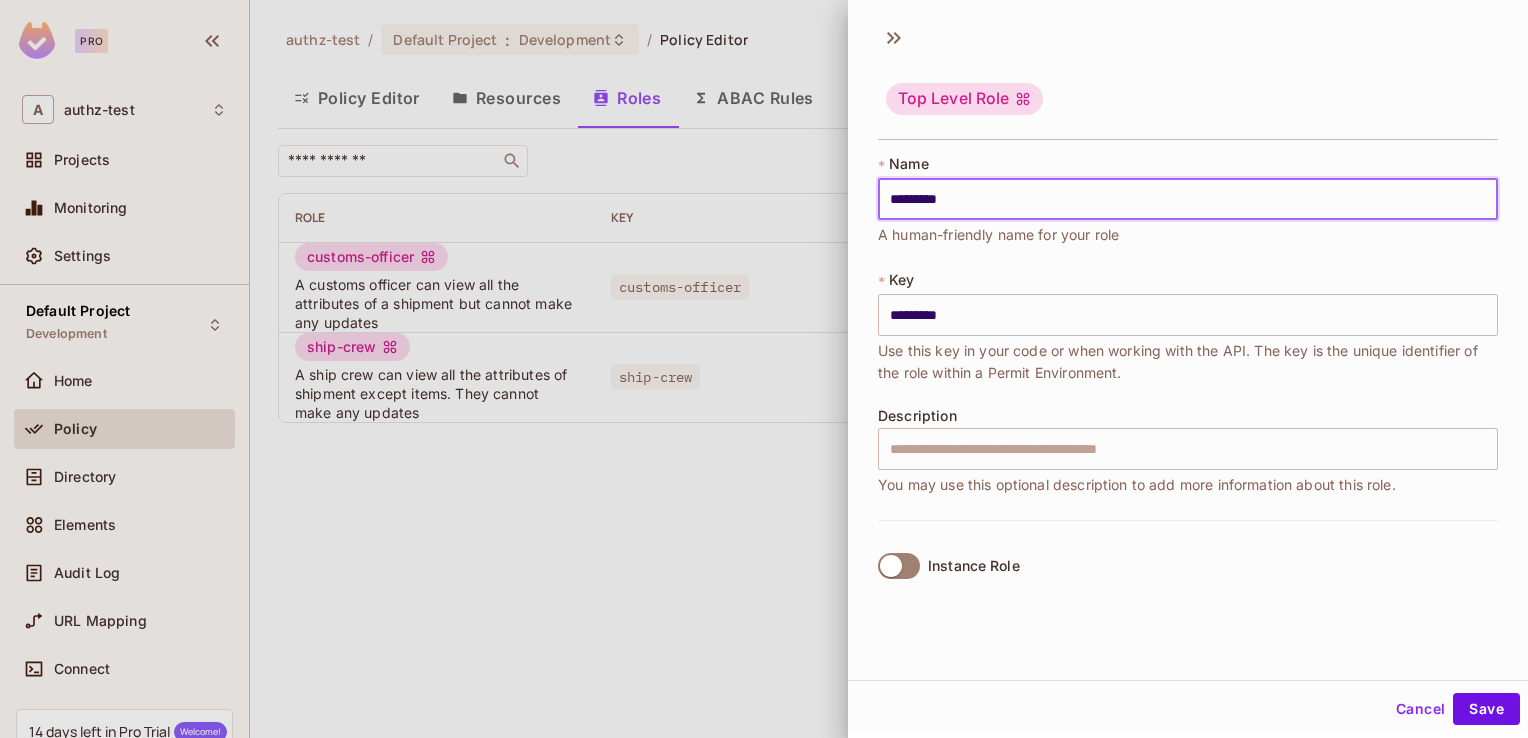 type on "**********" 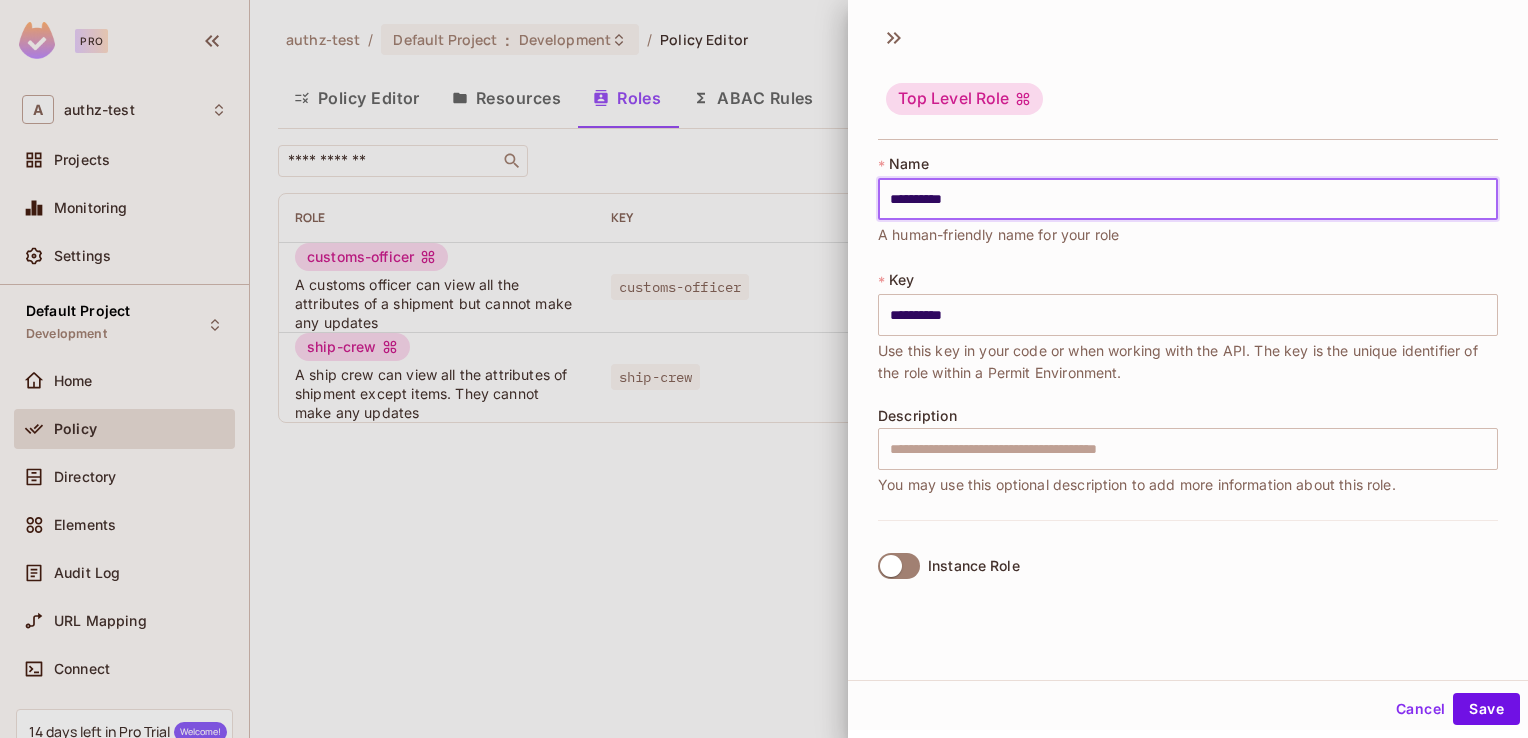 type on "**********" 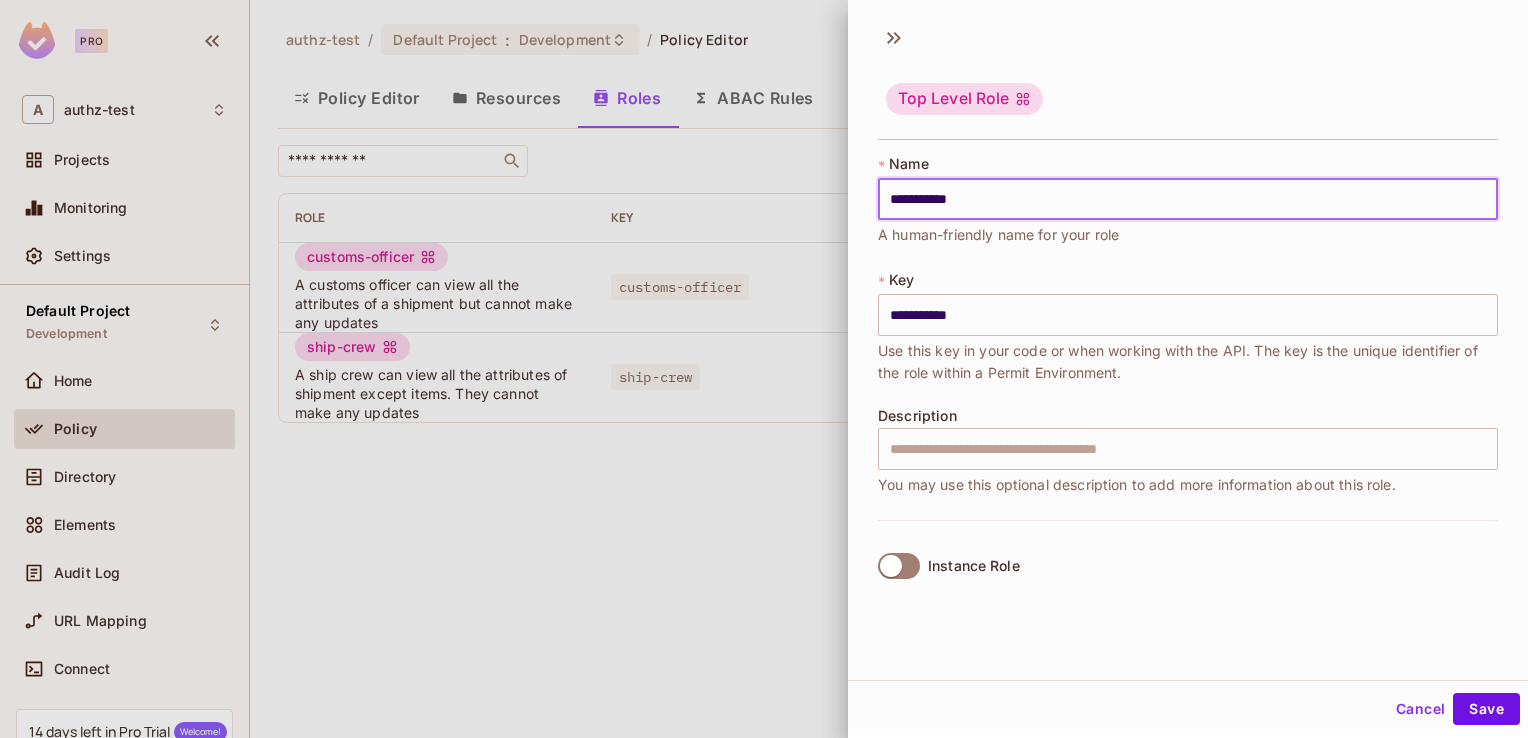type on "**********" 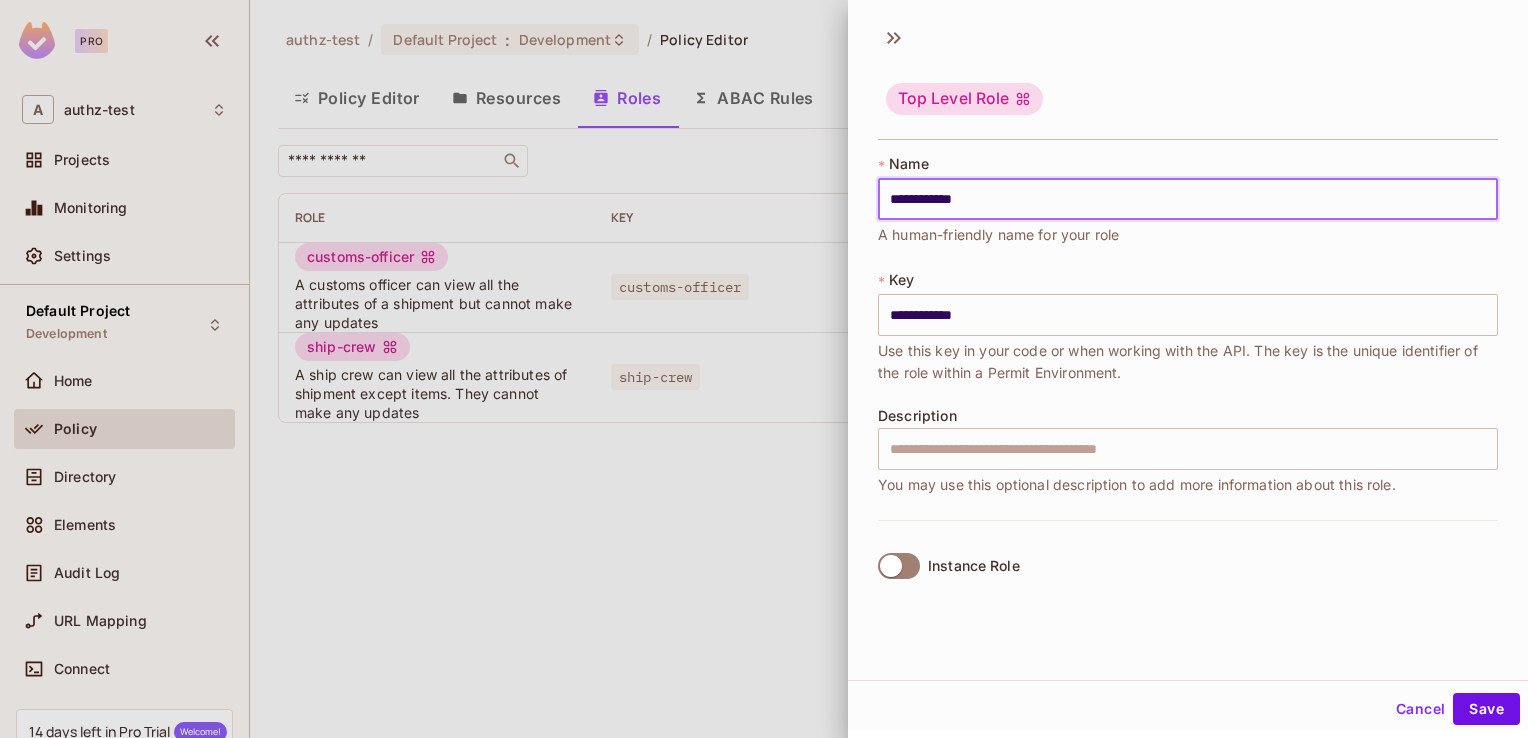 type on "**********" 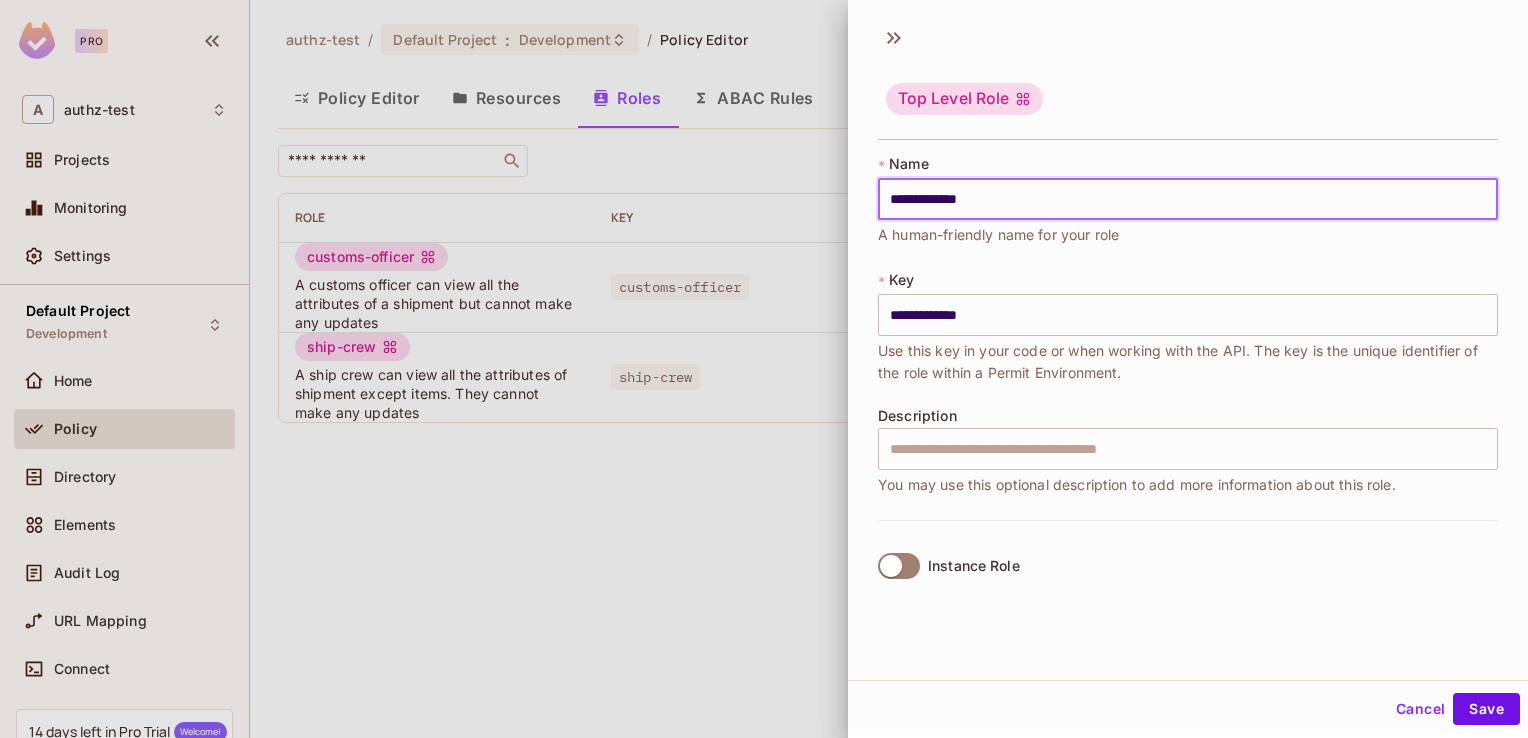 type on "**********" 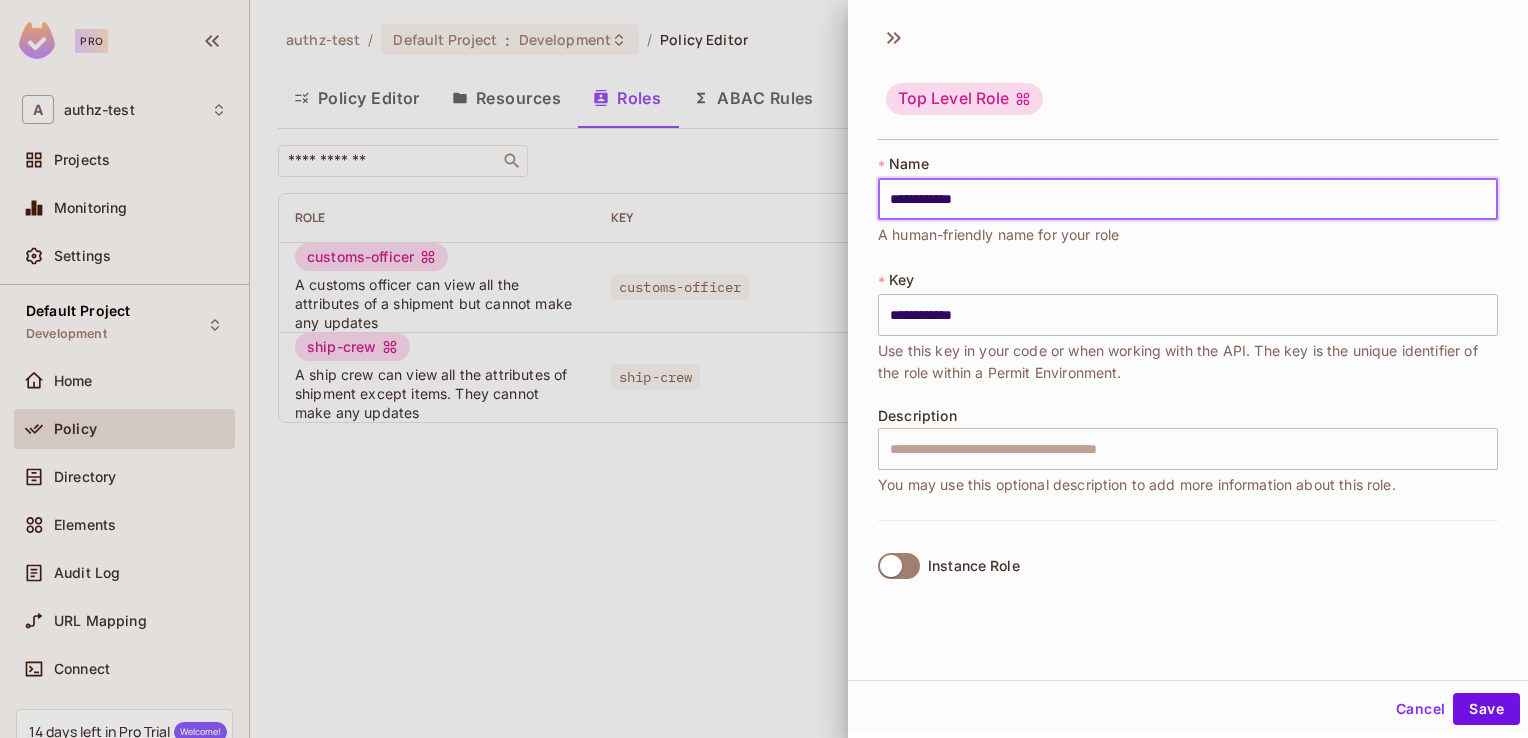 type on "**********" 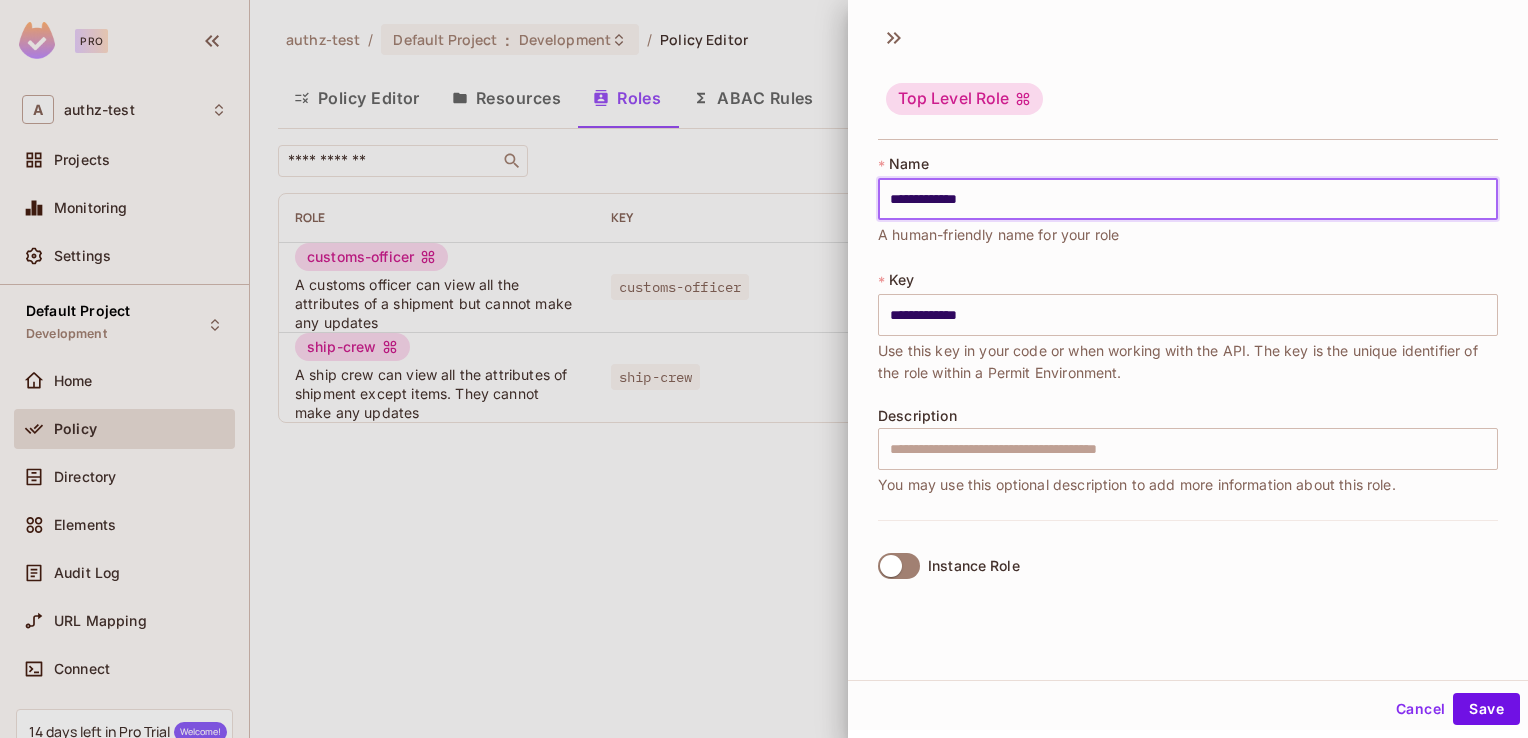 type on "**********" 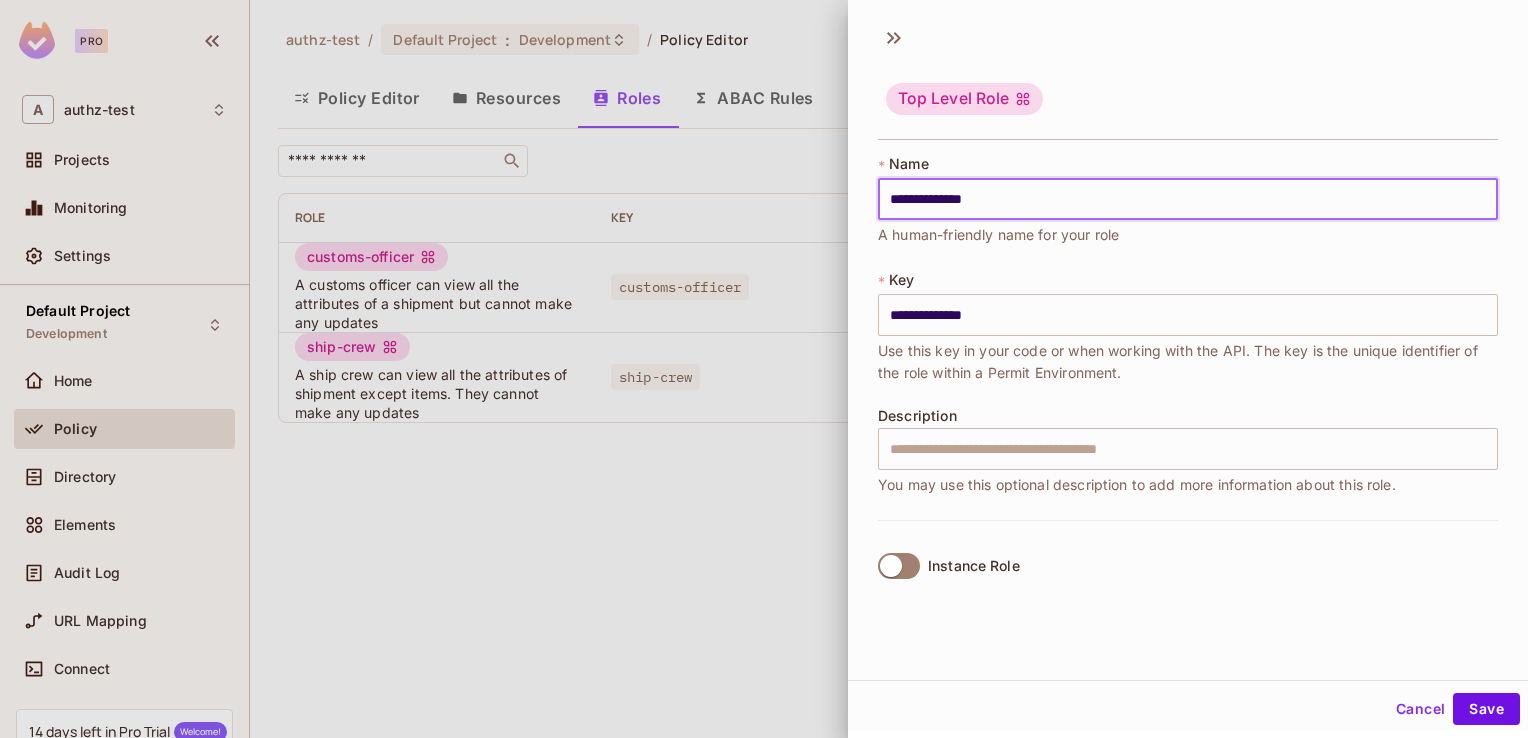 type on "**********" 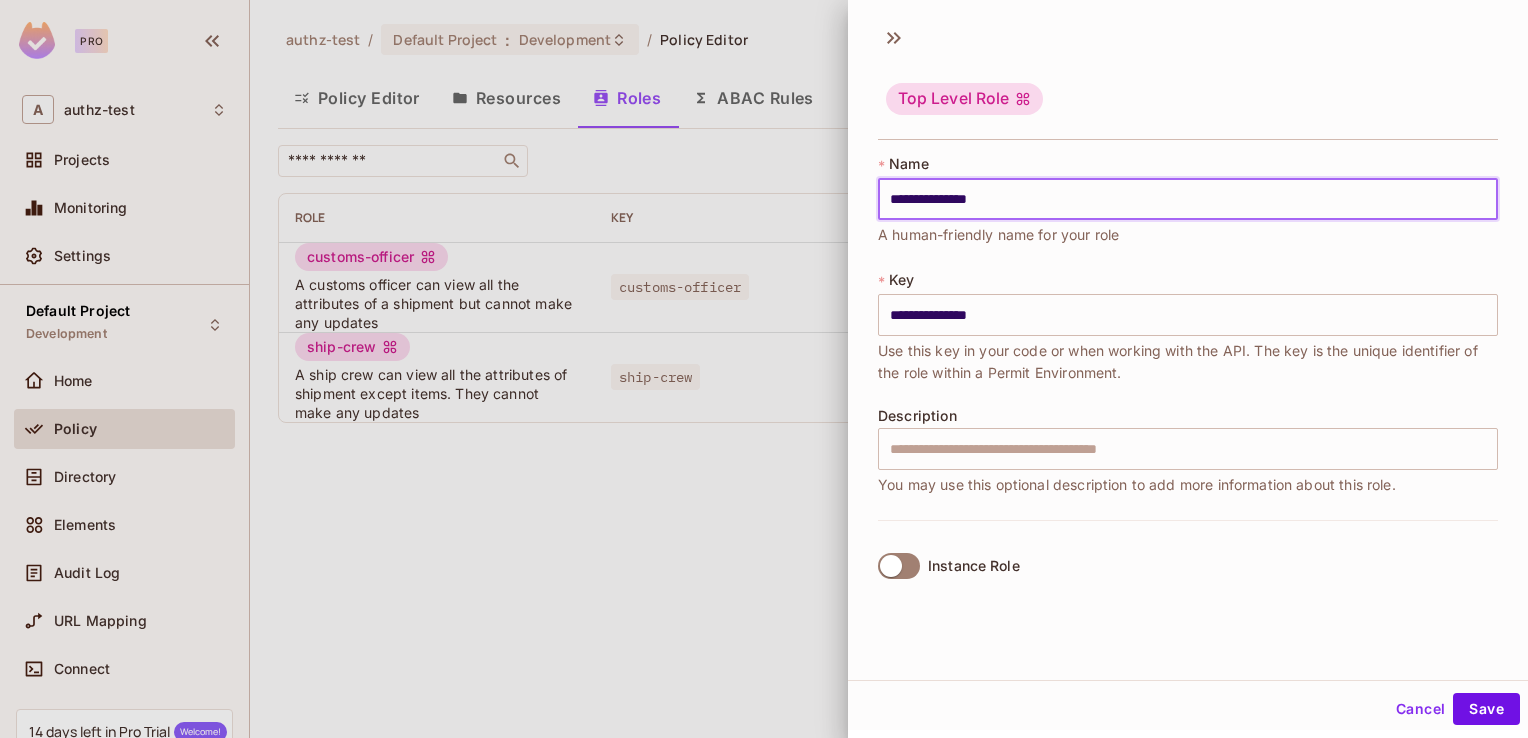 type on "**********" 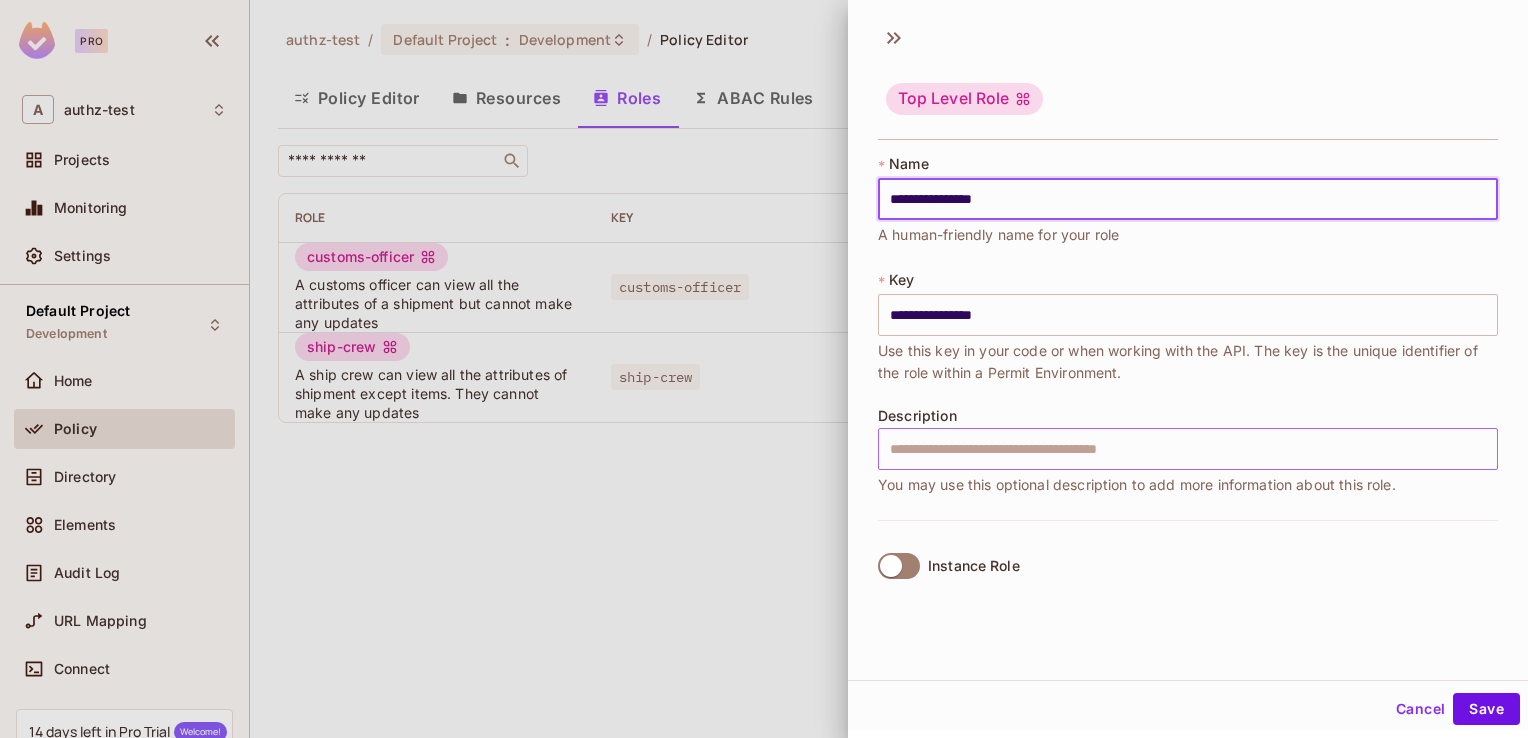 type on "**********" 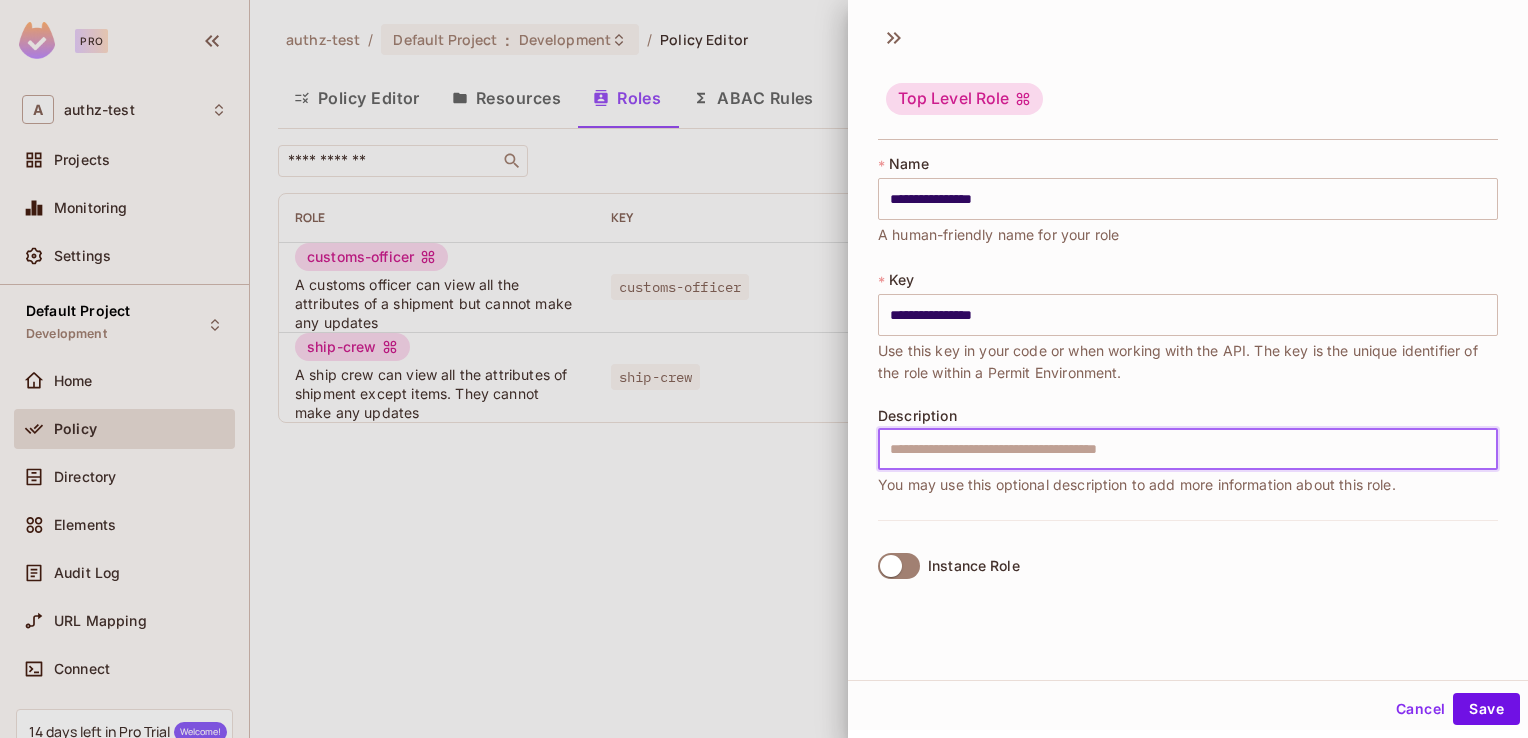 click at bounding box center [1188, 449] 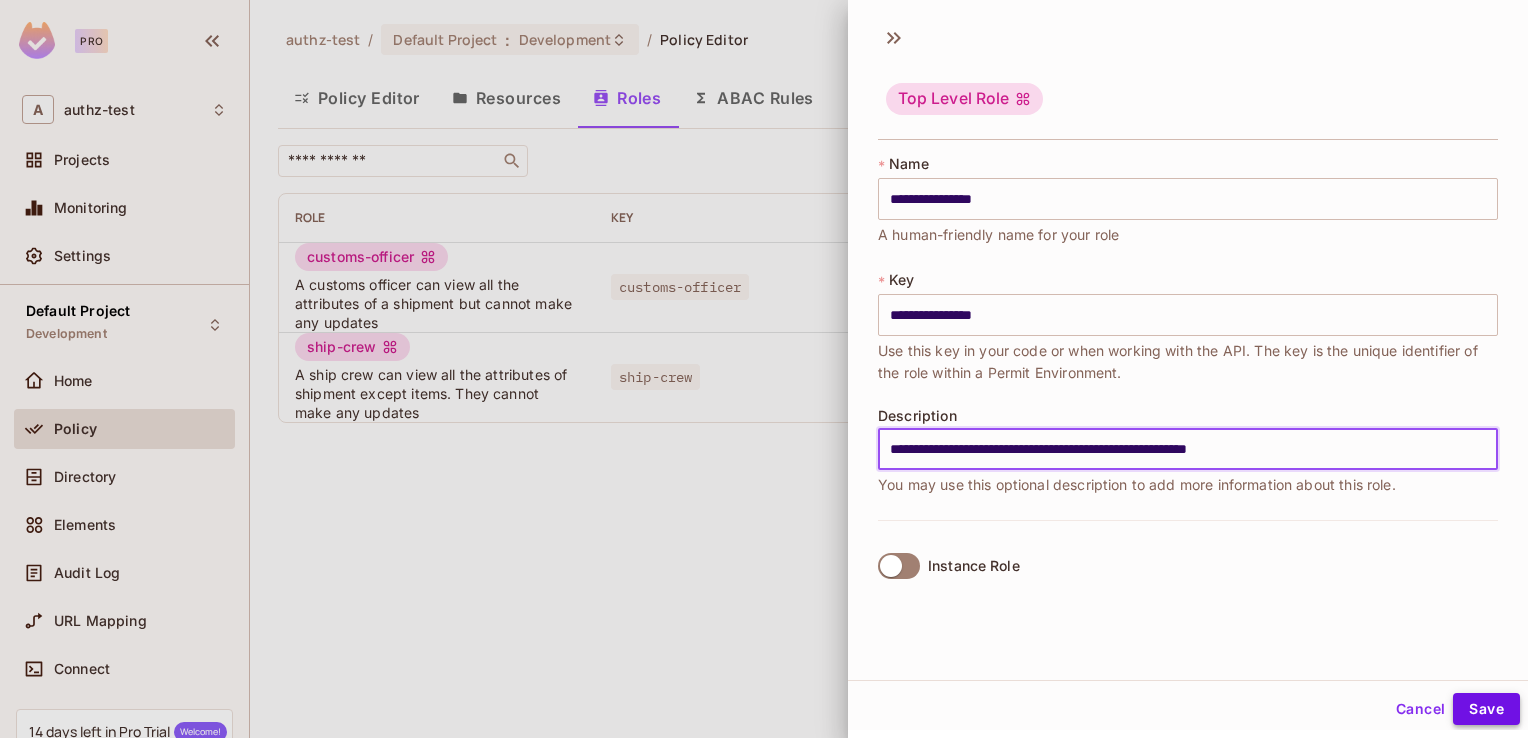 type on "**********" 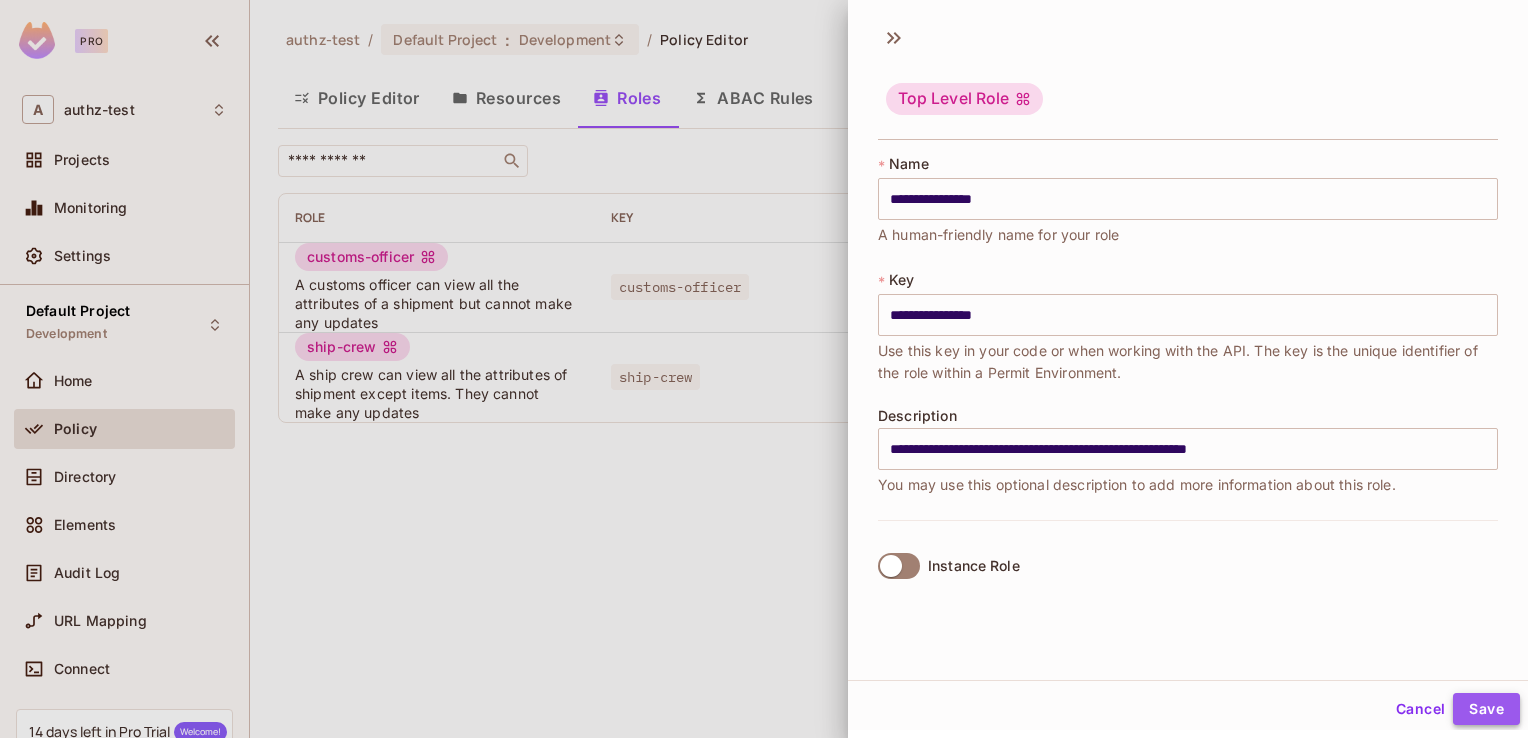 click on "Save" at bounding box center (1486, 709) 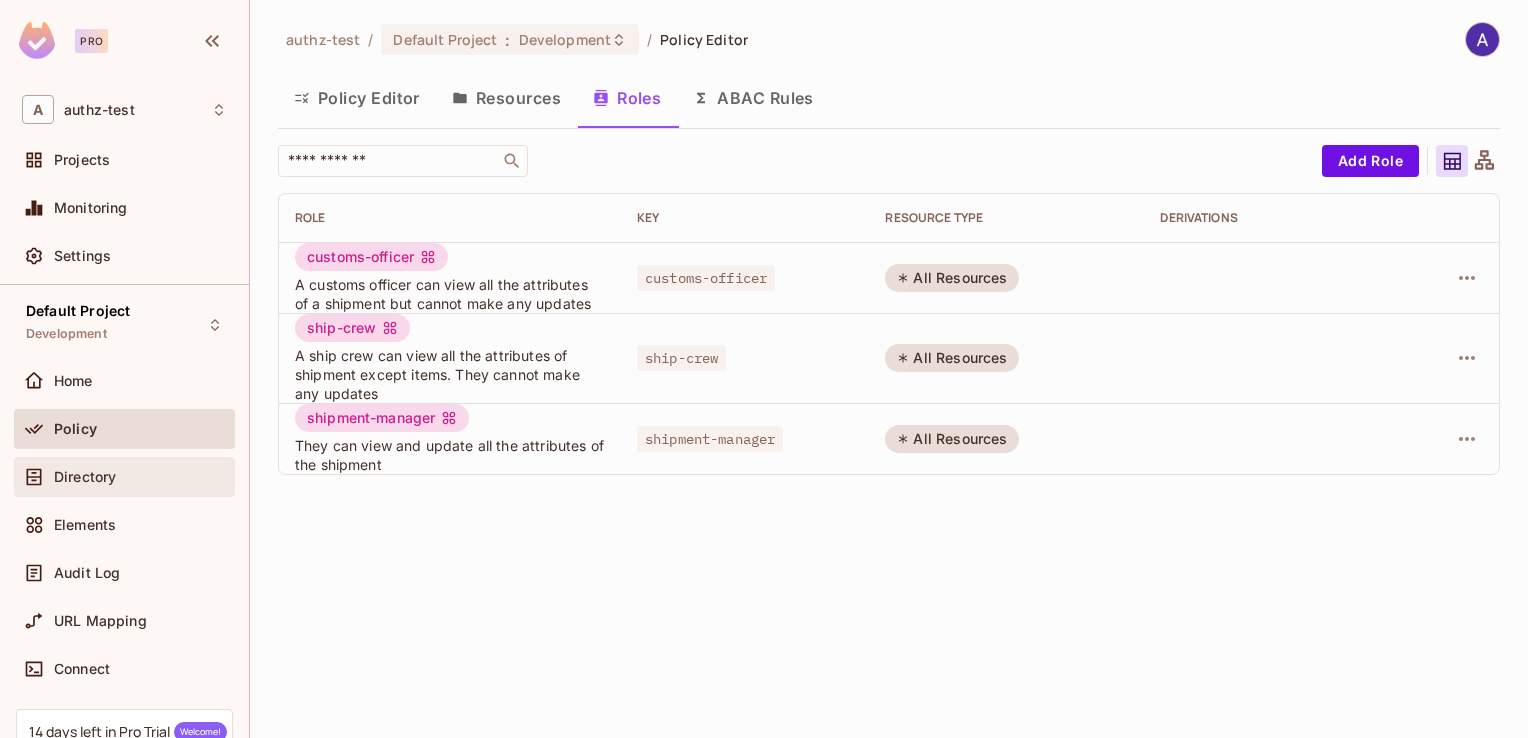 click on "Directory" at bounding box center [85, 477] 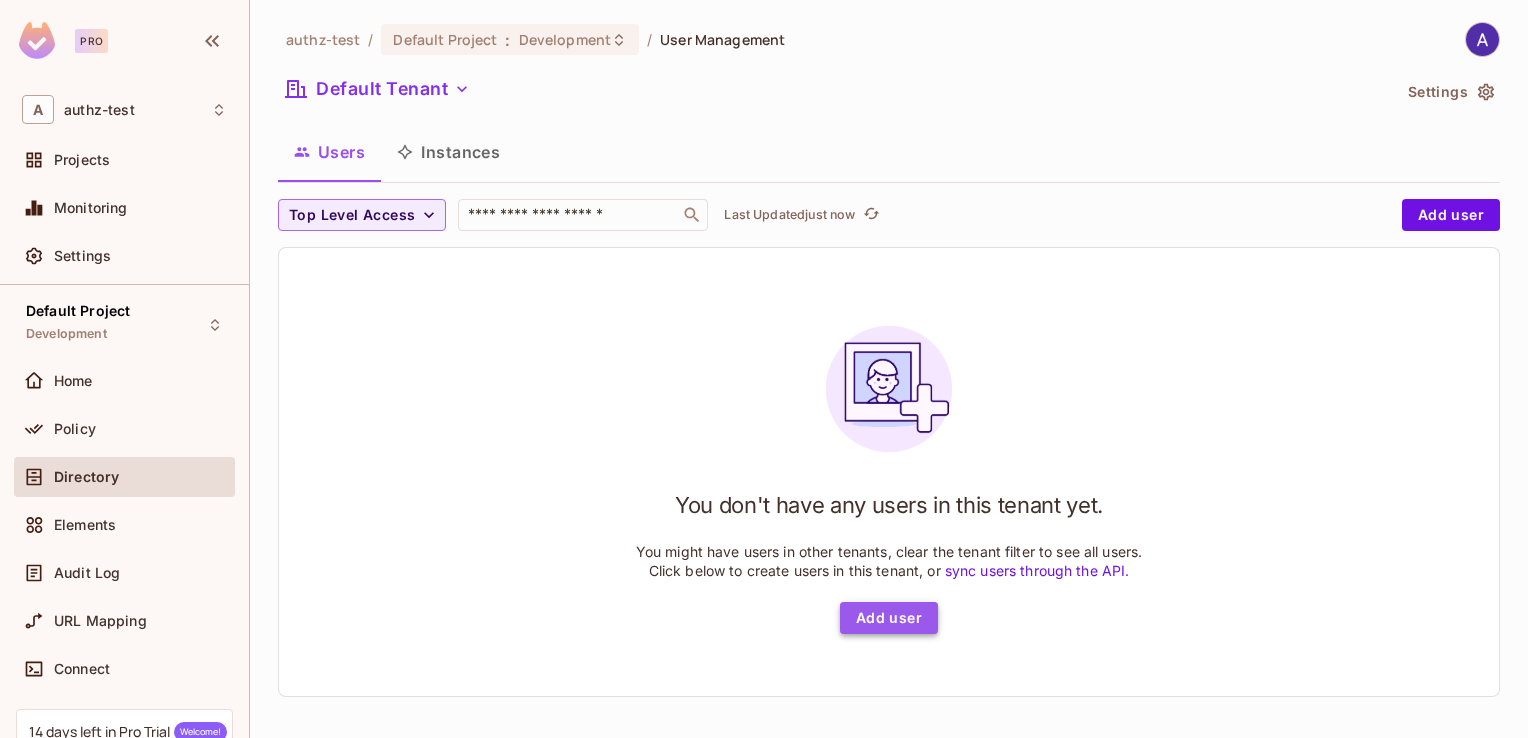 click on "Add user" at bounding box center (889, 618) 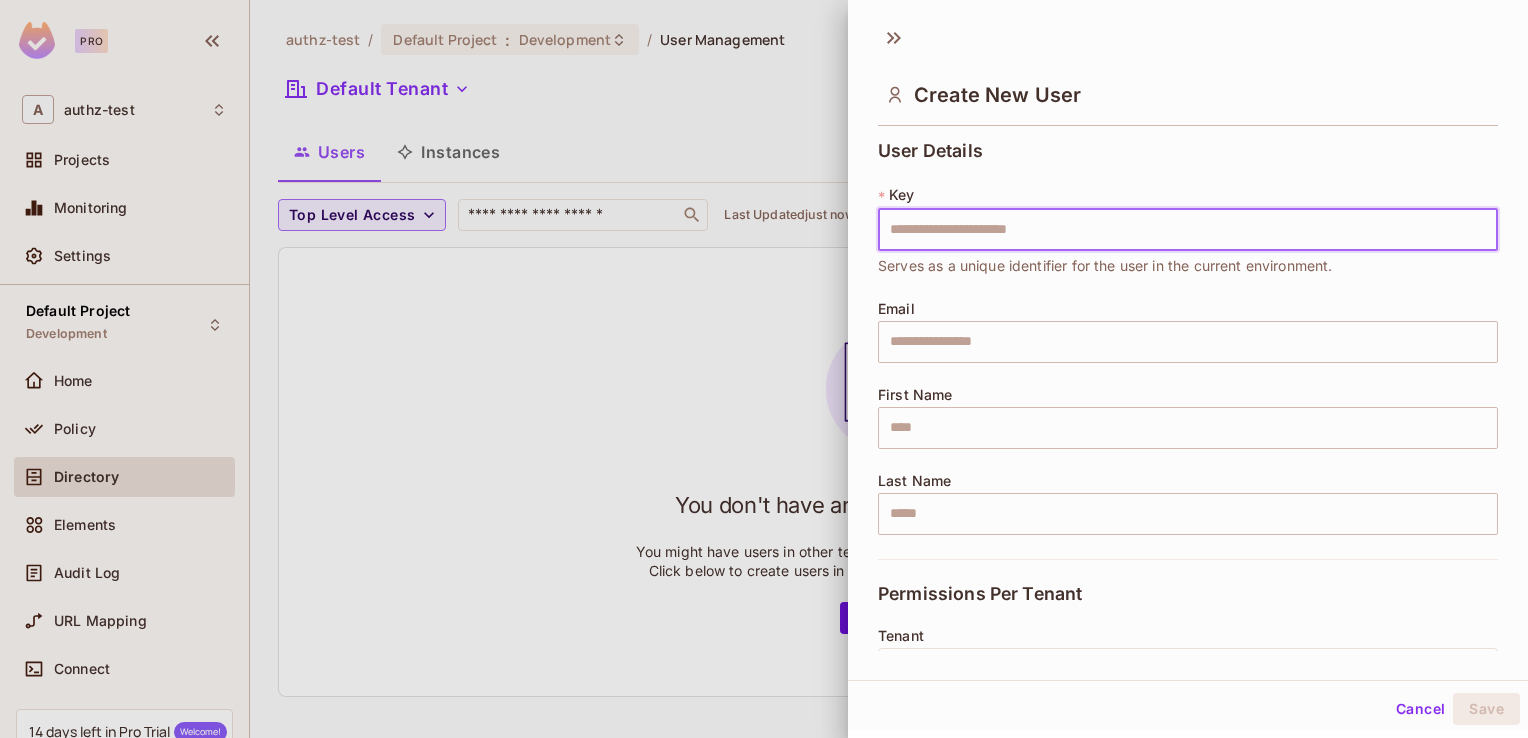 click at bounding box center (1188, 230) 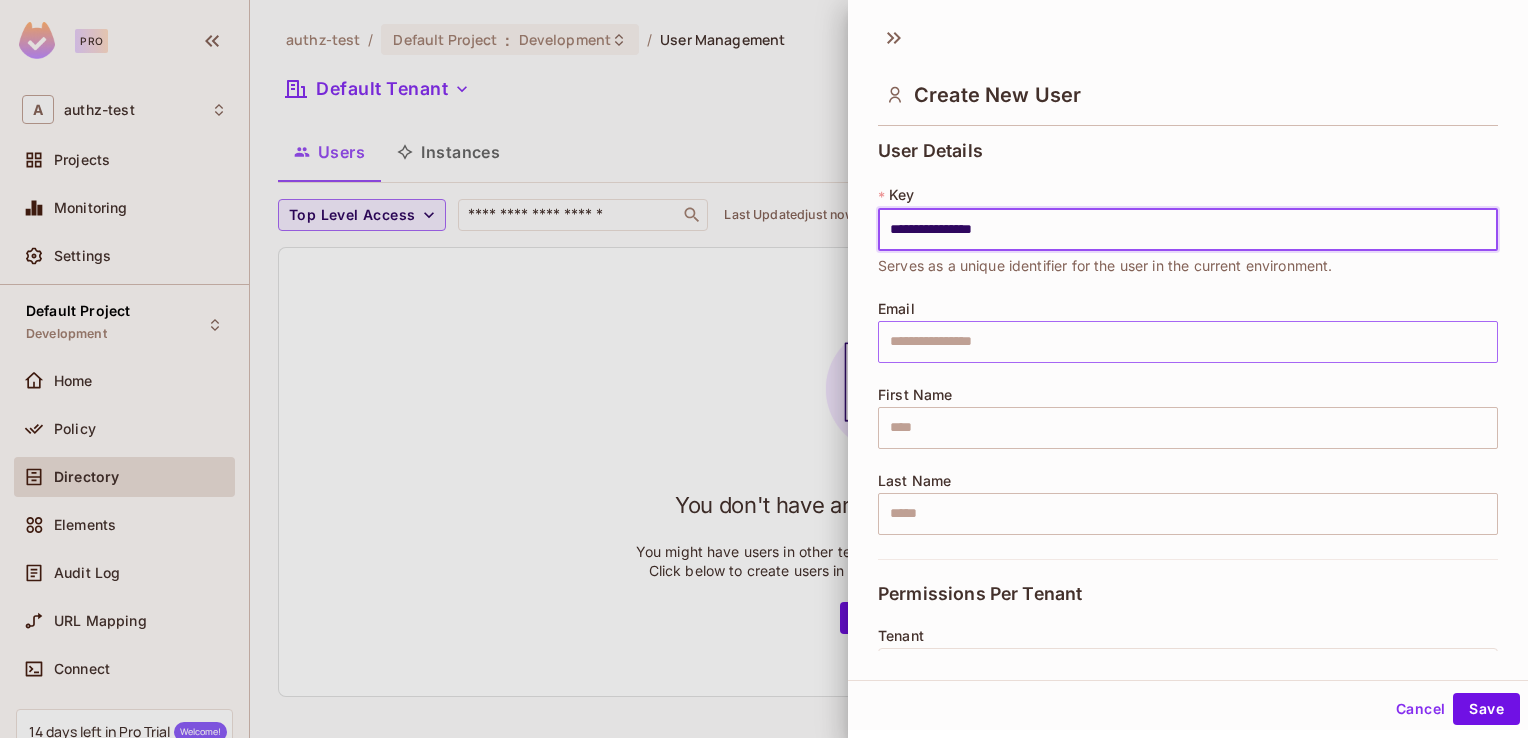 type on "**********" 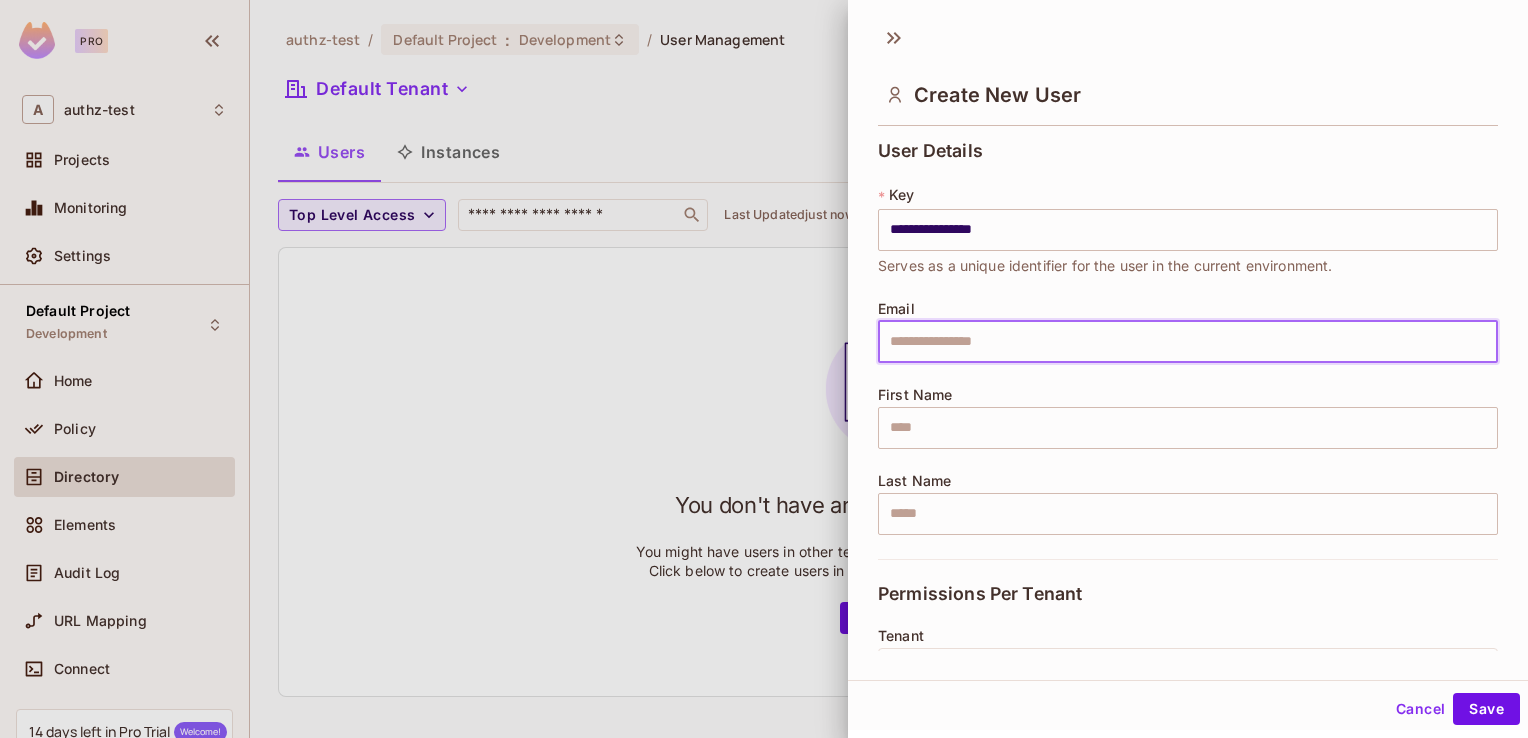 click at bounding box center (1188, 342) 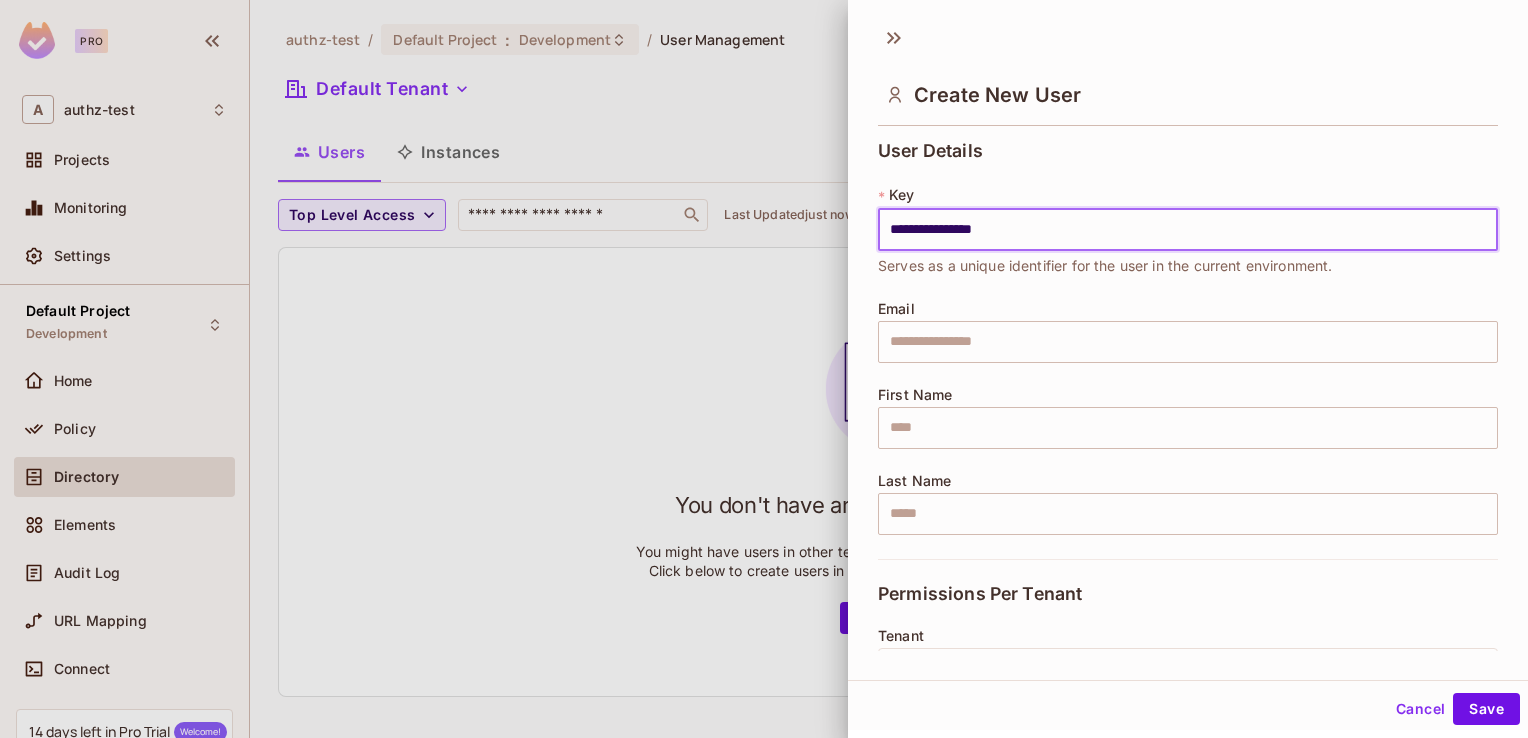 drag, startPoint x: 888, startPoint y: 232, endPoint x: 1032, endPoint y: 234, distance: 144.01389 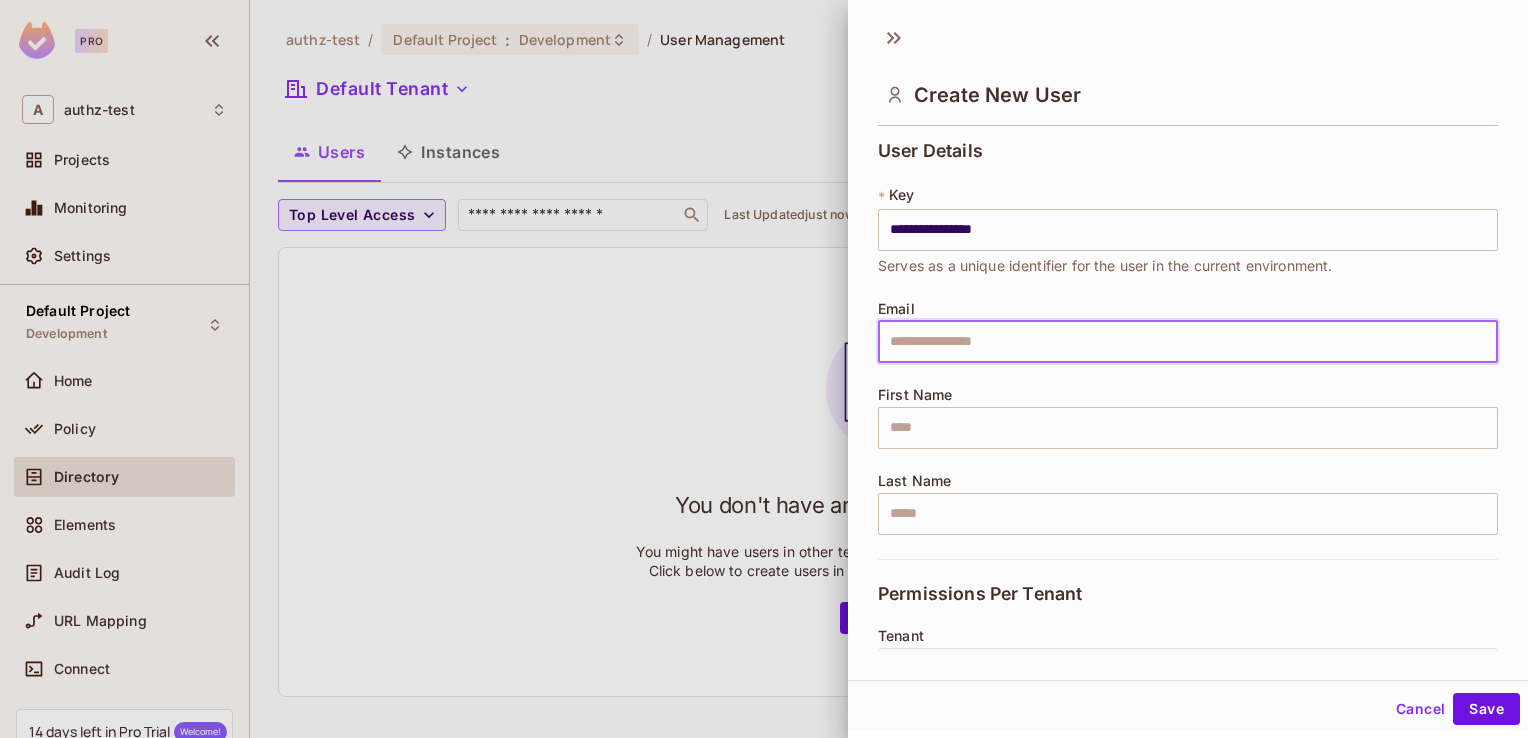 click at bounding box center (1188, 342) 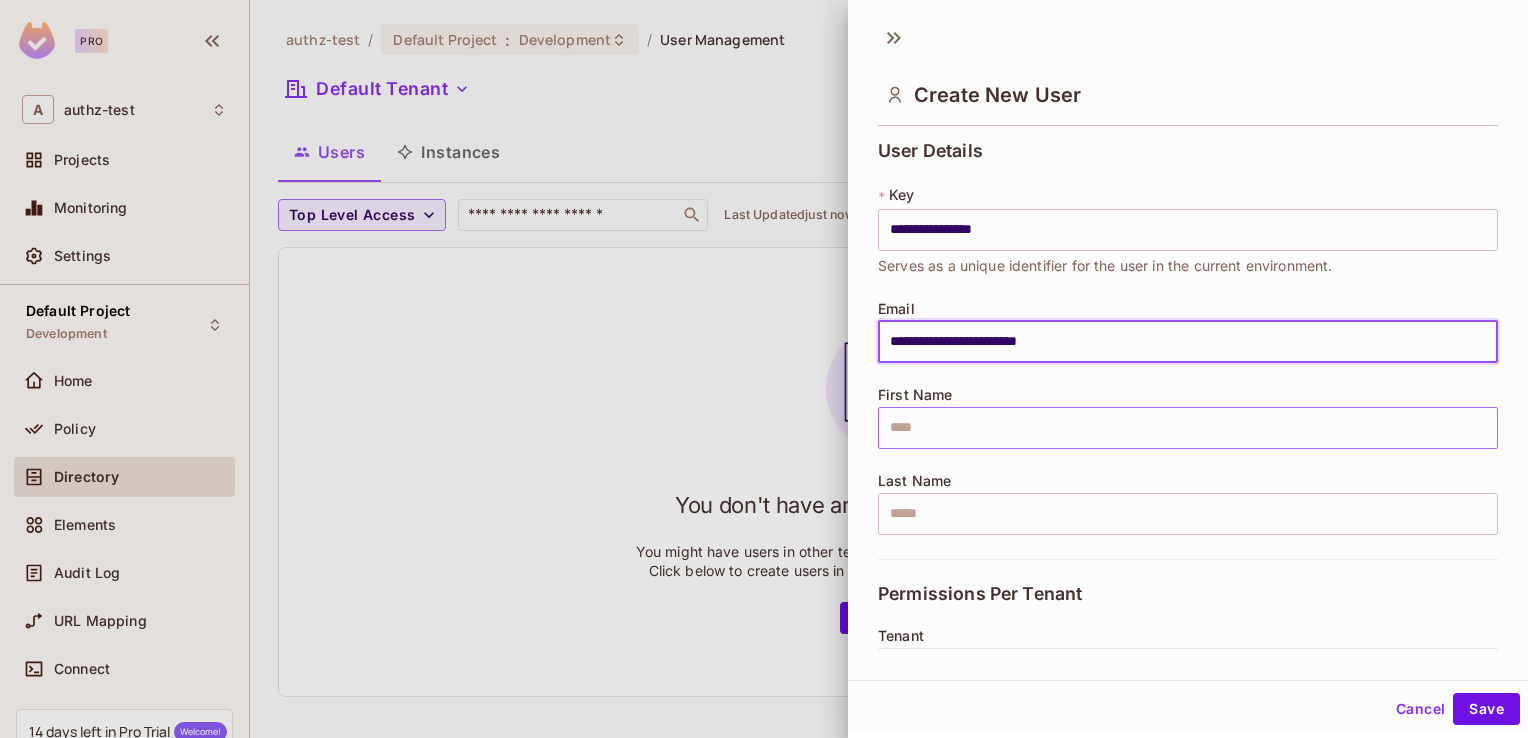 type on "**********" 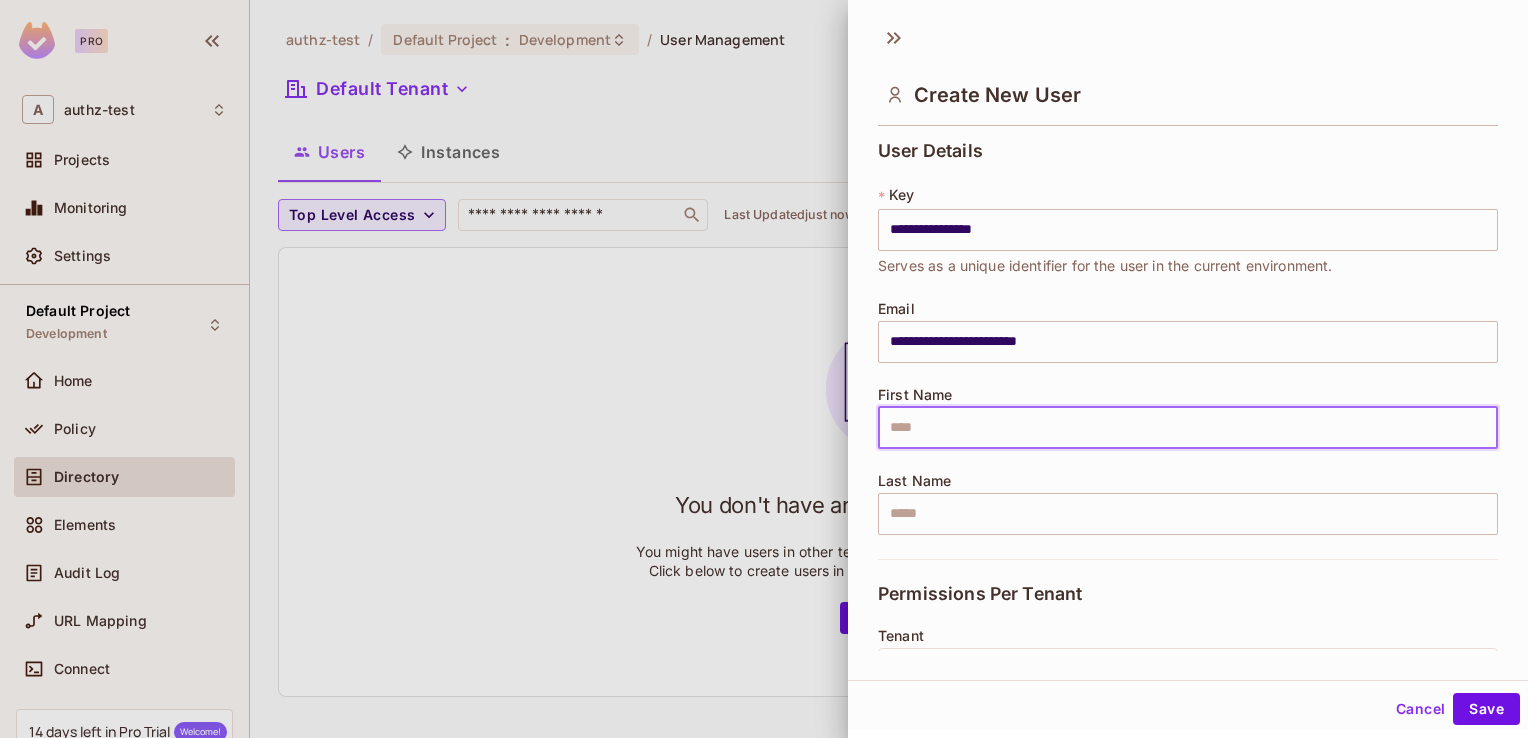 click at bounding box center [1188, 428] 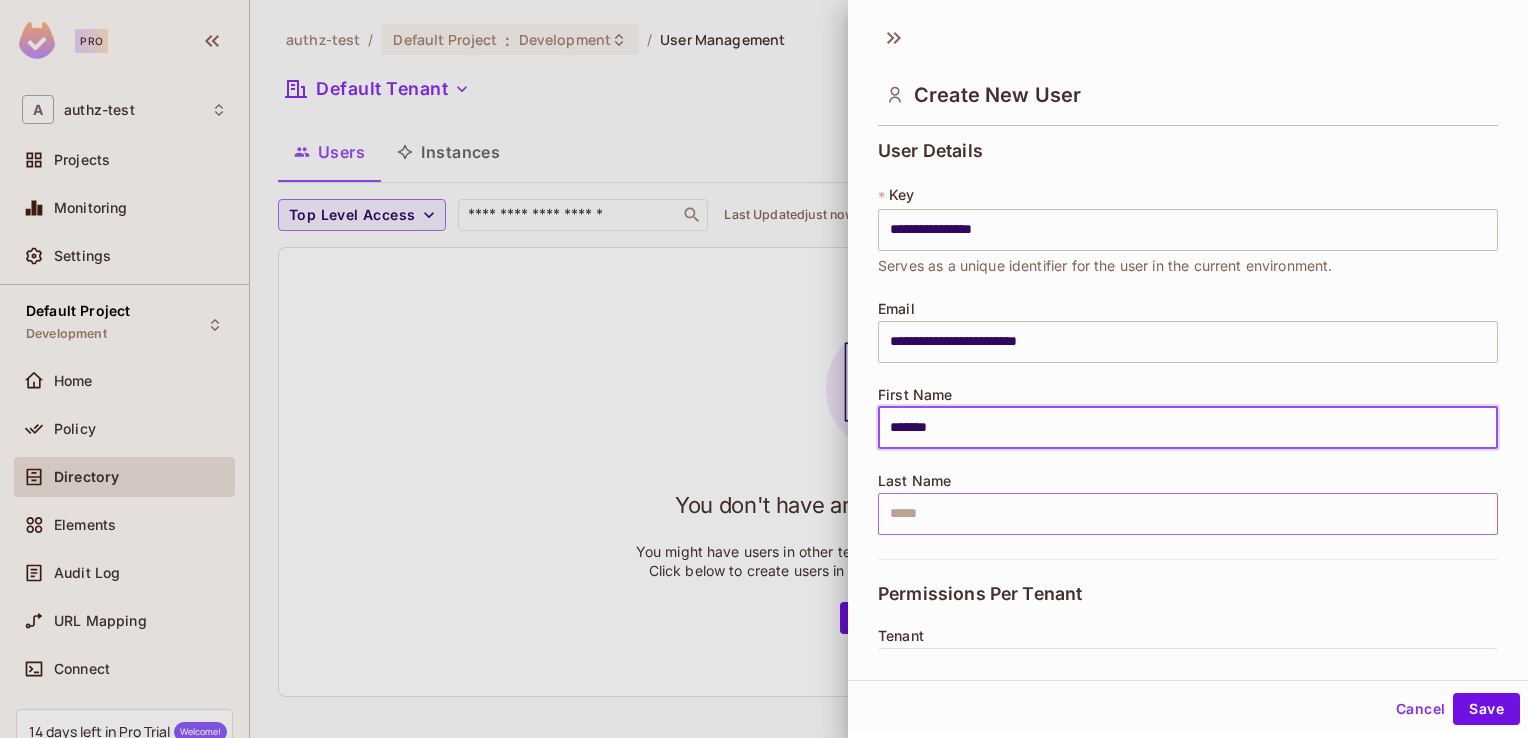type on "*******" 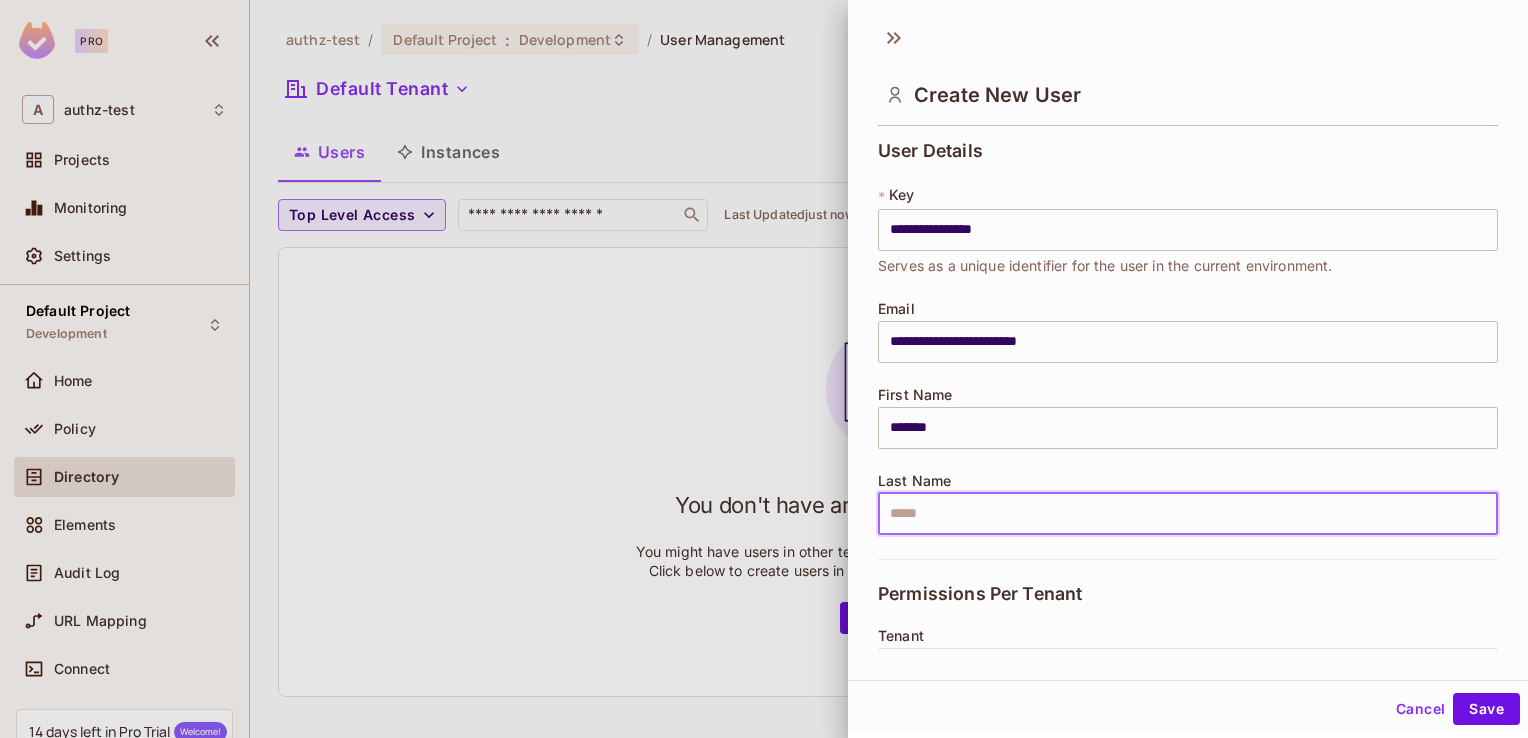 click at bounding box center [1188, 514] 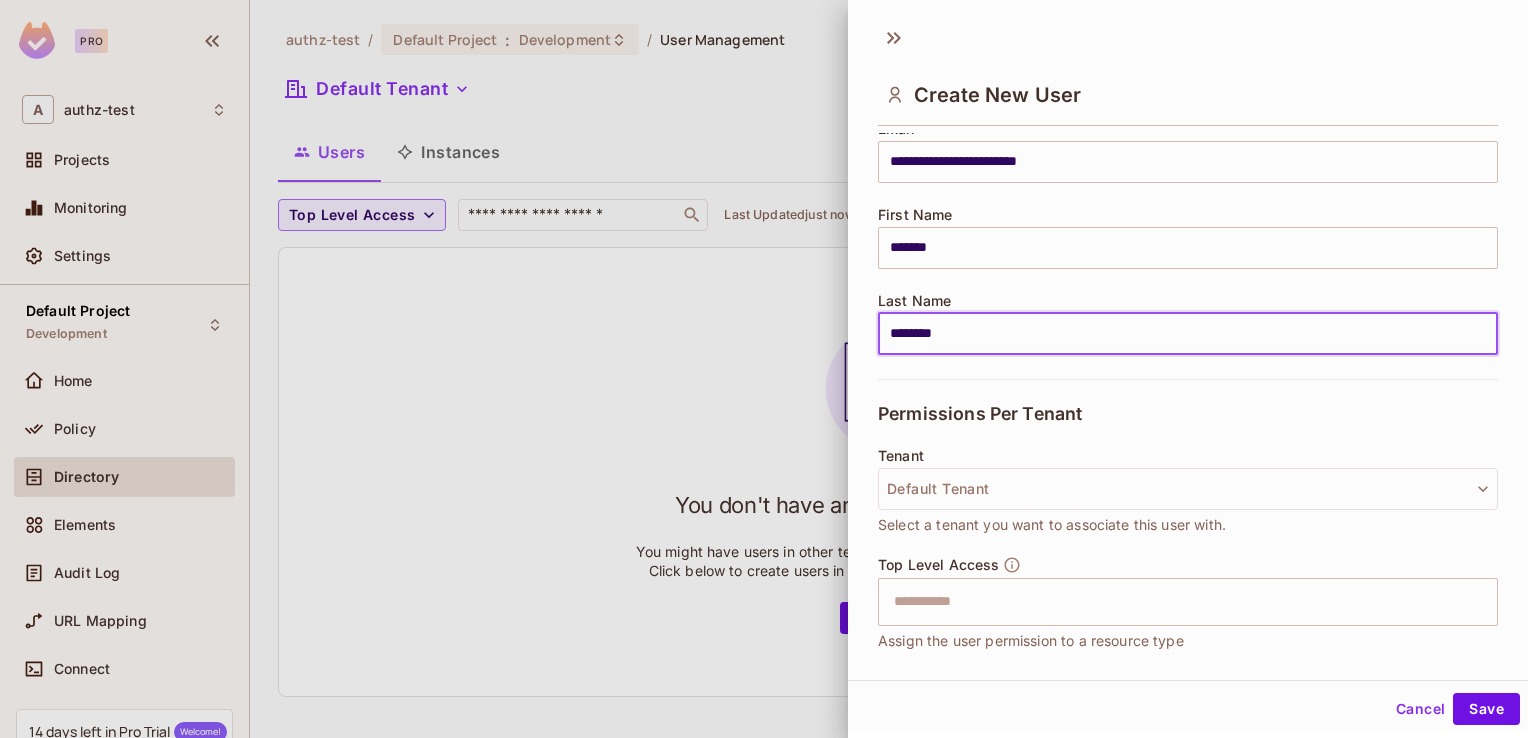 scroll, scrollTop: 180, scrollLeft: 0, axis: vertical 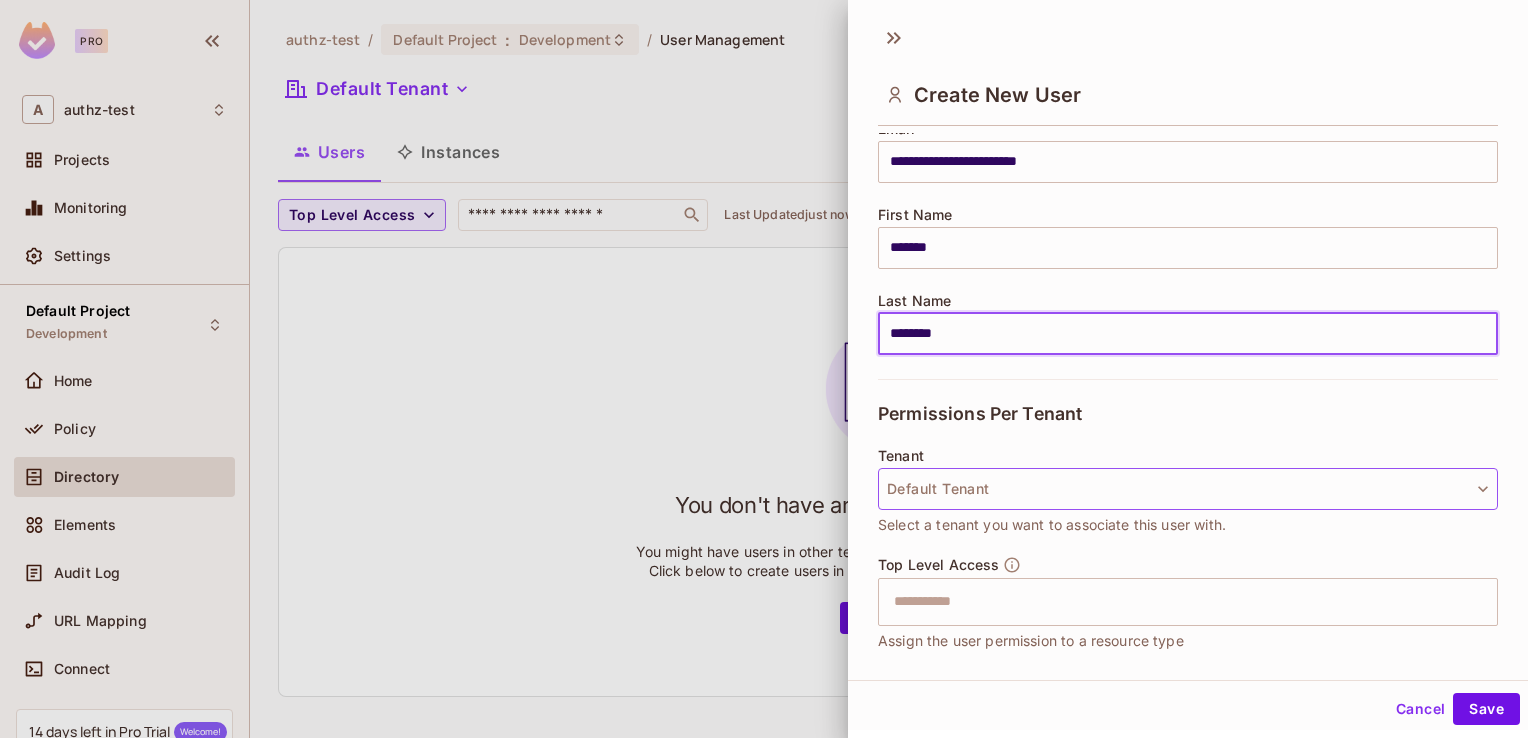 type on "********" 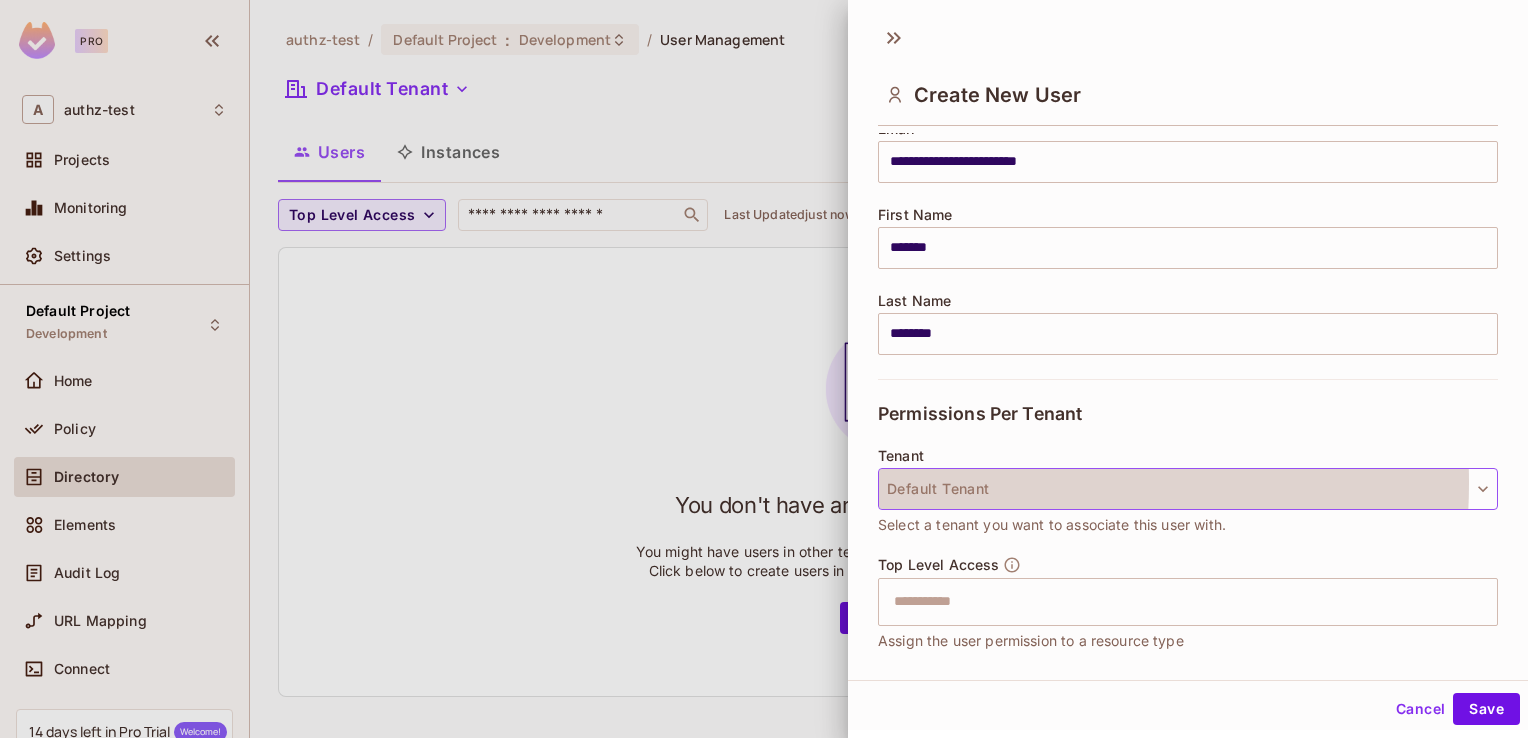 click on "Default Tenant" at bounding box center [1188, 489] 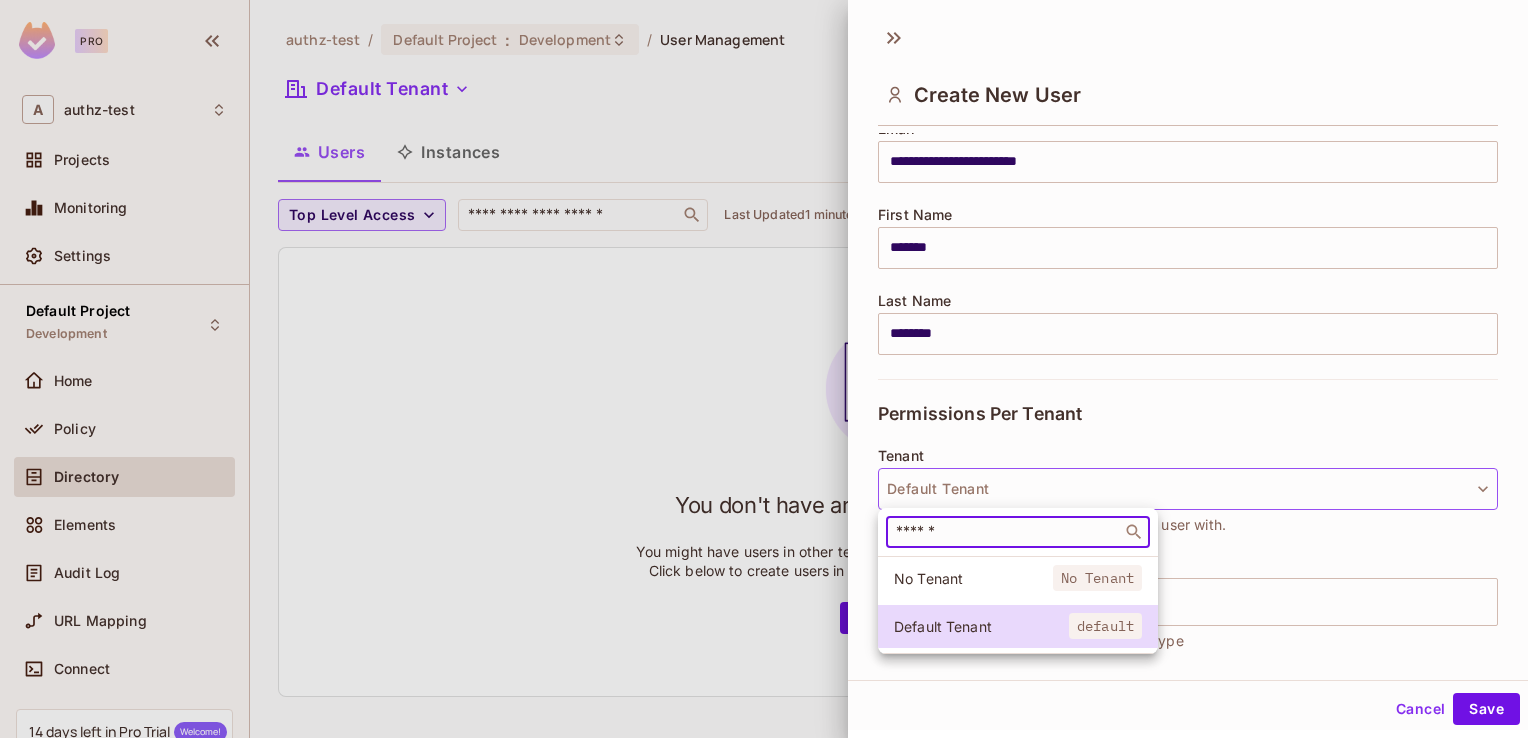 click at bounding box center (1004, 532) 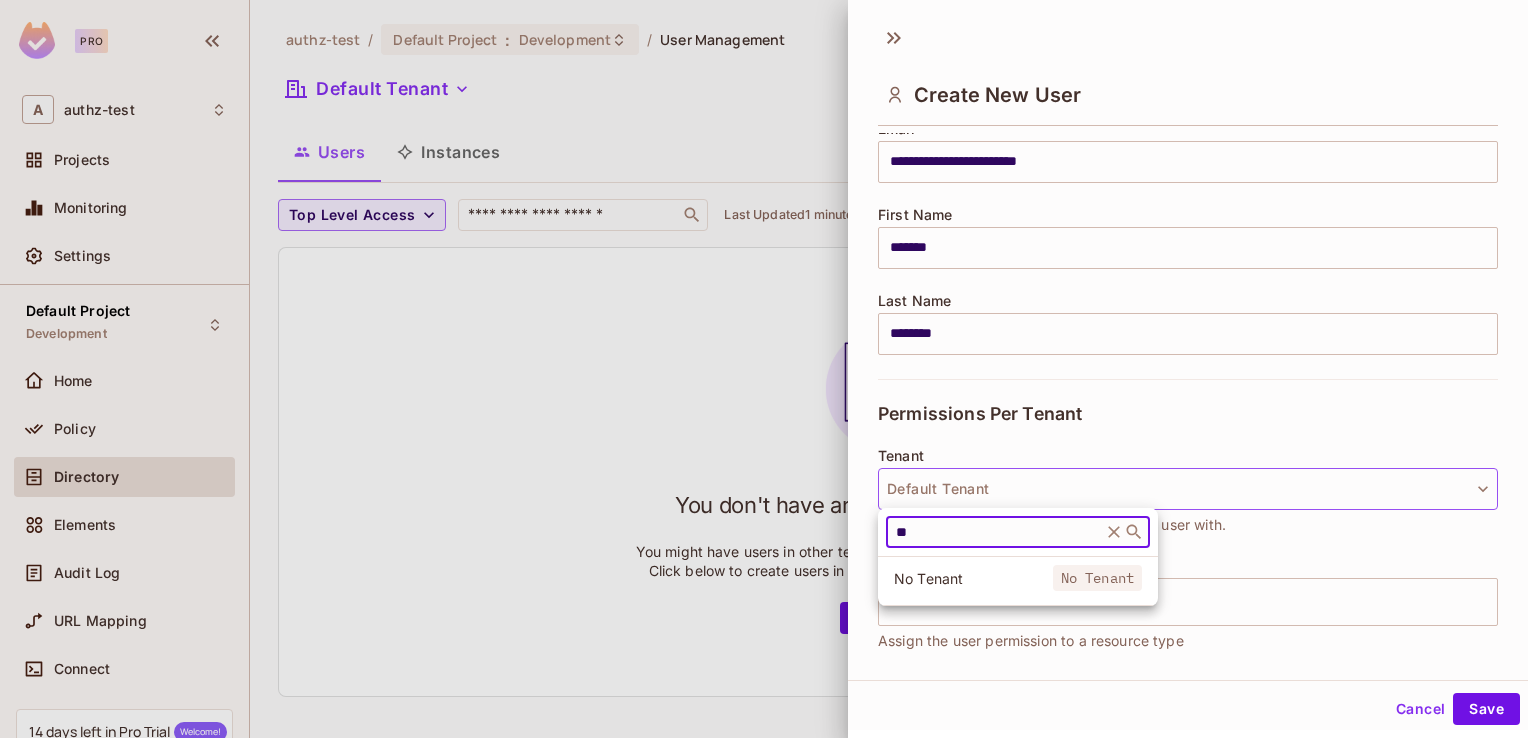 type on "*" 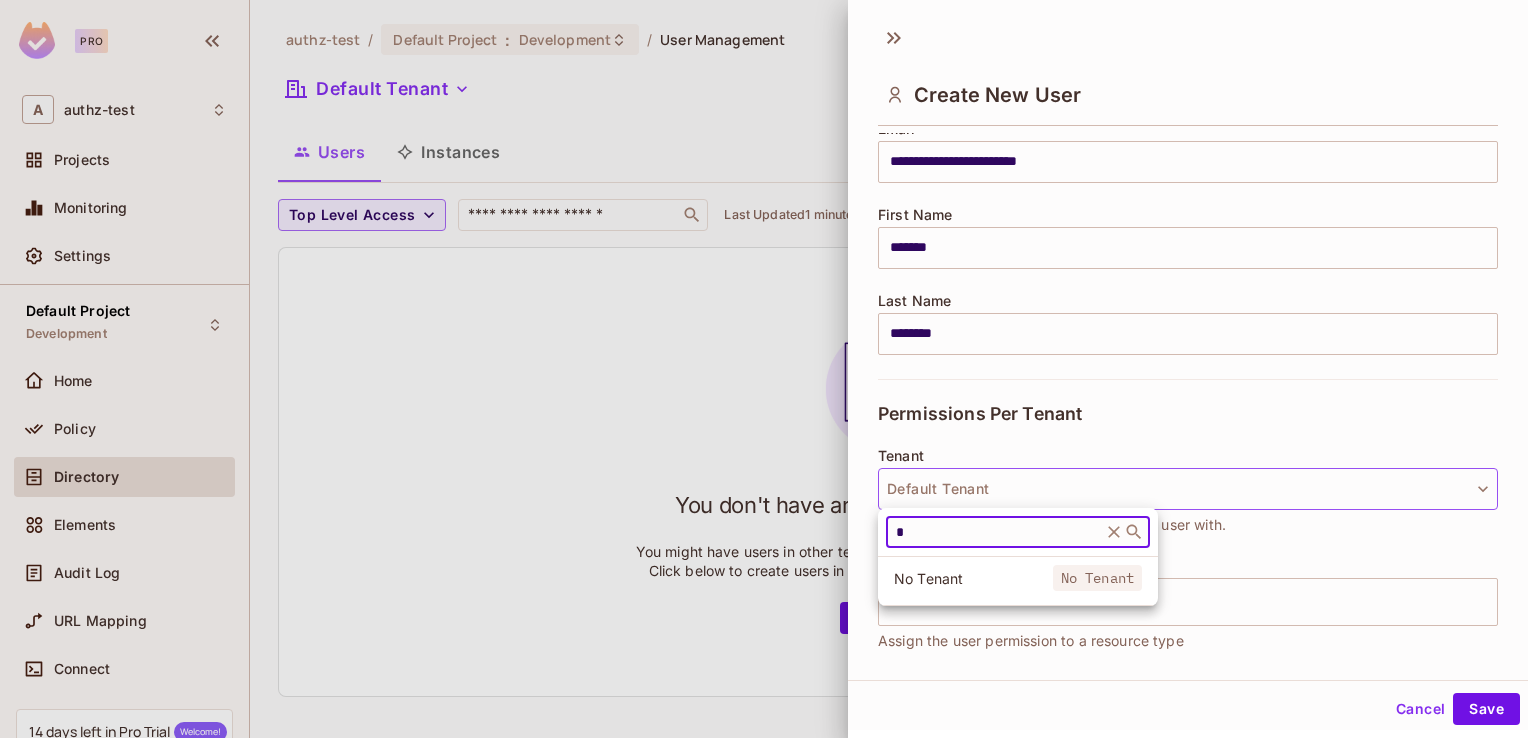 type 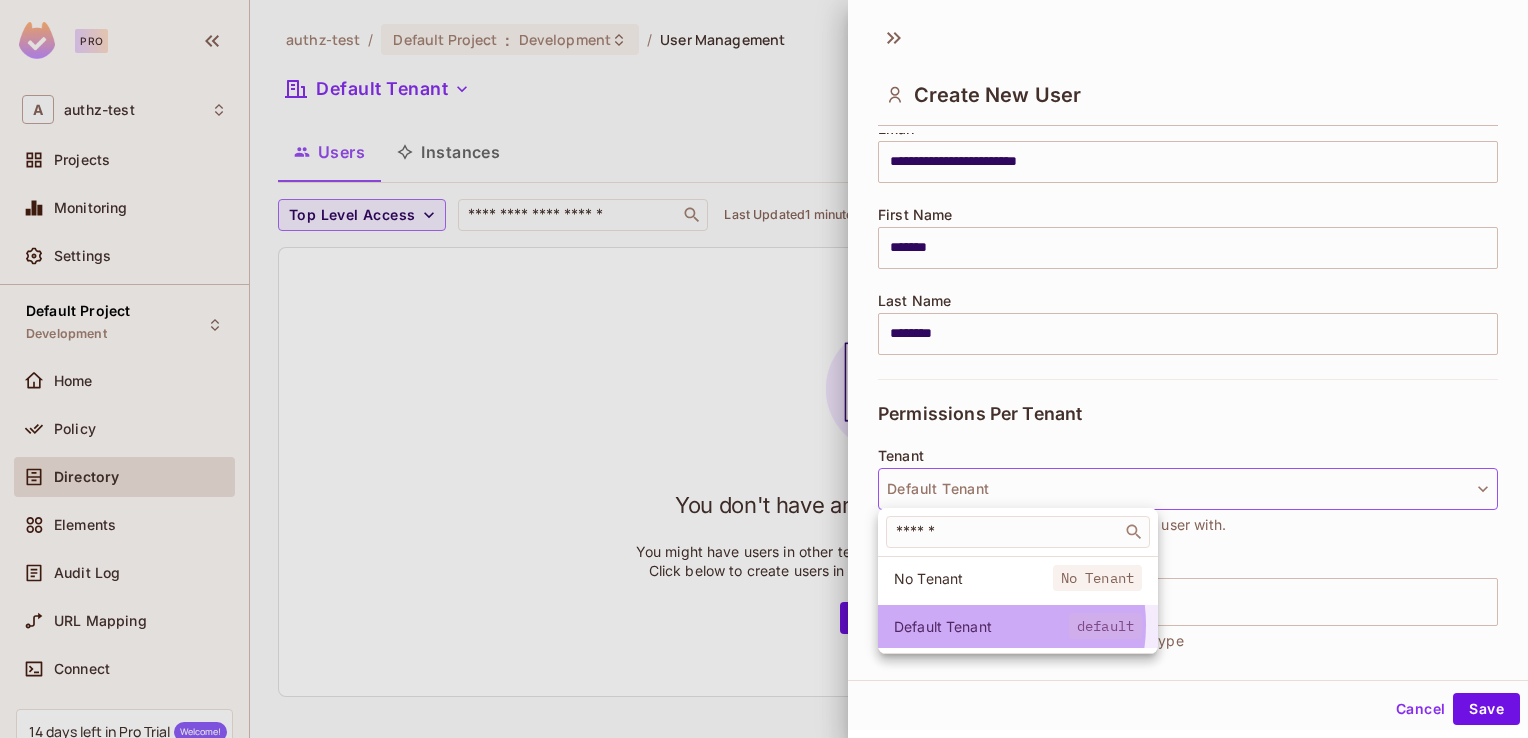 click on "Default Tenant" at bounding box center [981, 626] 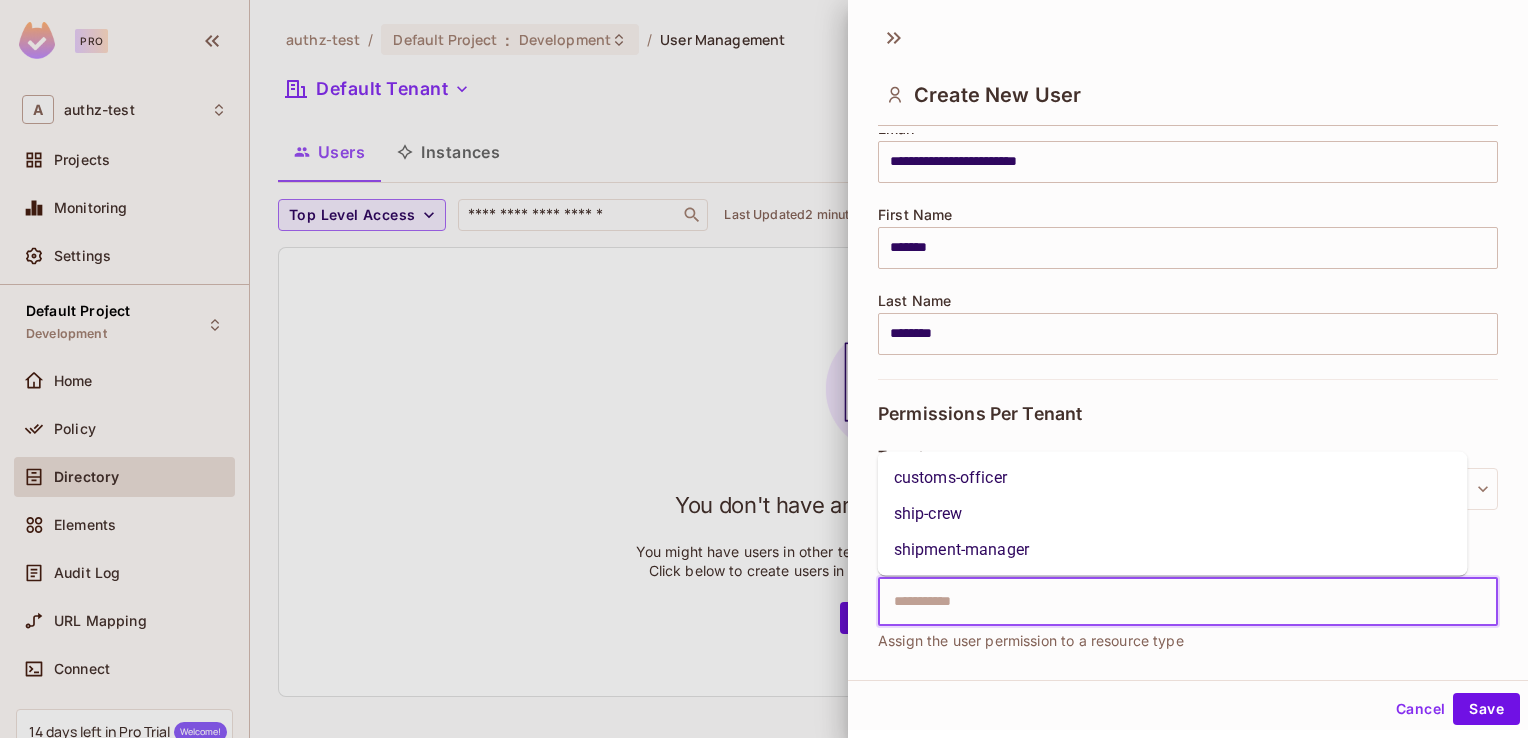 click at bounding box center [1170, 602] 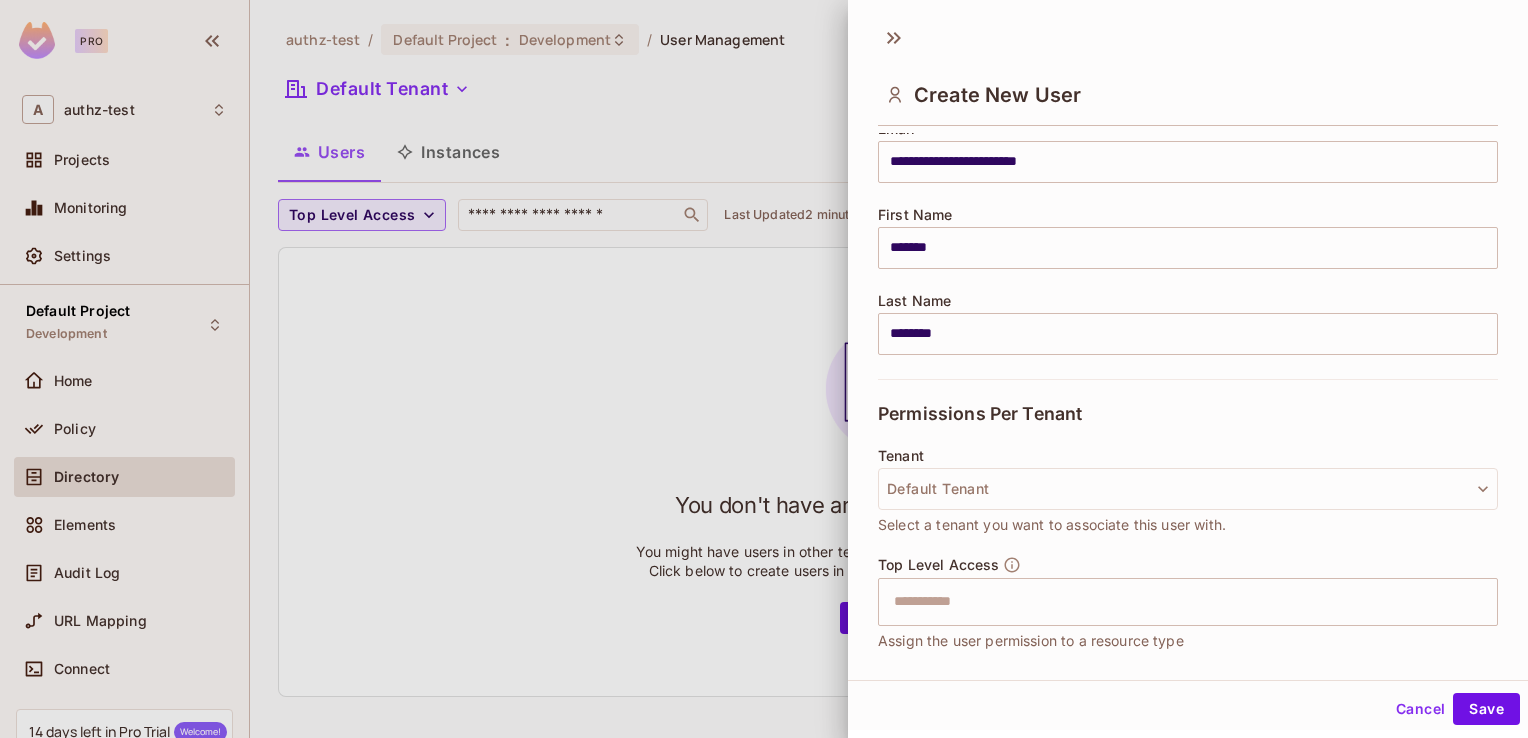 click on "**********" at bounding box center [1188, 347] 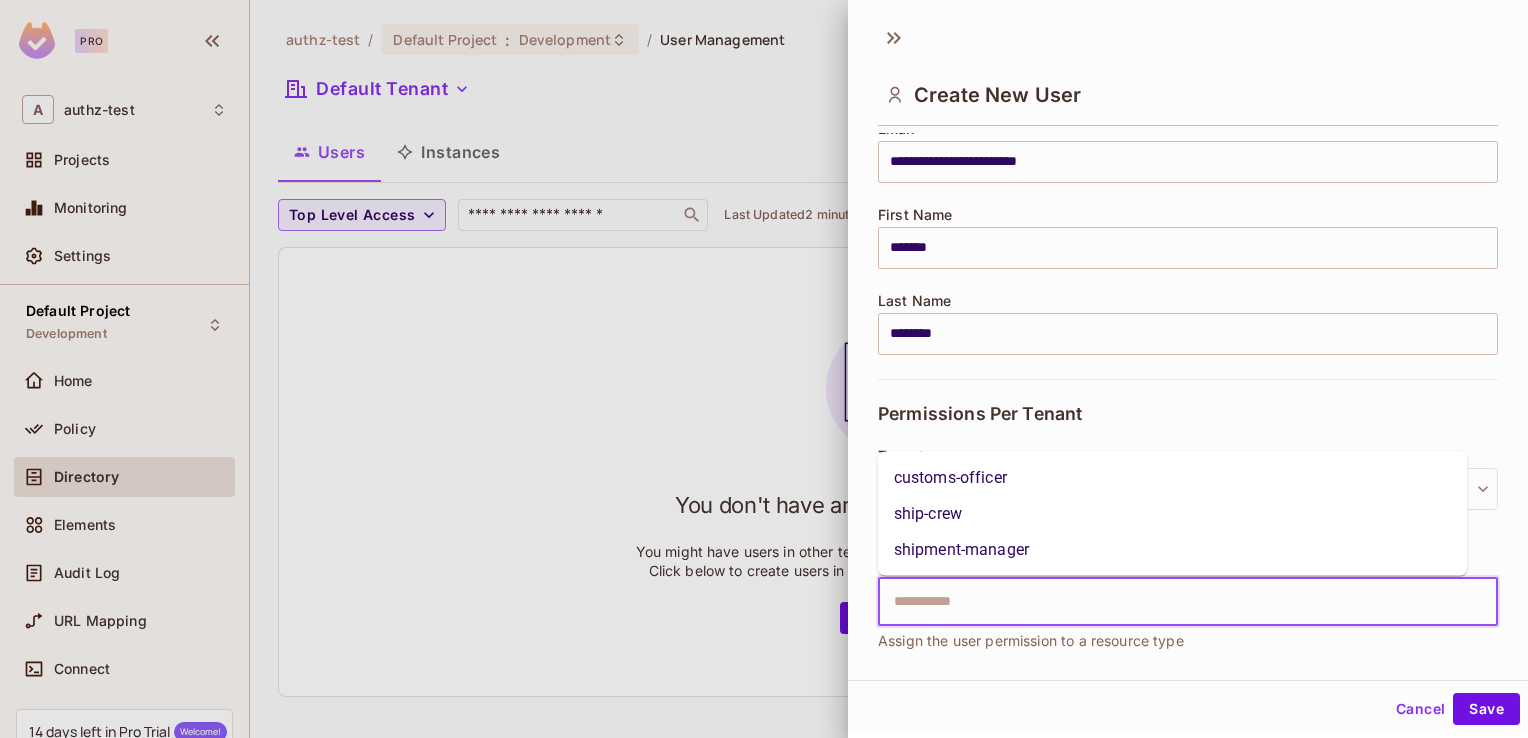 click at bounding box center (1170, 602) 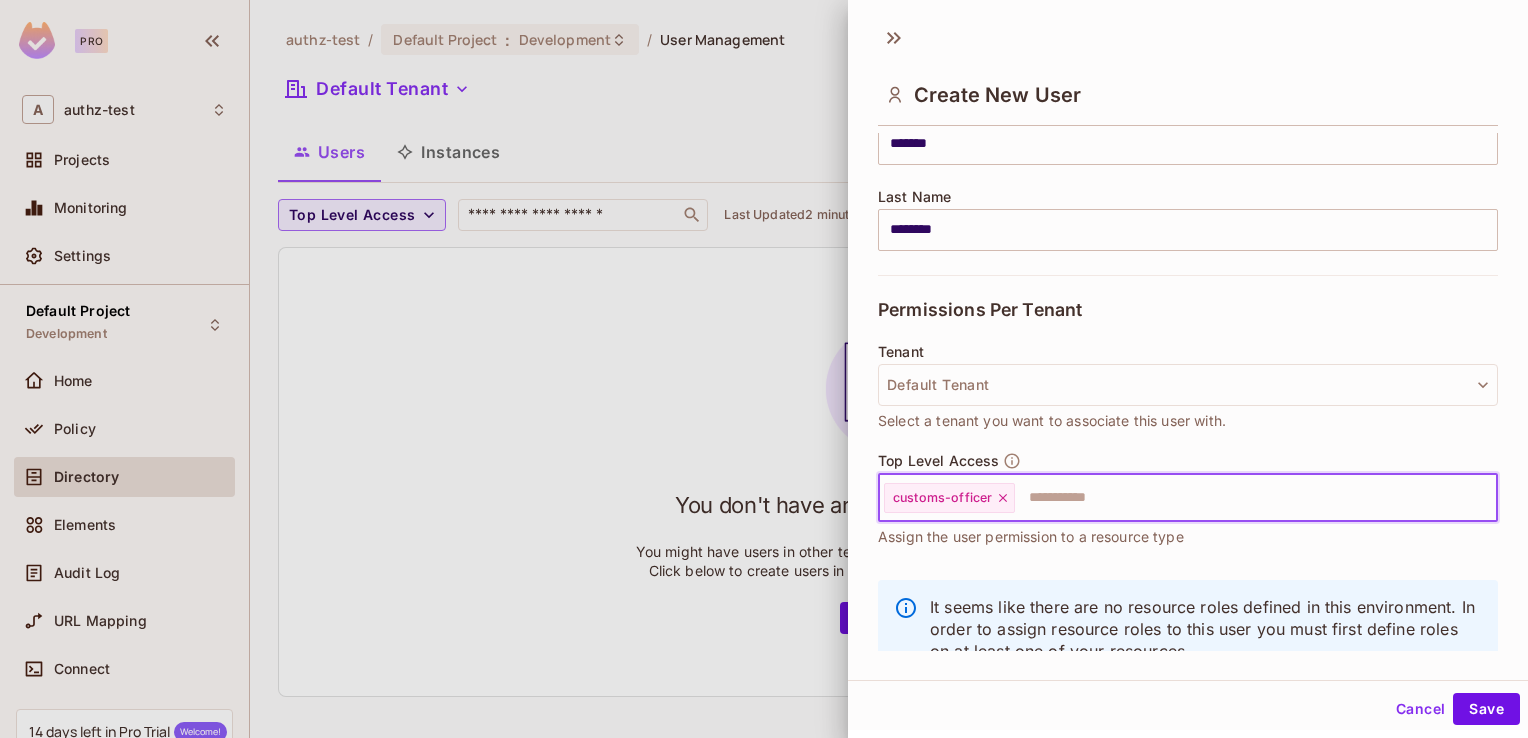 scroll, scrollTop: 342, scrollLeft: 0, axis: vertical 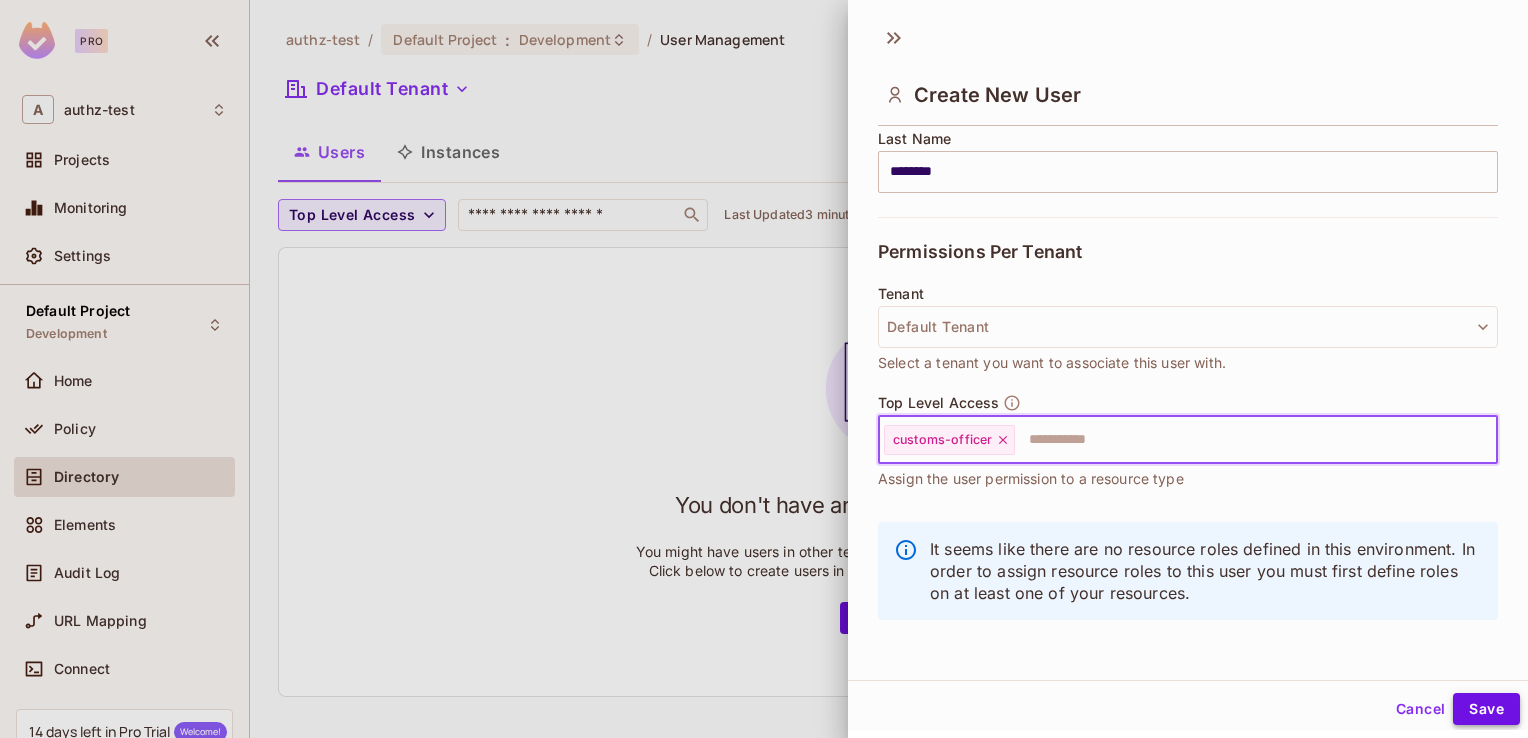 click on "Save" at bounding box center [1486, 709] 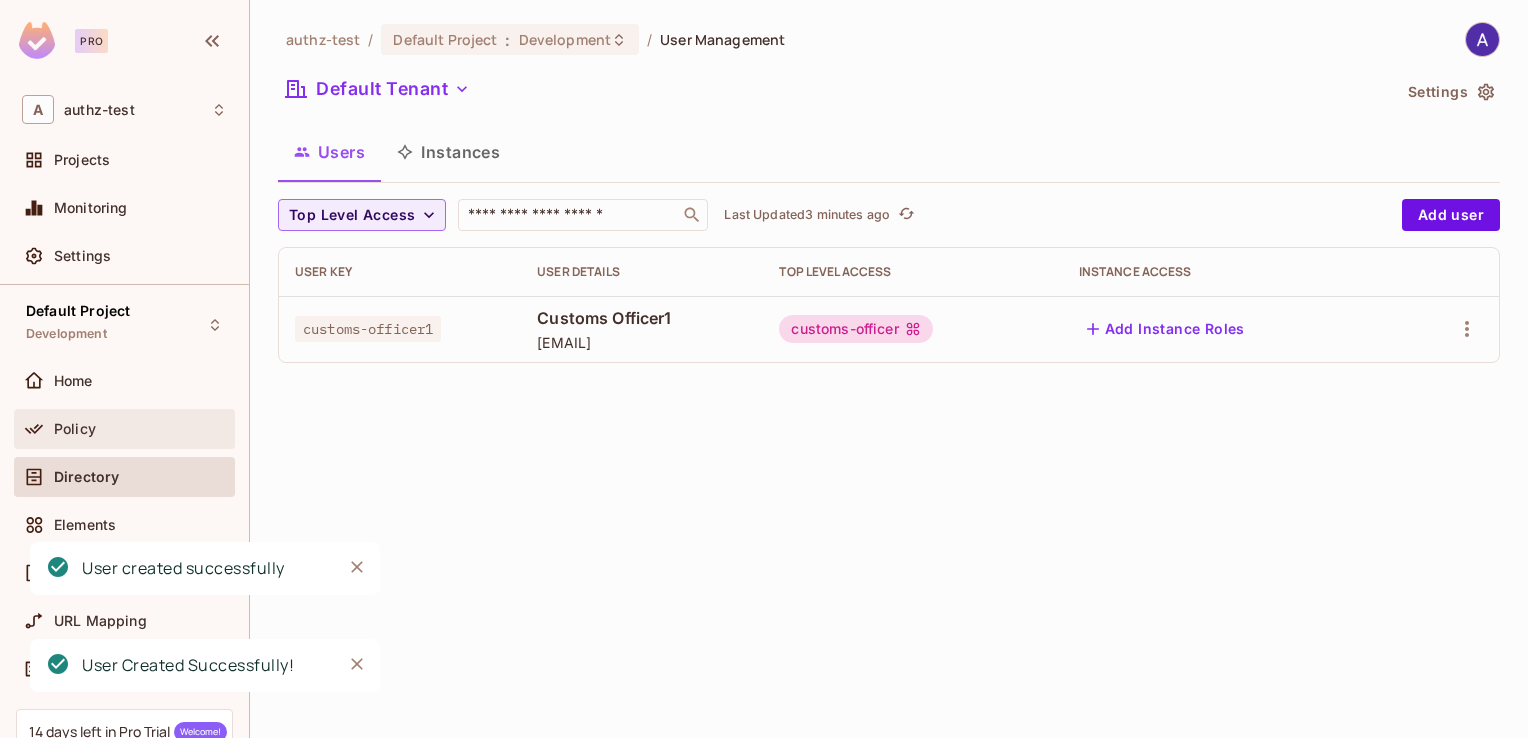 click on "Policy" at bounding box center [140, 429] 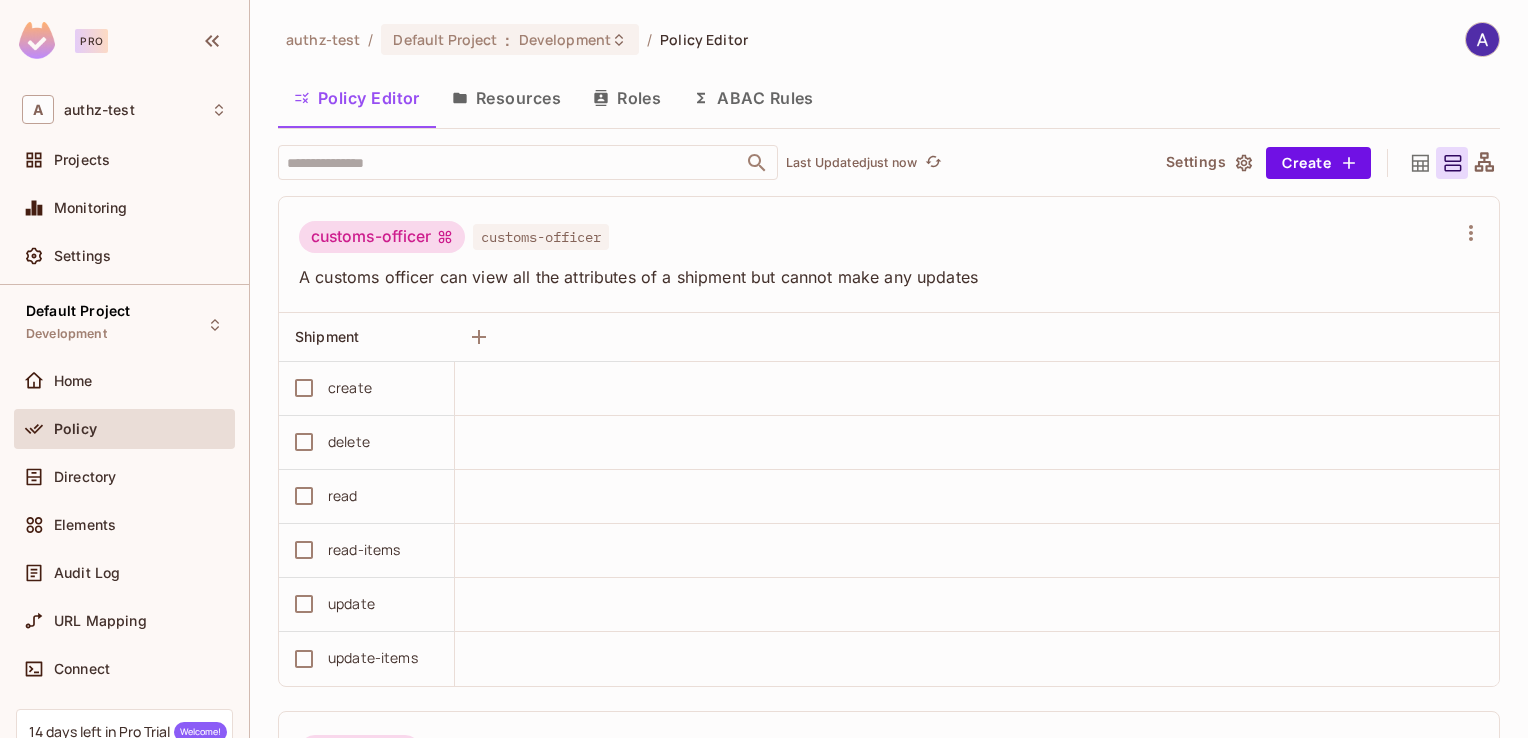 click on "Resources" at bounding box center (506, 98) 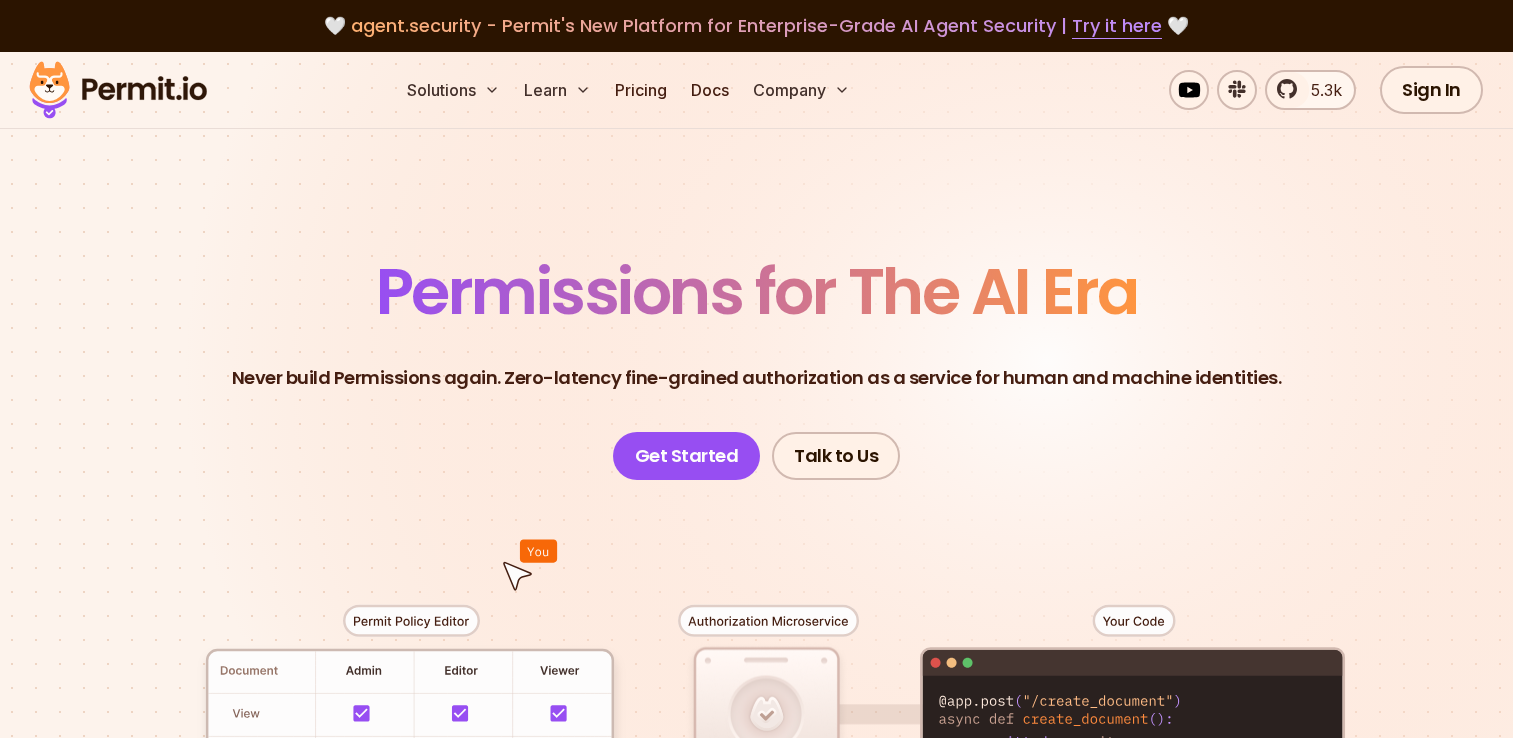 scroll, scrollTop: 0, scrollLeft: 0, axis: both 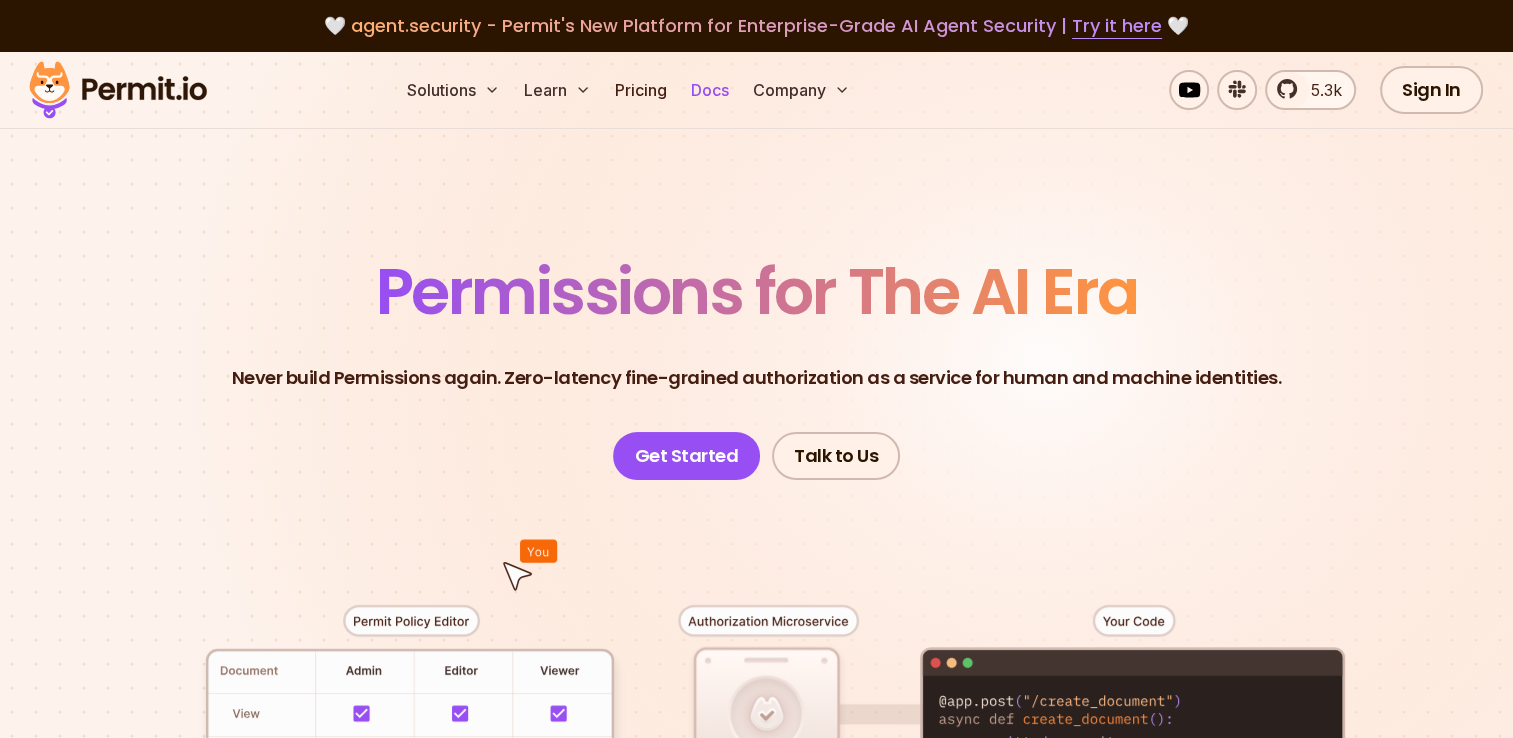 click on "Docs" at bounding box center [710, 90] 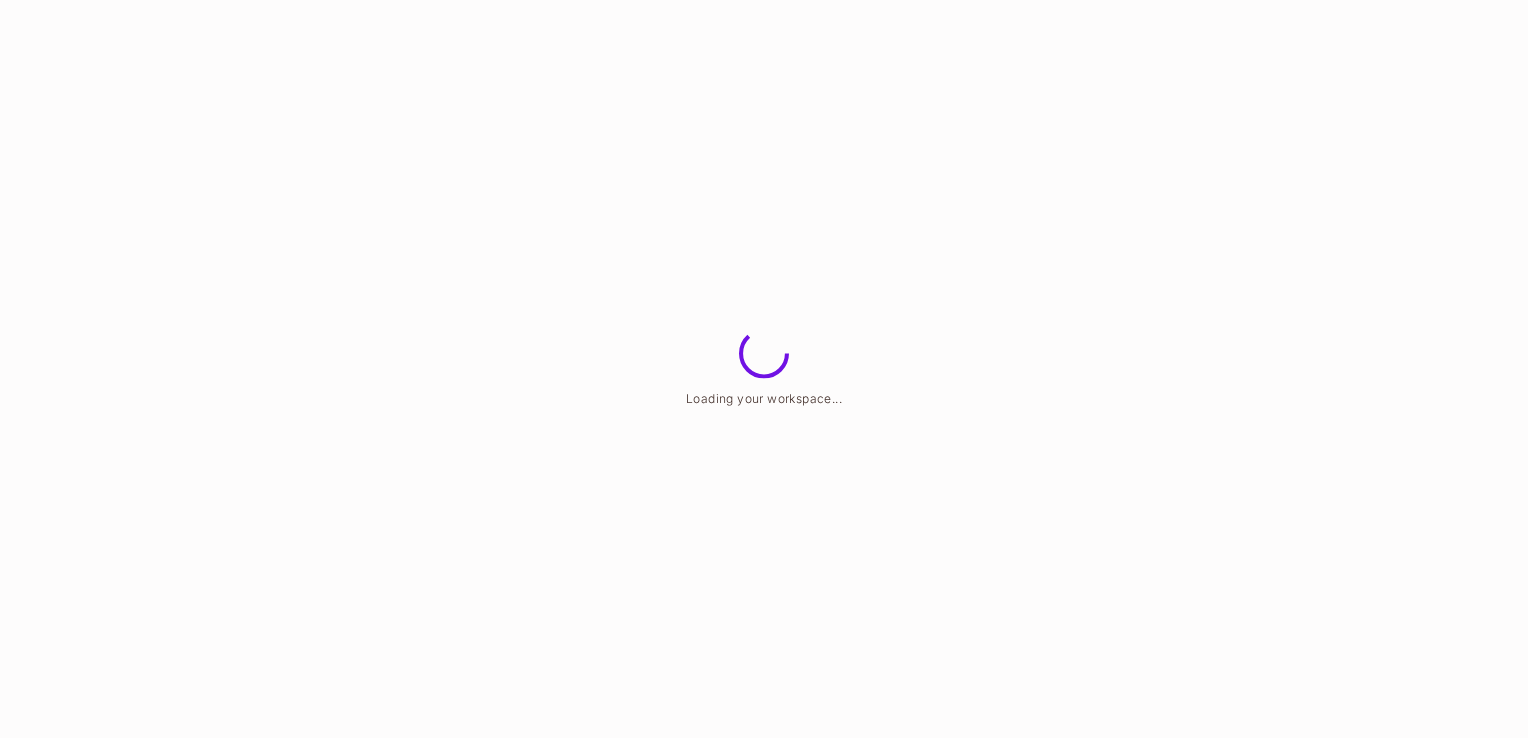 scroll, scrollTop: 0, scrollLeft: 0, axis: both 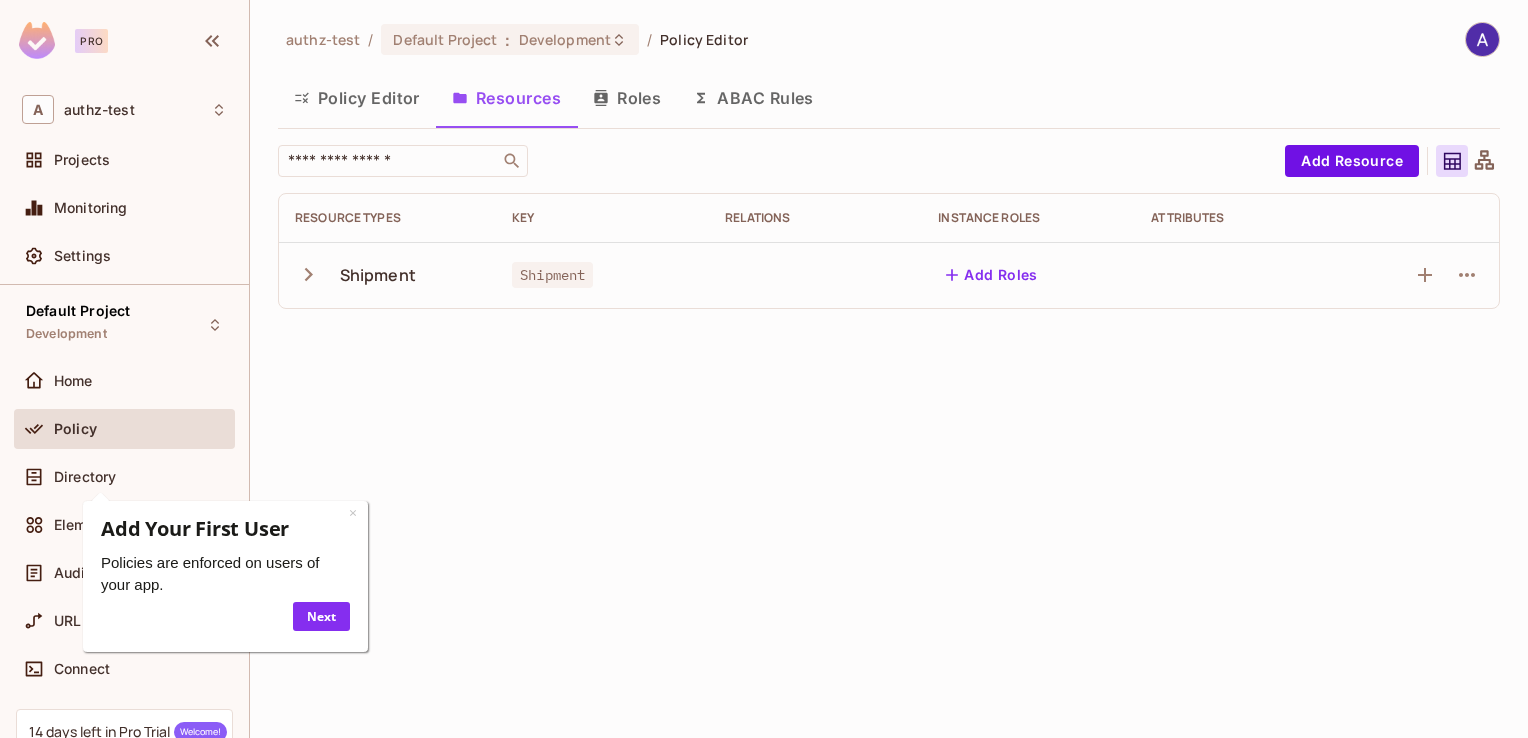 click on "authz-test / Default Project : Development / Policy Editor Policy Editor Resources Roles ABAC Rules ​ Add Resource Resource Types Key Relations Instance roles Attributes Shipment Shipment Add Roles" at bounding box center [889, 369] 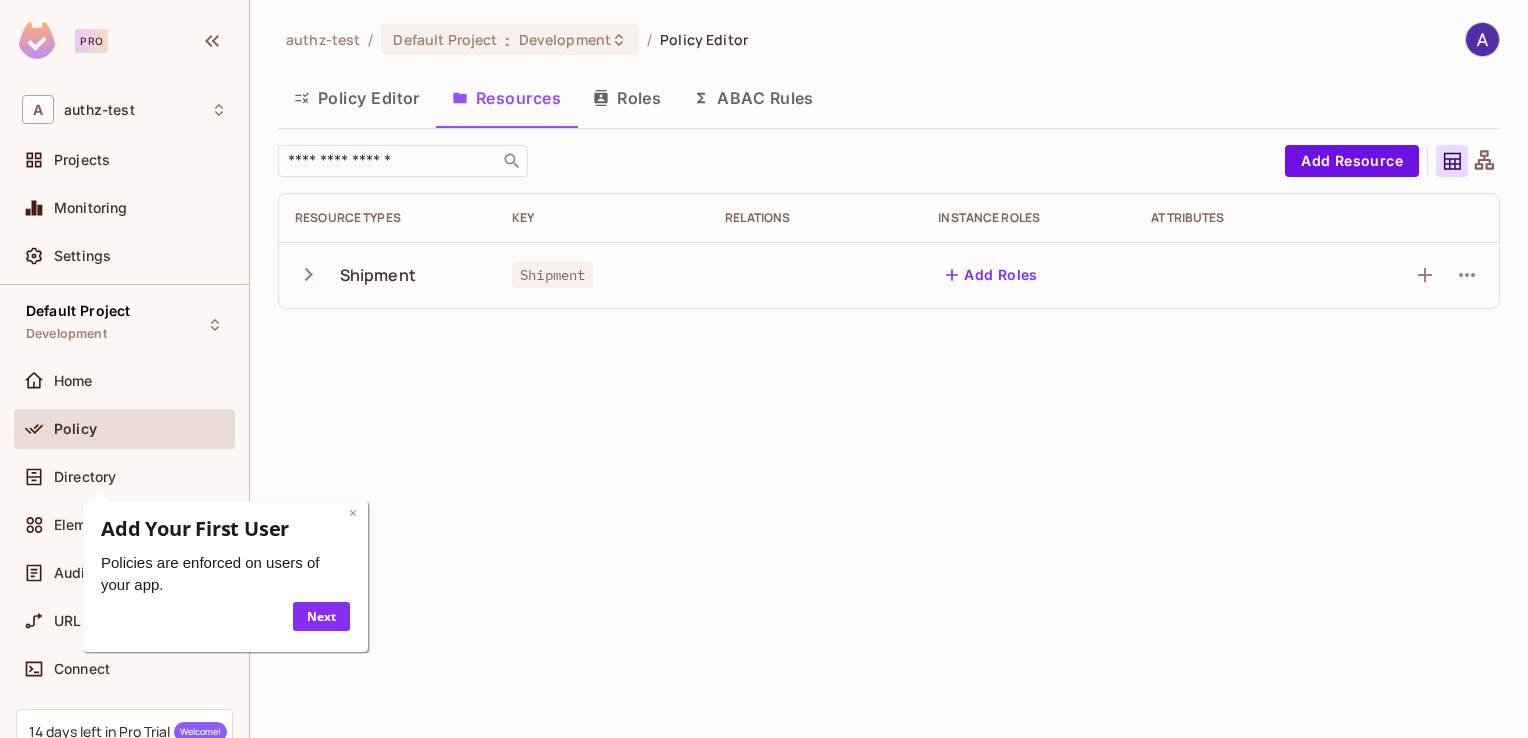 click on "×" at bounding box center (352, 512) 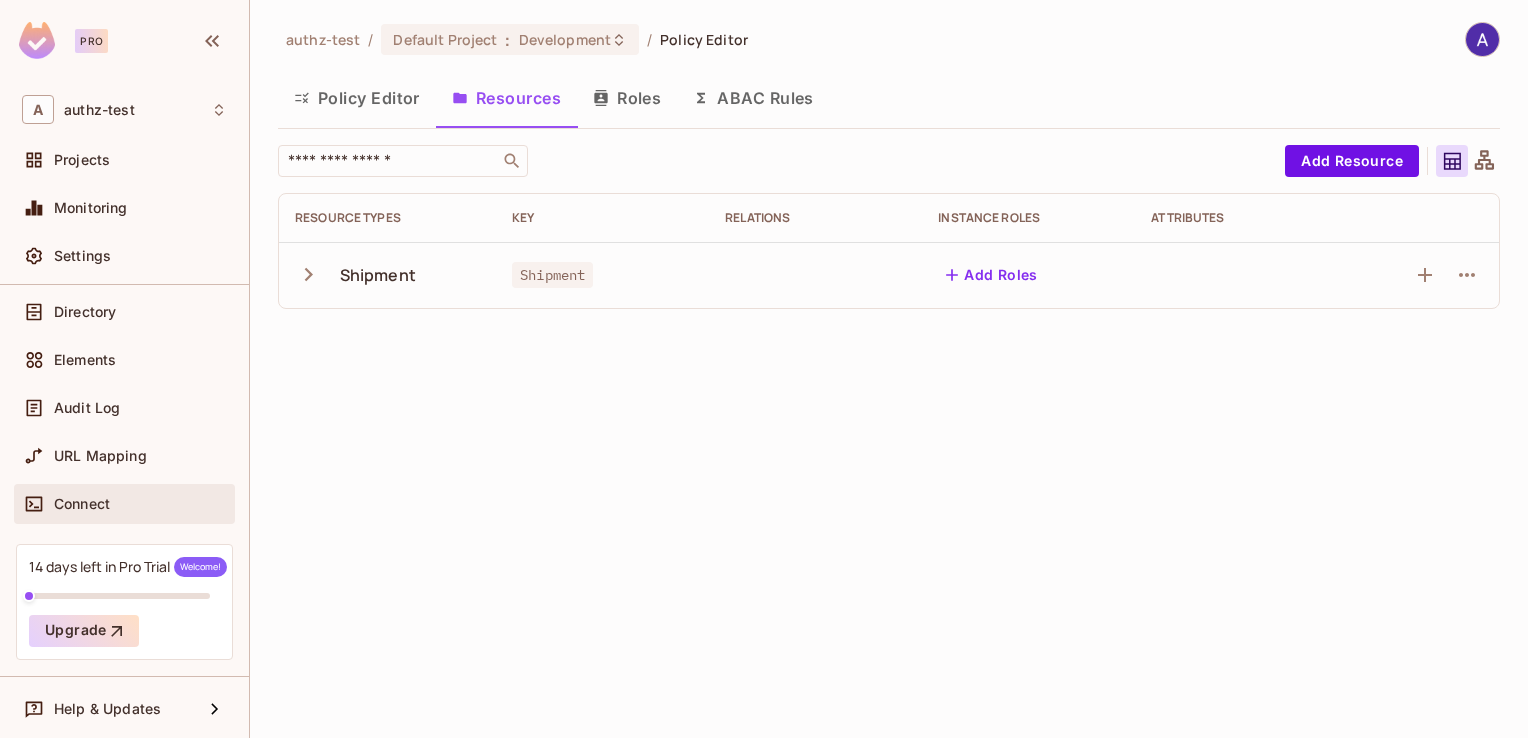 scroll, scrollTop: 0, scrollLeft: 0, axis: both 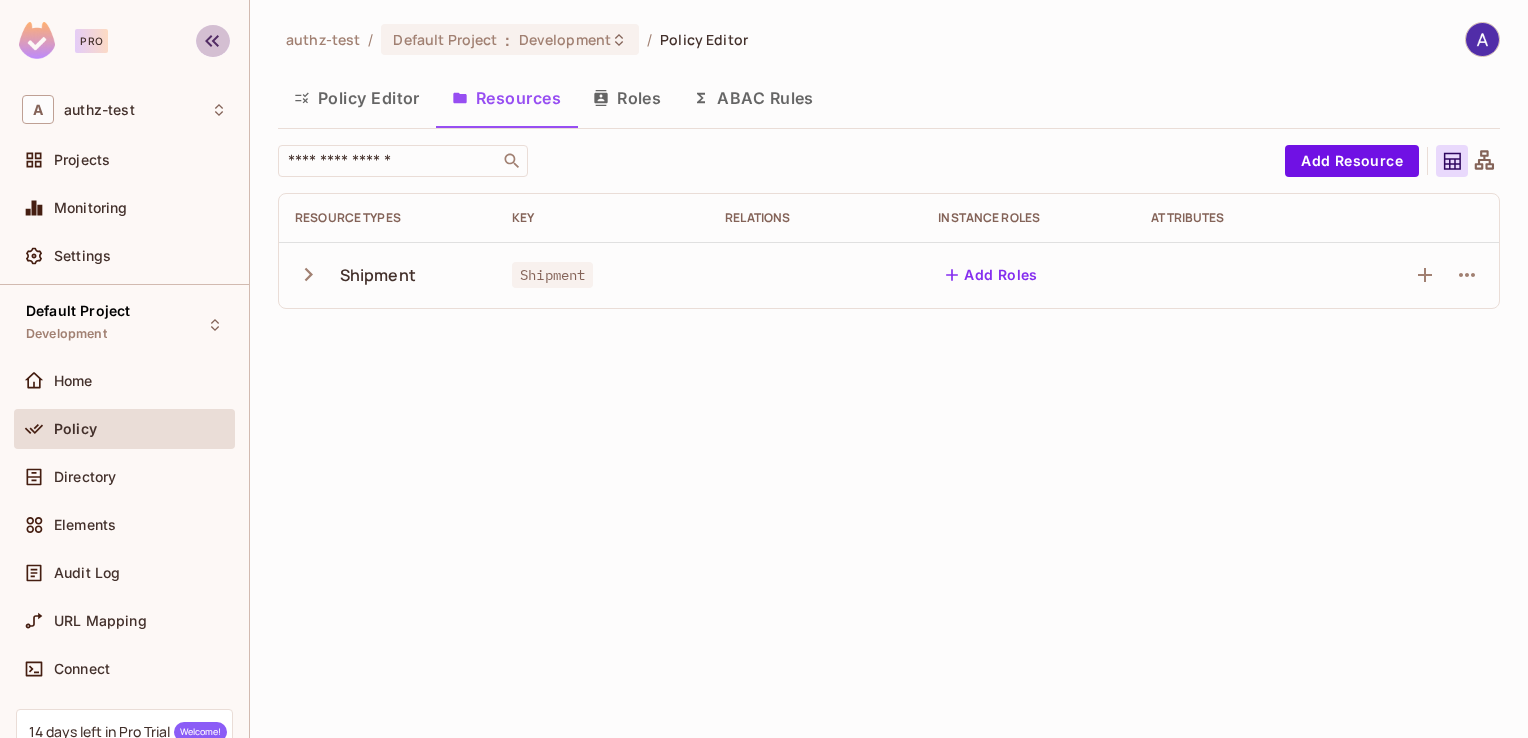 click 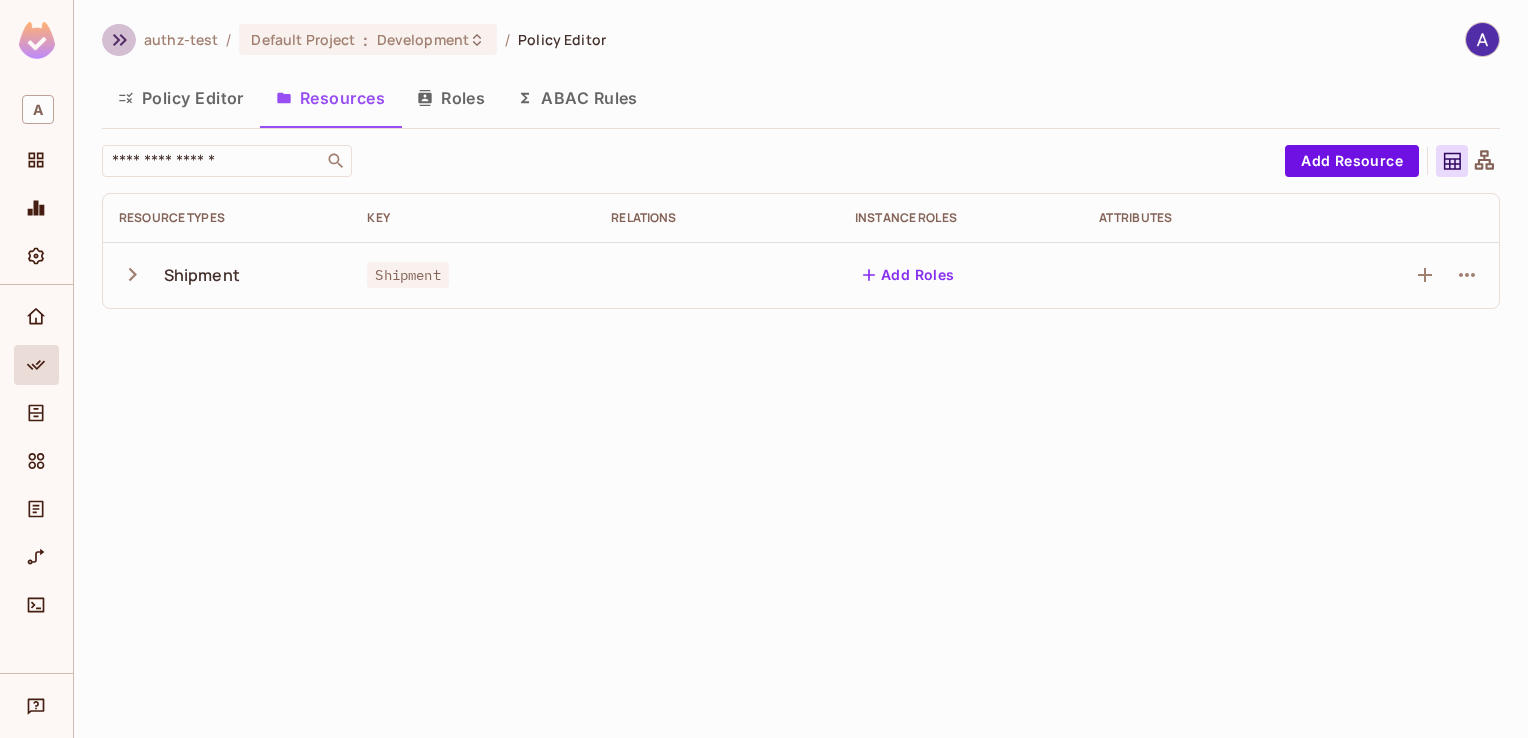 click 